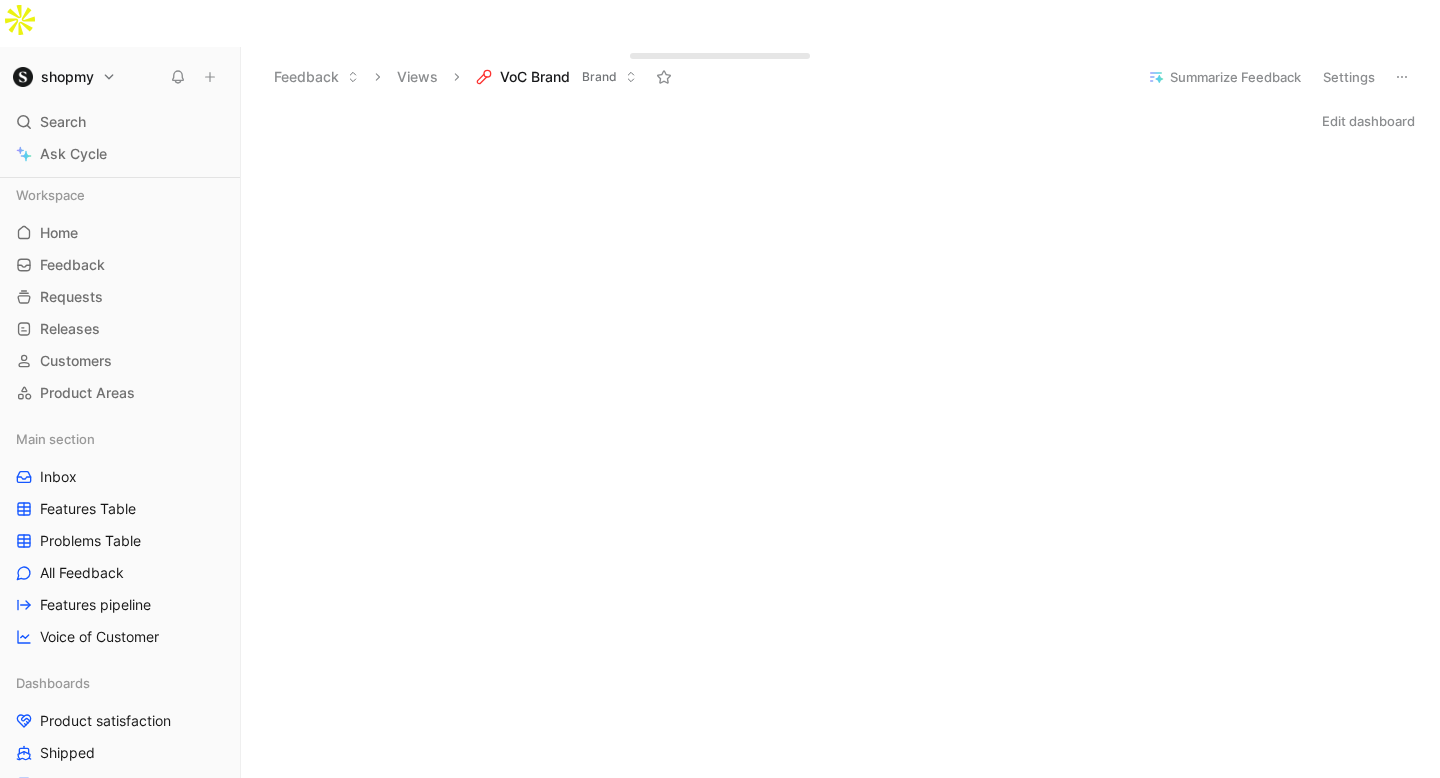 scroll, scrollTop: 0, scrollLeft: 0, axis: both 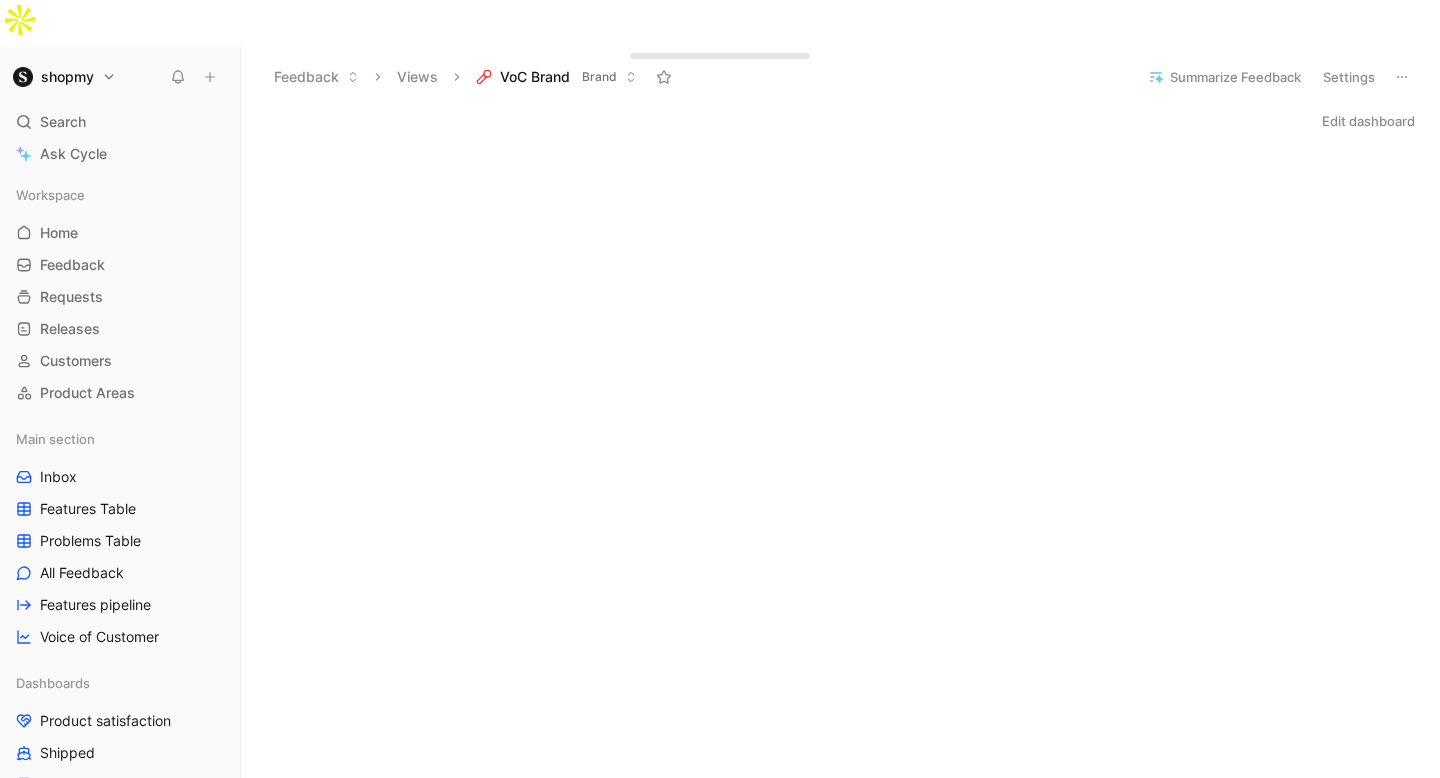 click on "shopmy Search ⌘ K Ask Cycle Workspace Home G then H Feedback G then F Requests G then R Releases G then L Customers Product Areas Main section Inbox Features Table Problems Table All Feedback Features pipeline Voice of Customer Dashboards Product satisfaction Shipped VoC External VoC Internal Feature view Customer view Trends Brand Inbox Features Table Problems Table VoC Brand Brand/Creator Brand/Shopper Creator Creator/Shopper Shopper
To pick up a draggable item, press the space bar.
While dragging, use the arrow keys to move the item.
Press space again to drop the item in its new position, or press escape to cancel.
Help center Invite member Feedback Views VoC Brand Brand Summarize Feedback Settings Edit dashboard Drop anything here to capture feedback Docs, images, videos, audio files, links & more" at bounding box center (720, 389) 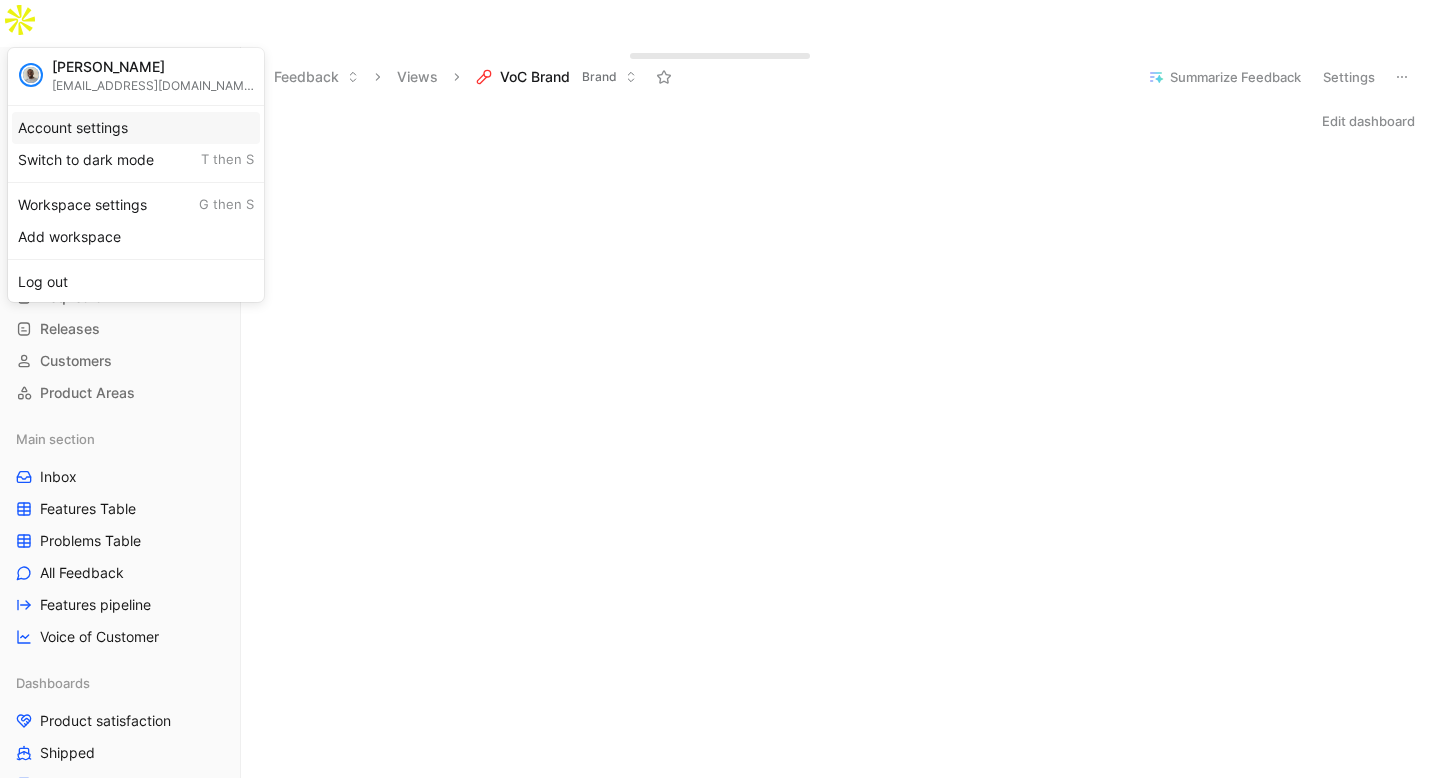 click on "Account settings" at bounding box center [136, 128] 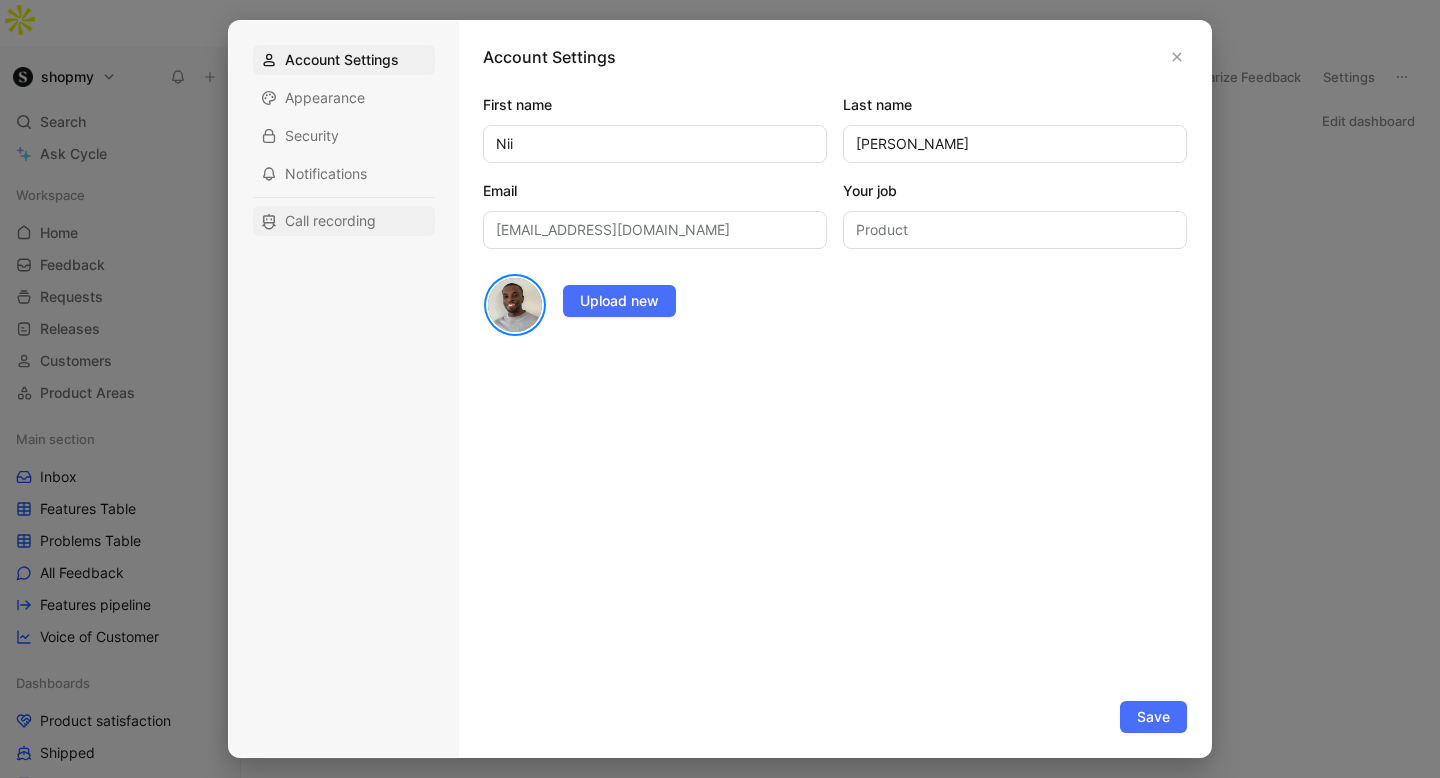 click on "Call recording" at bounding box center (330, 221) 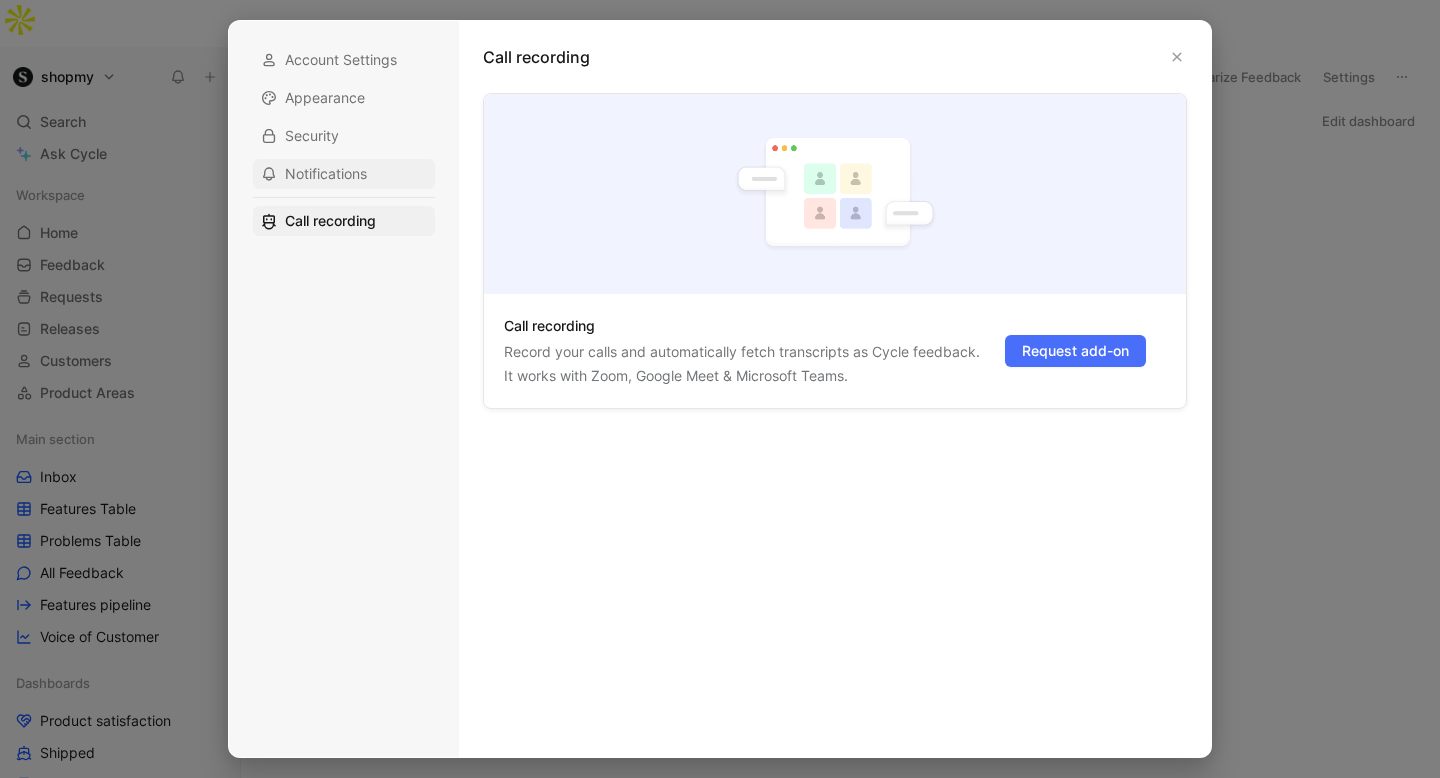 click on "Notifications" at bounding box center [326, 174] 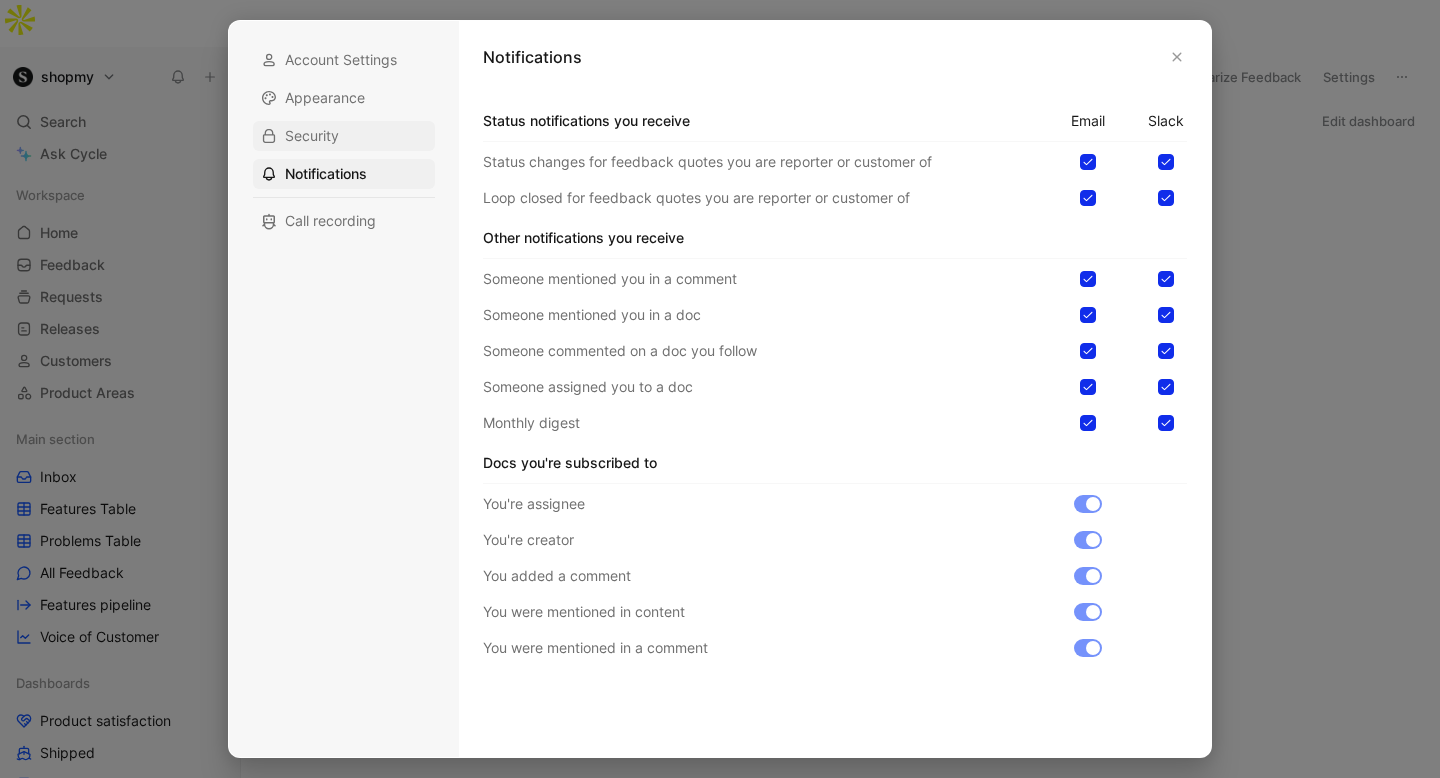 click on "Security" at bounding box center (344, 136) 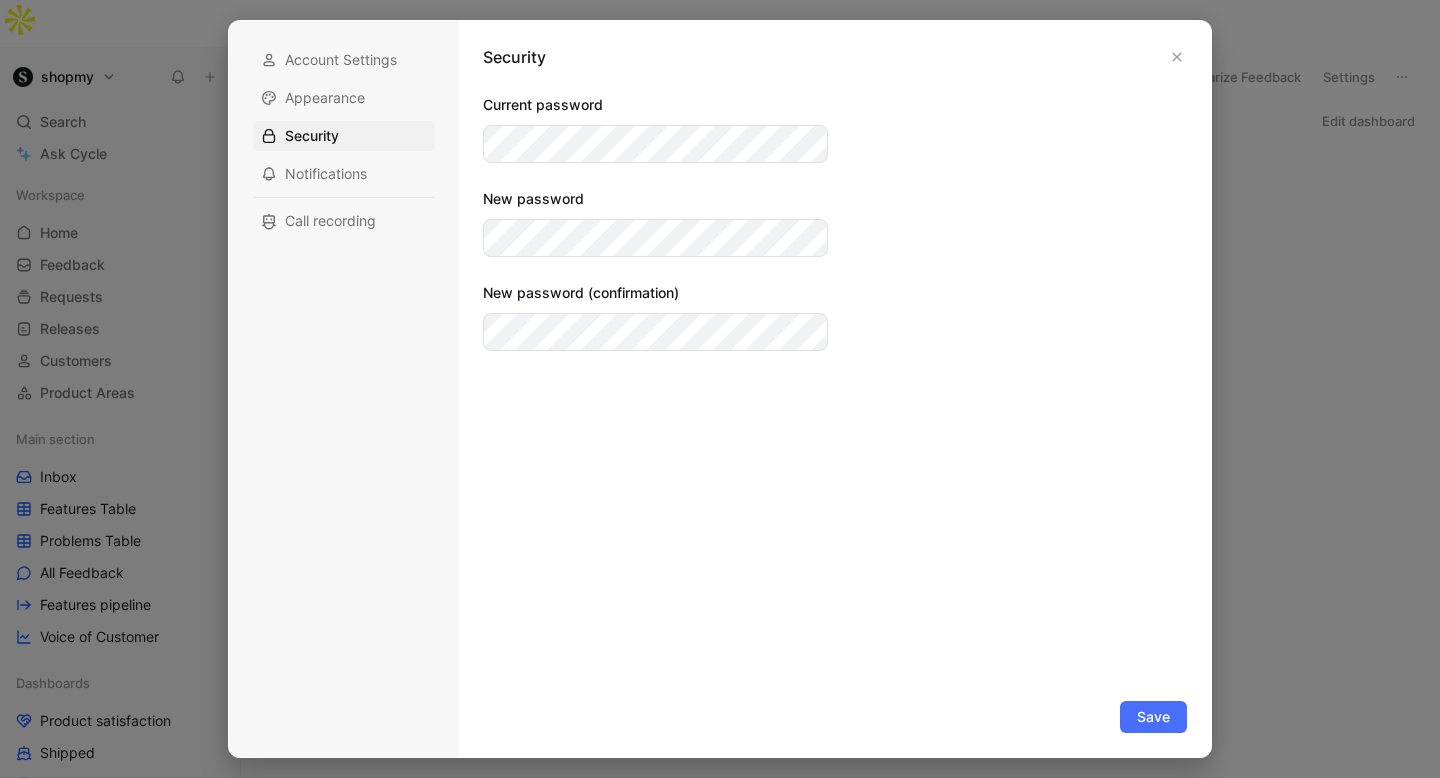 click on "Account Settings Appearance Security Notifications Call recording" at bounding box center [344, 140] 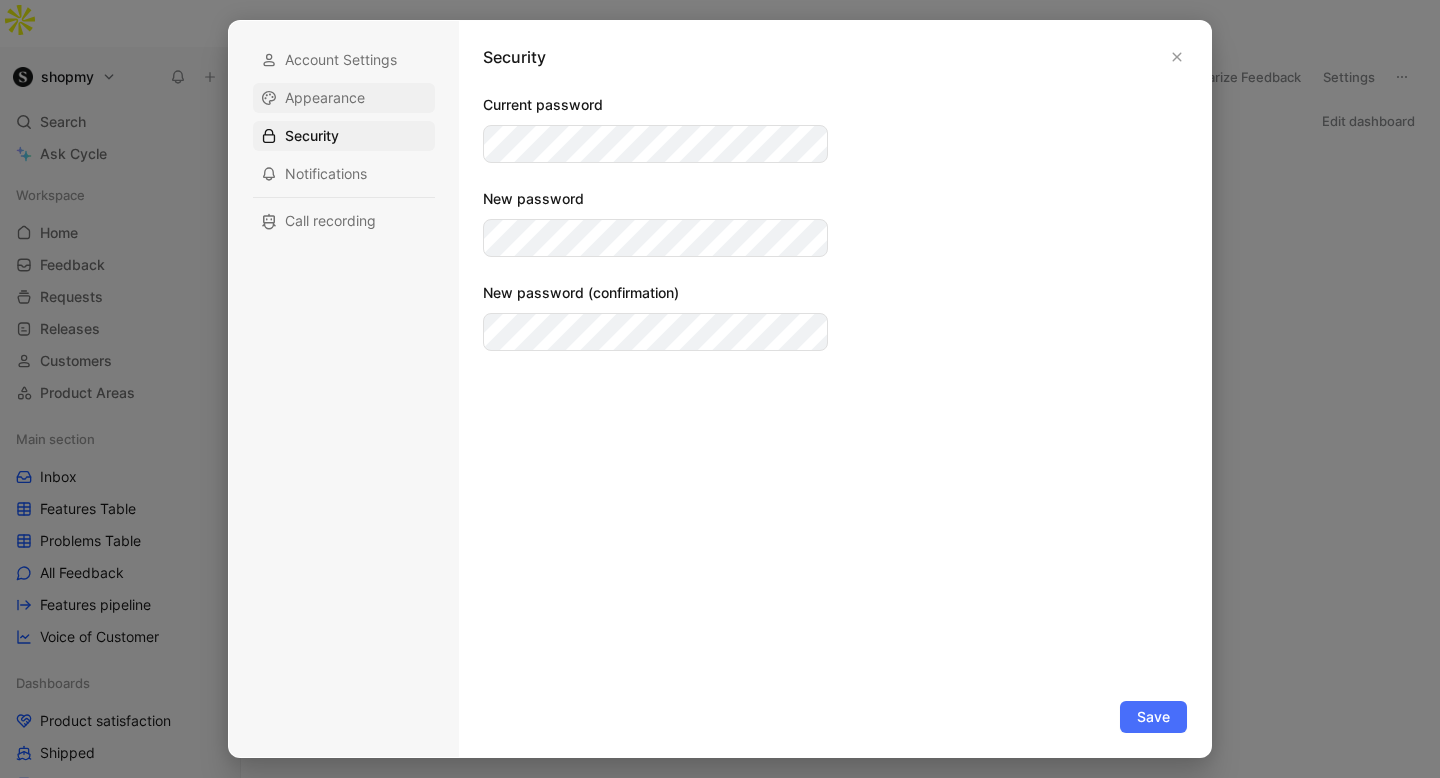 click on "Appearance" at bounding box center (344, 98) 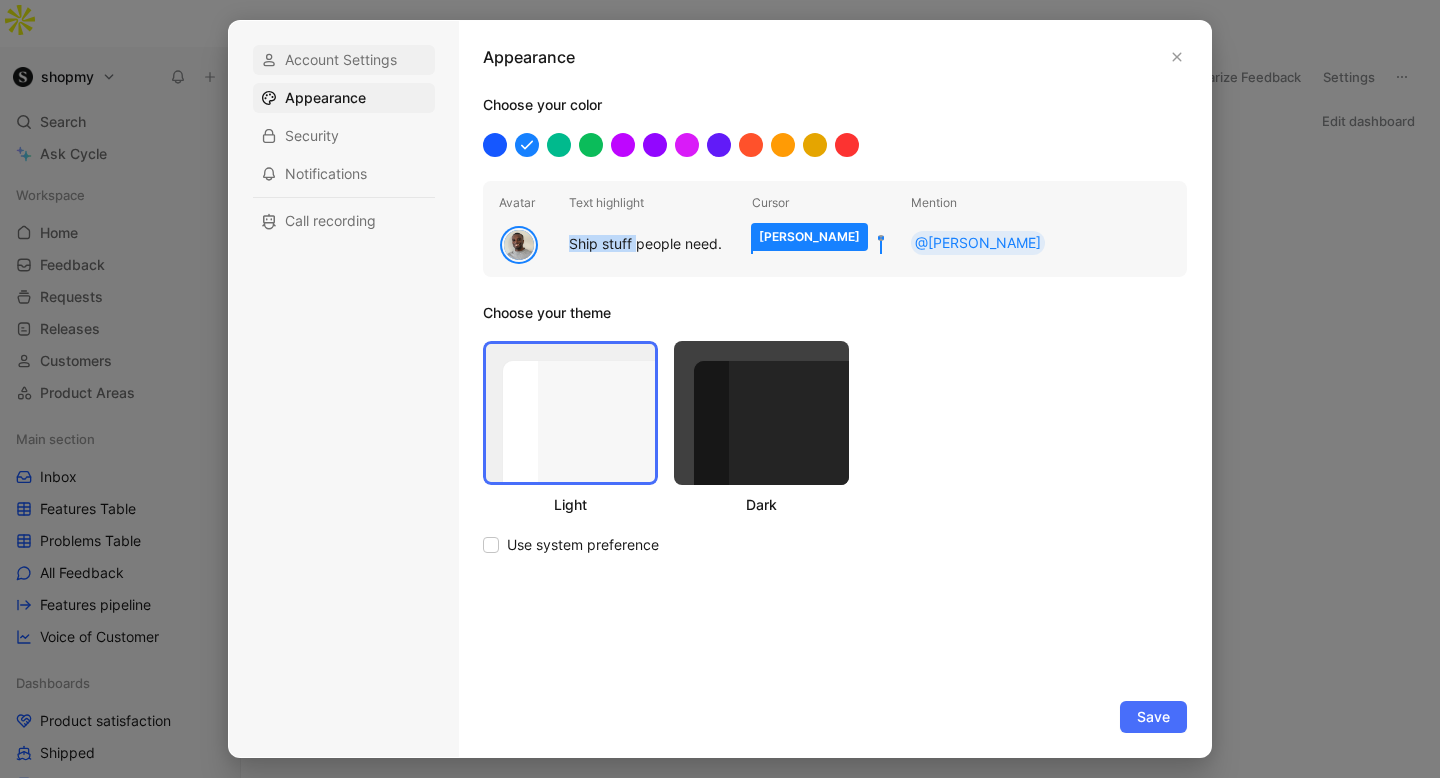 click on "Account Settings" at bounding box center [341, 60] 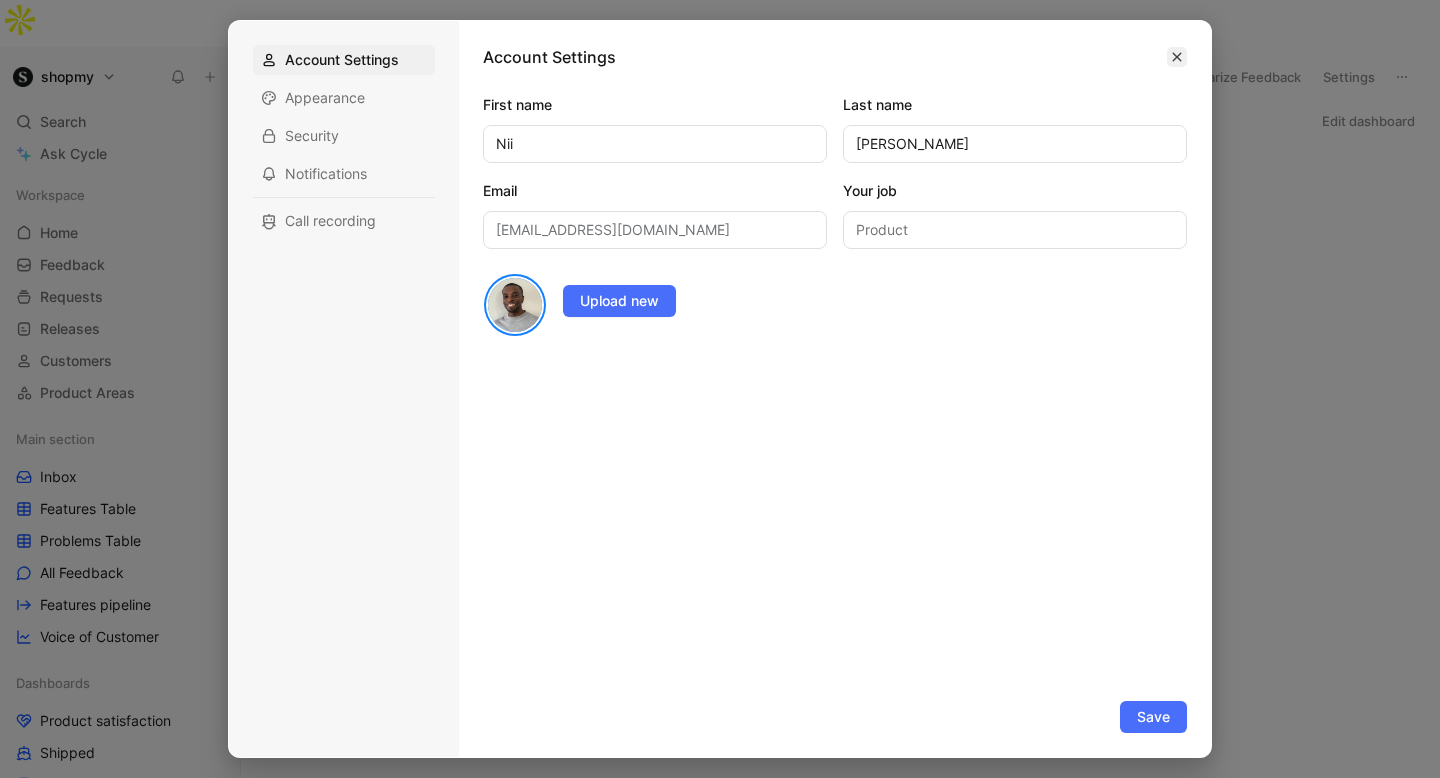 click 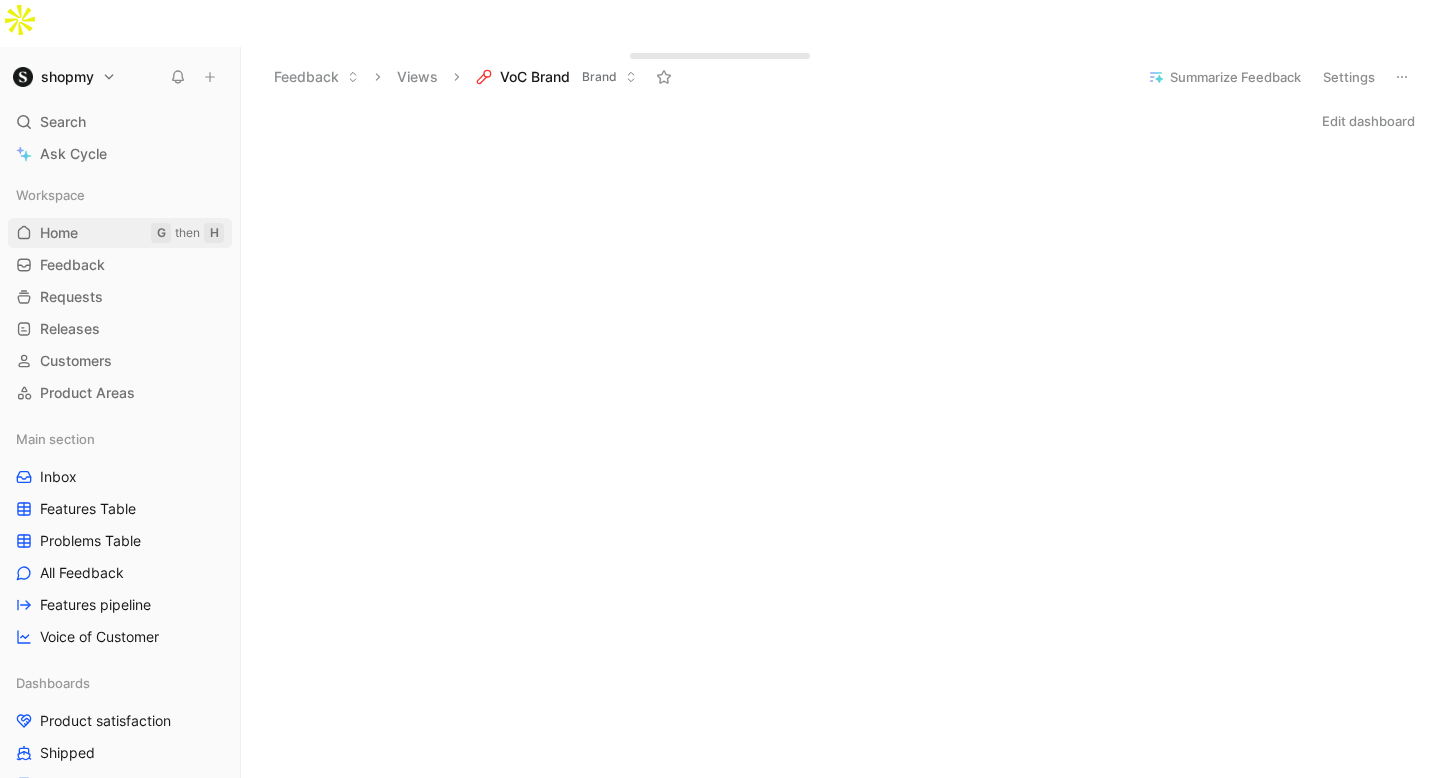 click on "Home" at bounding box center [59, 233] 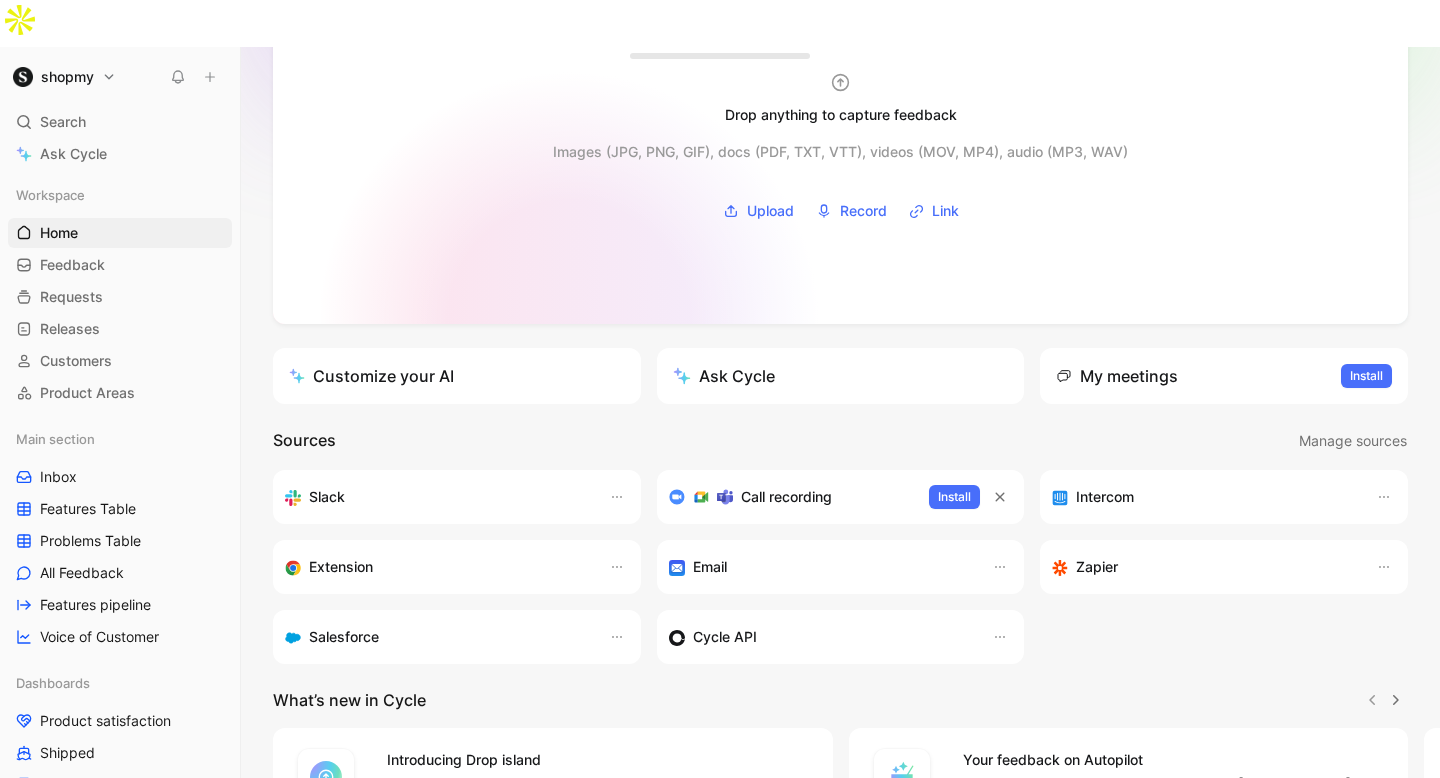 scroll, scrollTop: 334, scrollLeft: 0, axis: vertical 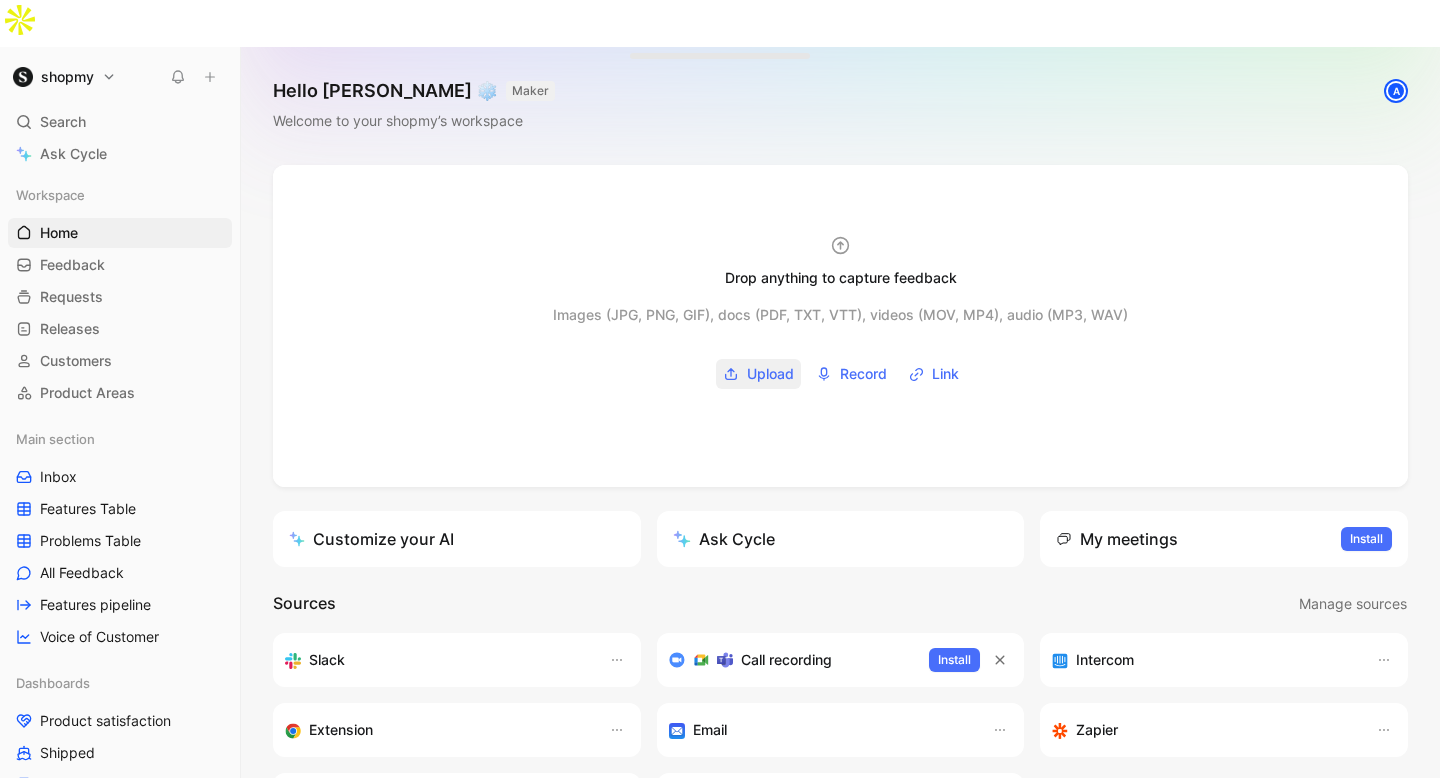 click on "Upload" at bounding box center (770, 374) 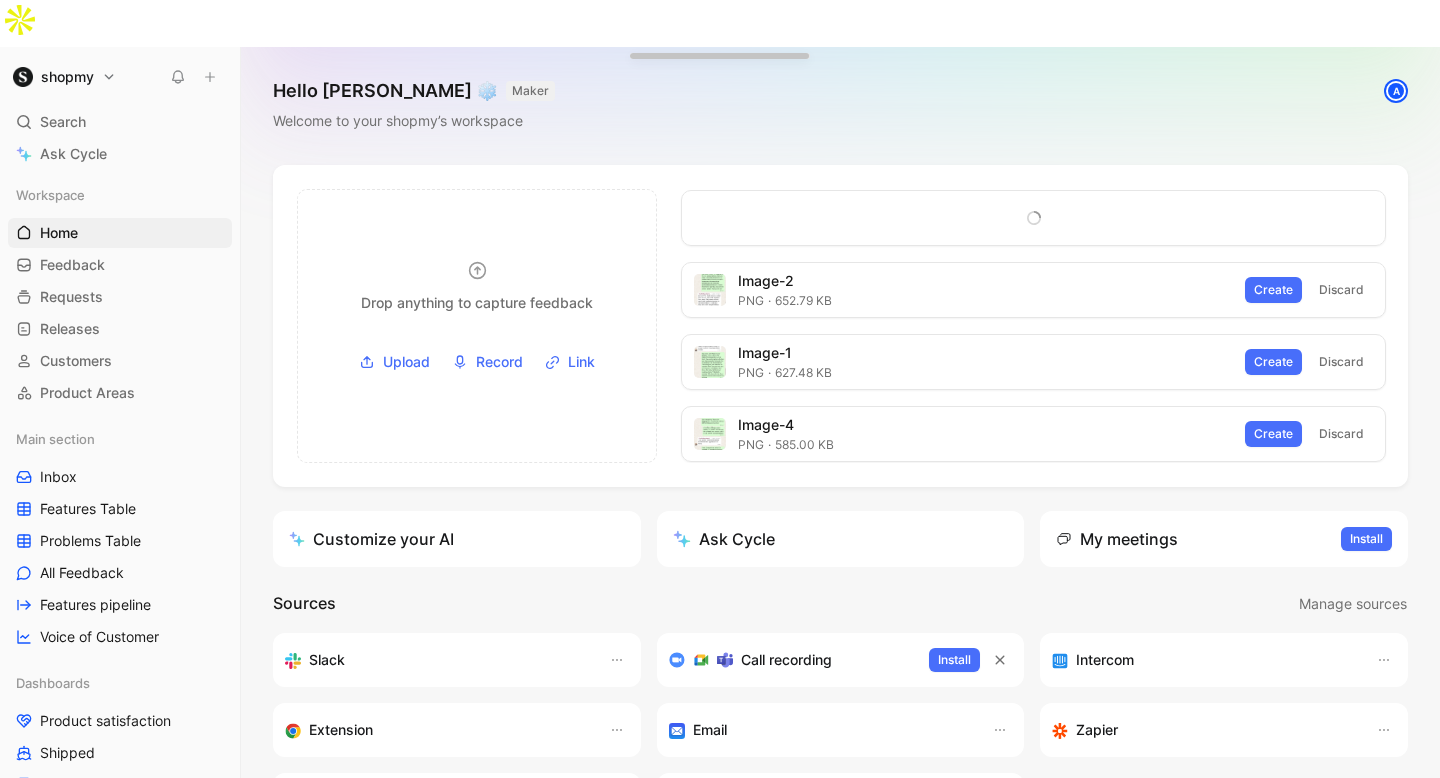 scroll, scrollTop: 76, scrollLeft: 0, axis: vertical 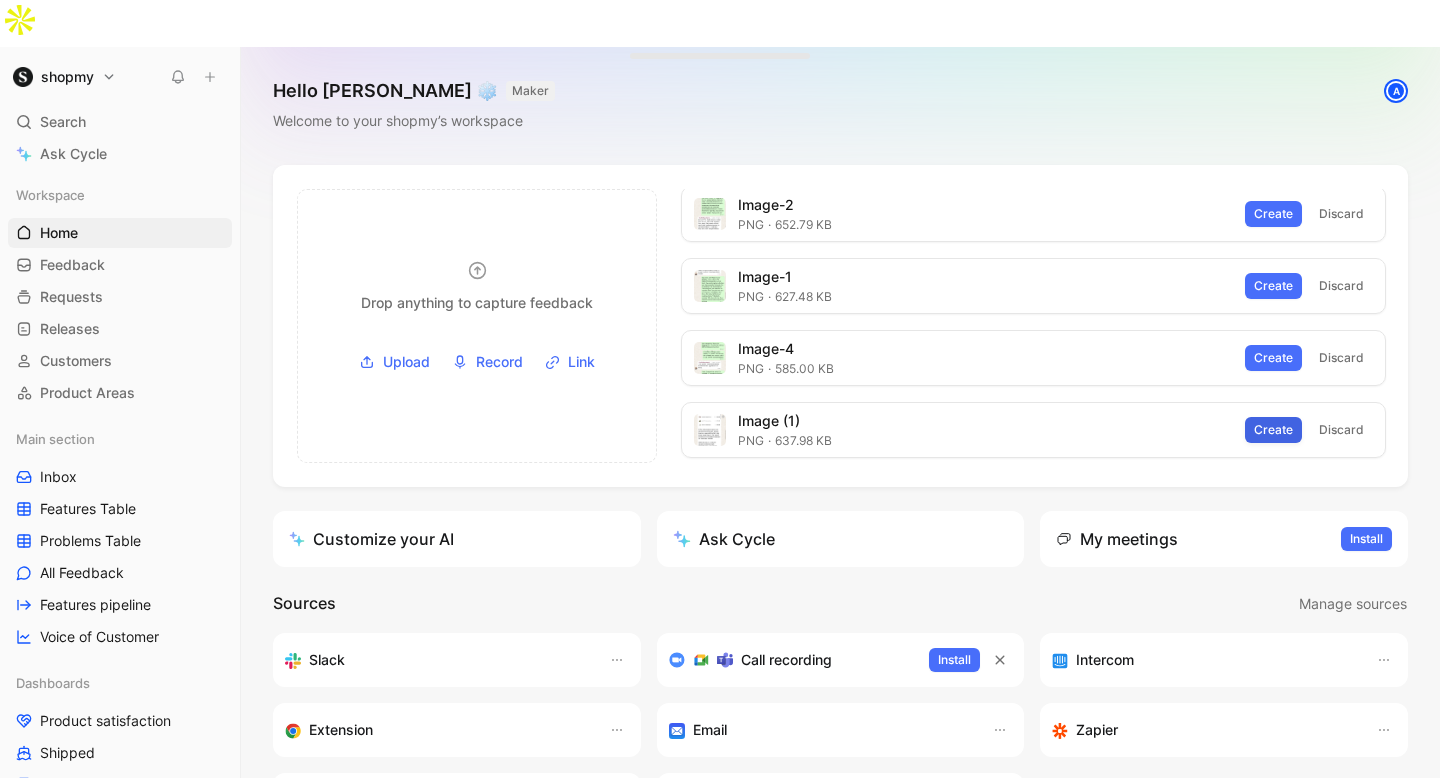 click on "Create" at bounding box center (1273, 430) 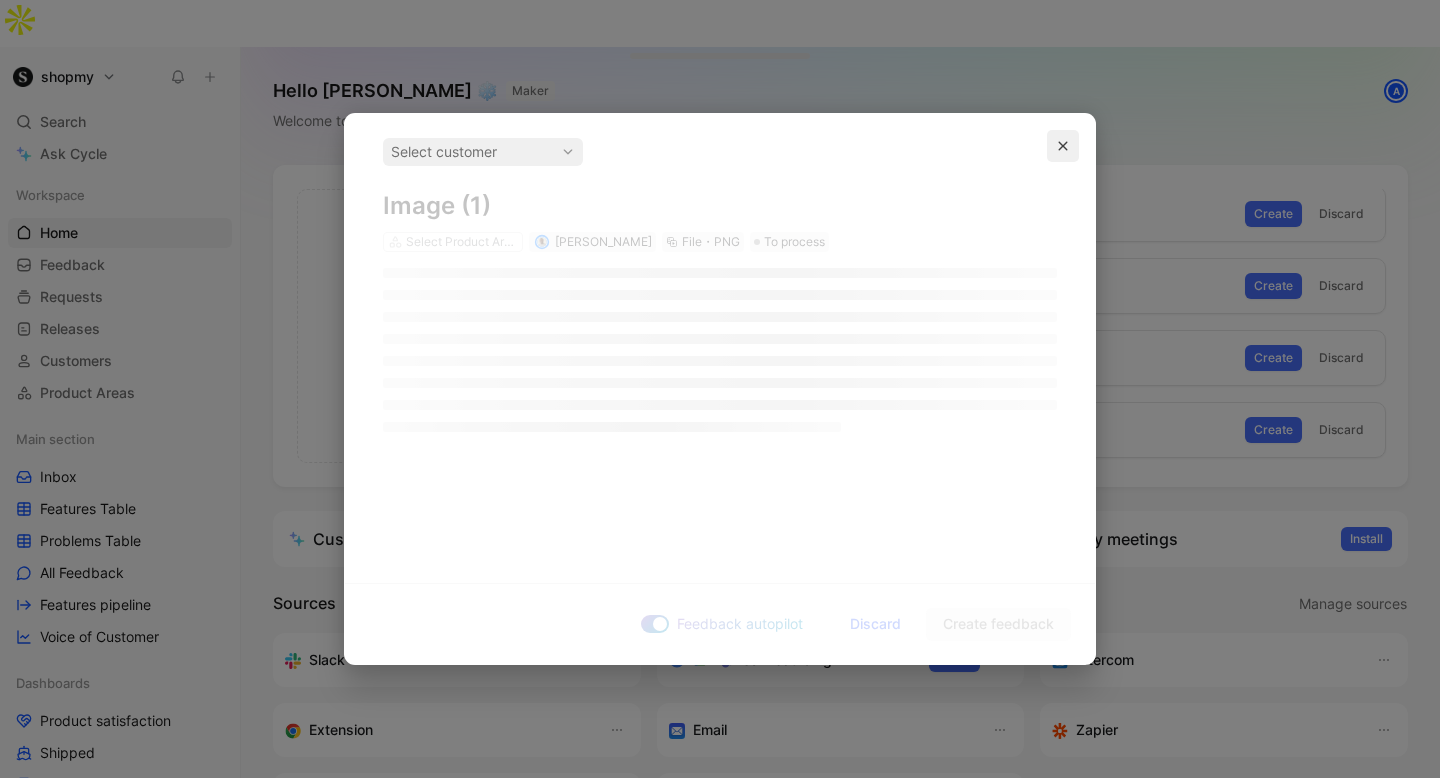click at bounding box center [1063, 146] 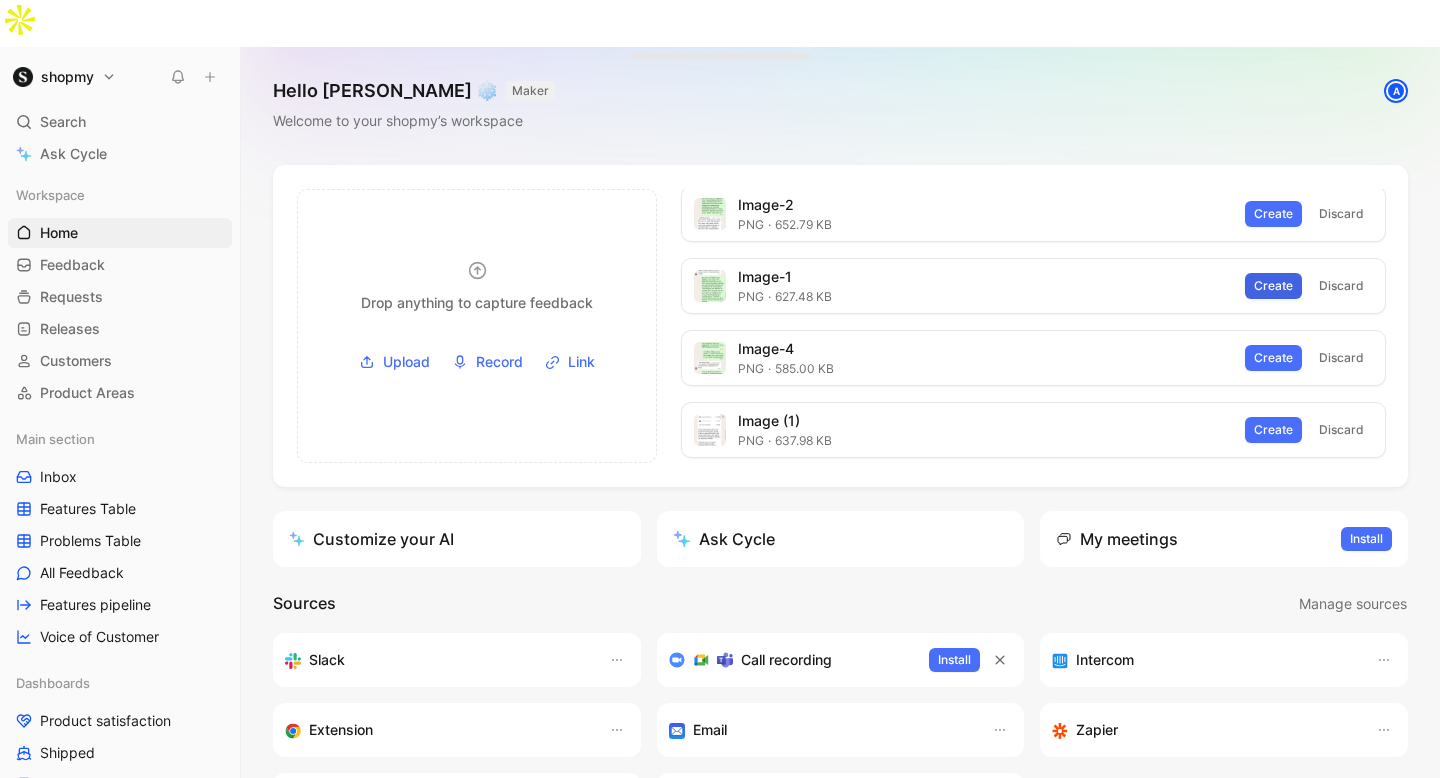 scroll, scrollTop: 0, scrollLeft: 0, axis: both 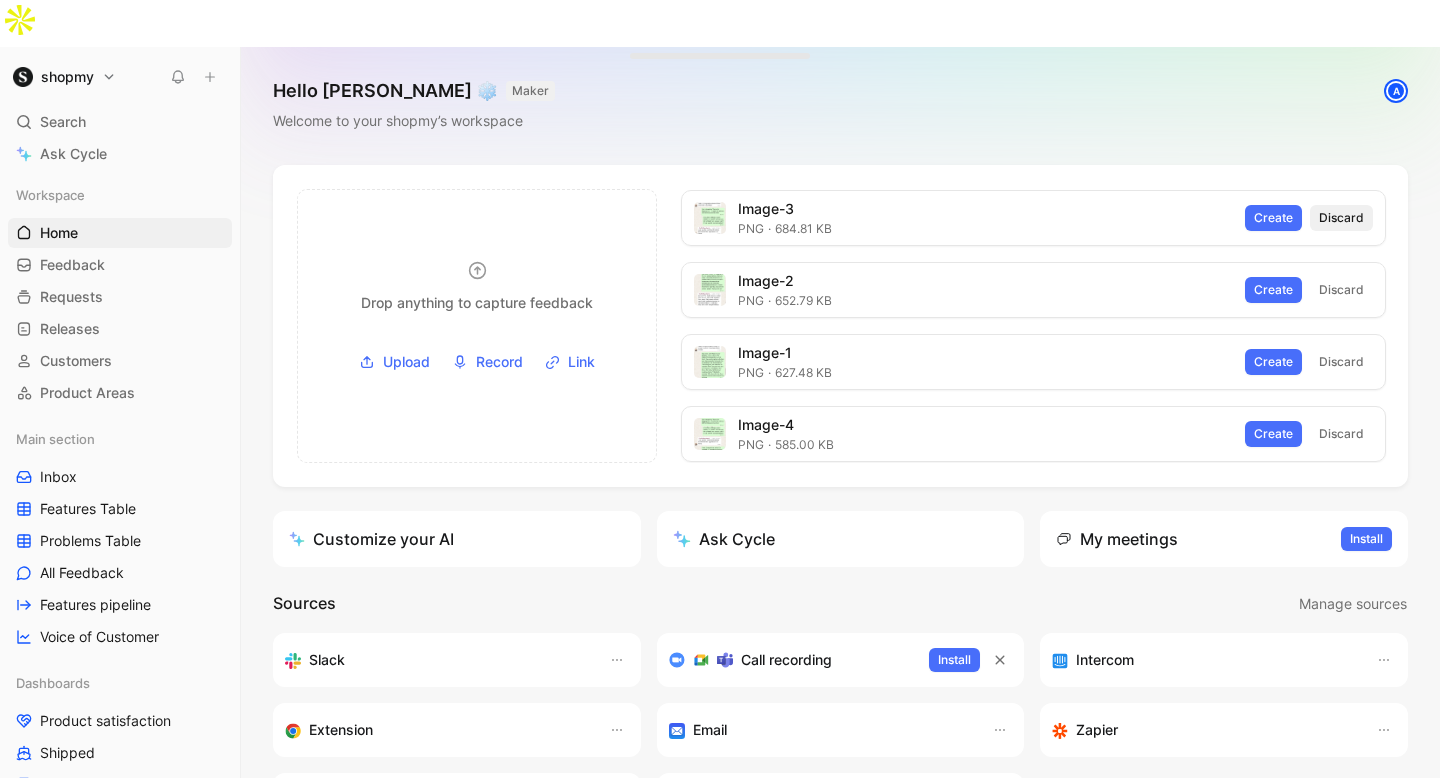 click on "Discard" at bounding box center [1341, 218] 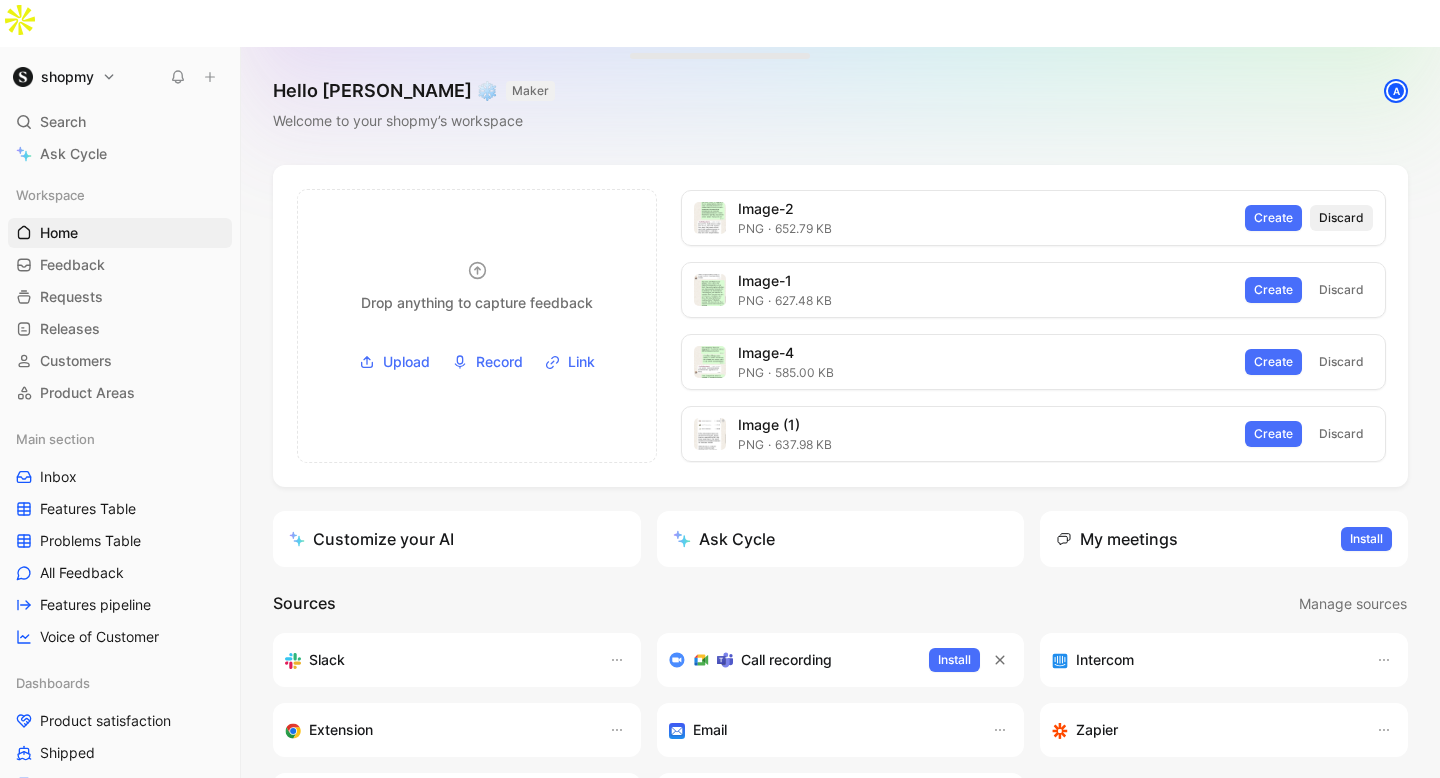 click on "Discard" at bounding box center [1341, 218] 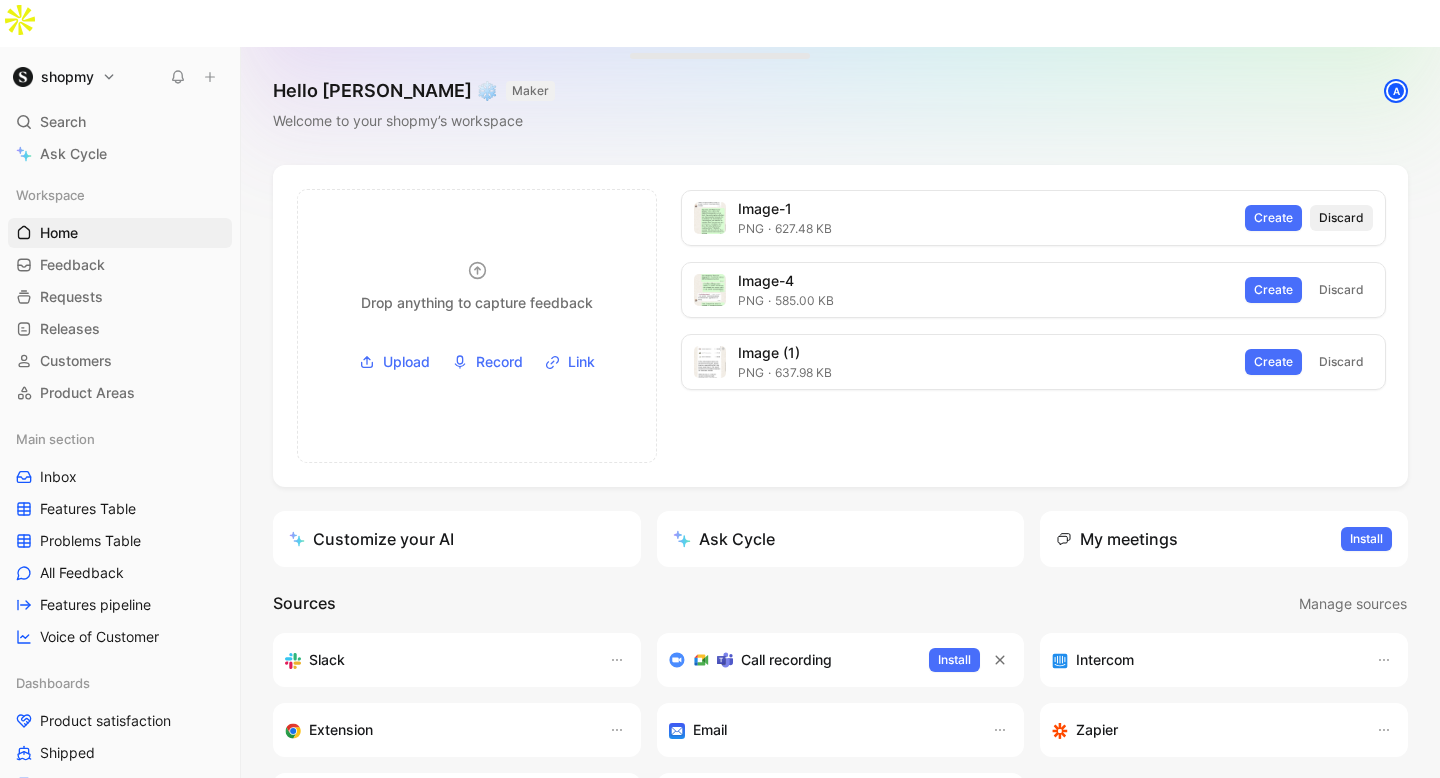 click on "Discard" at bounding box center (1341, 218) 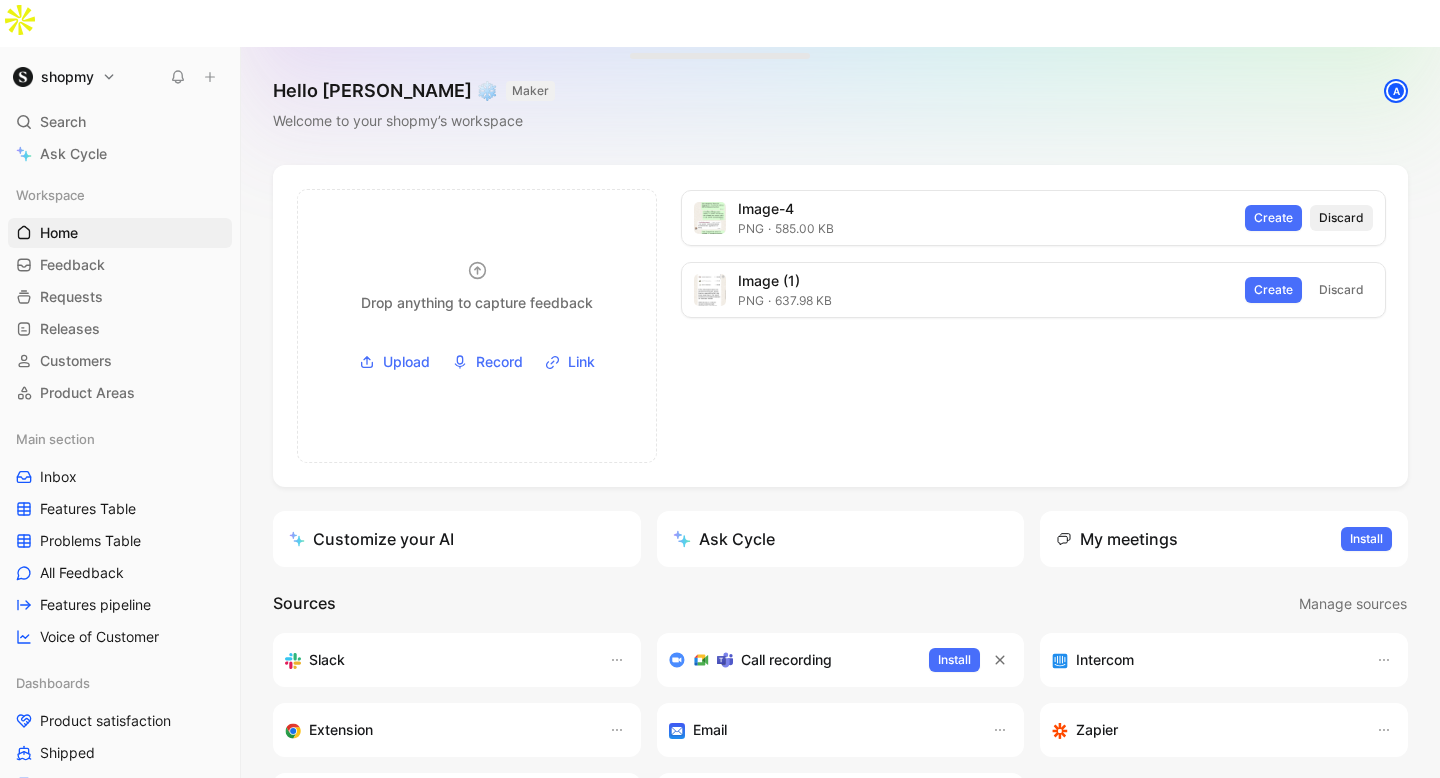 click on "Discard" at bounding box center (1341, 218) 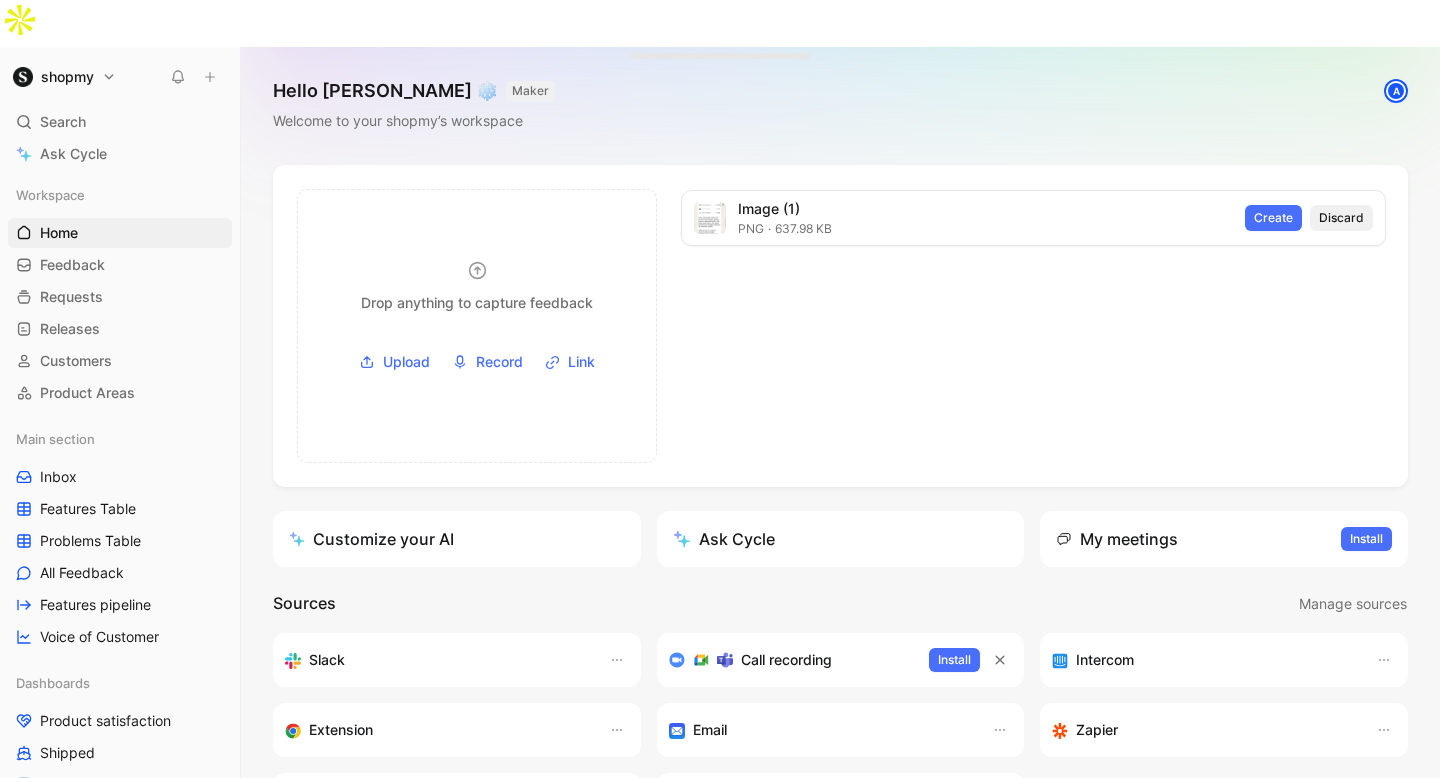 click on "Discard" at bounding box center (1341, 218) 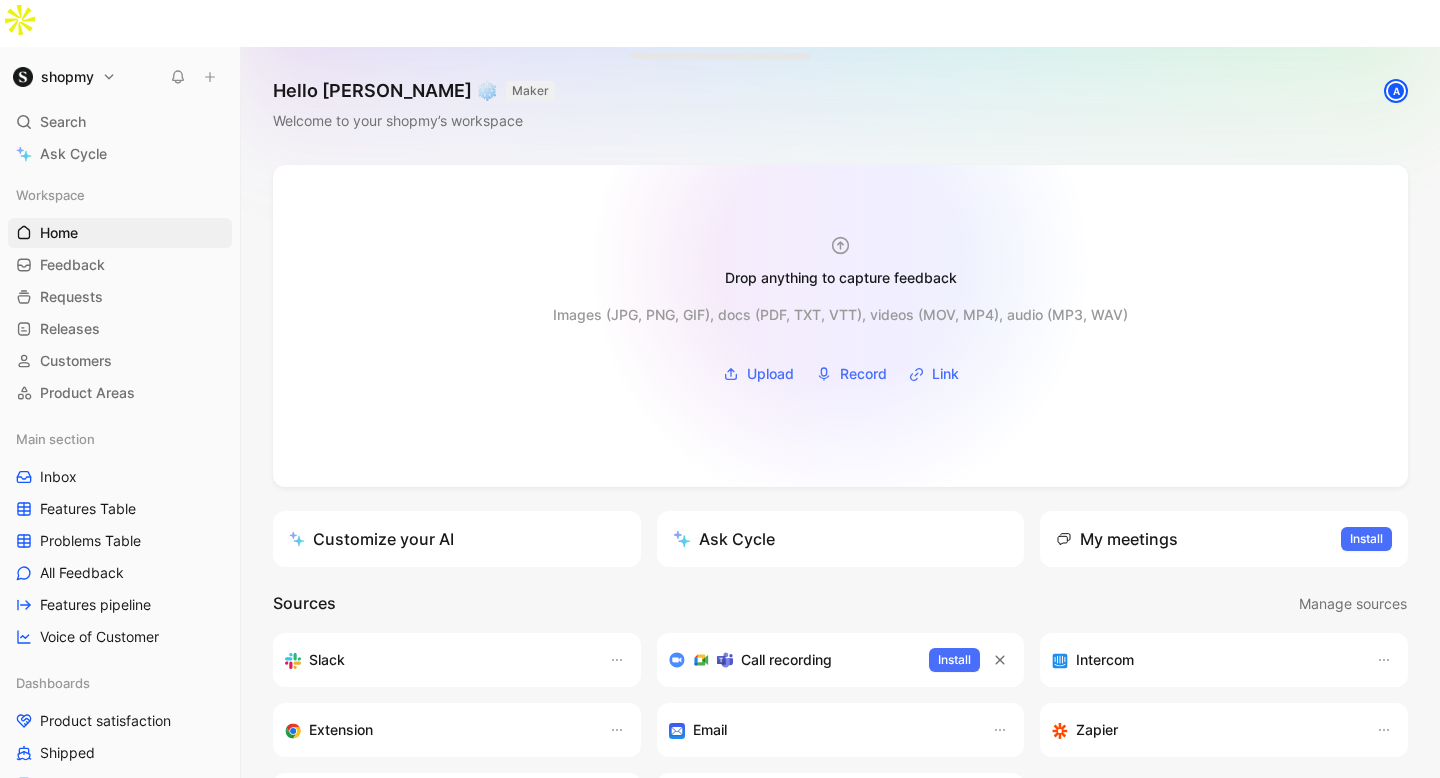 click on "Drop anything to capture feedback" at bounding box center [841, 278] 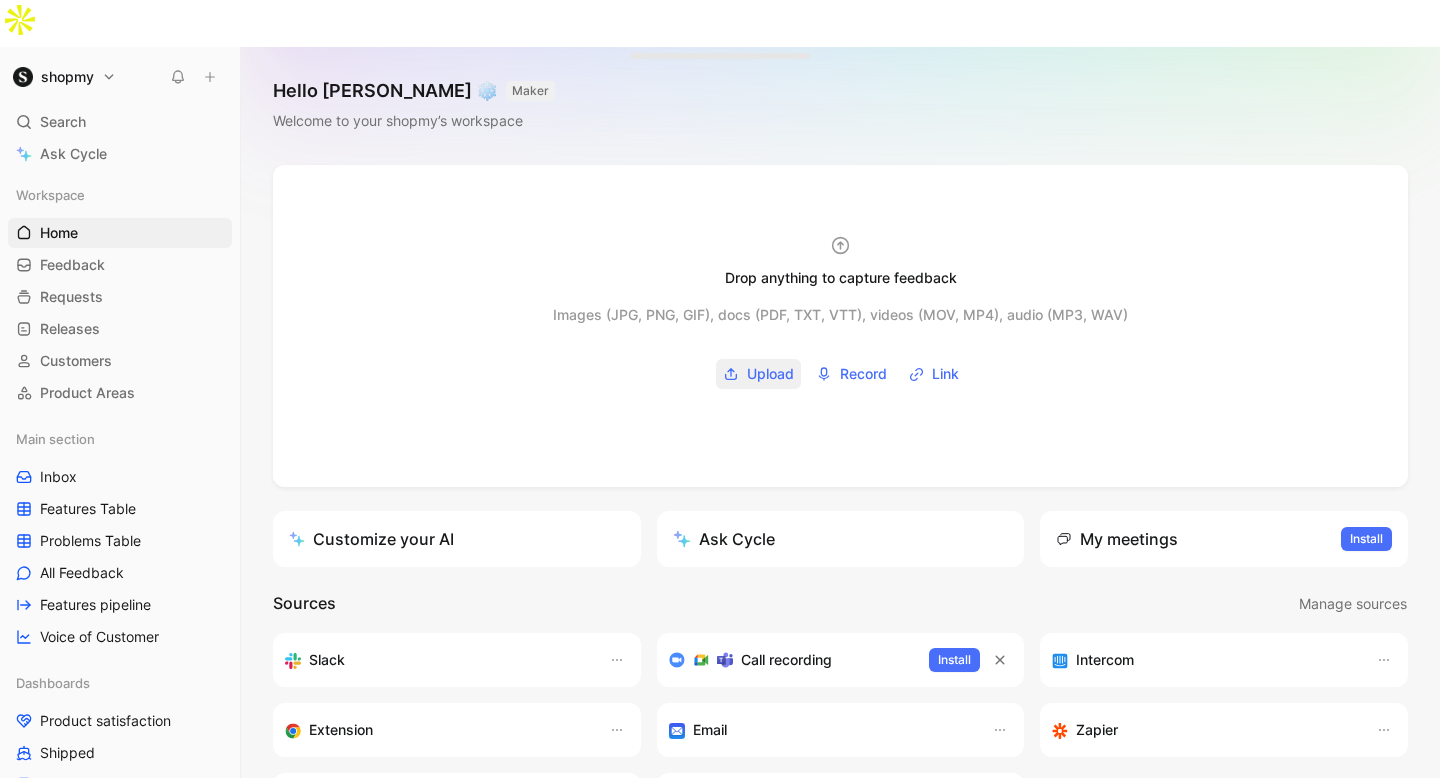 click on "Upload" at bounding box center (770, 374) 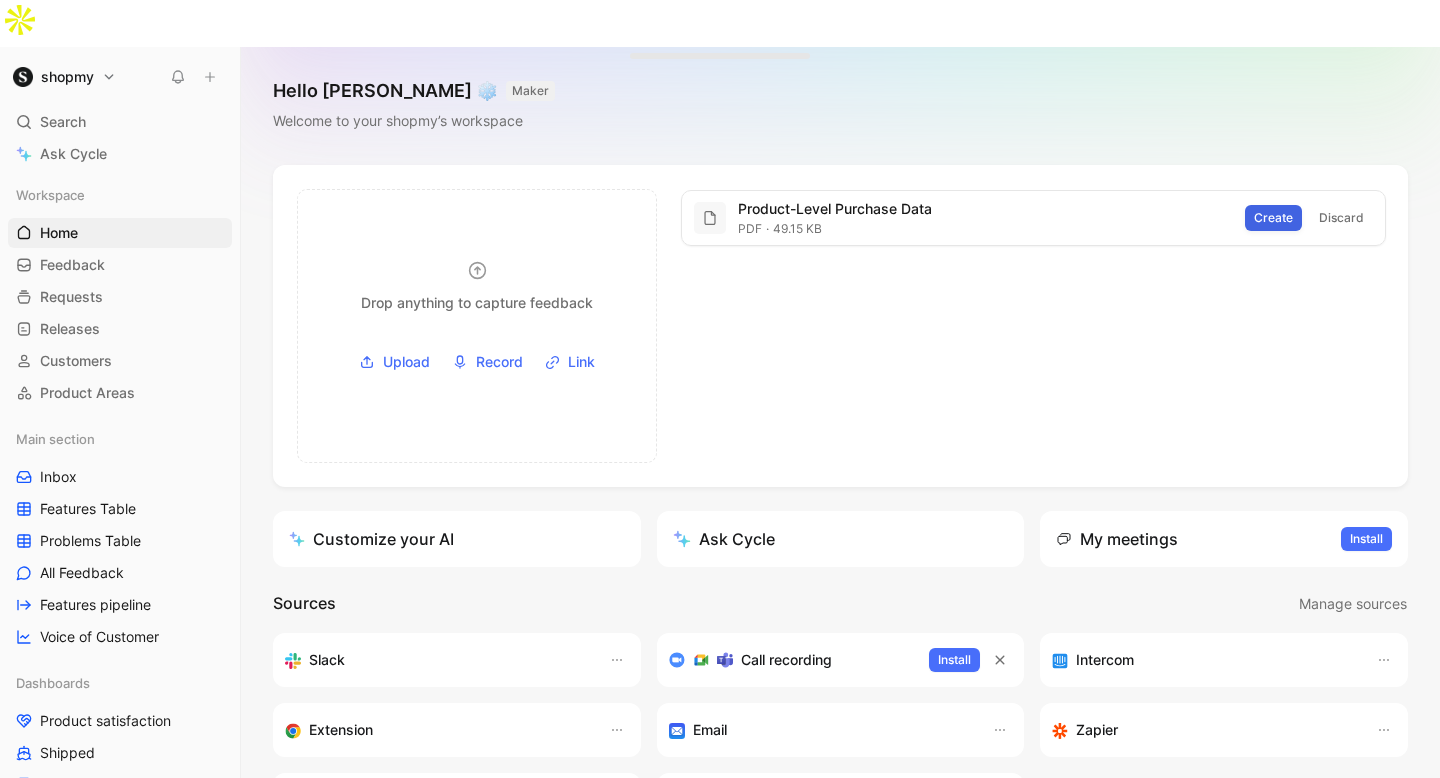 click on "Create" at bounding box center [1273, 218] 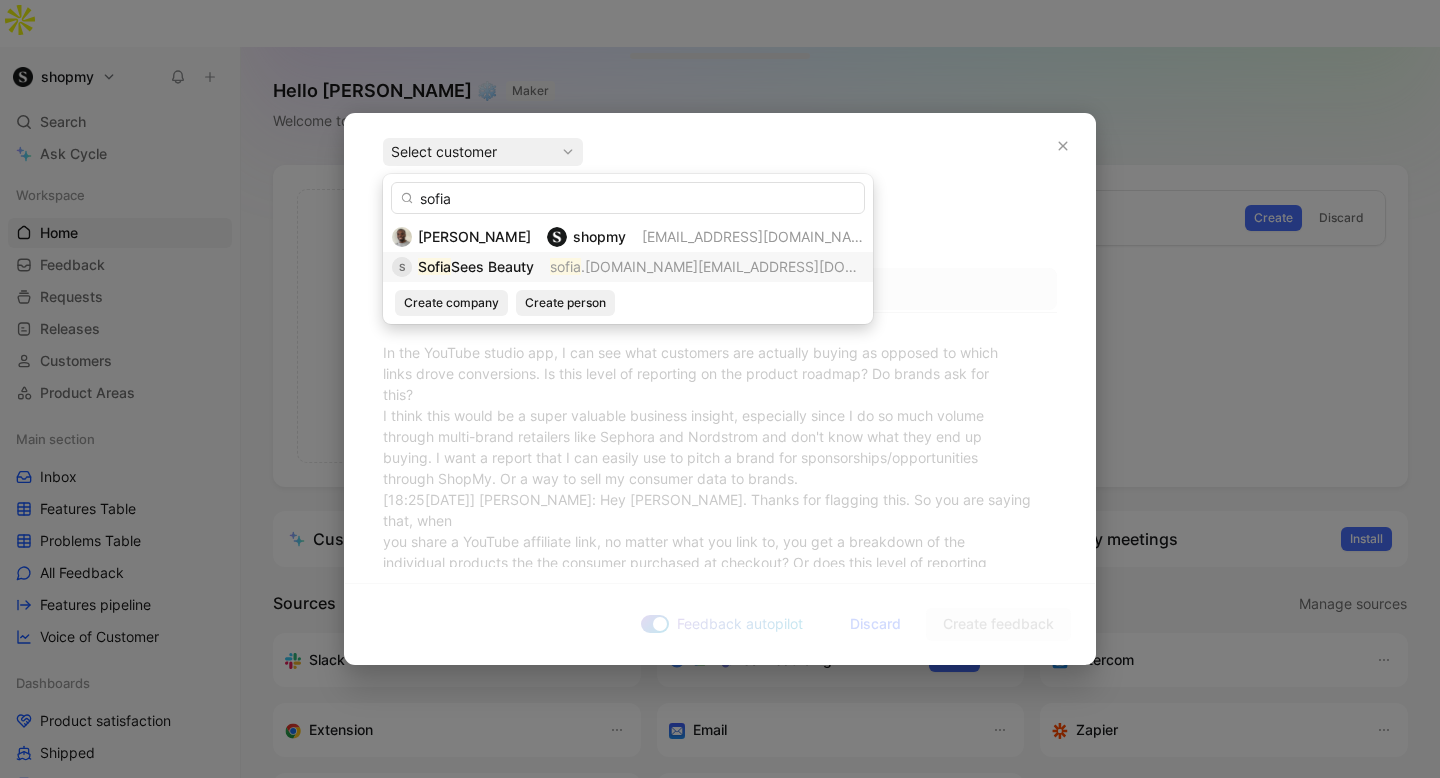 type on "sofia" 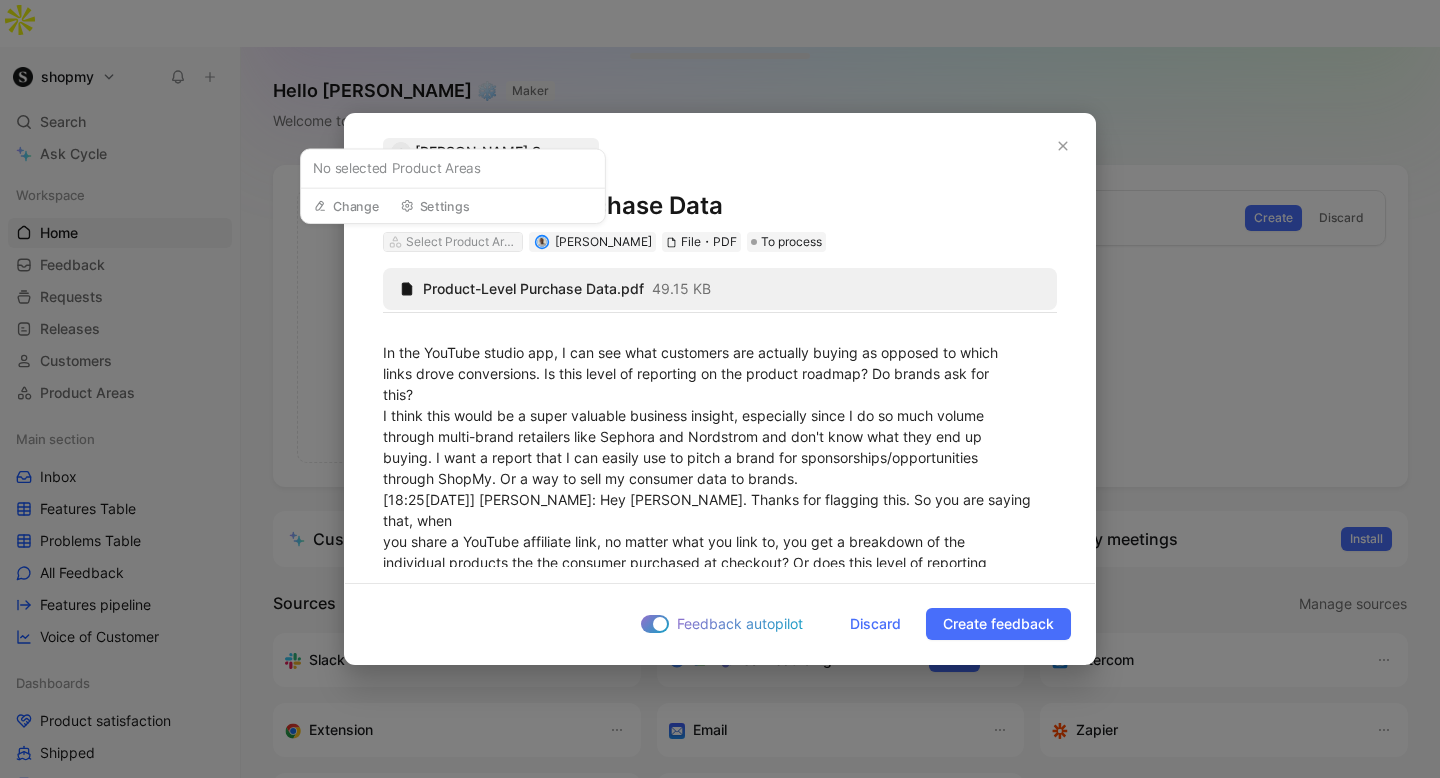 click on "Select Product Areas" at bounding box center [462, 242] 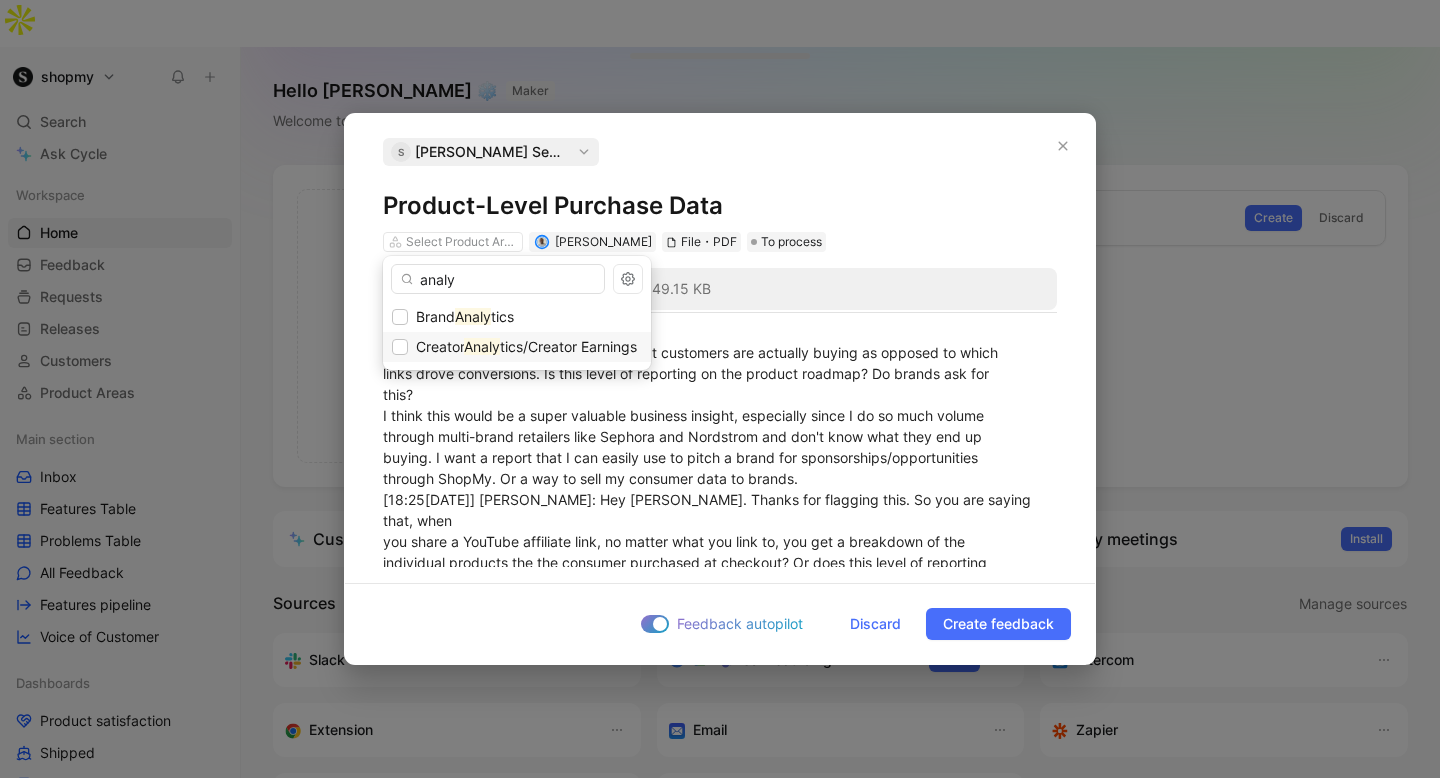 type on "analy" 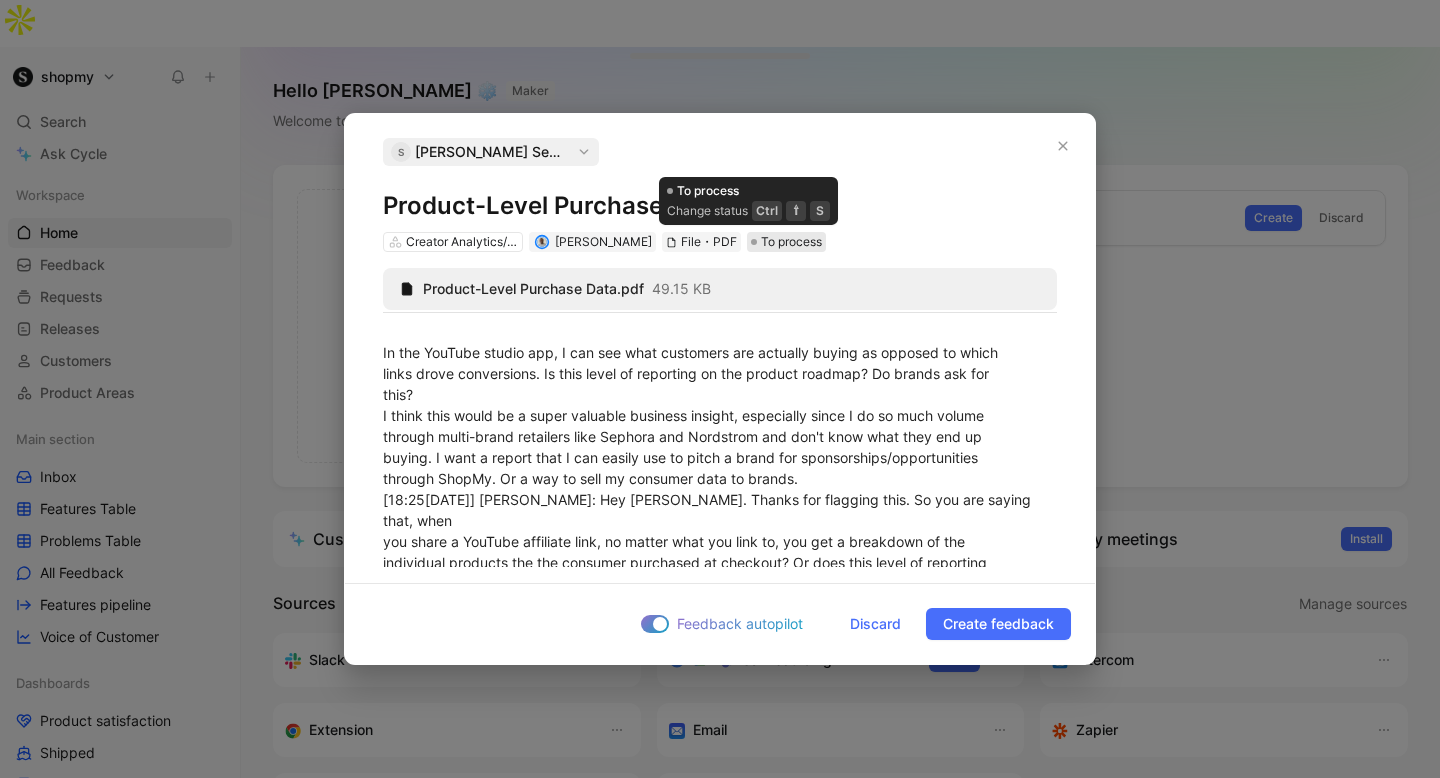 click on "To process" at bounding box center (791, 242) 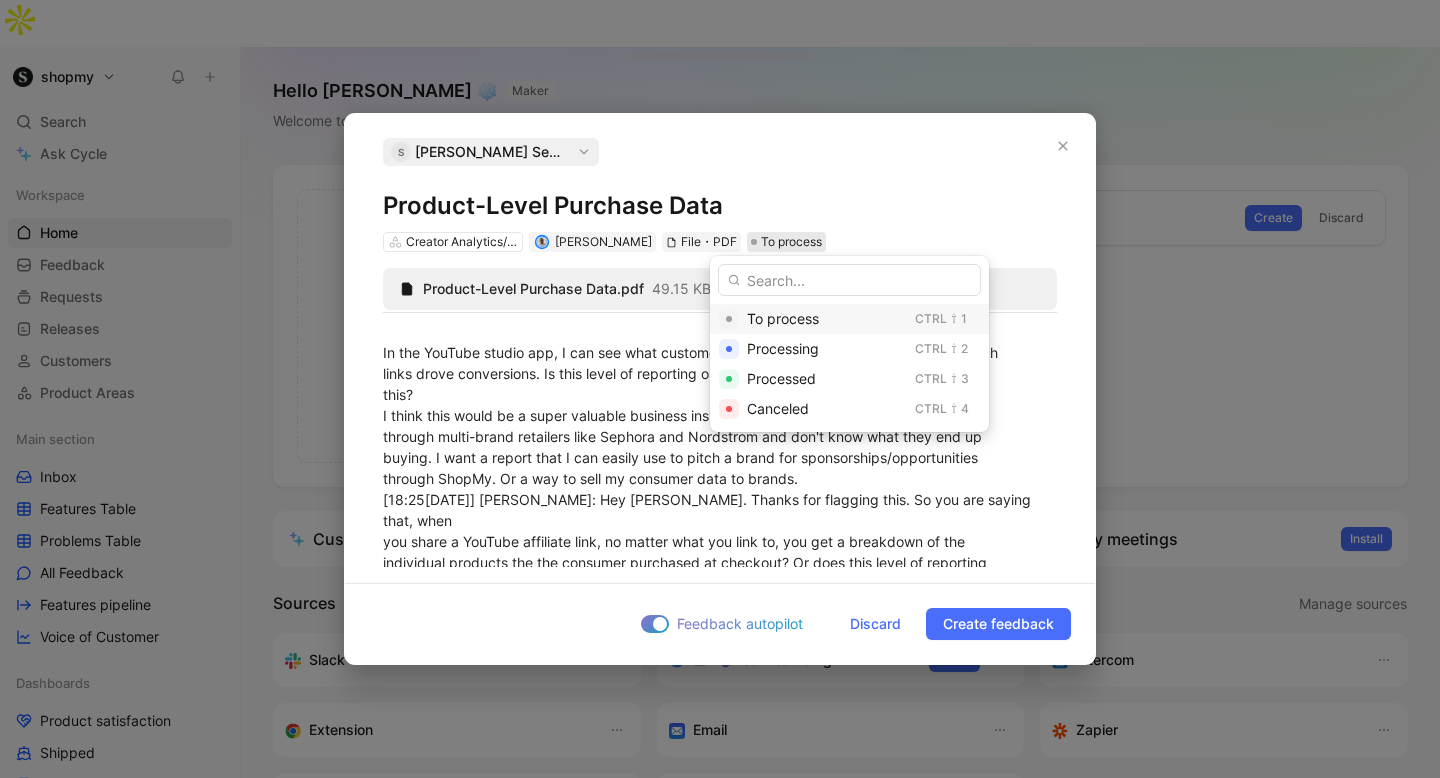 click on "To process" at bounding box center [783, 318] 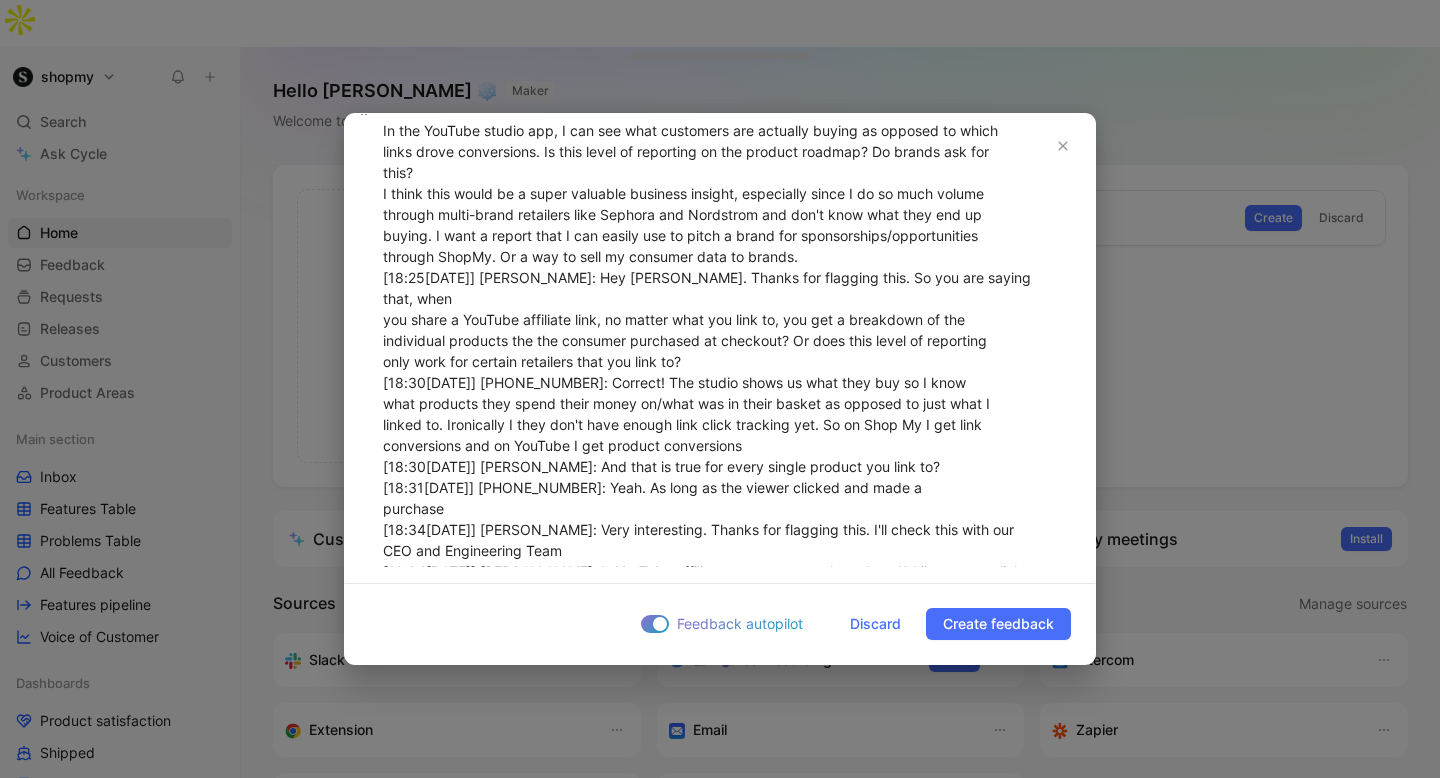 scroll, scrollTop: 406, scrollLeft: 0, axis: vertical 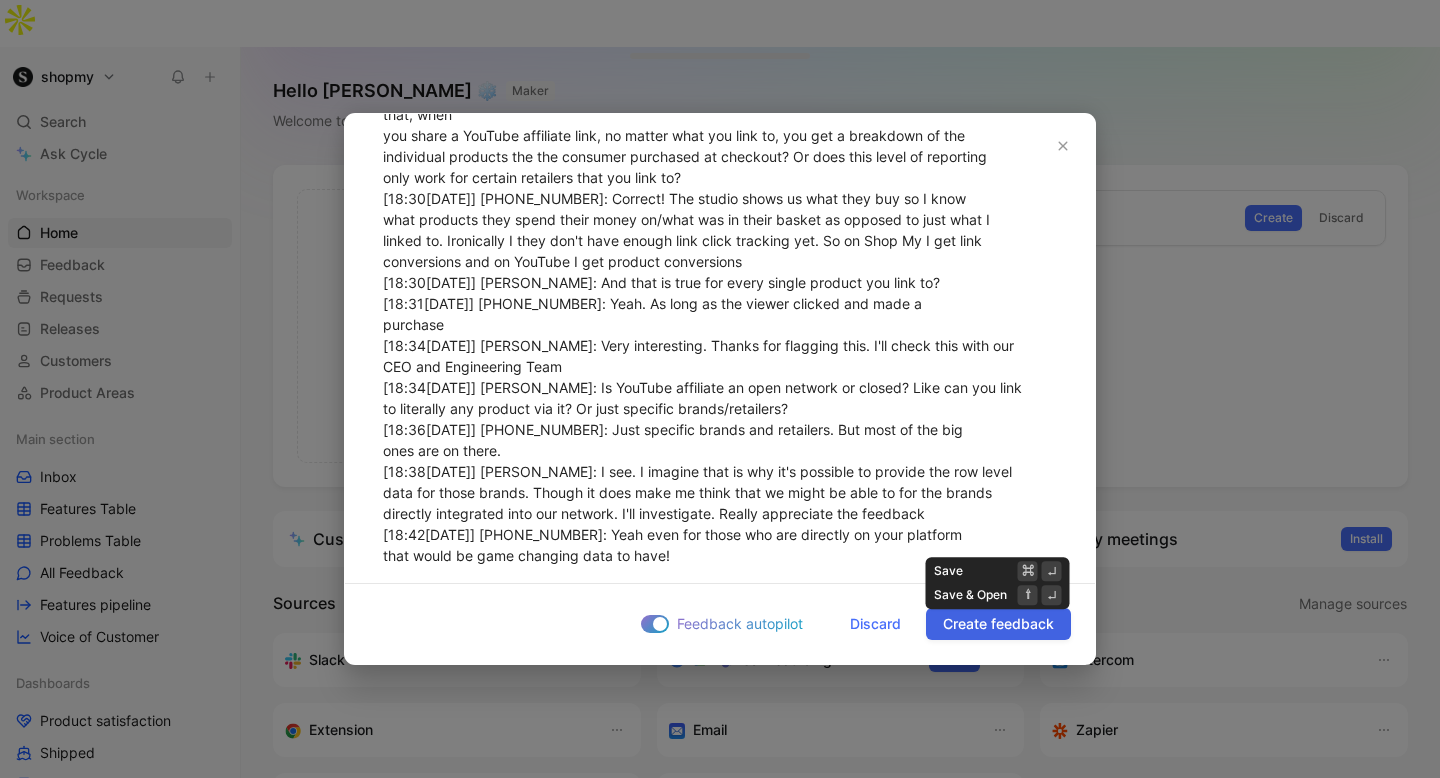click on "Create feedback" at bounding box center [998, 624] 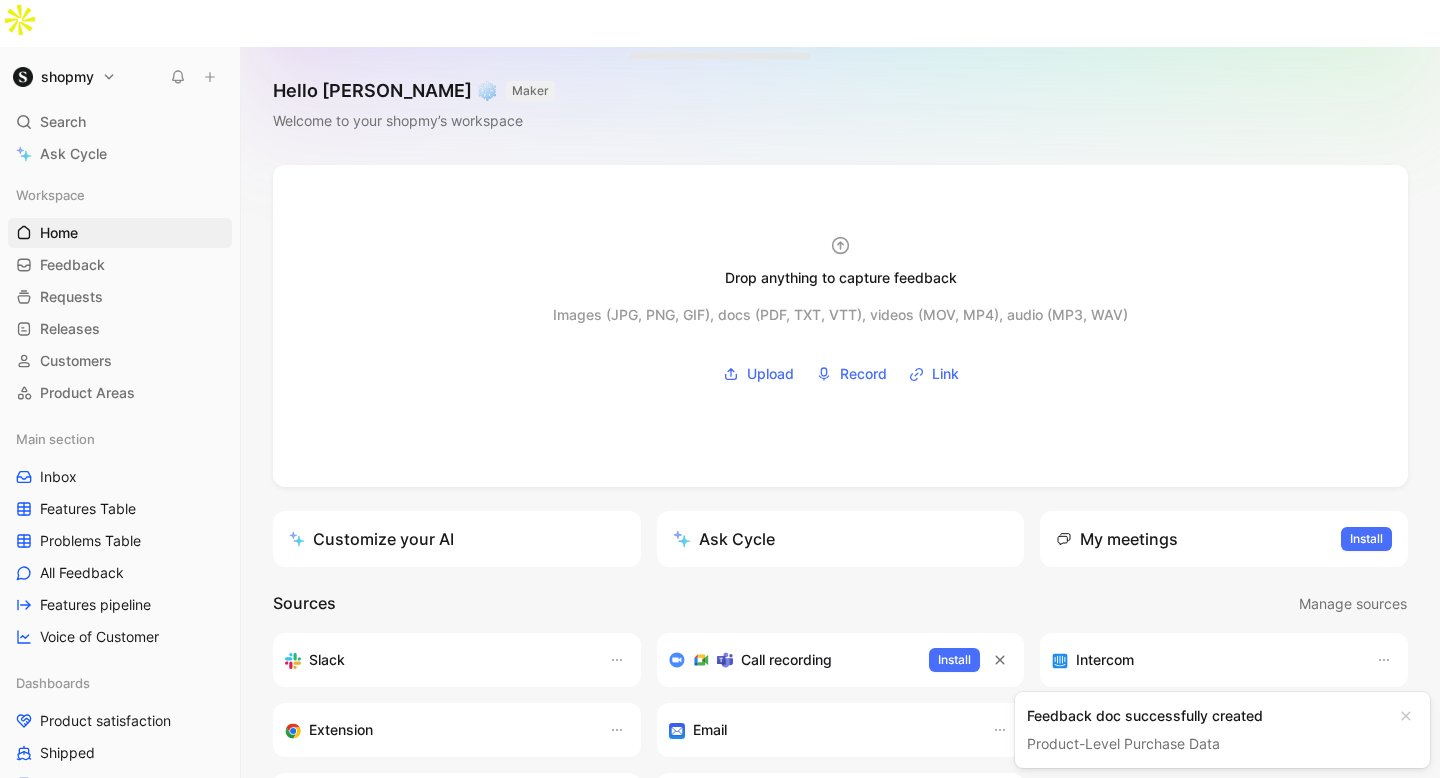 click on "Product-Level Purchase Data" at bounding box center [1123, 743] 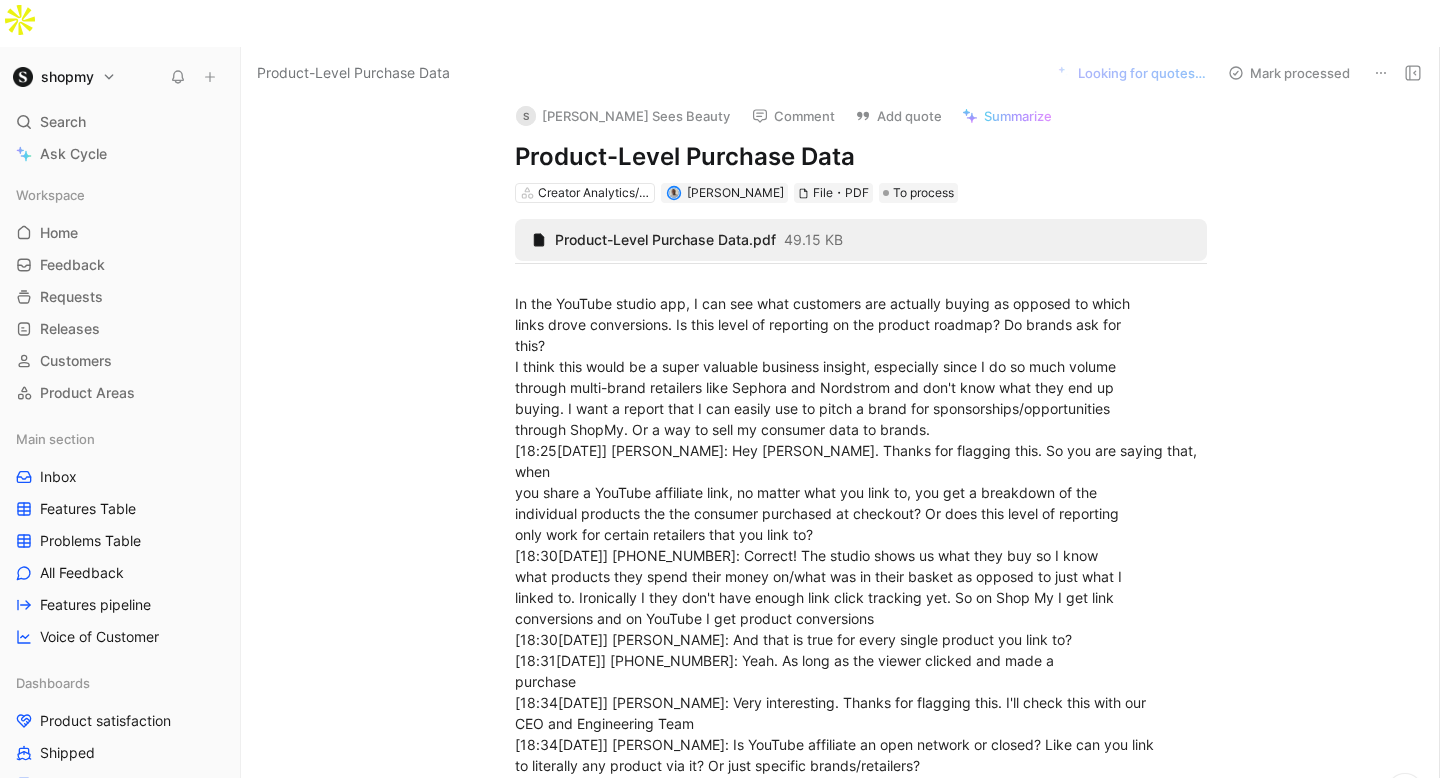 scroll, scrollTop: 7, scrollLeft: 0, axis: vertical 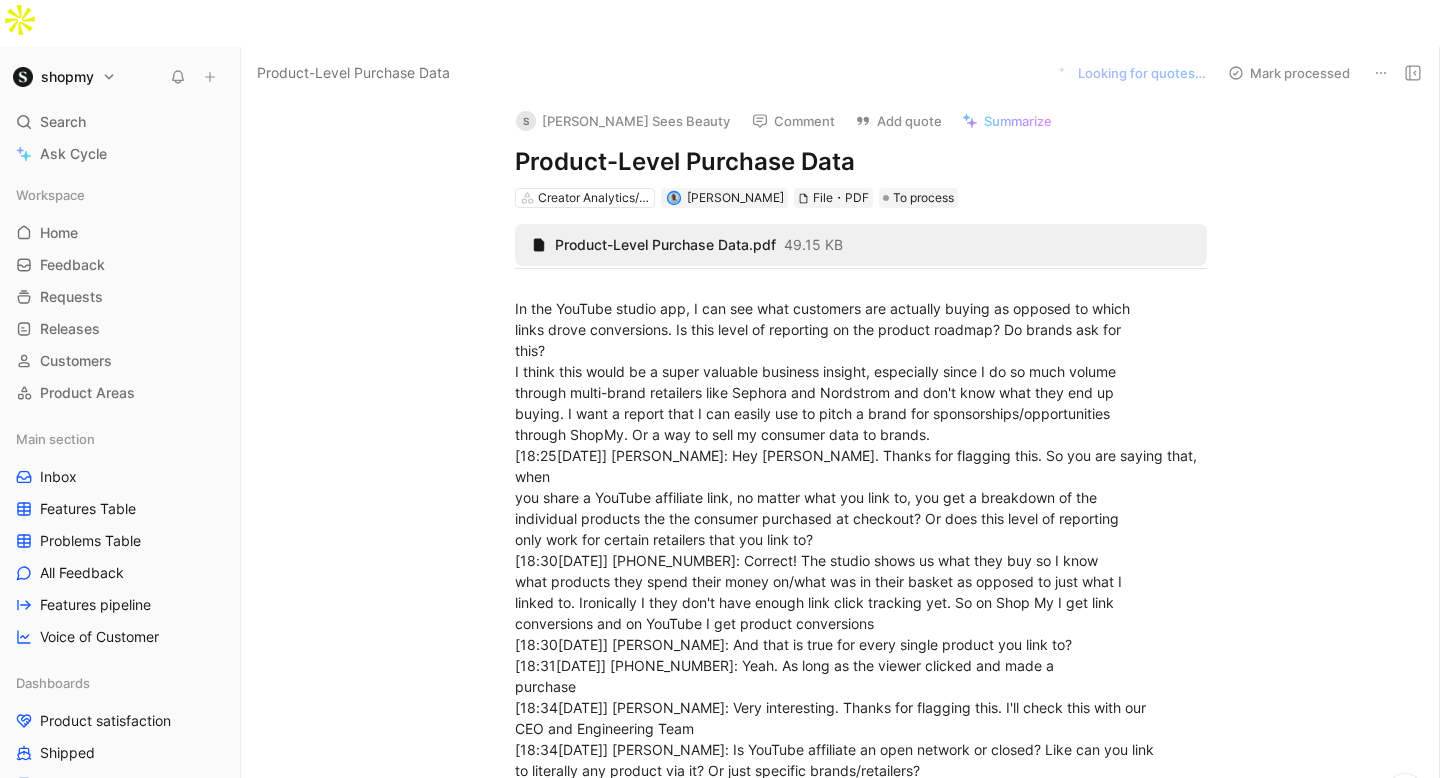 click on "Add quote" at bounding box center [898, 121] 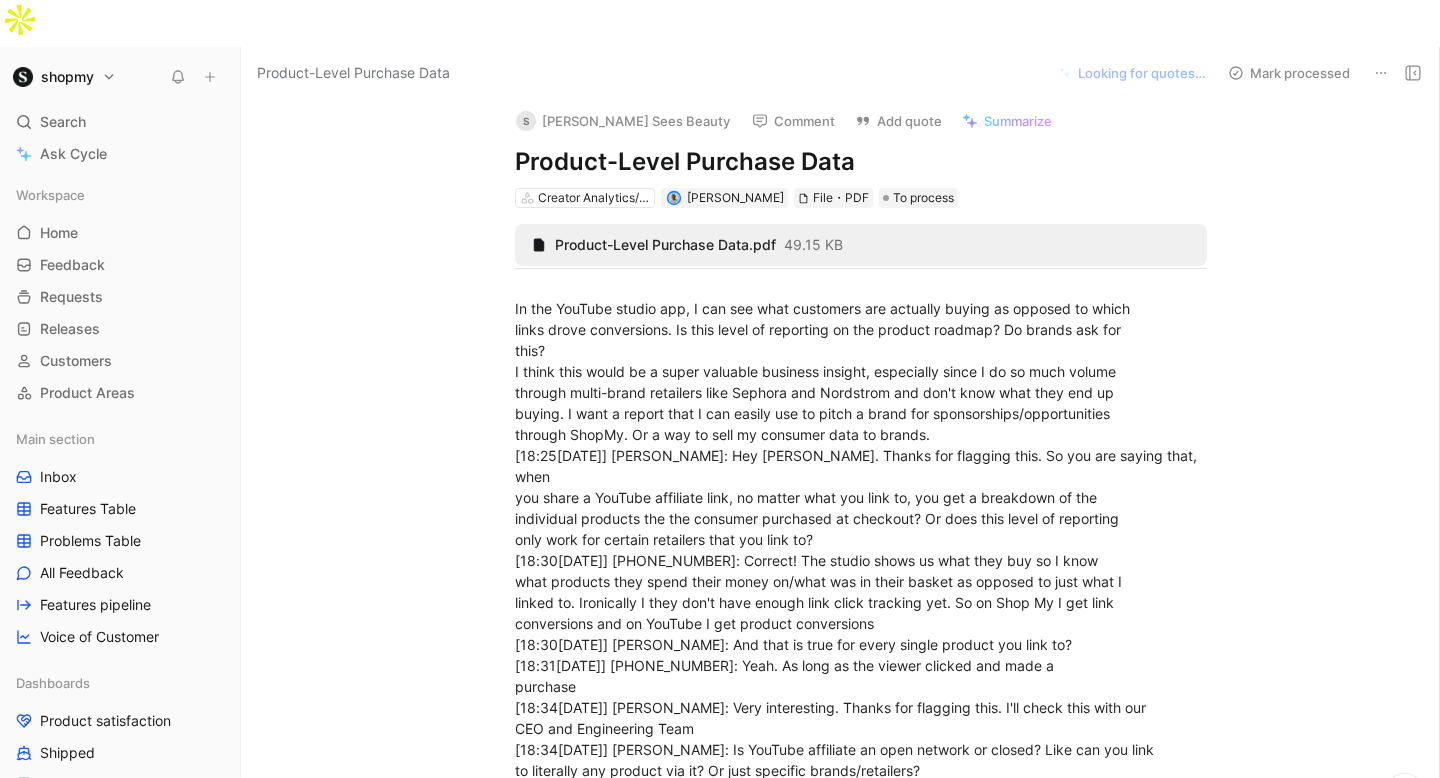 click on "Add quote" at bounding box center [898, 121] 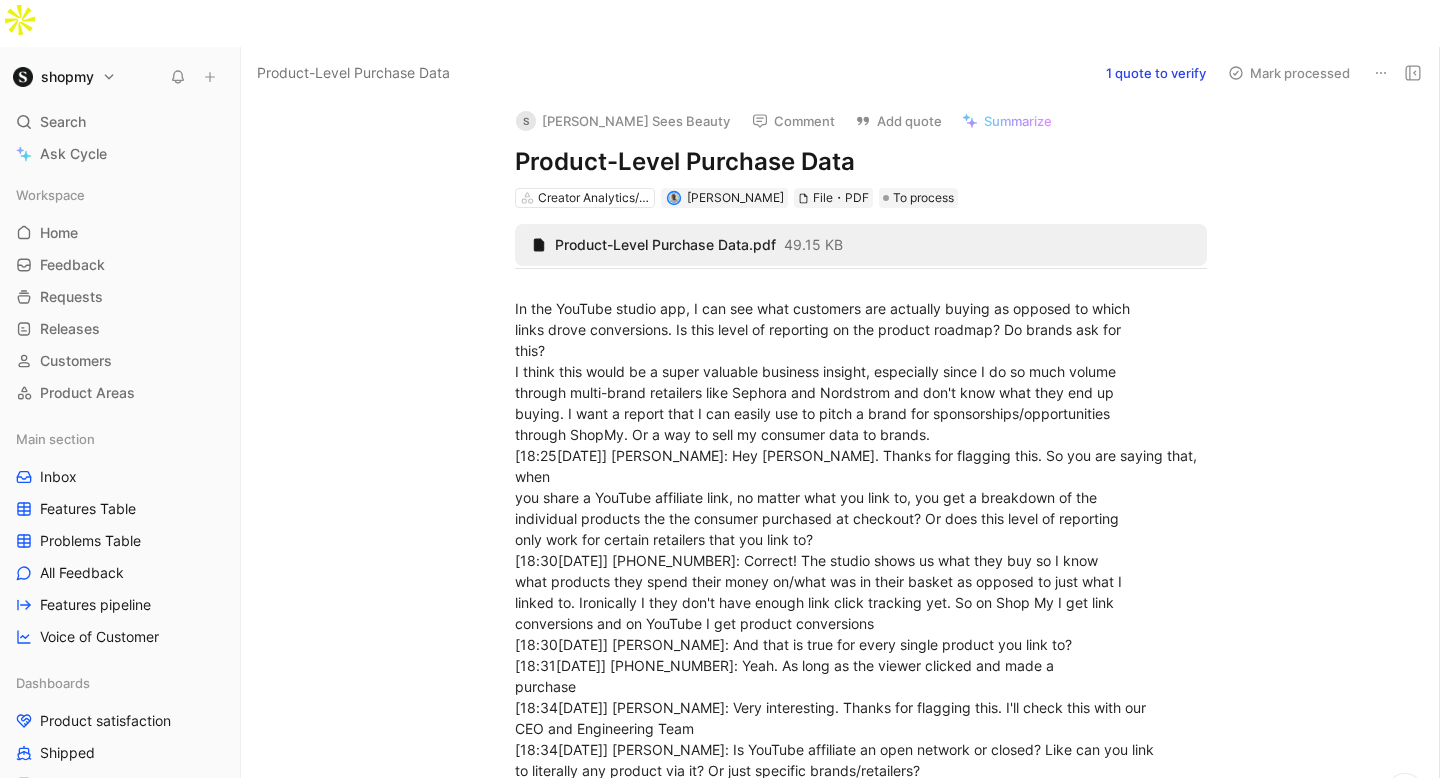 click on "Summarize" at bounding box center [1018, 121] 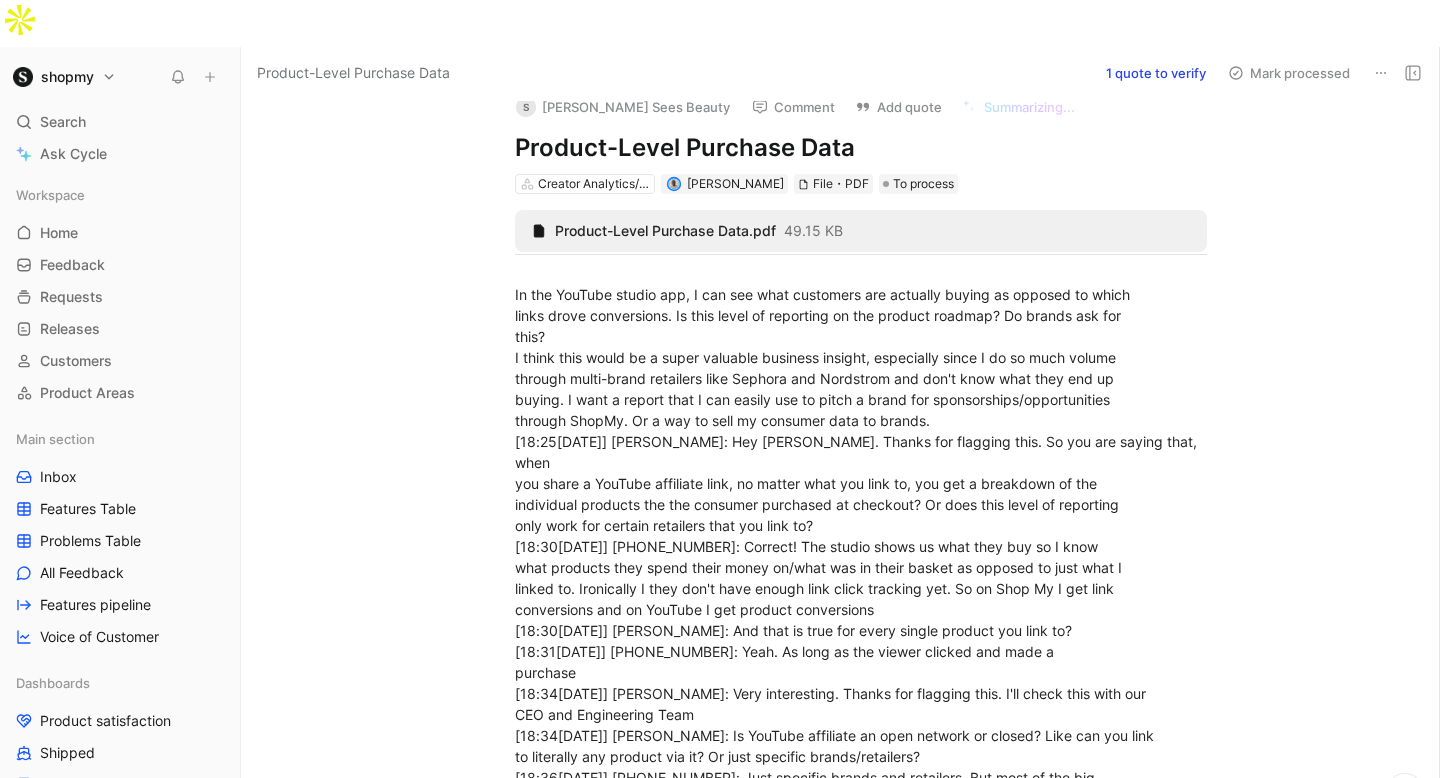 scroll, scrollTop: 0, scrollLeft: 0, axis: both 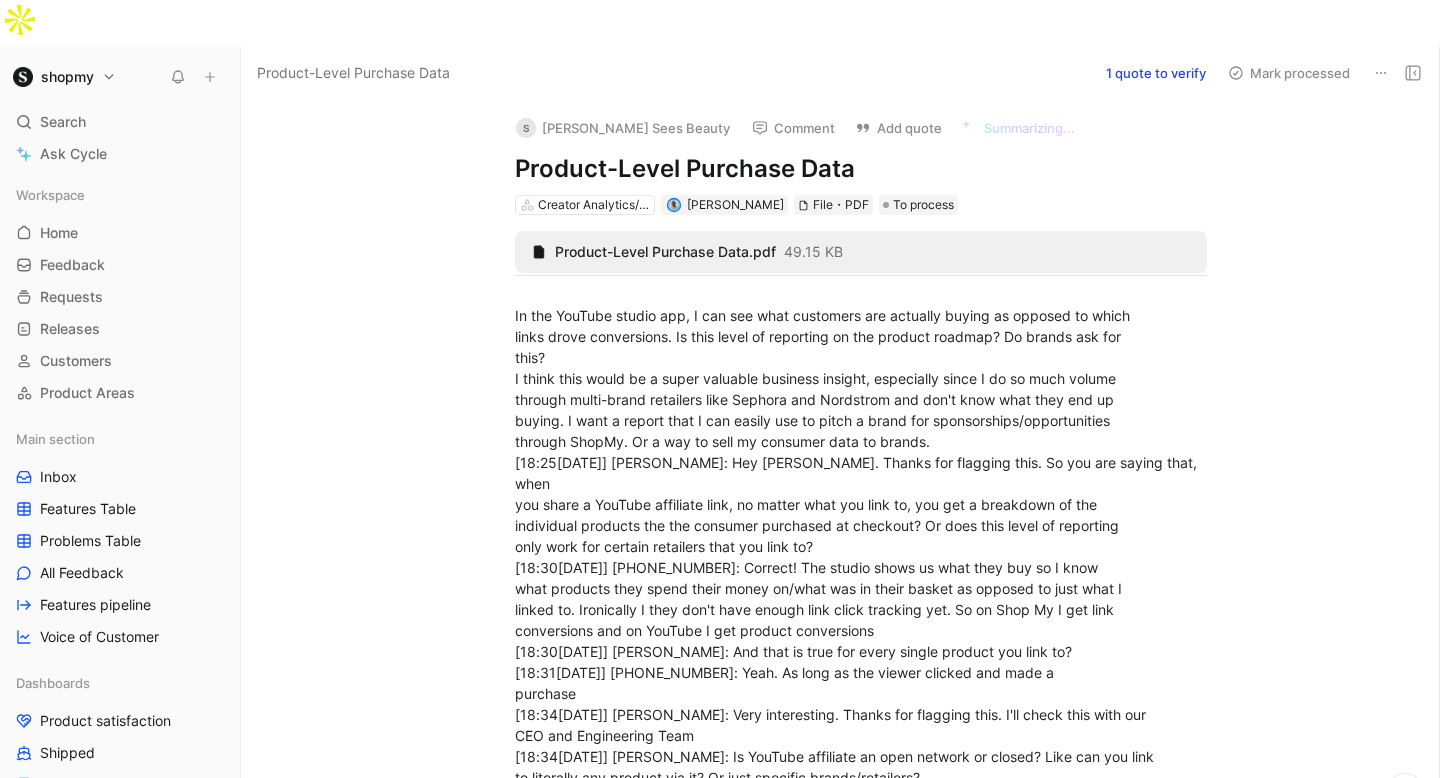click on "1 quote to verify" at bounding box center (1156, 73) 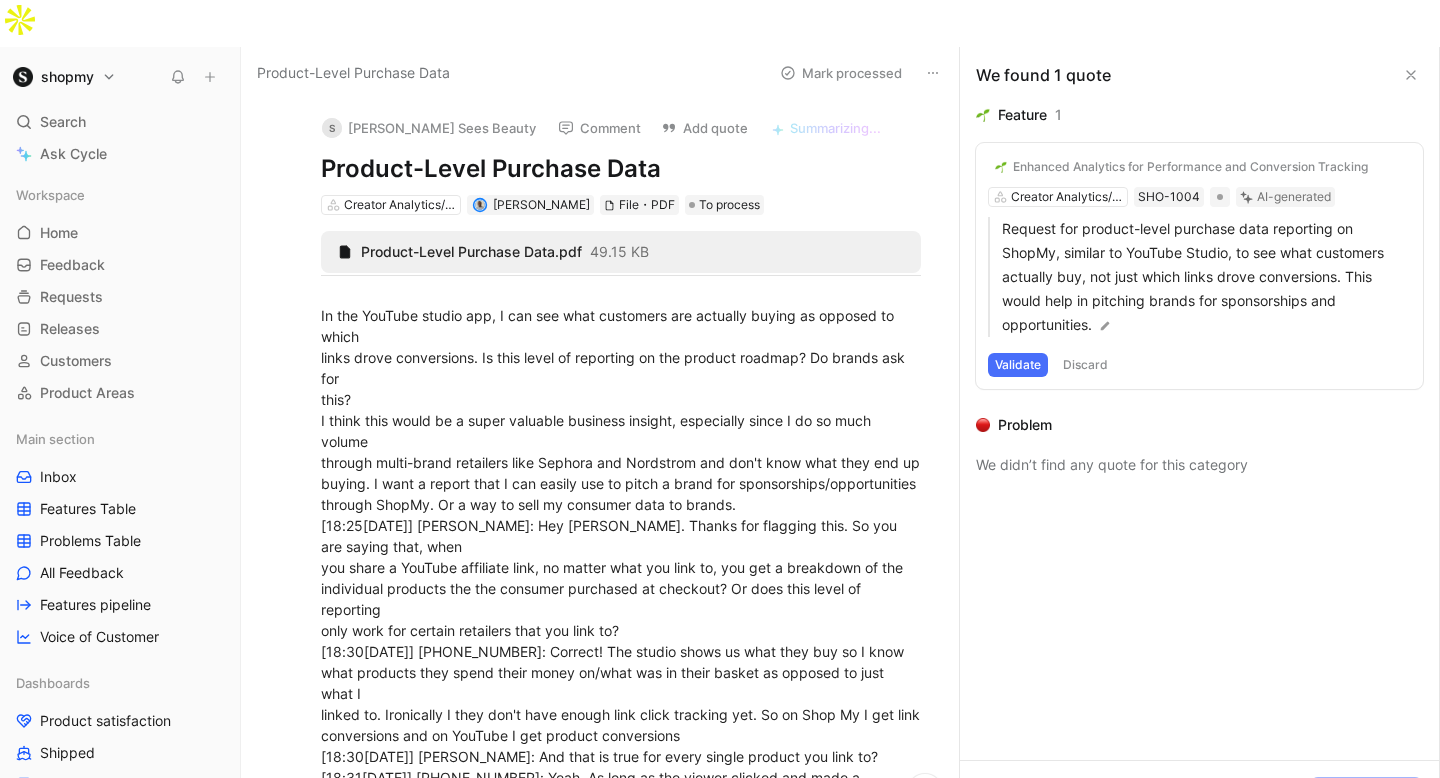 click on "Validate" at bounding box center (1018, 365) 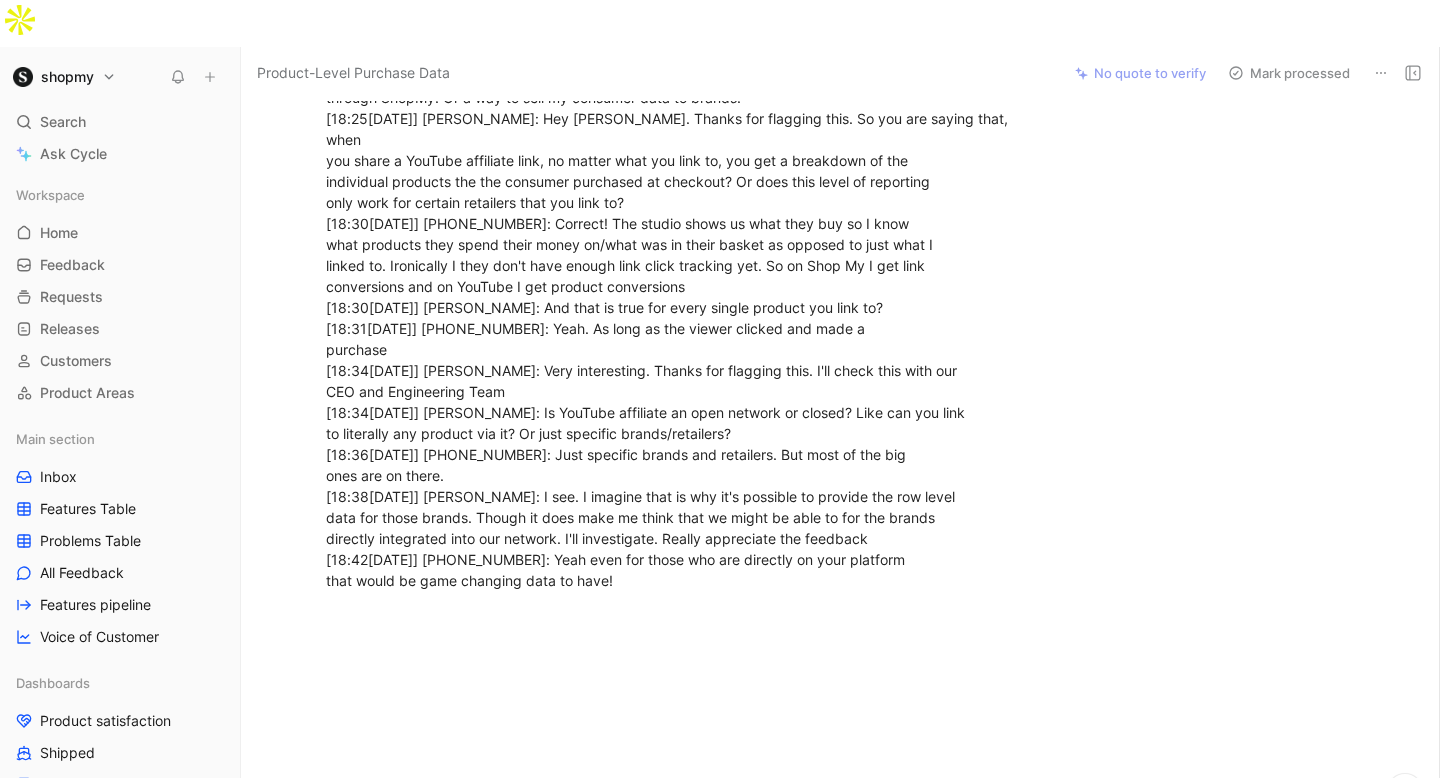 scroll, scrollTop: 0, scrollLeft: 0, axis: both 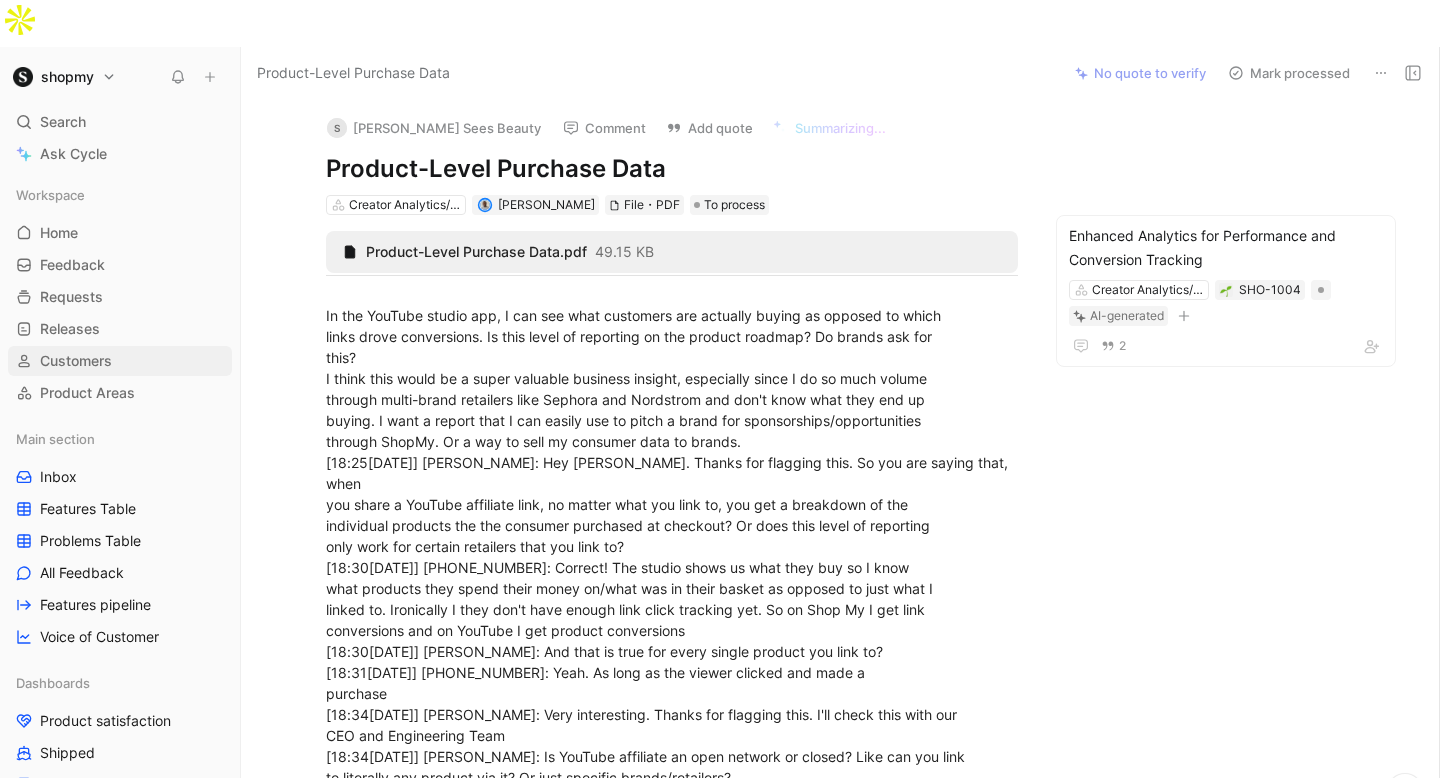 click on "Customers" at bounding box center [76, 361] 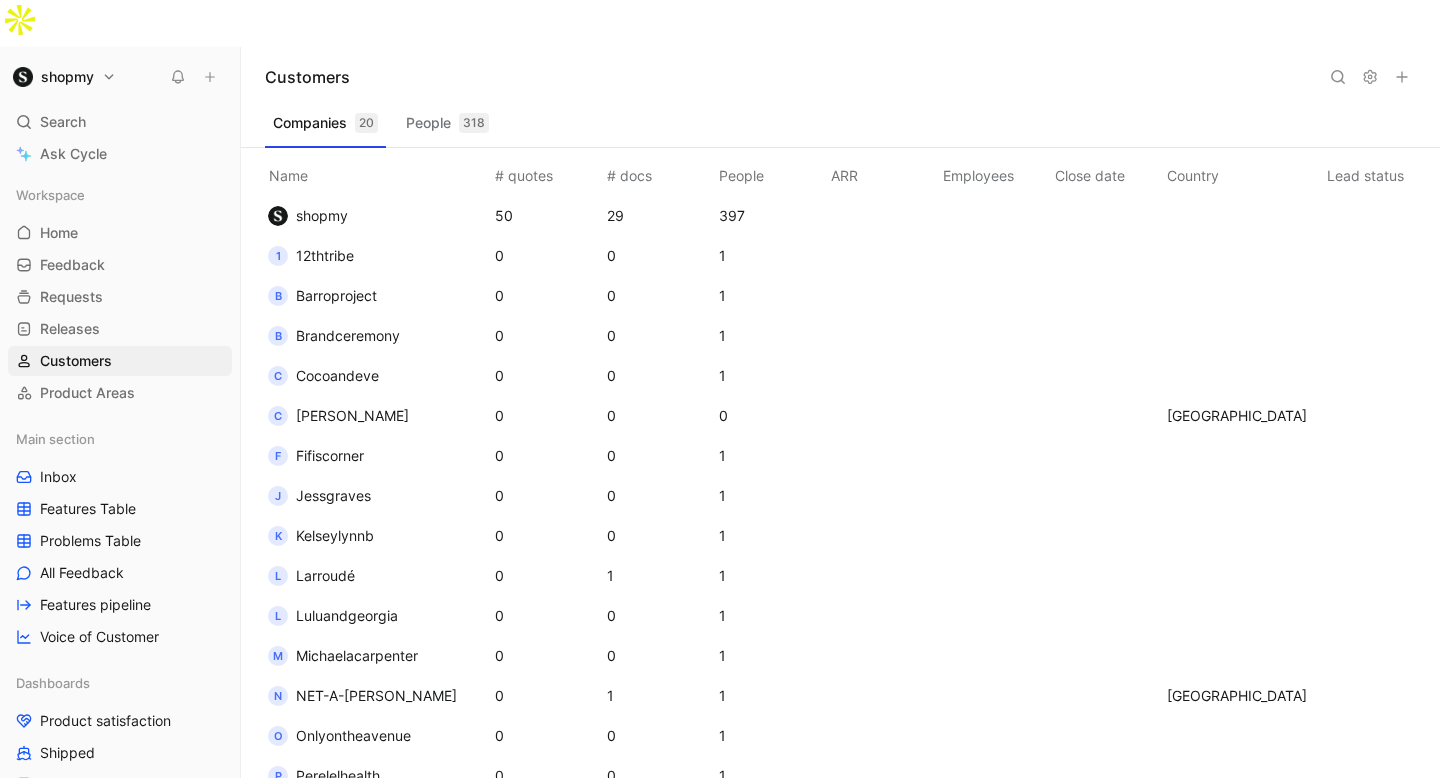 click on "People 318" at bounding box center [447, 123] 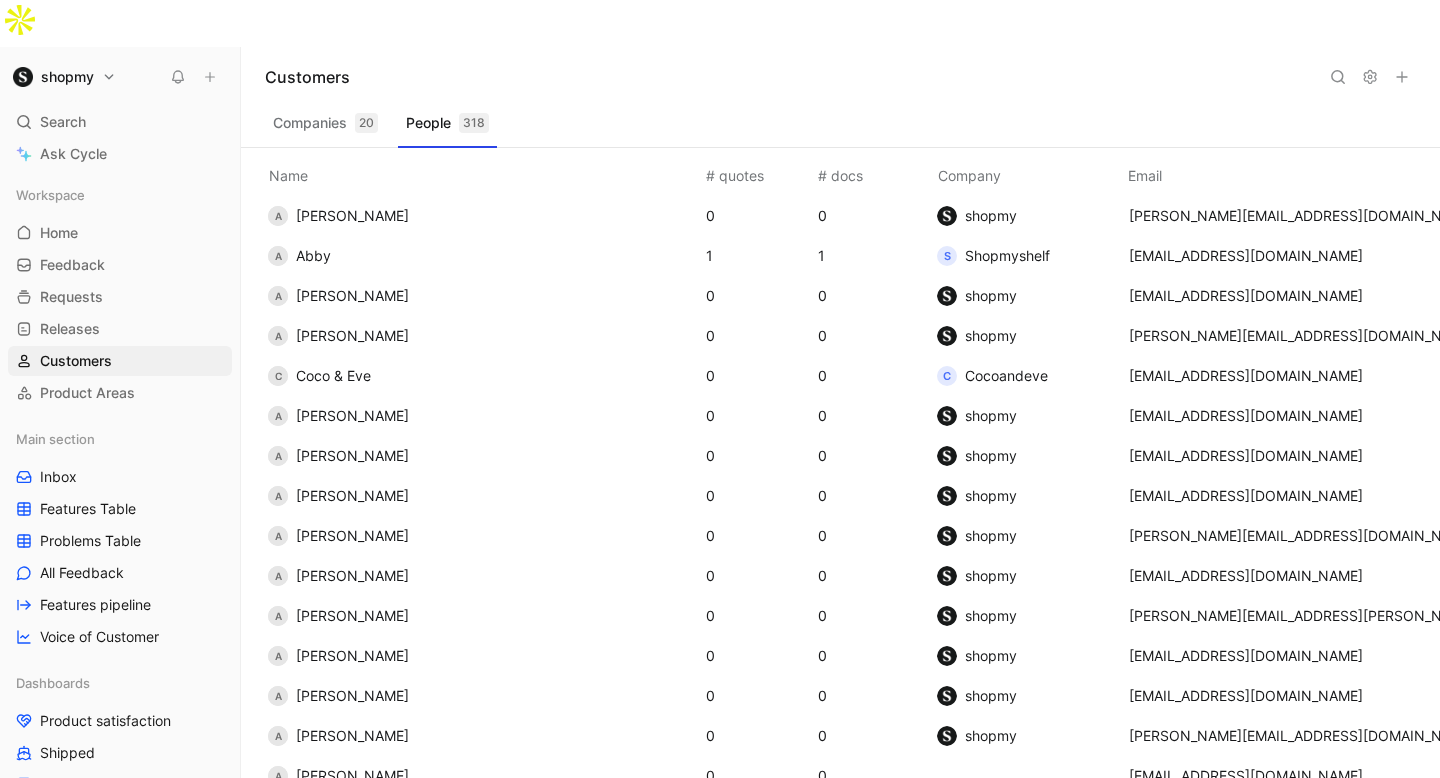 click on "Companies 20" at bounding box center [325, 123] 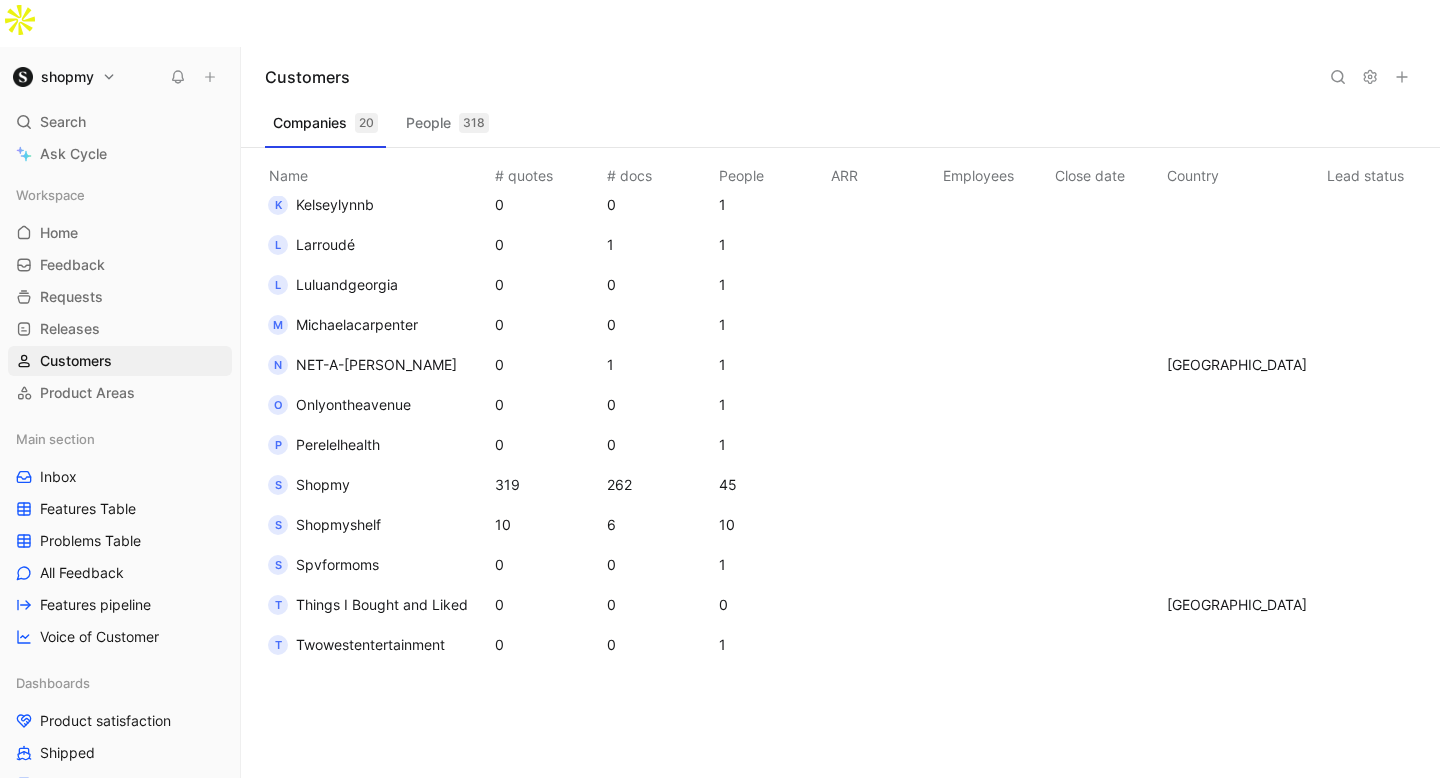 scroll, scrollTop: 0, scrollLeft: 0, axis: both 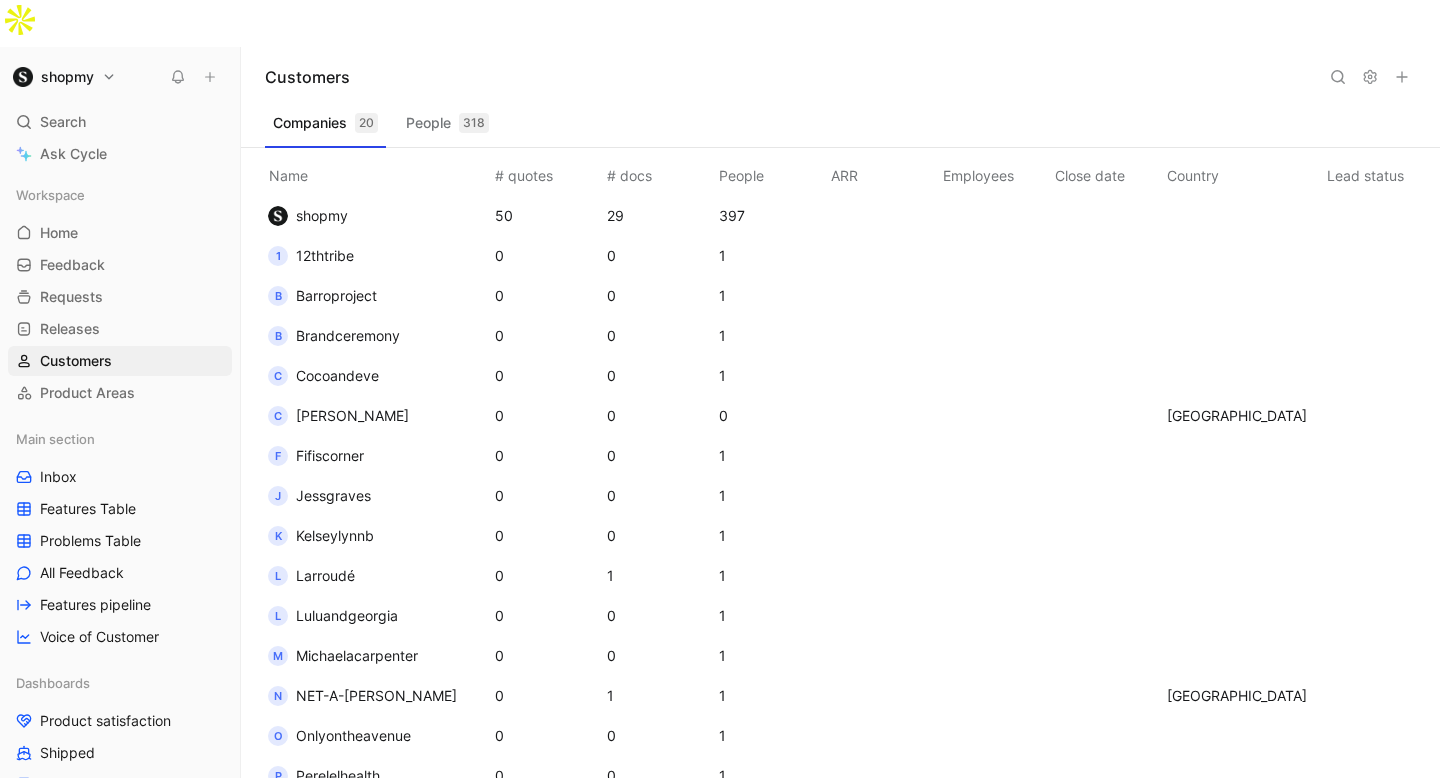 click on "shopmy Search ⌘ K Ask Cycle Workspace Home G then H Feedback G then F Requests G then R Releases G then L Customers Product Areas Main section Inbox Features Table Problems Table All Feedback Features pipeline Voice of Customer Dashboards Product satisfaction Shipped VoC External VoC Internal Feature view Customer view Trends Brand Inbox Features Table Problems Table VoC Brand Brand/Creator Brand/Shopper Creator Creator/Shopper Shopper
To pick up a draggable item, press the space bar.
While dragging, use the arrow keys to move the item.
Press space again to drop the item in its new position, or press escape to cancel.
Help center Invite member Customers Companies 20 People 318 Name # quotes # docs People ARR Employees Close date Country Lead status Industry Linked profiles Custom ID shopmy 50 29 397 1 12thtribe 0 0 1 B Barroproject 0 0 1 B Brandceremony 0 0 1 C Cocoandeve 0 0 1 C Courtney Grow 0 0 0 United States F Fifiscorner 0 0 1 J Jessgraves 0 0 1 K Kelseylynnb 0 0 1 L 0" at bounding box center [720, 389] 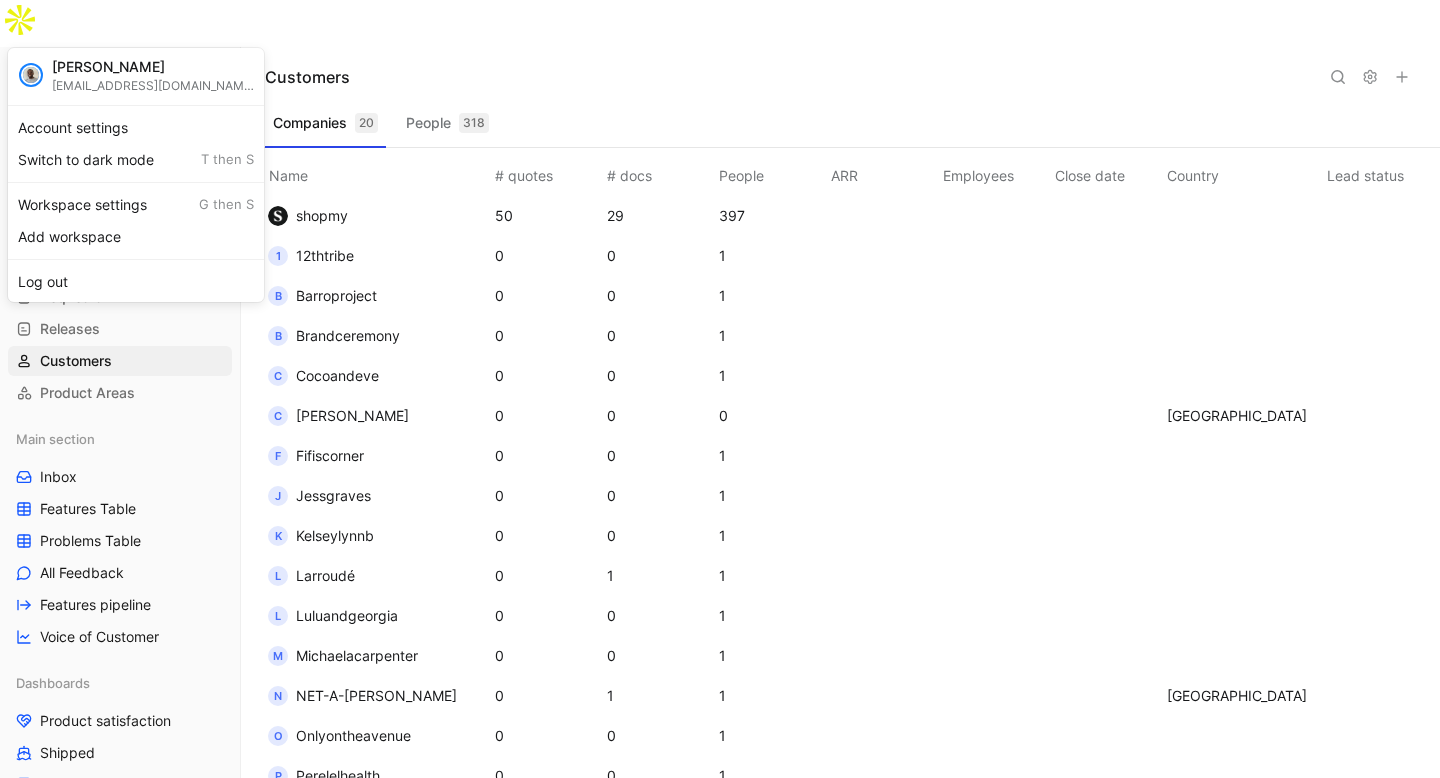 click on "Account settings" at bounding box center (136, 128) 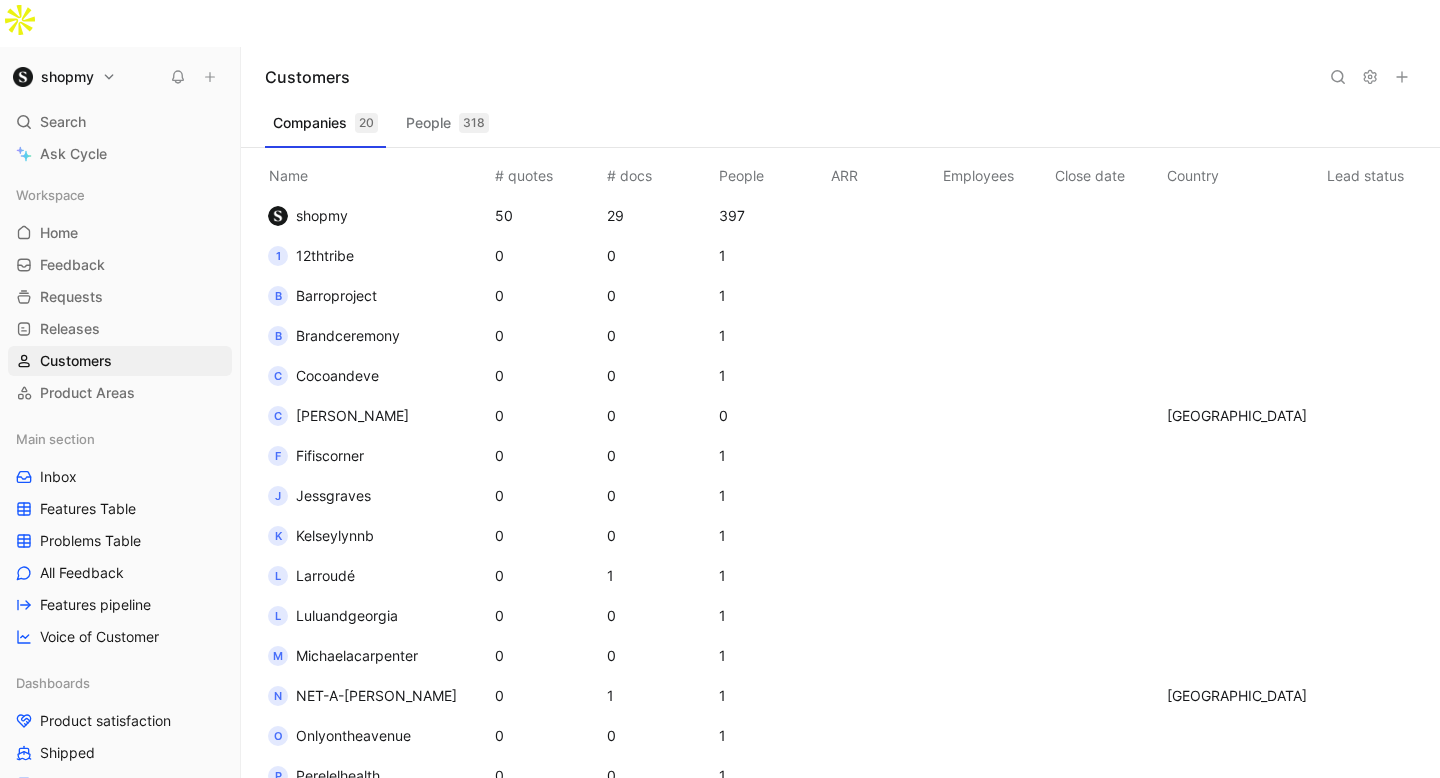 click on "shopmy Search ⌘ K Ask Cycle Workspace Home G then H Feedback G then F Requests G then R Releases G then L Customers Product Areas Main section Inbox Features Table Problems Table All Feedback Features pipeline Voice of Customer Dashboards Product satisfaction Shipped VoC External VoC Internal Feature view Customer view Trends Brand Inbox Features Table Problems Table VoC Brand Brand/Creator Brand/Shopper Creator Creator/Shopper Shopper
To pick up a draggable item, press the space bar.
While dragging, use the arrow keys to move the item.
Press space again to drop the item in its new position, or press escape to cancel.
Help center Invite member Customers Companies 20 People 318 Name # quotes # docs People ARR Employees Close date Country Lead status Industry Linked profiles Custom ID shopmy 50 29 397 1 12thtribe 0 0 1 B Barroproject 0 0 1 B Brandceremony 0 0 1 C Cocoandeve 0 0 1 C Courtney Grow 0 0 0 United States F Fifiscorner 0 0 1 J Jessgraves 0 0 1 K Kelseylynnb 0 0 1 L 0" at bounding box center (720, 389) 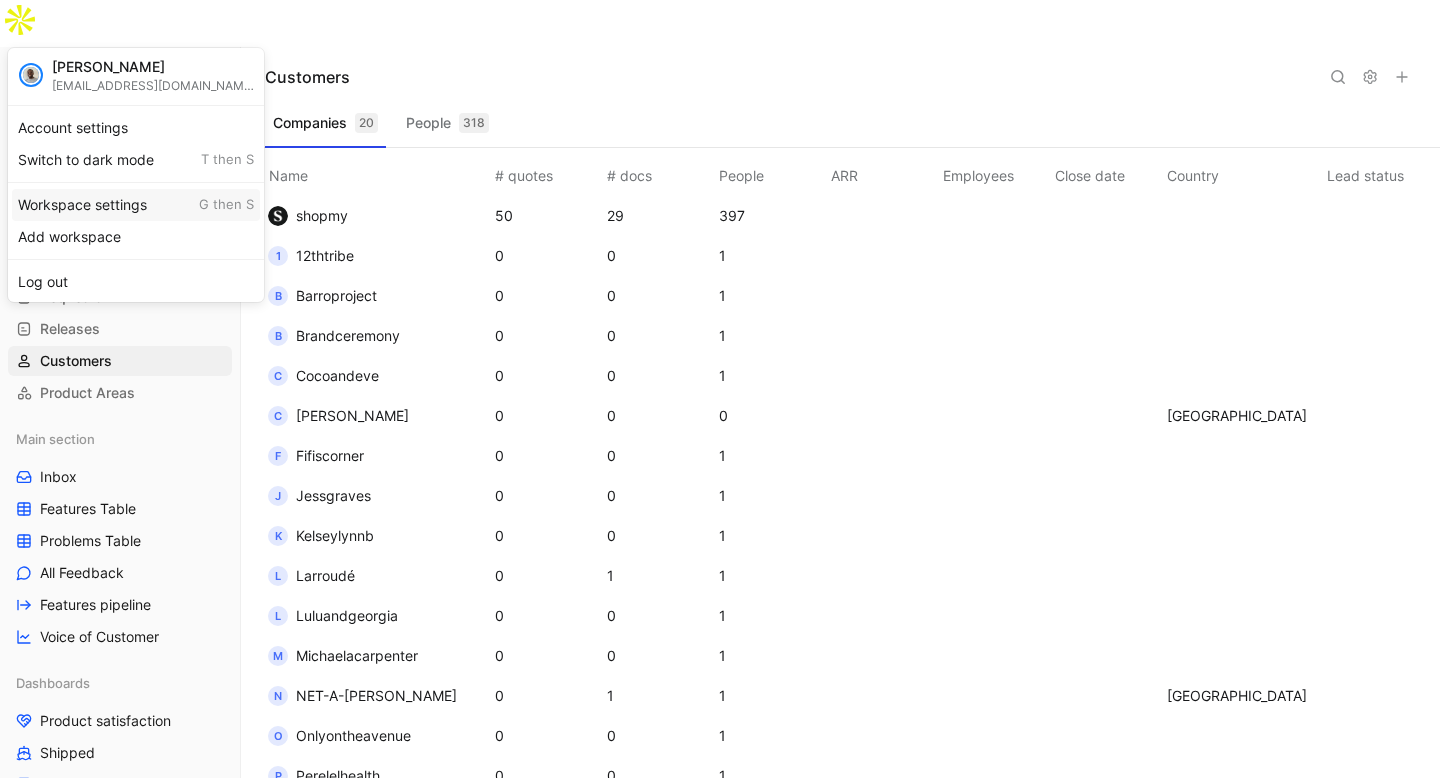 click on "Workspace settings G then S" at bounding box center [136, 205] 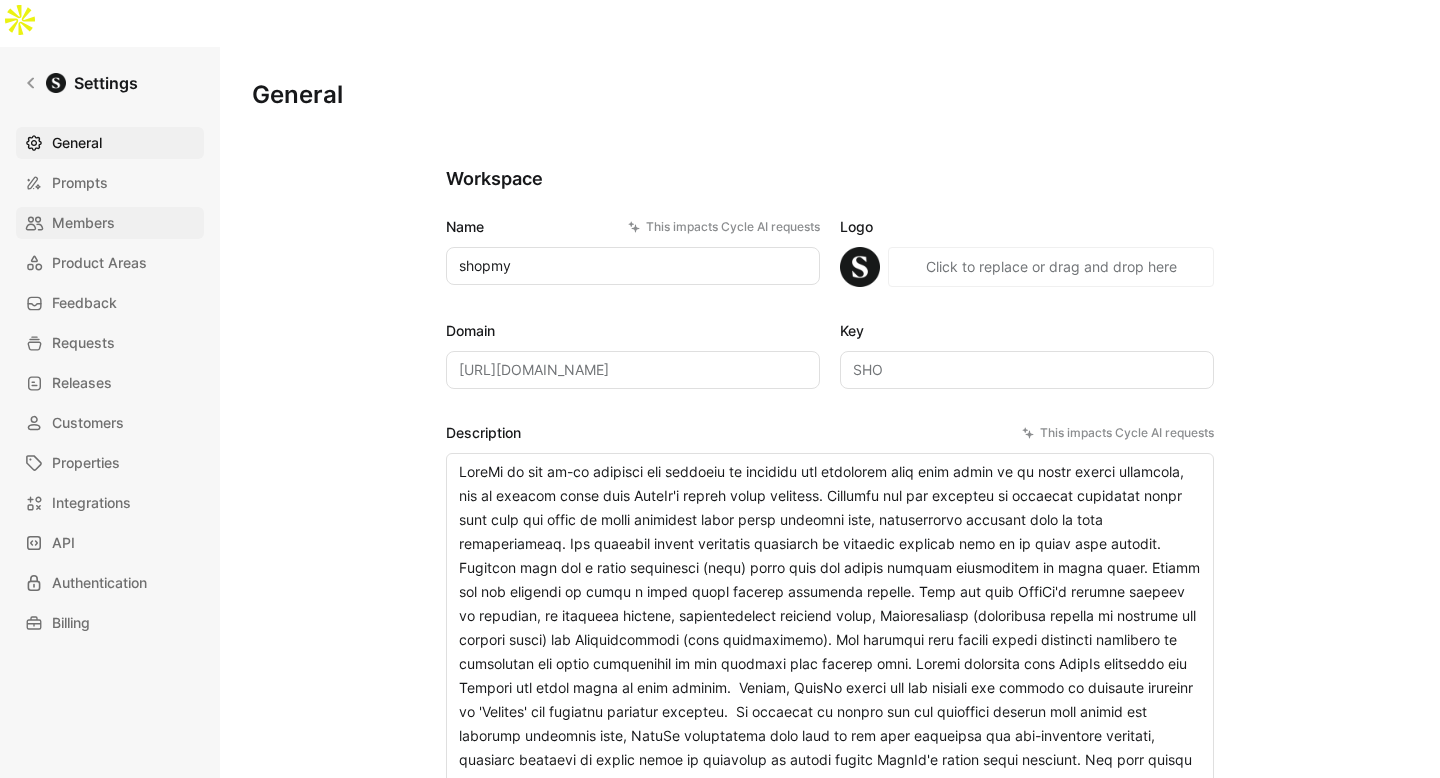 click on "Members" at bounding box center (110, 223) 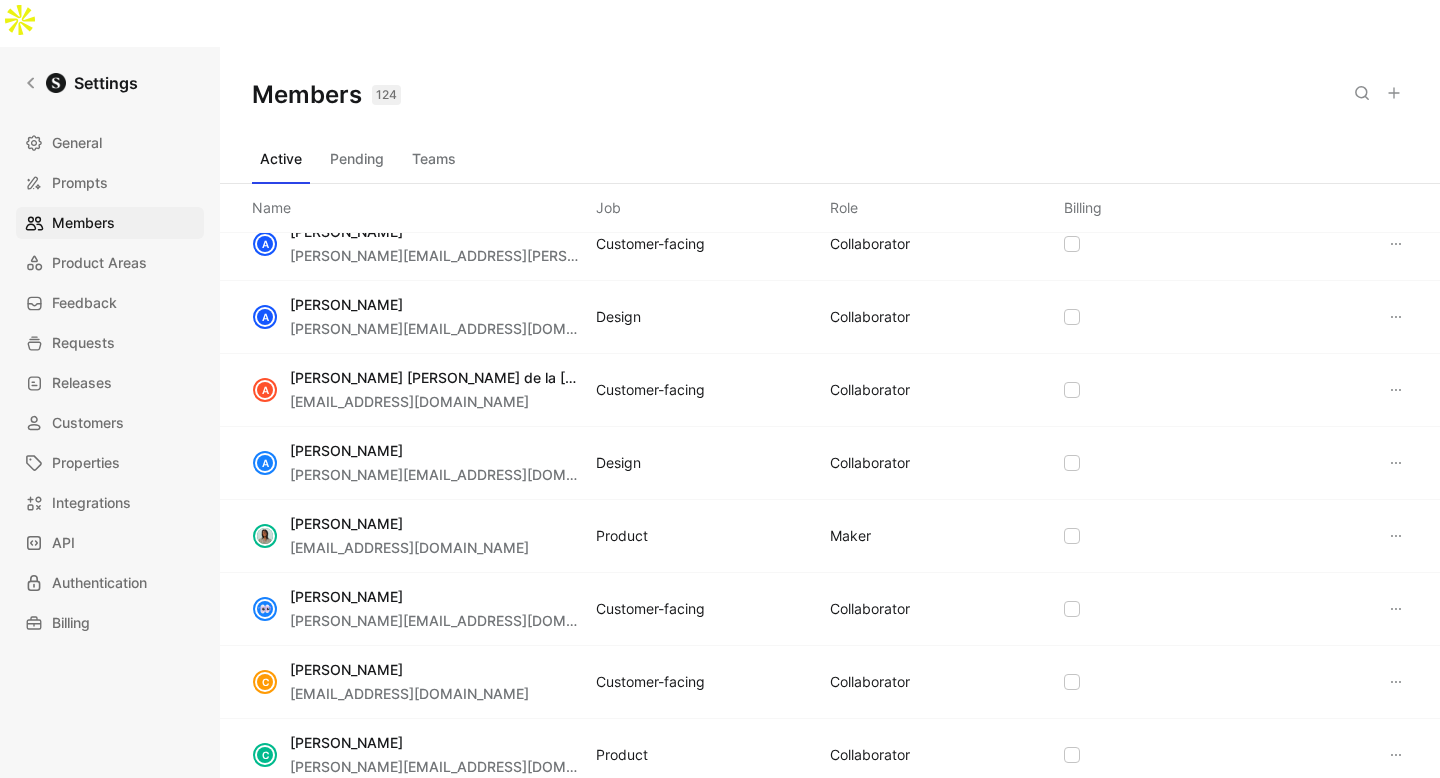 scroll, scrollTop: 0, scrollLeft: 0, axis: both 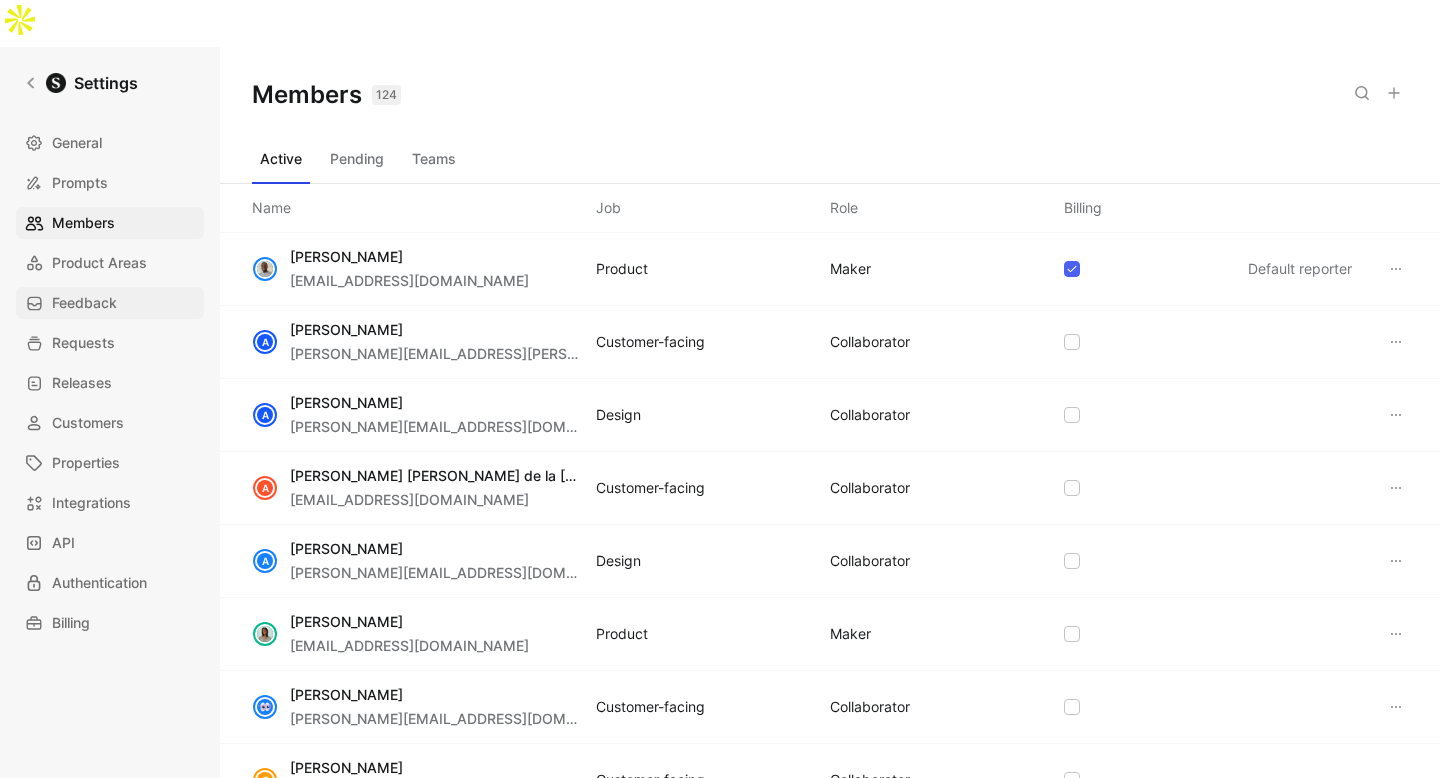 click on "Feedback" at bounding box center (110, 303) 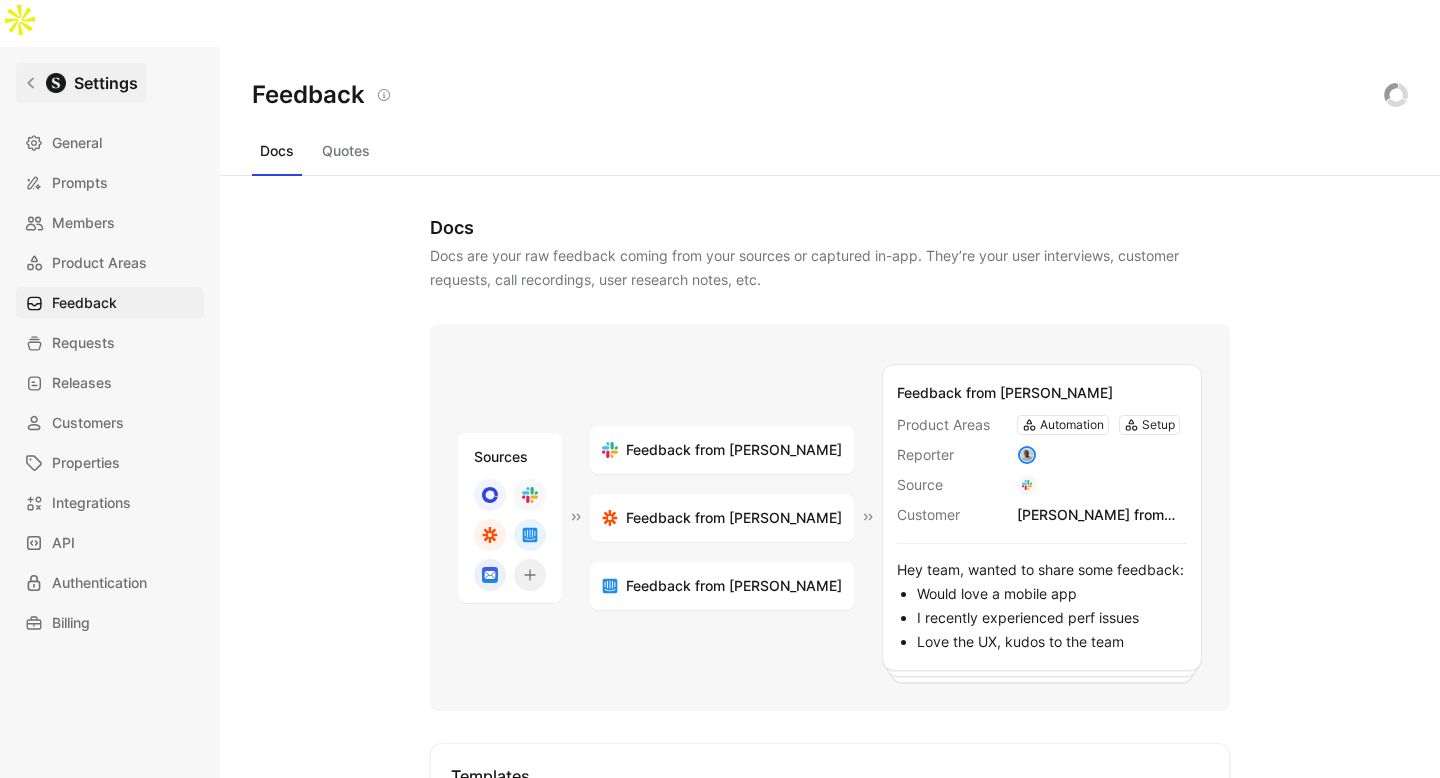 click 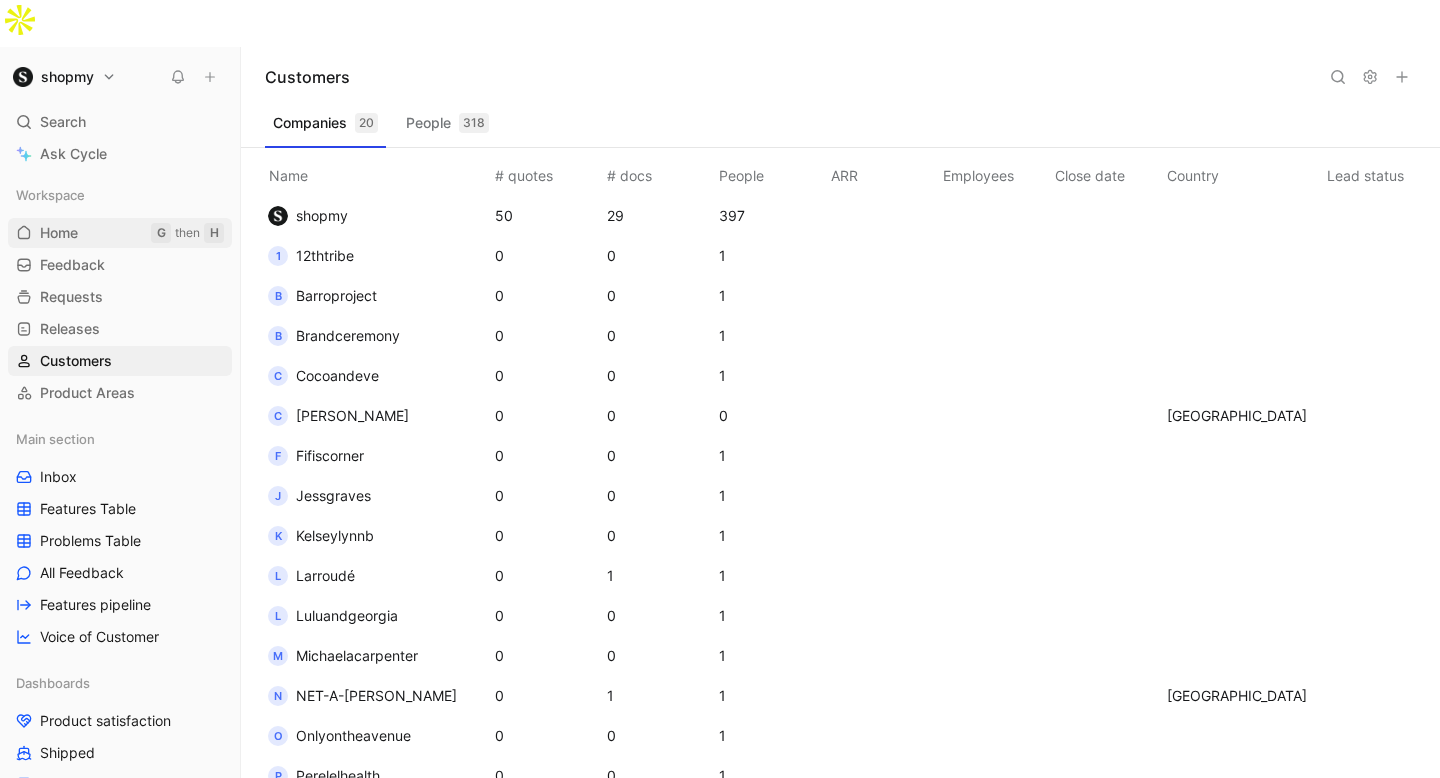 click on "Home G then H" at bounding box center (120, 233) 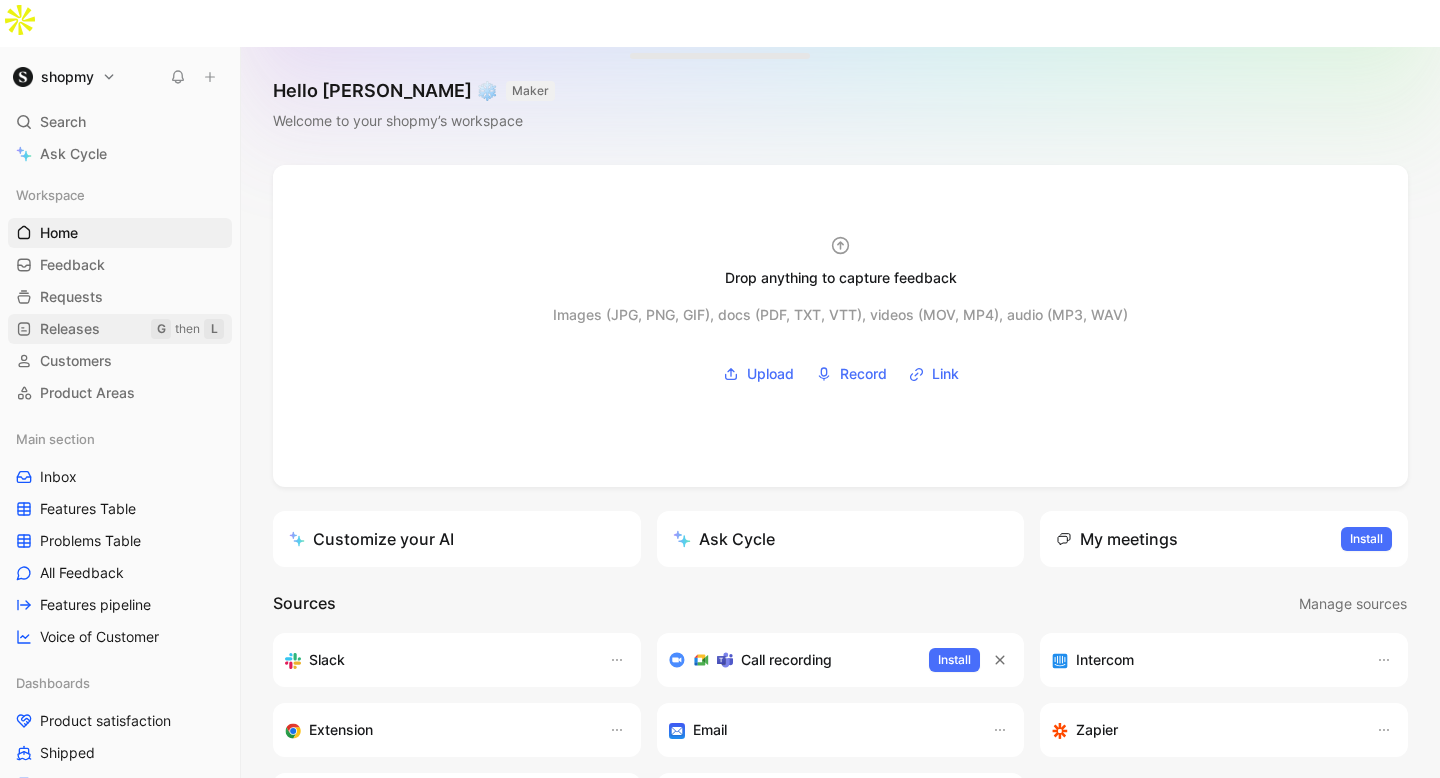 click on "Releases G then L" at bounding box center (120, 329) 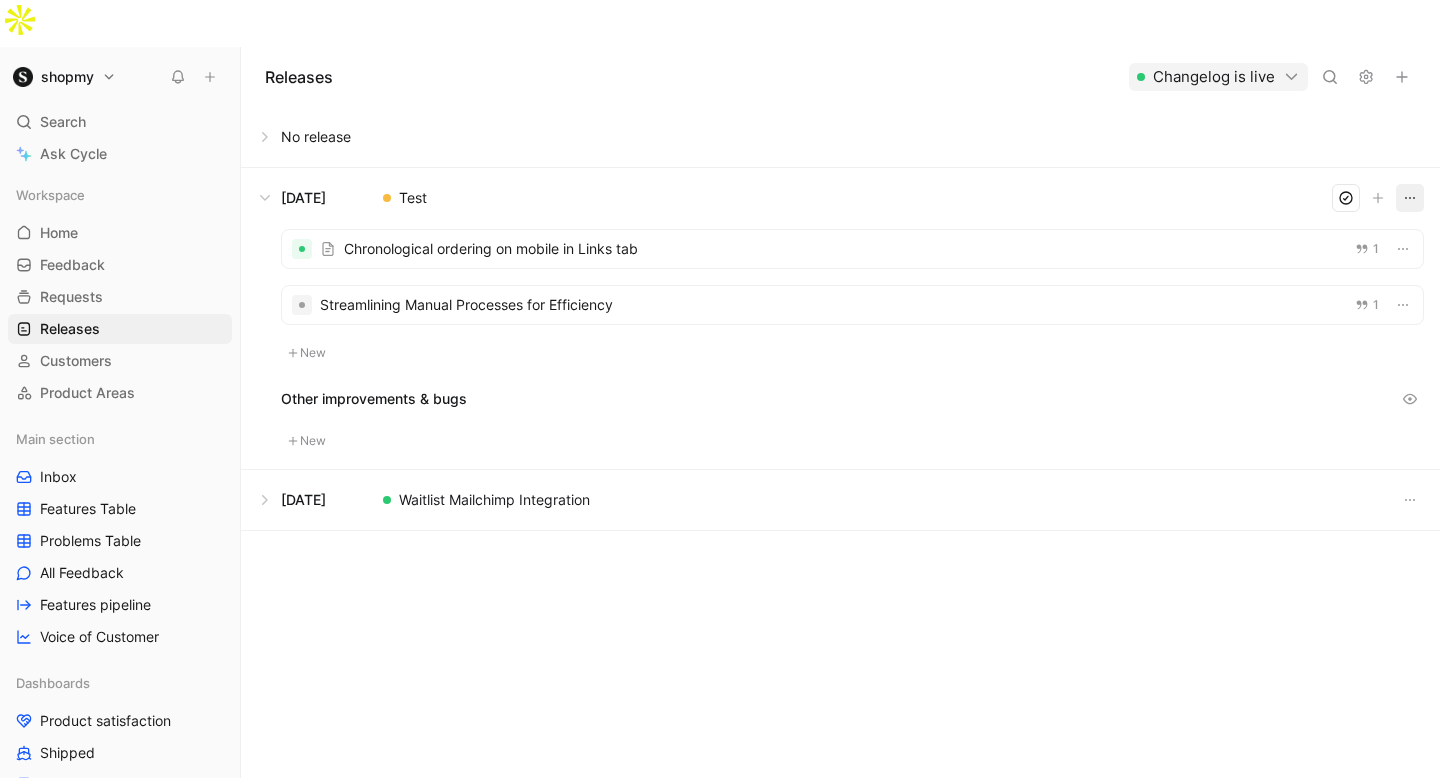 click 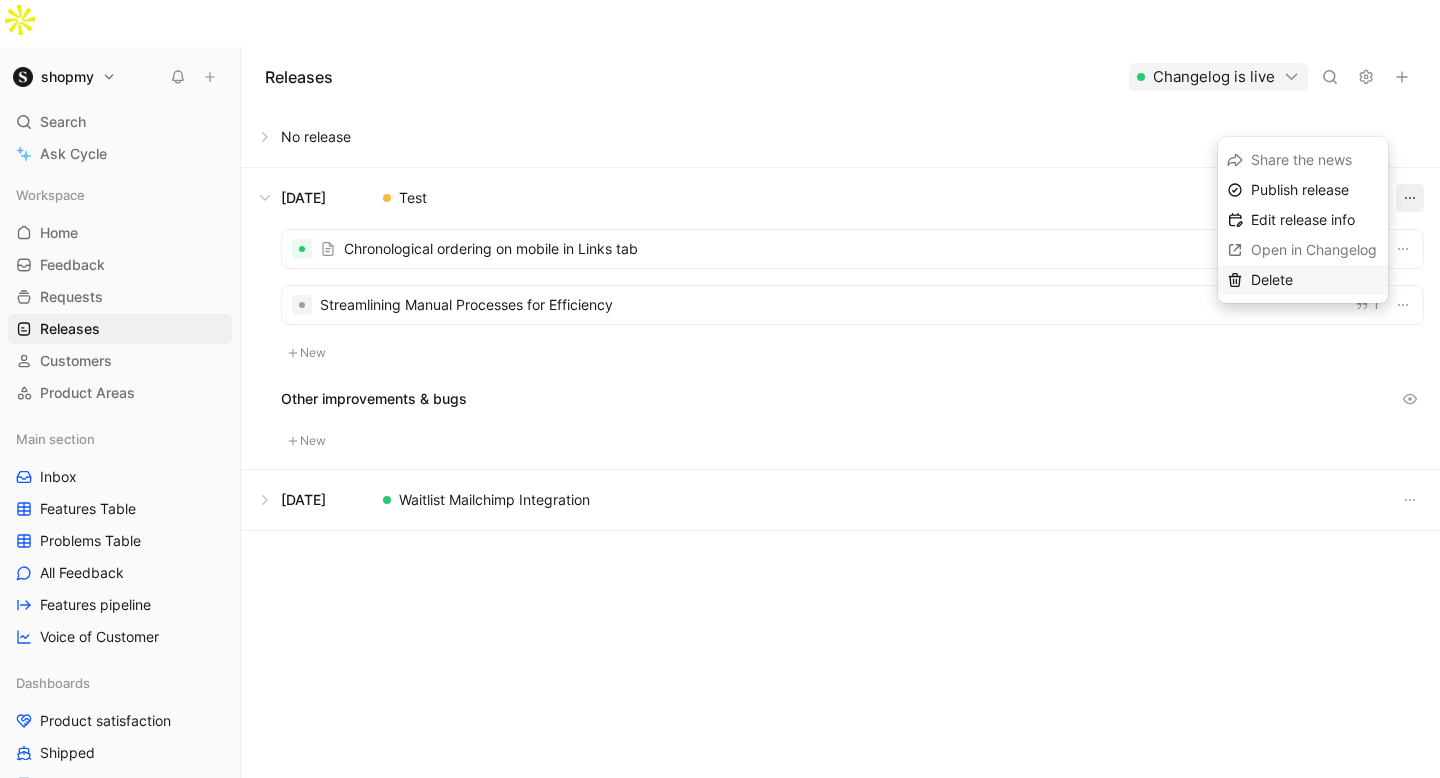 click on "Delete" at bounding box center (1315, 280) 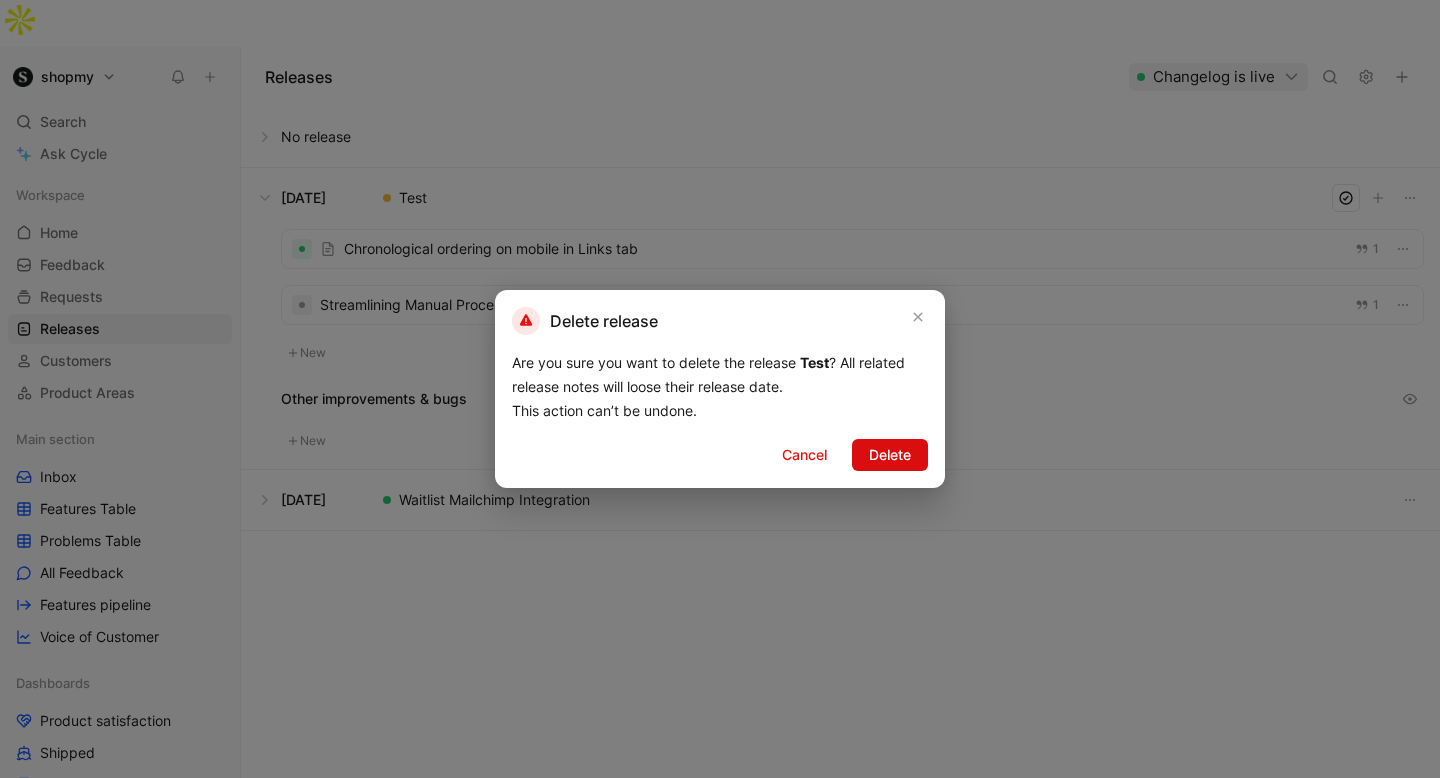 click on "Delete" at bounding box center [890, 455] 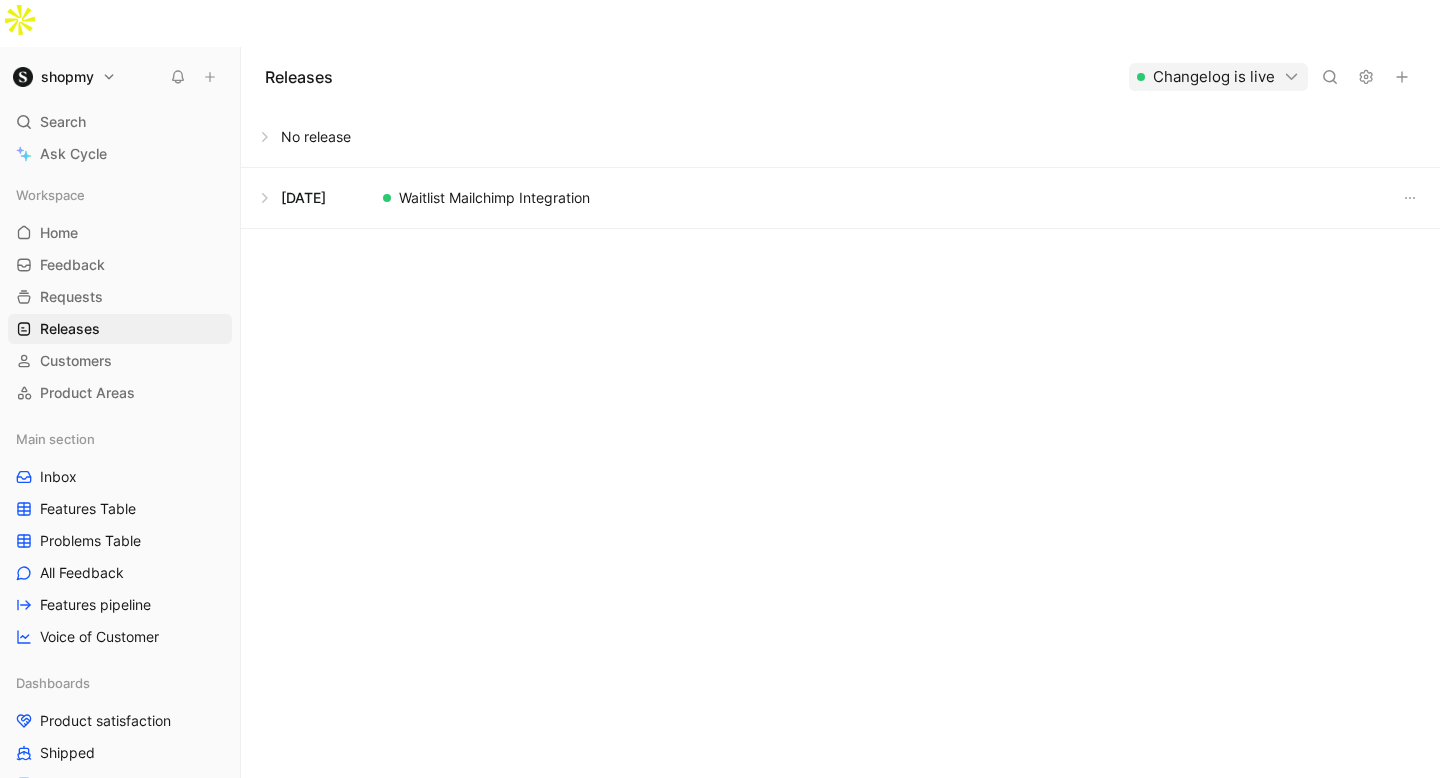 click at bounding box center (840, 198) 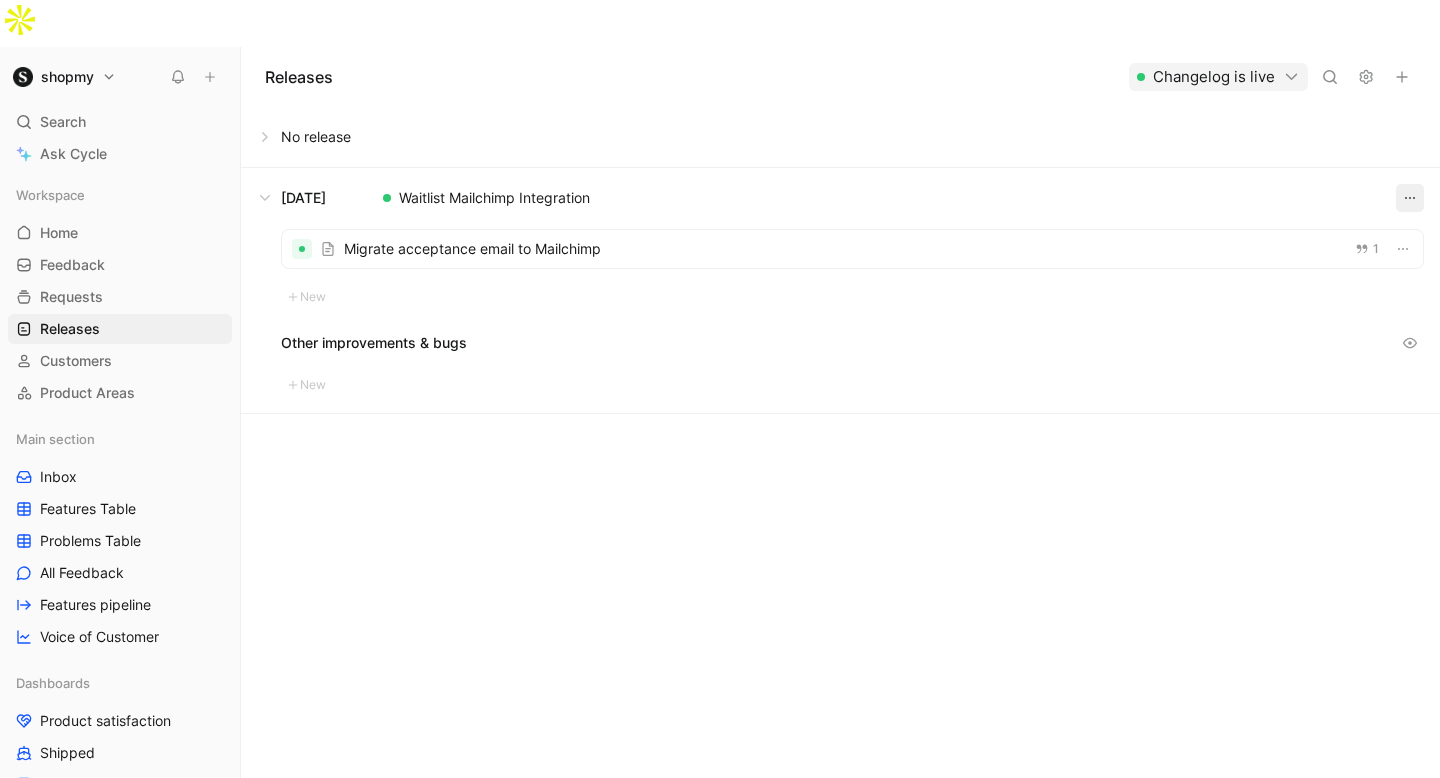 click at bounding box center (1410, 198) 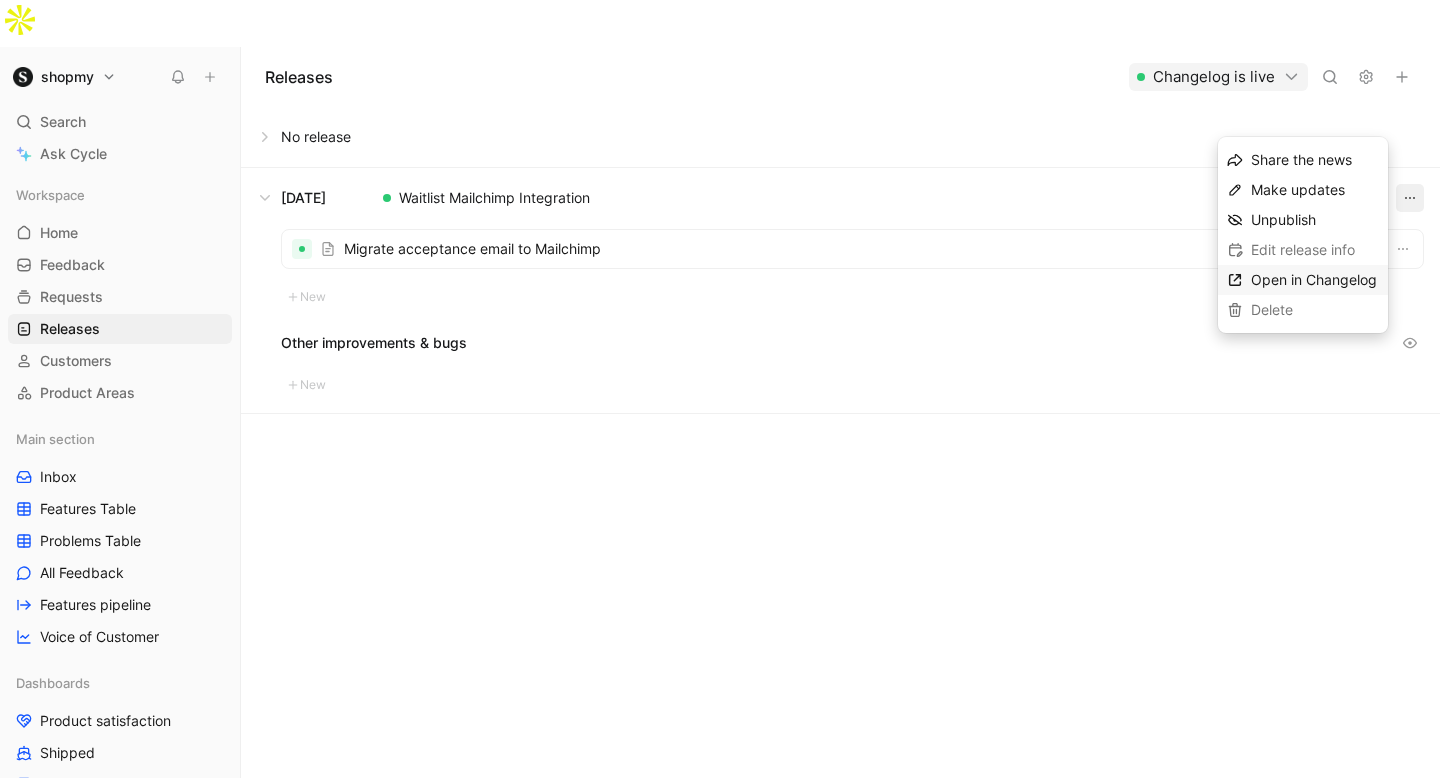 click on "Open in Changelog" at bounding box center (1314, 279) 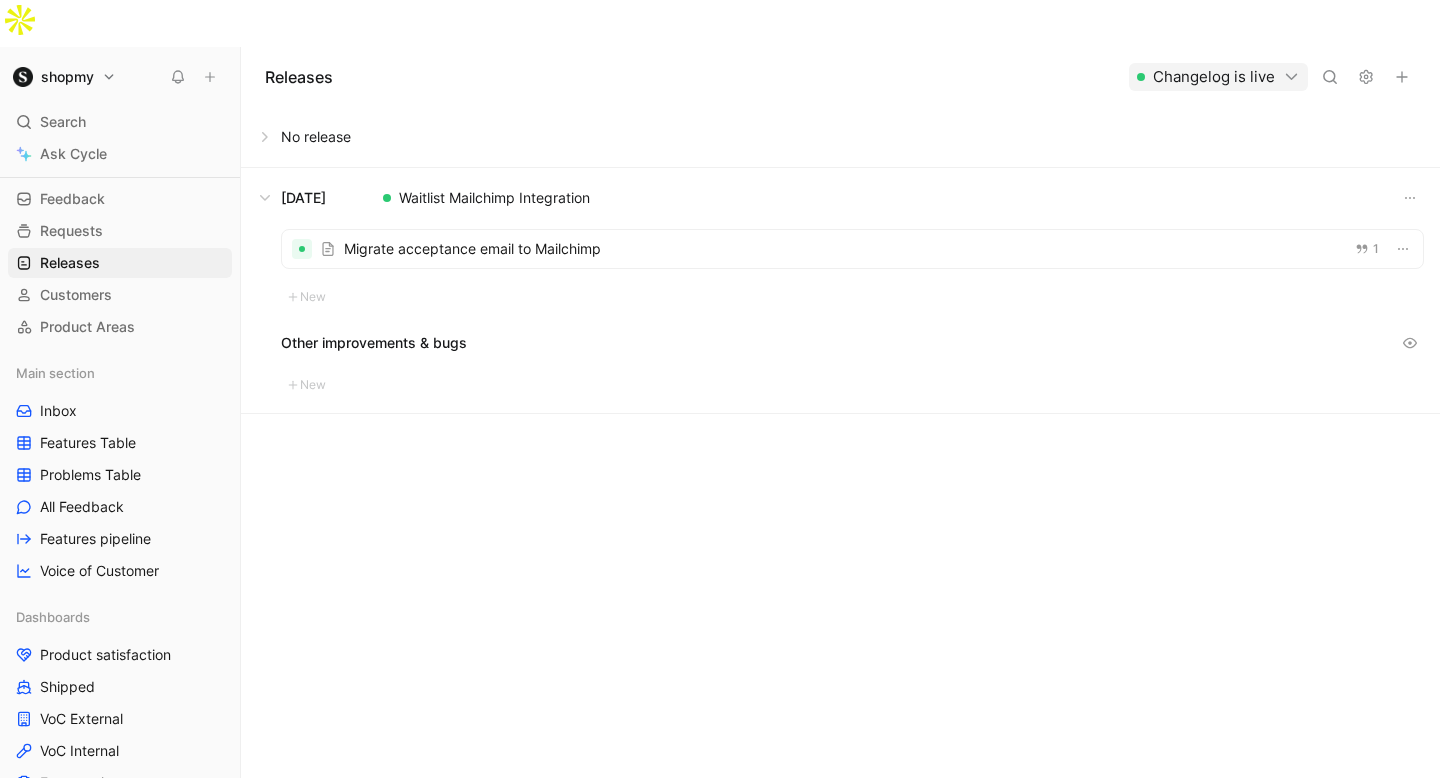 scroll, scrollTop: 84, scrollLeft: 0, axis: vertical 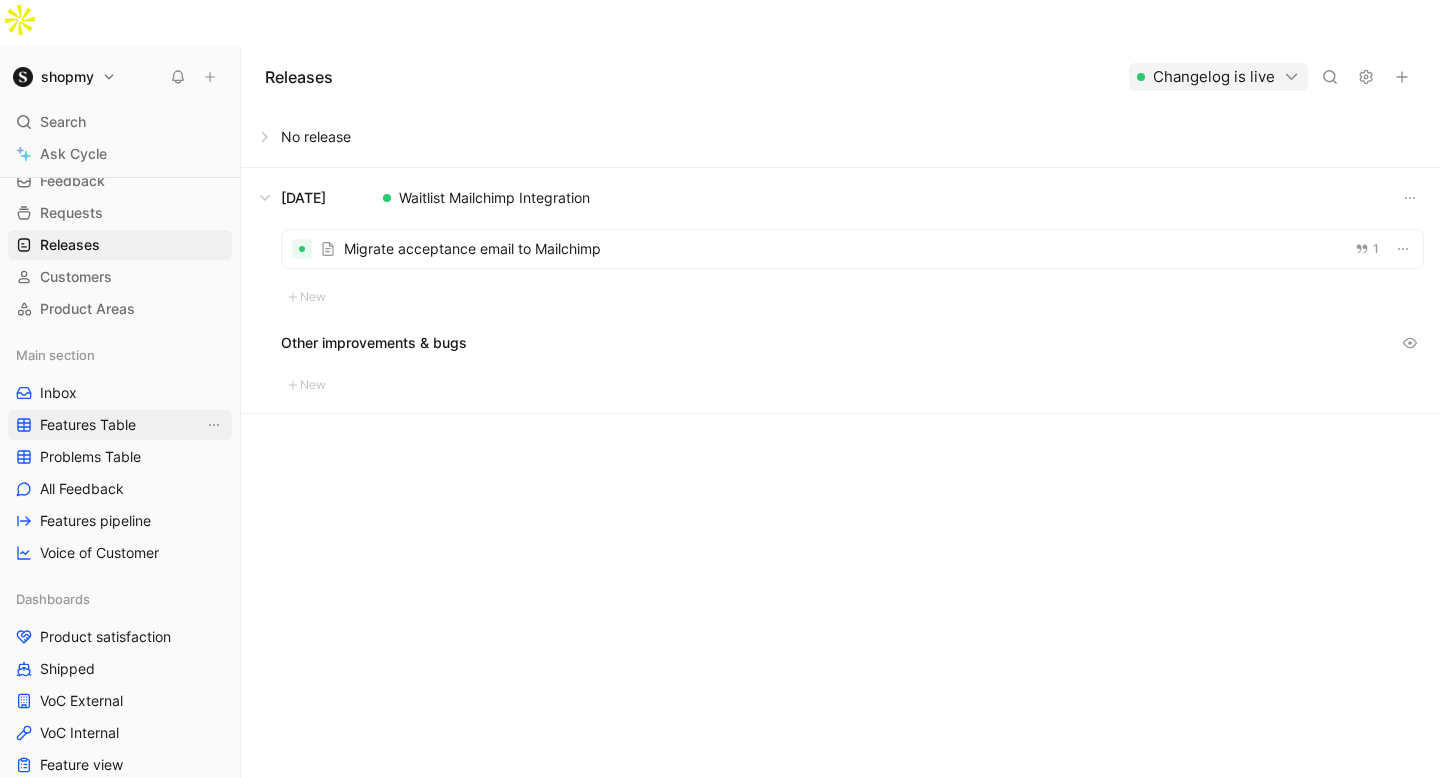 click on "Features Table" at bounding box center [88, 425] 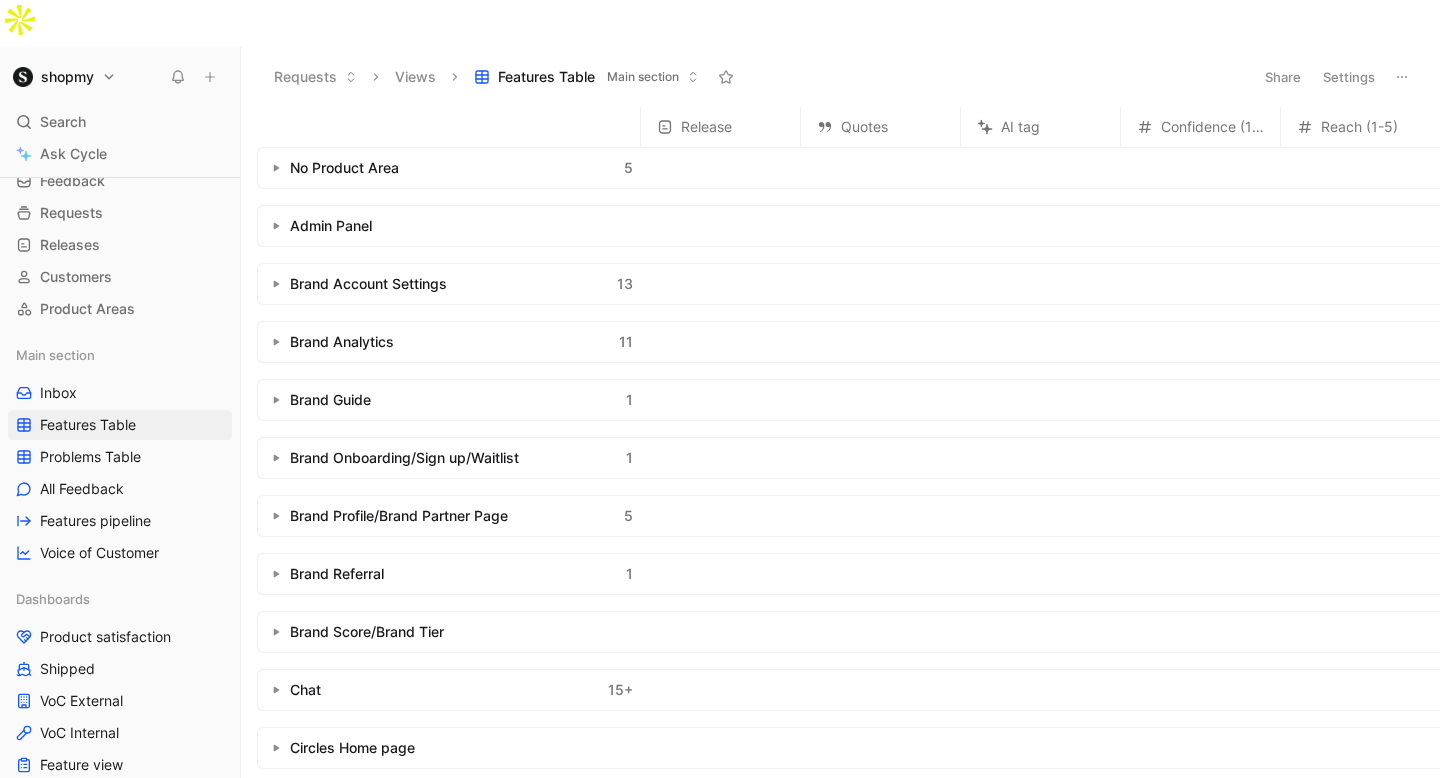 click 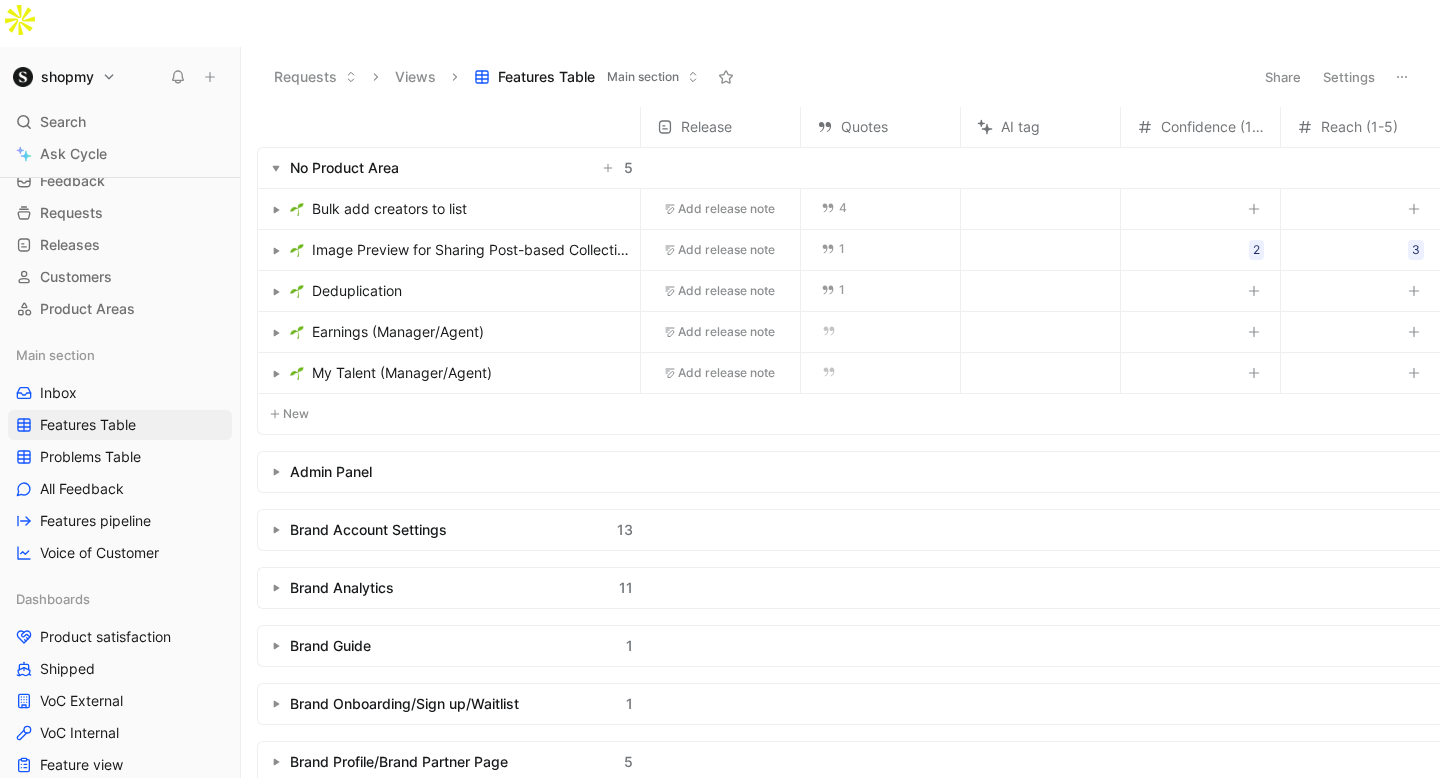 click on "Bulk add creators to list" at bounding box center (461, 209) 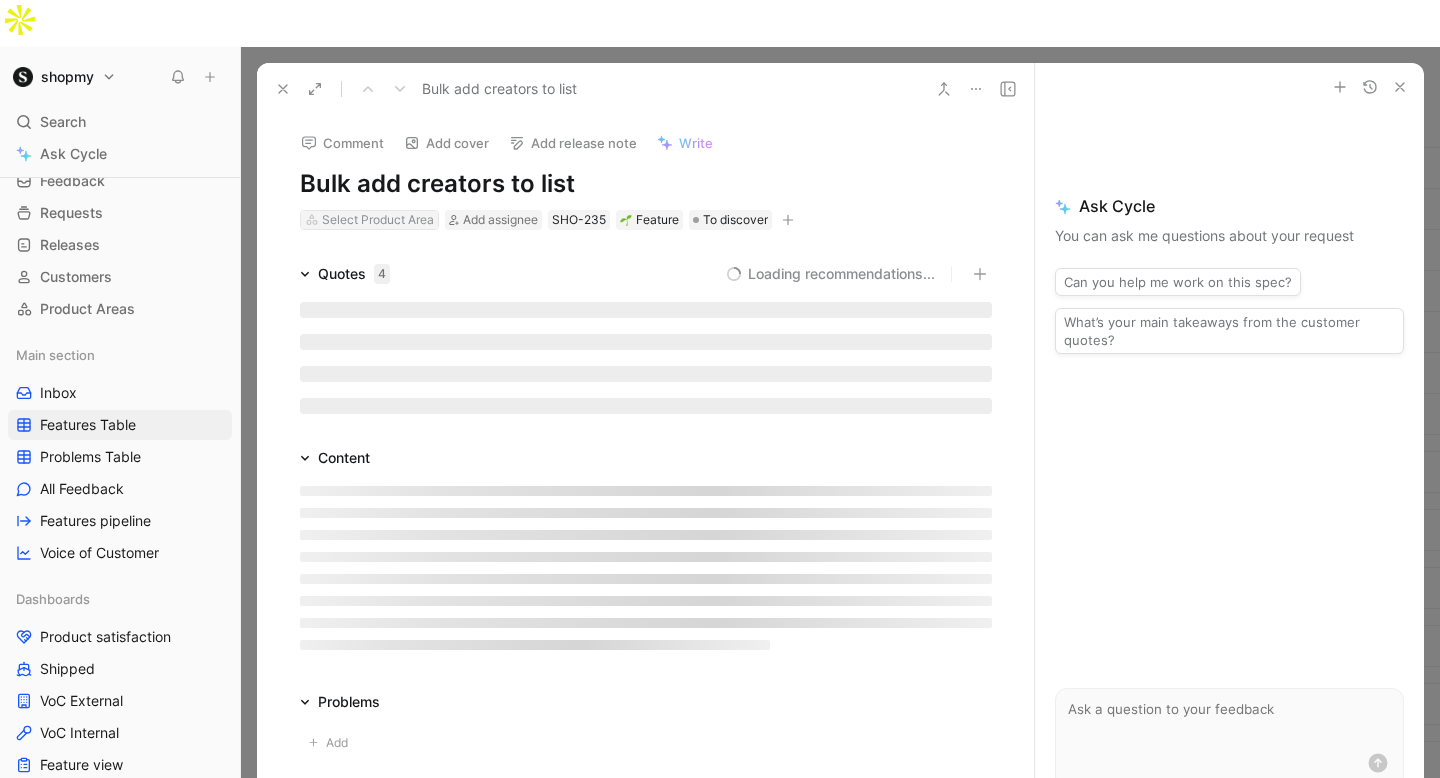 click on "Select Product Area" at bounding box center [378, 220] 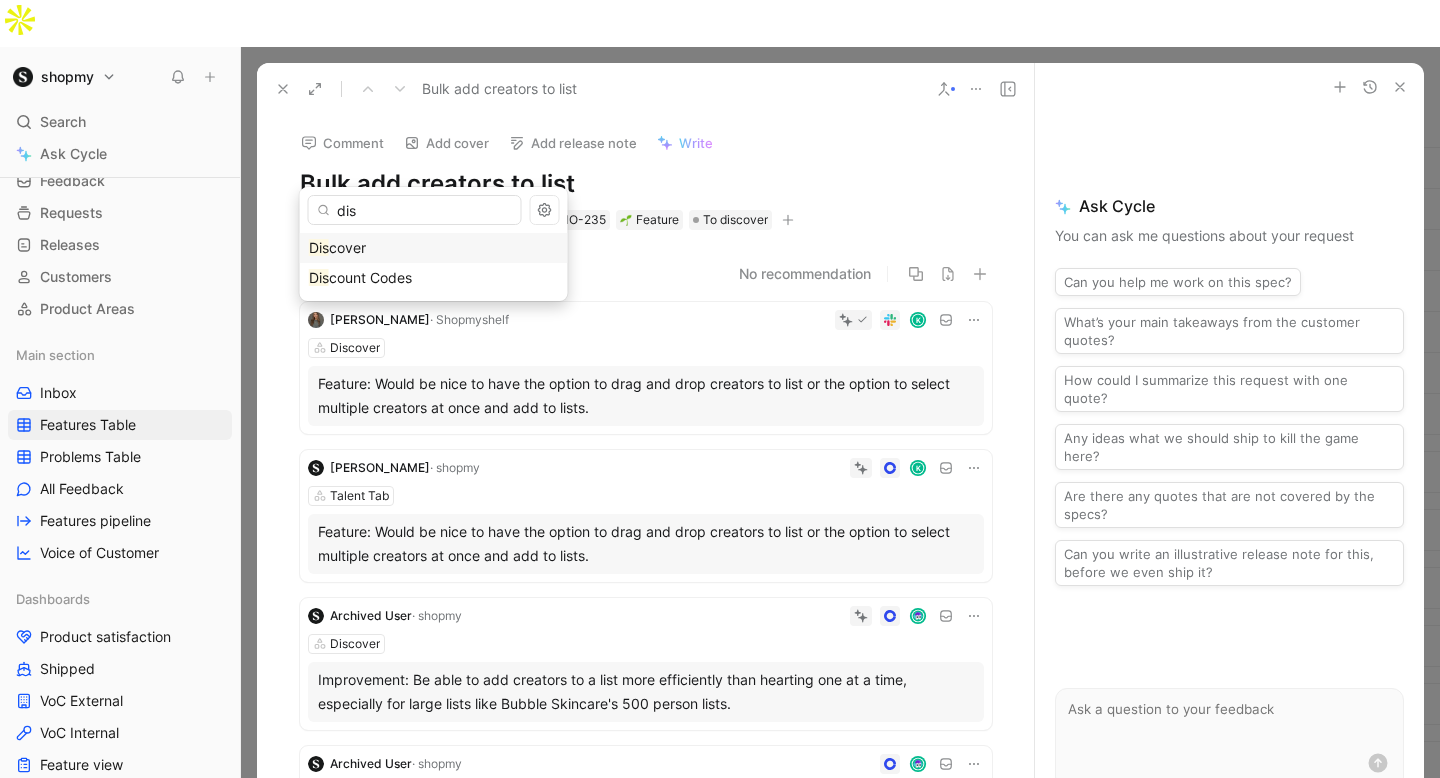 type on "dis" 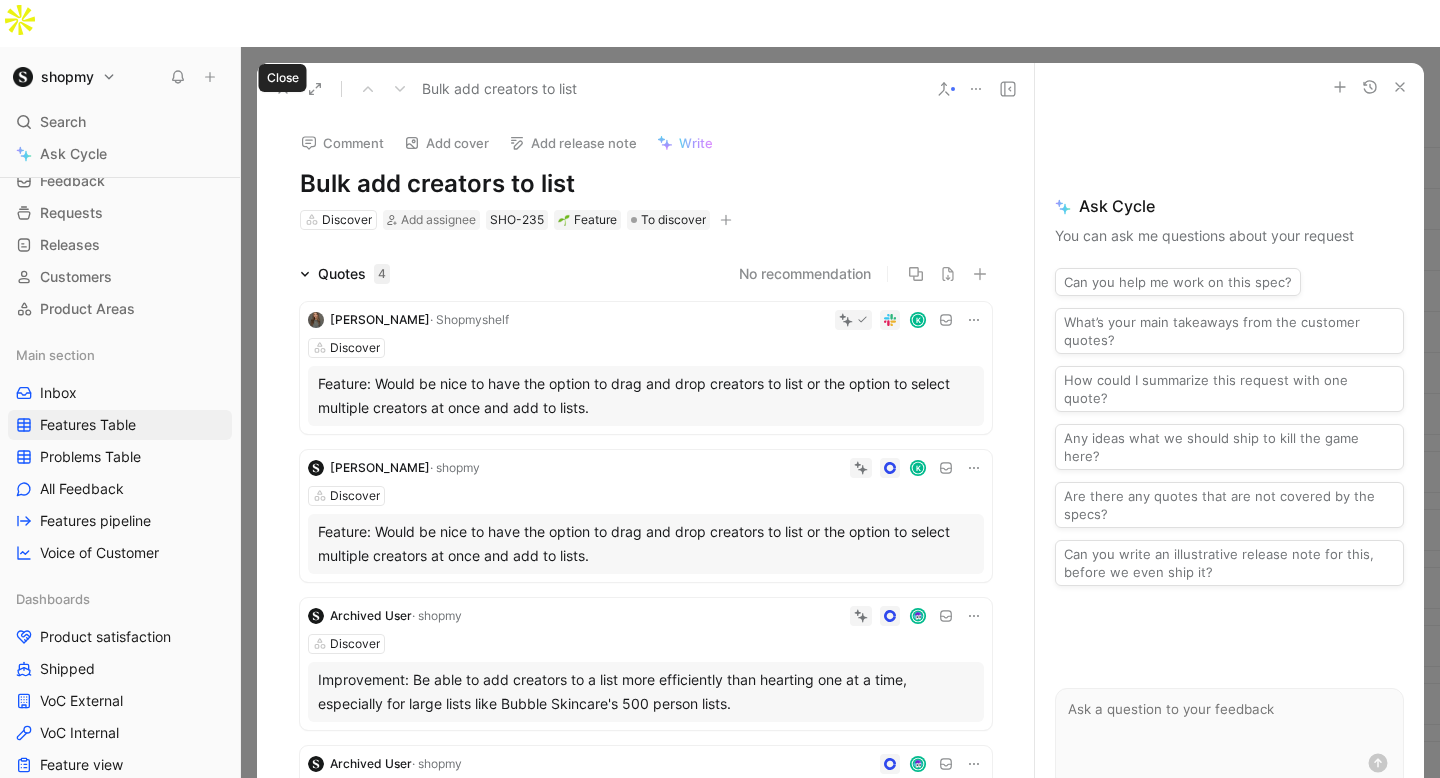click 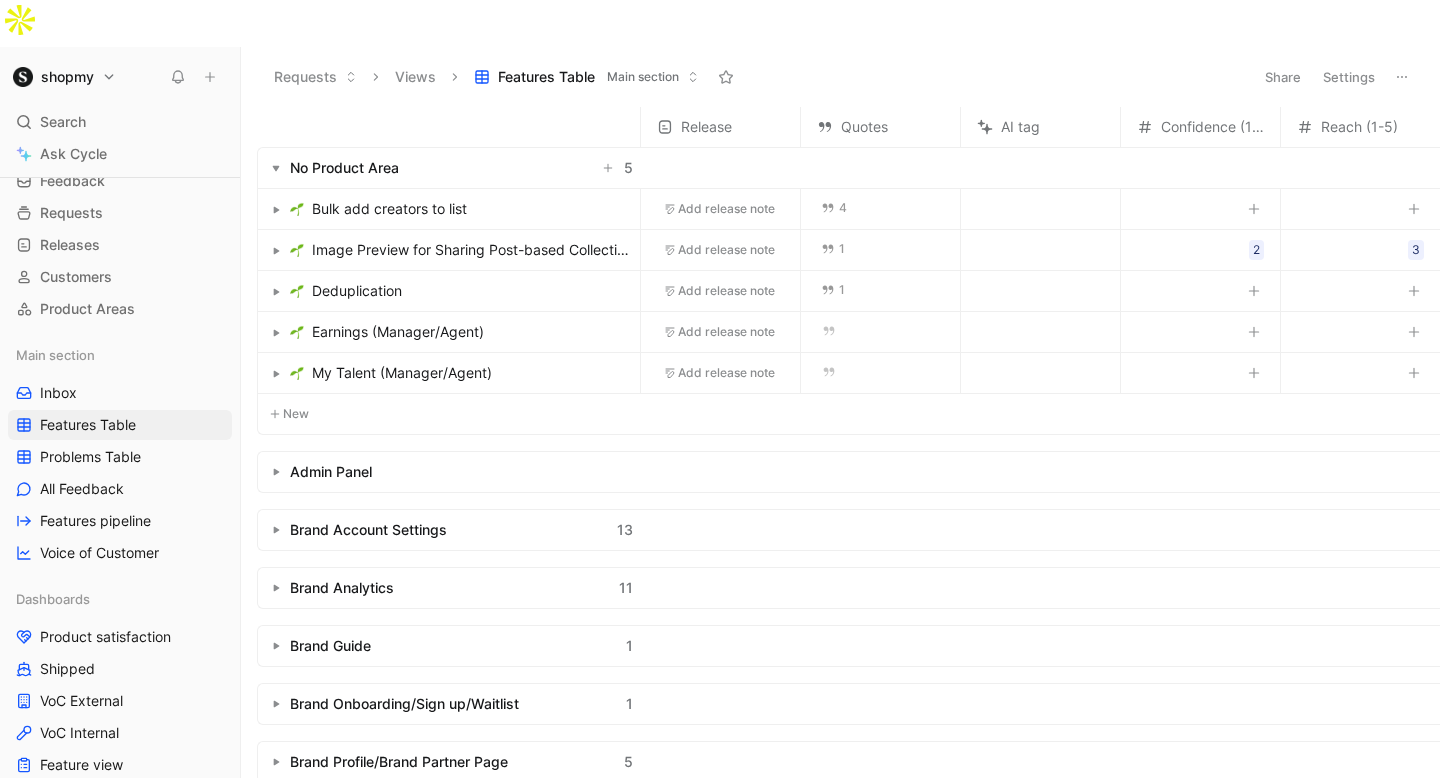 click on "Image Preview for Sharing Post-based Collections" at bounding box center [472, 250] 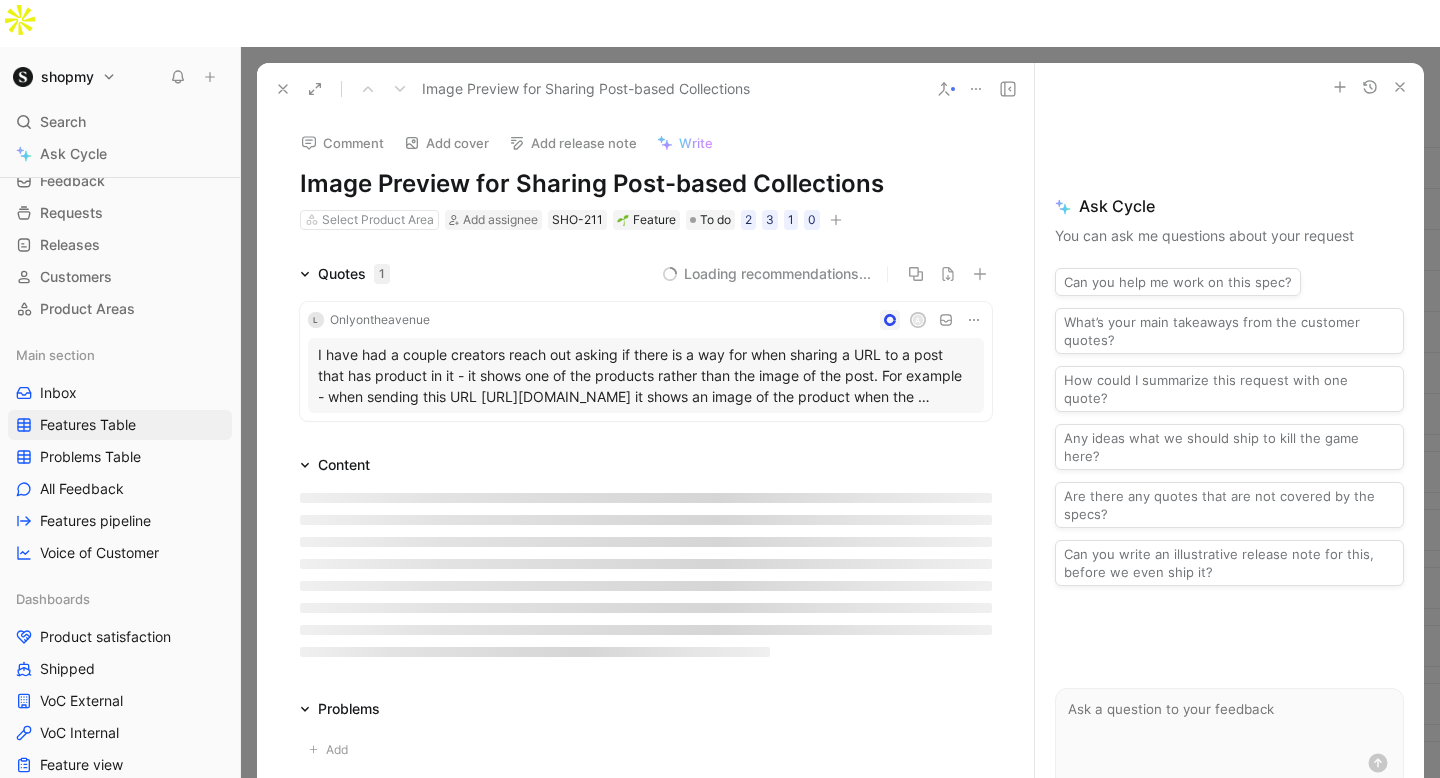 click on "Comment" at bounding box center [342, 143] 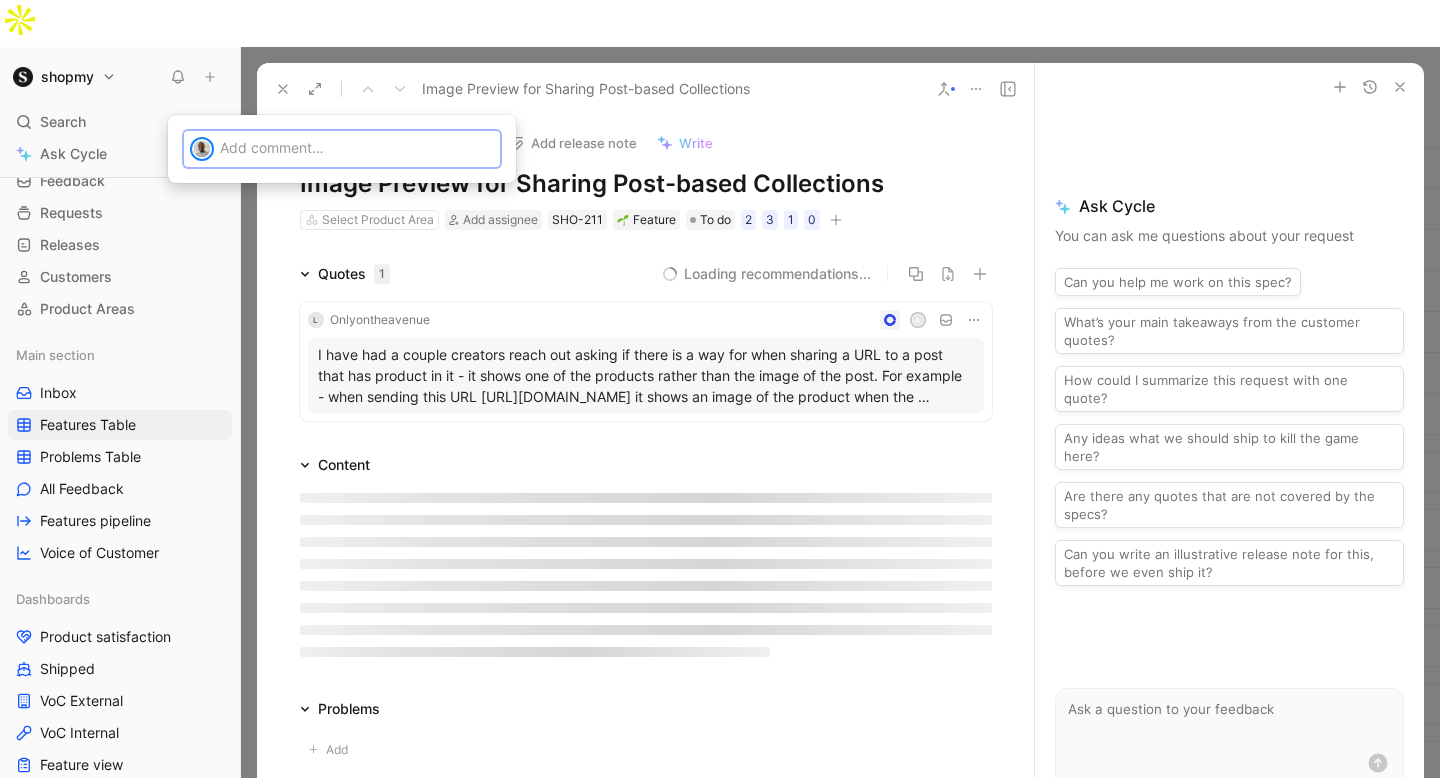 click on "Loading recommendations..." at bounding box center [699, 274] 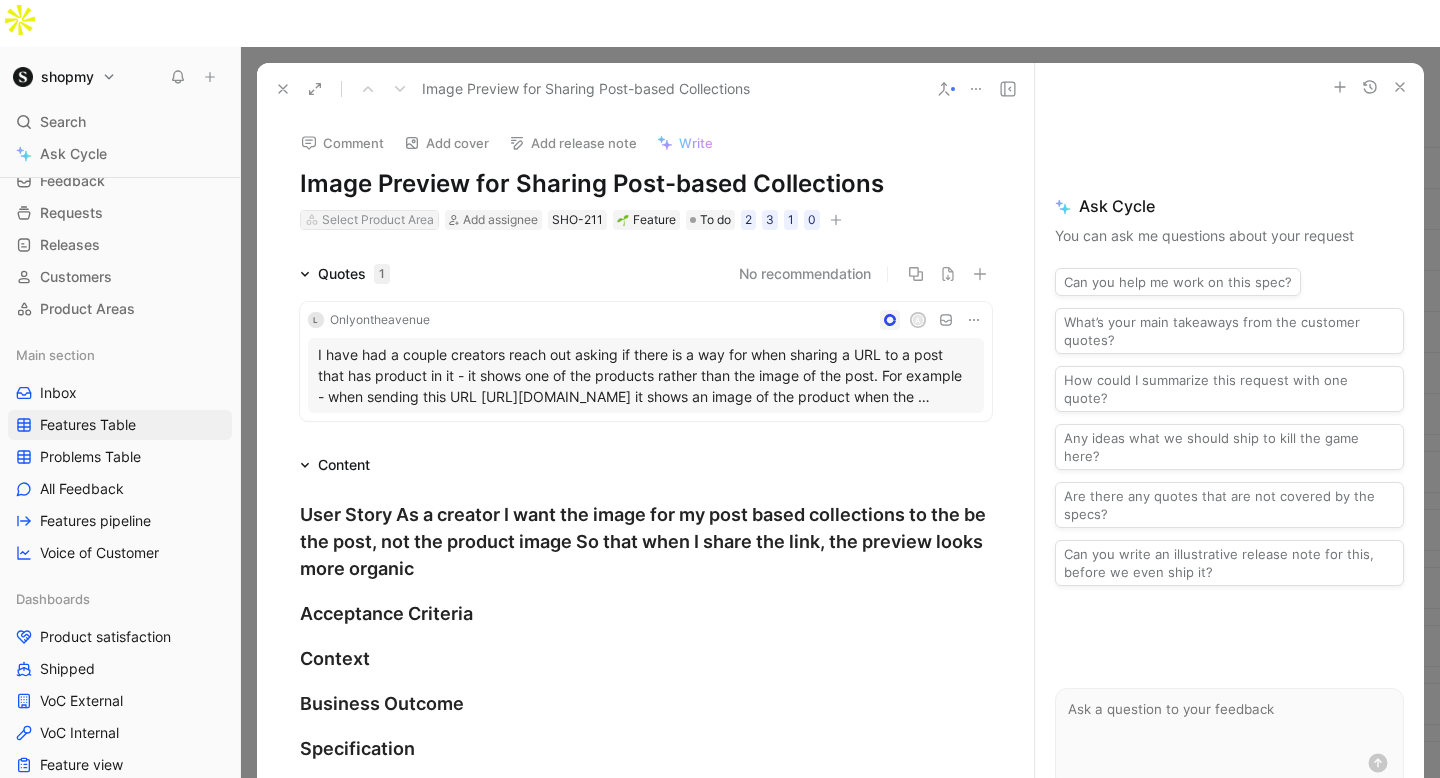 click on "Select Product Area" at bounding box center [378, 220] 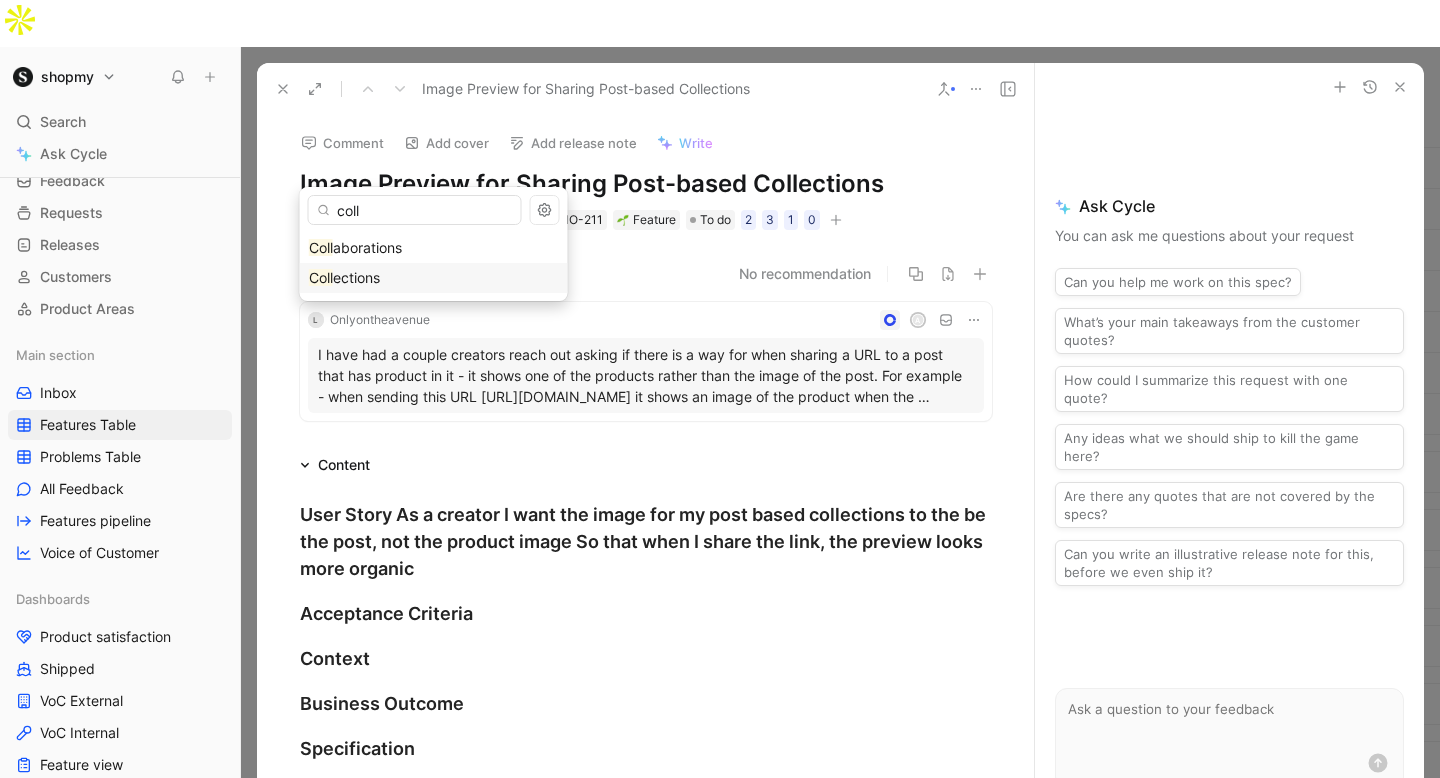 type on "coll" 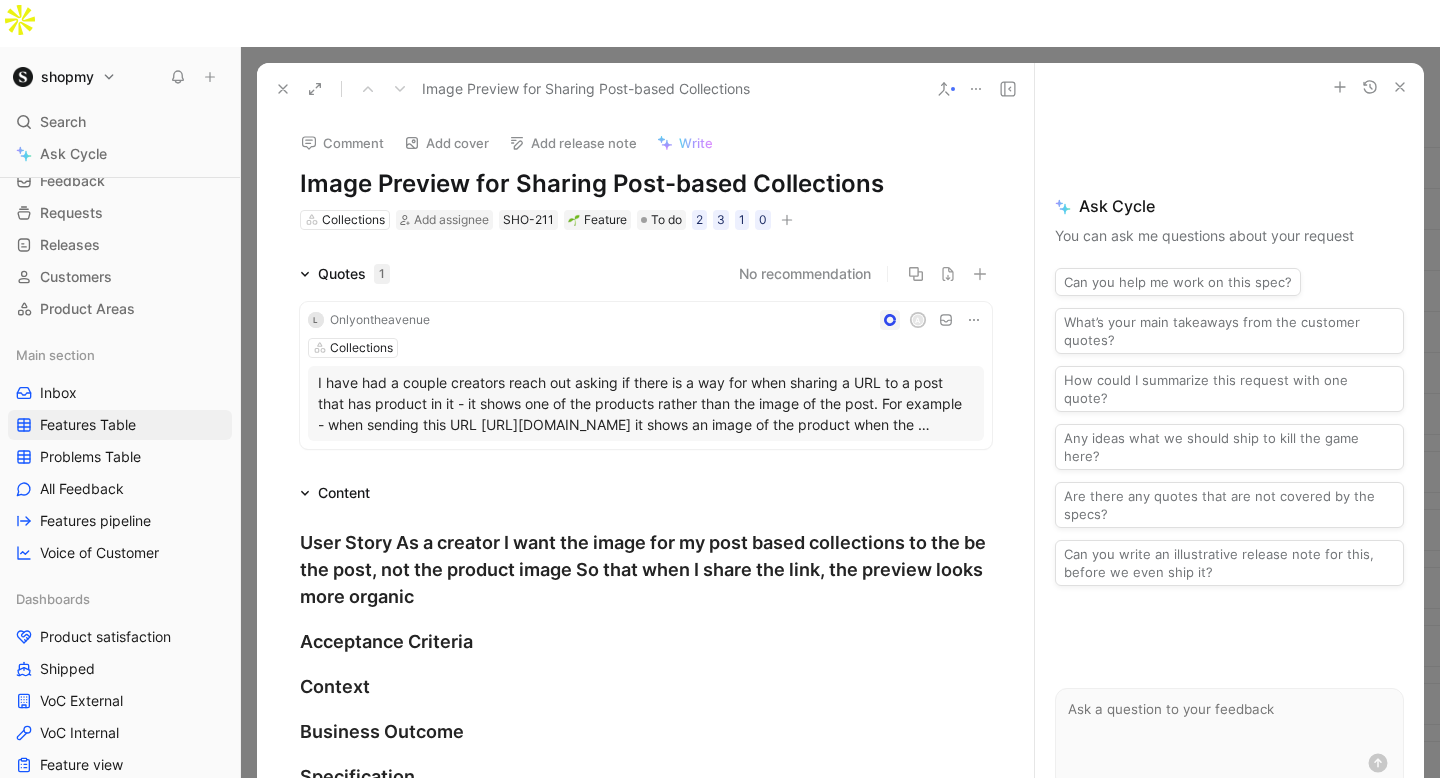 click 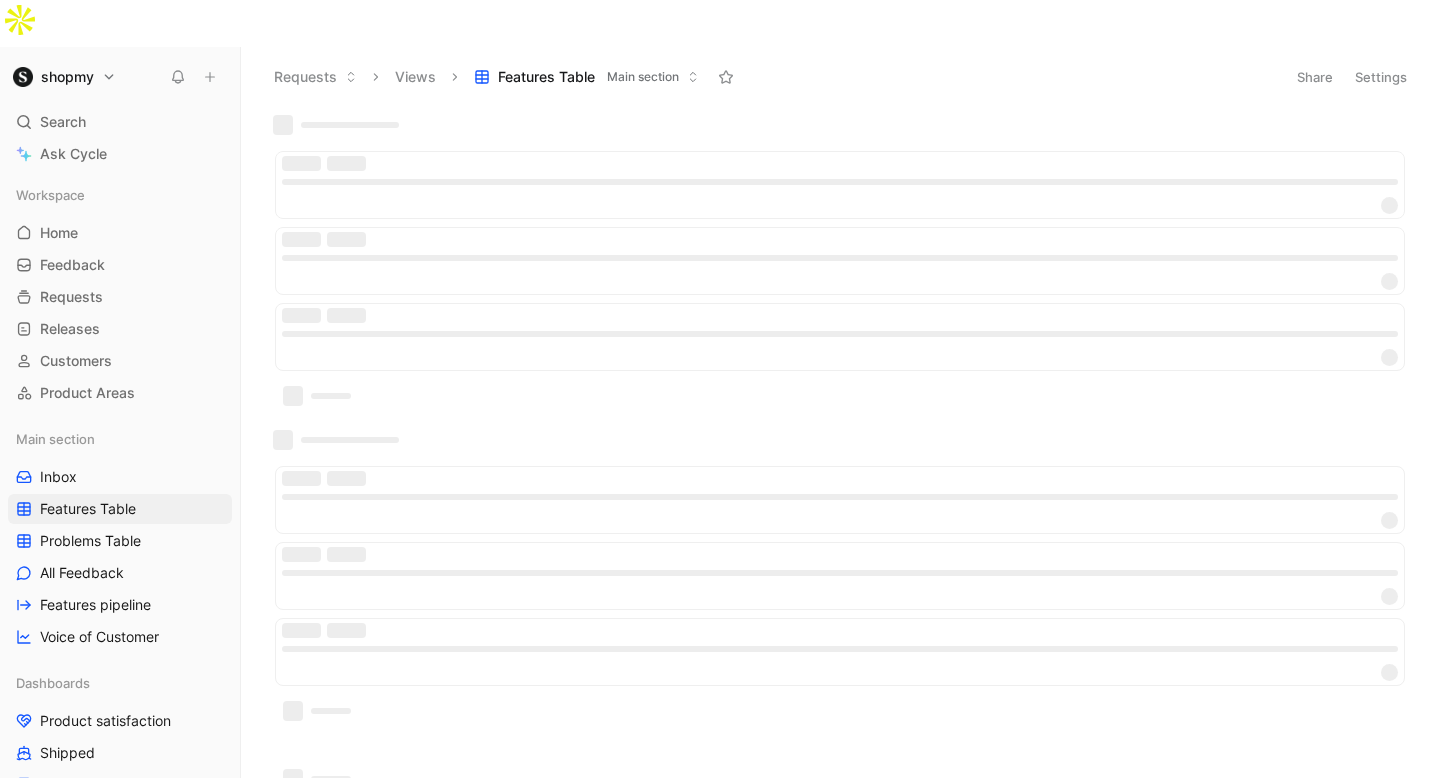 scroll, scrollTop: 0, scrollLeft: 0, axis: both 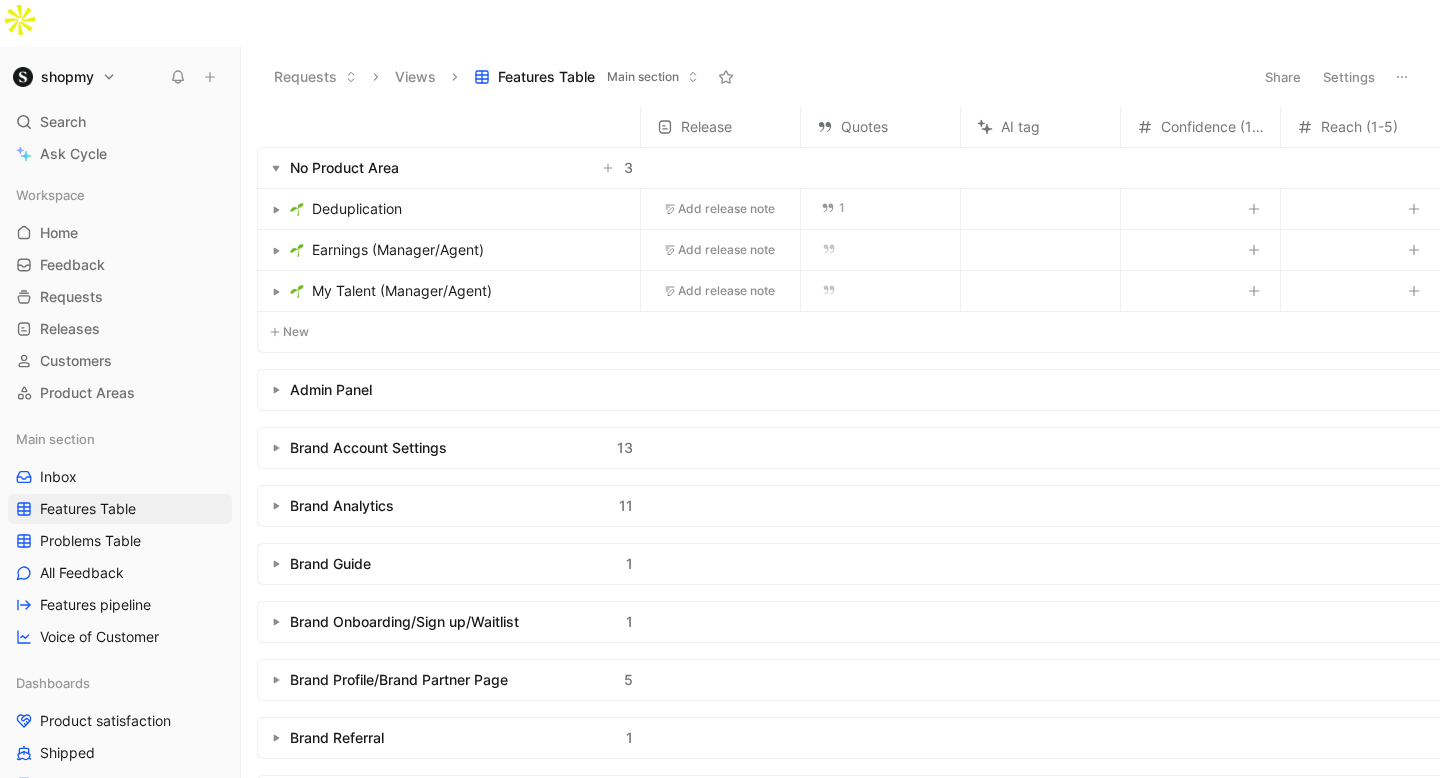 click on "Deduplication" at bounding box center (461, 209) 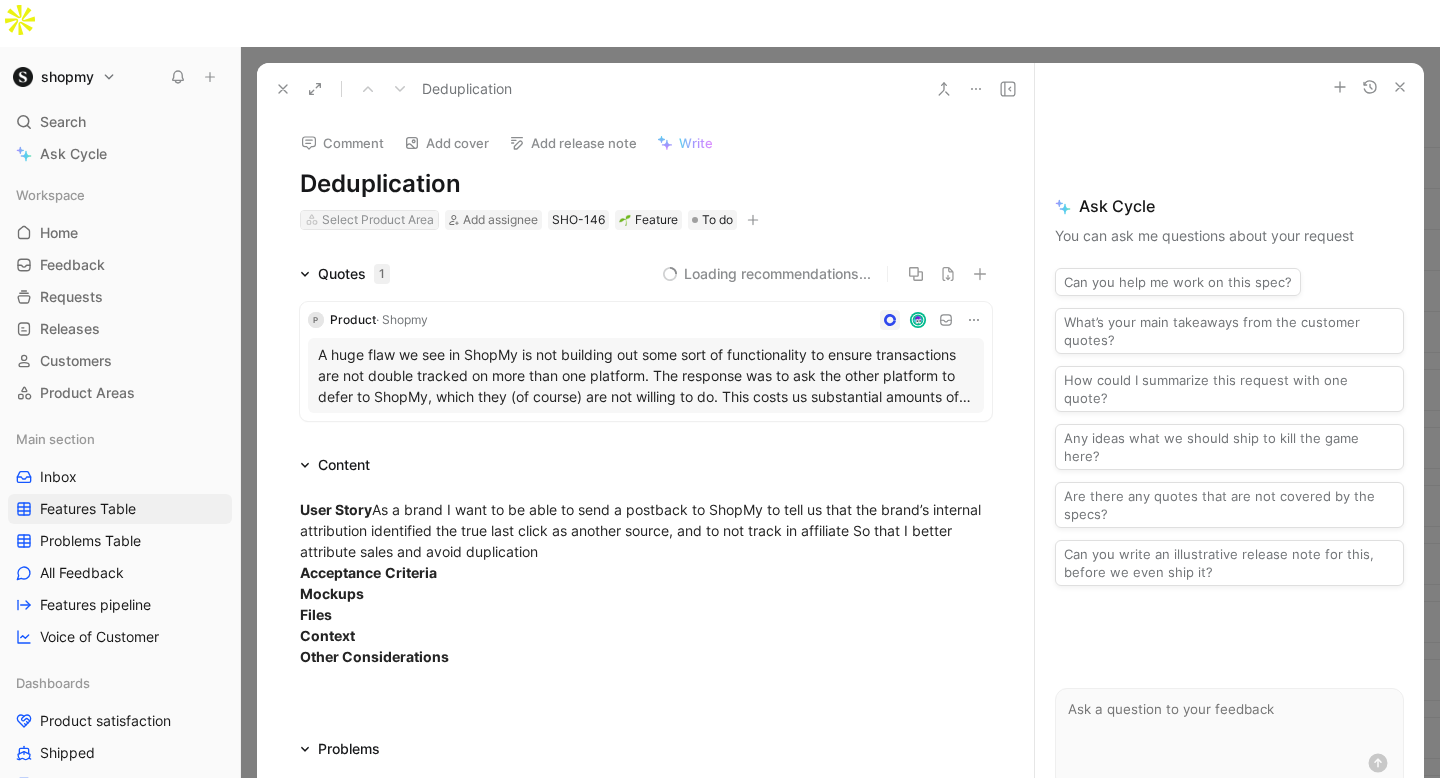 click on "Select Product Area" at bounding box center [378, 220] 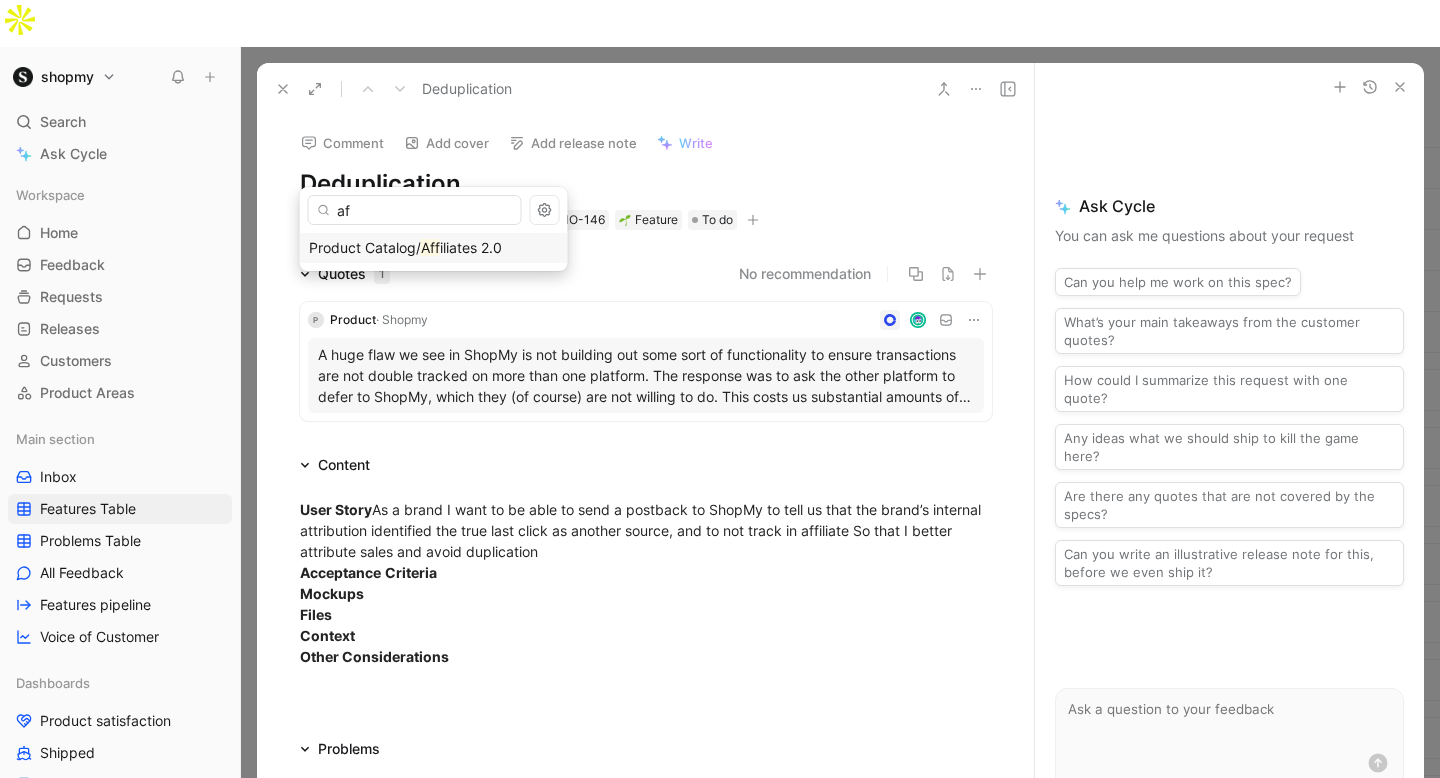 type on "a" 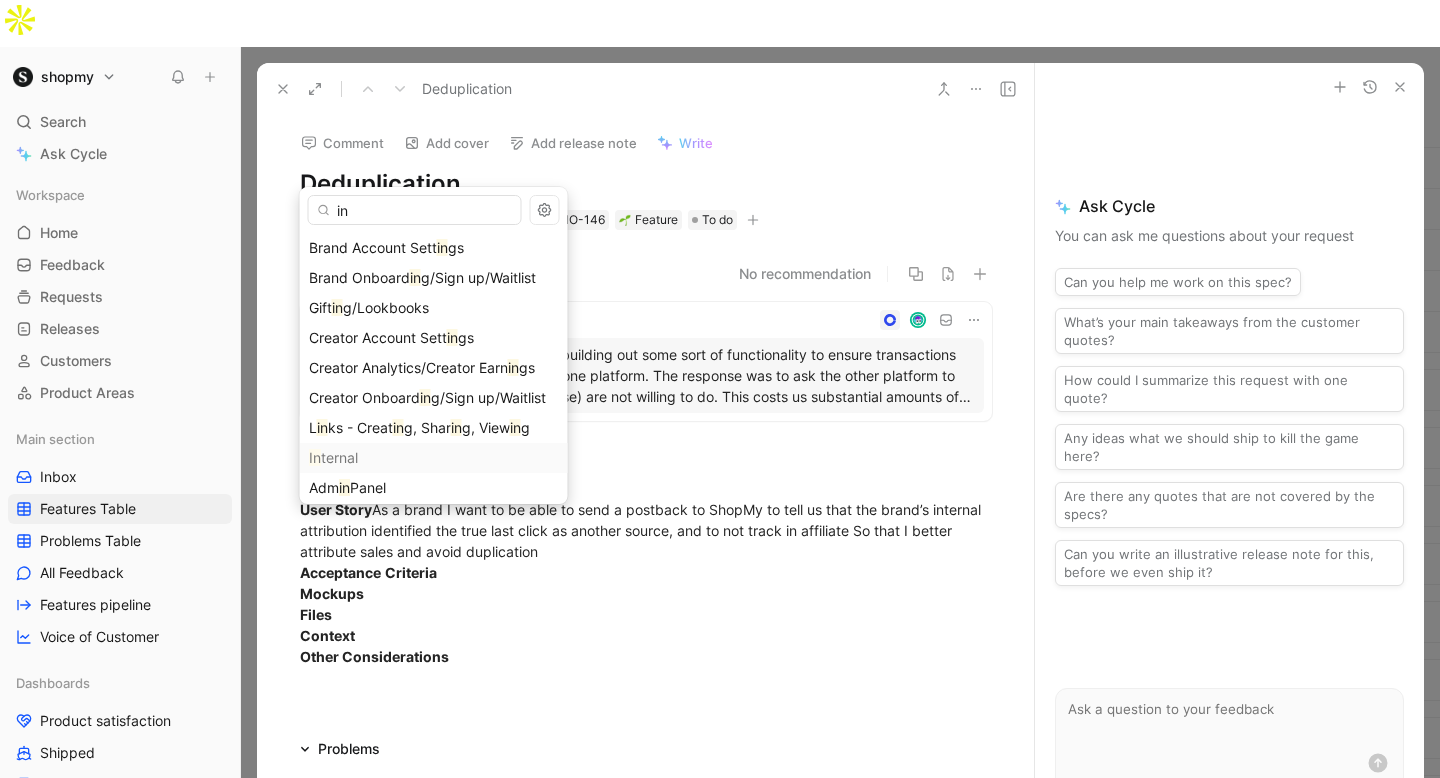 type on "i" 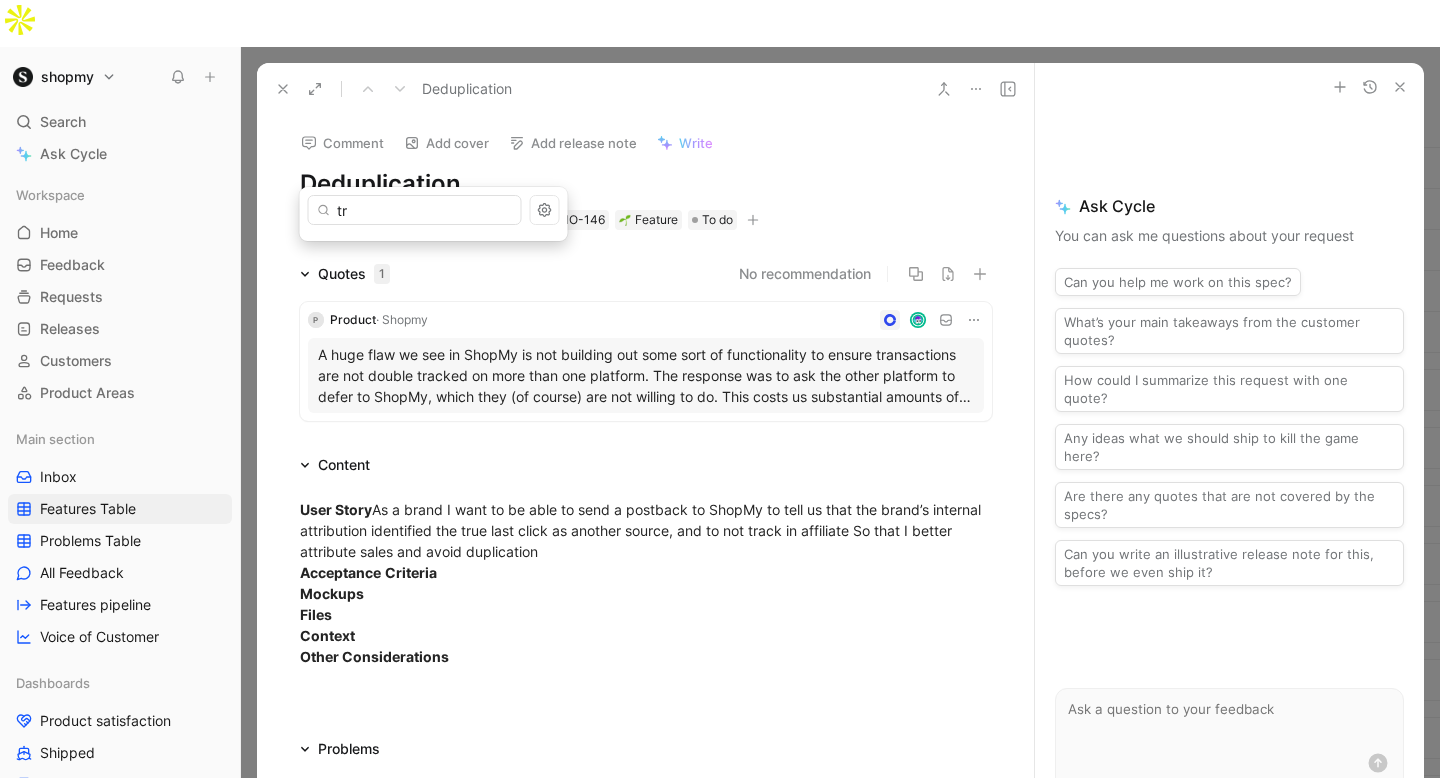type on "t" 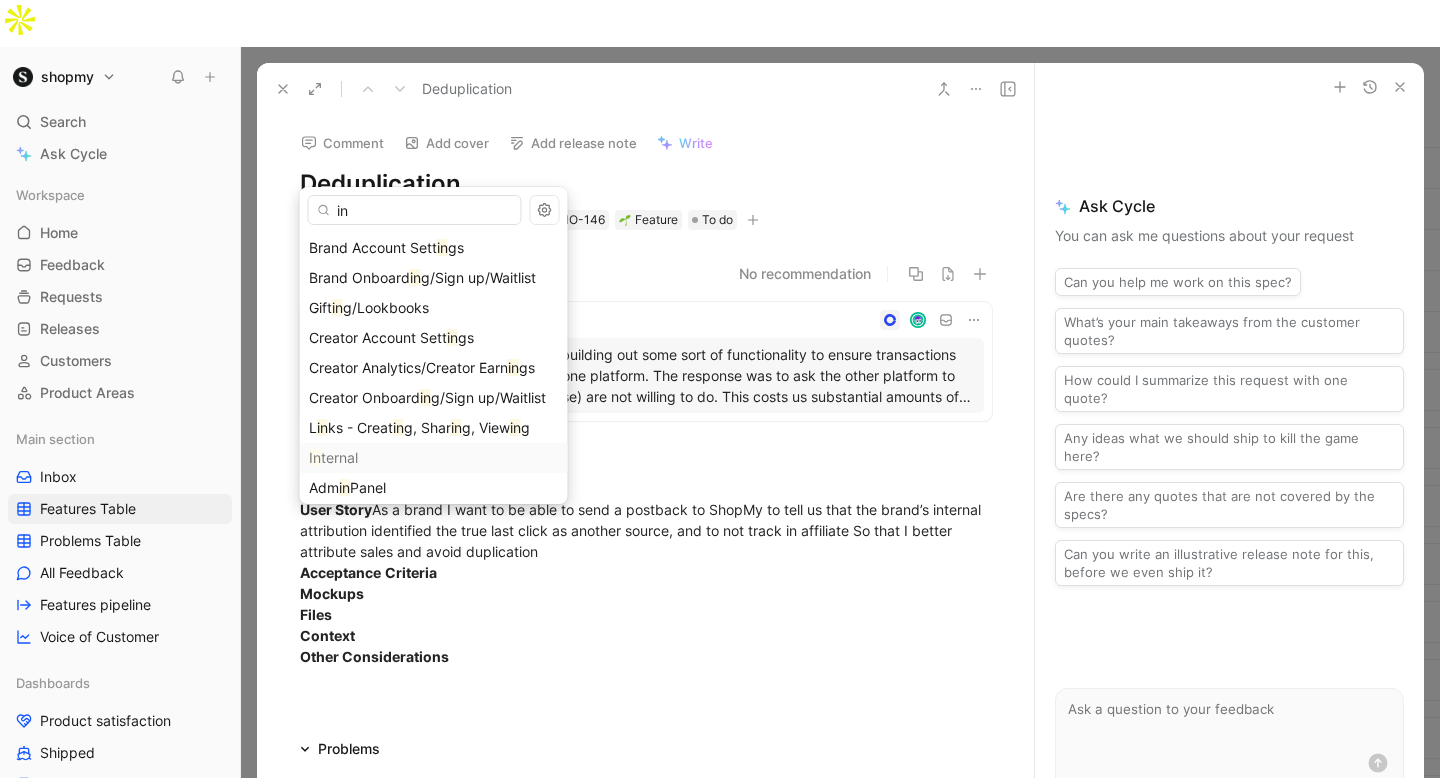 type on "i" 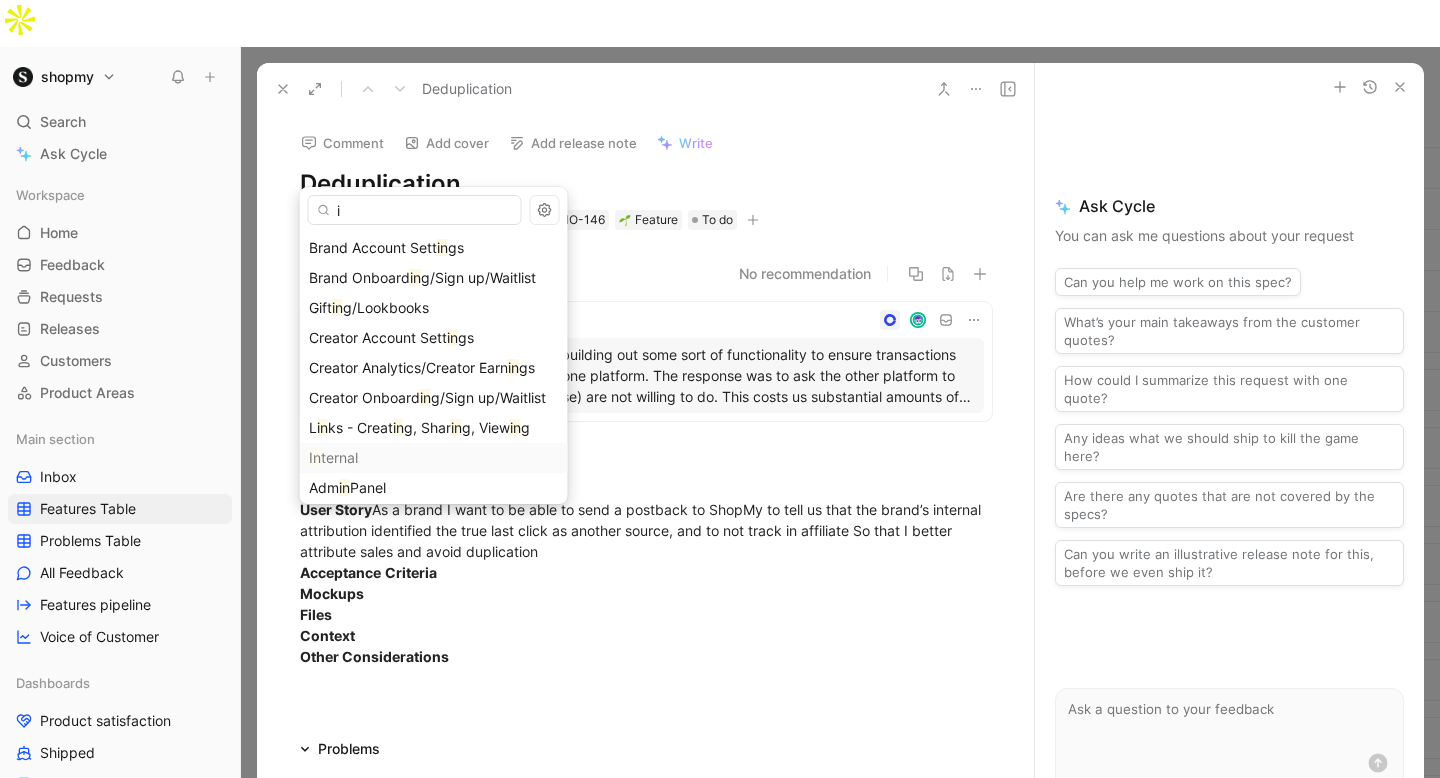 type 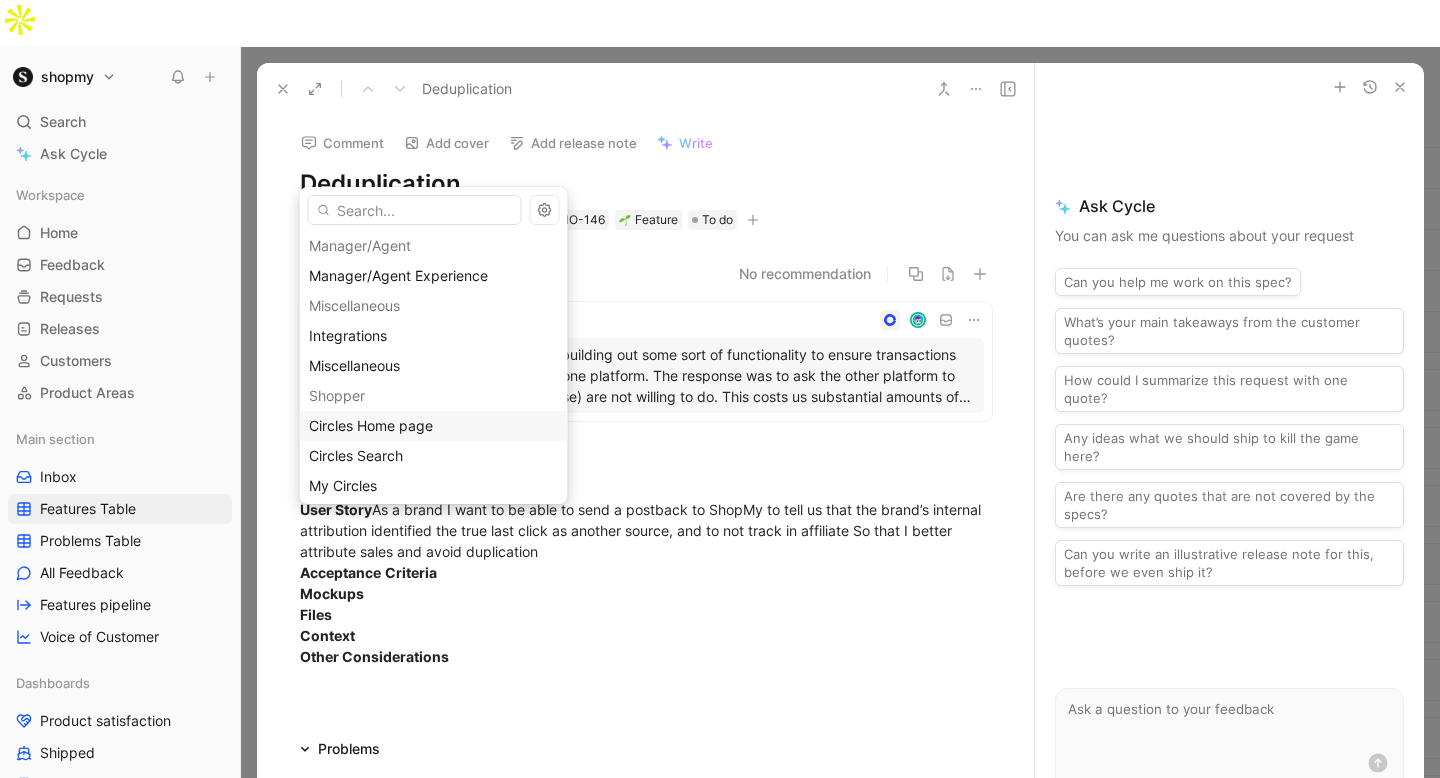 scroll, scrollTop: 1142, scrollLeft: 0, axis: vertical 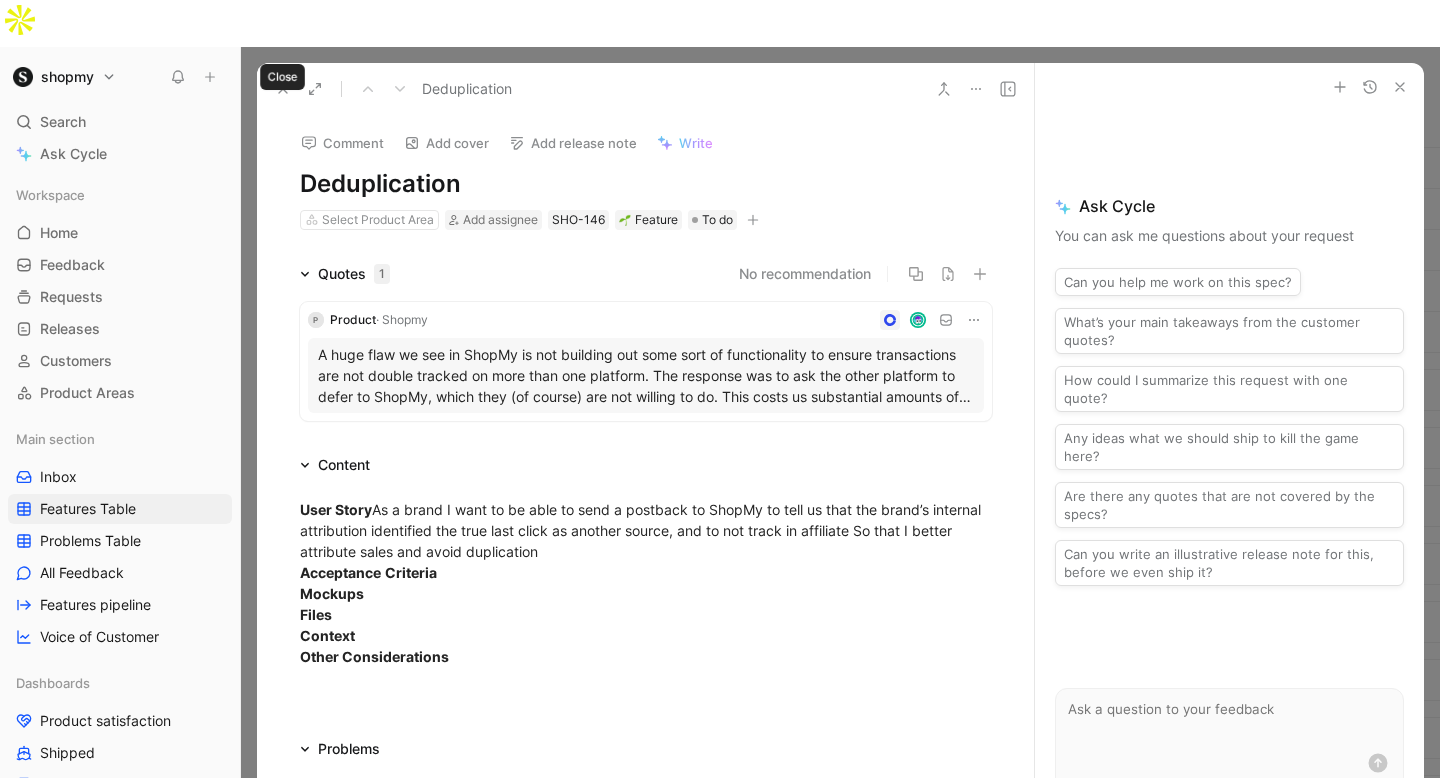 click 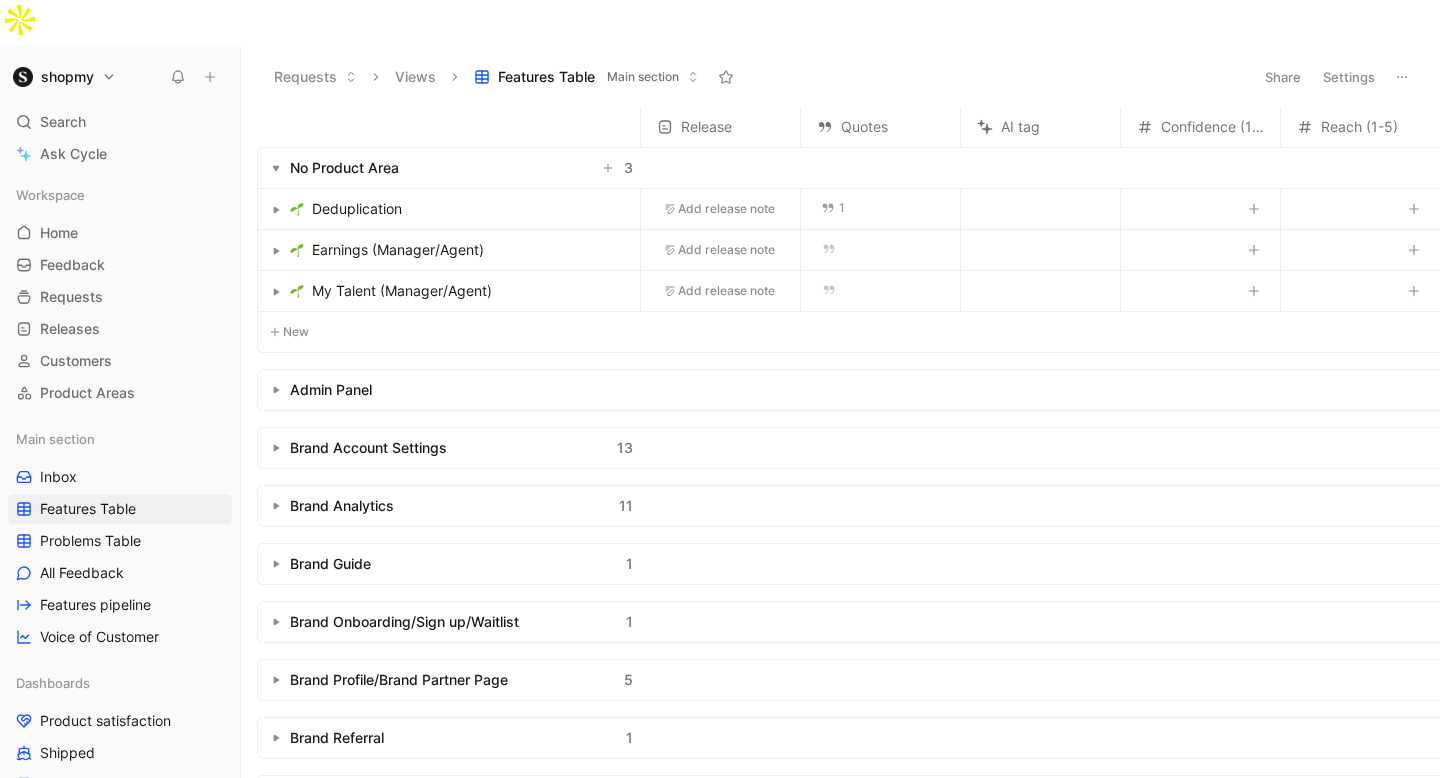scroll, scrollTop: 156, scrollLeft: 0, axis: vertical 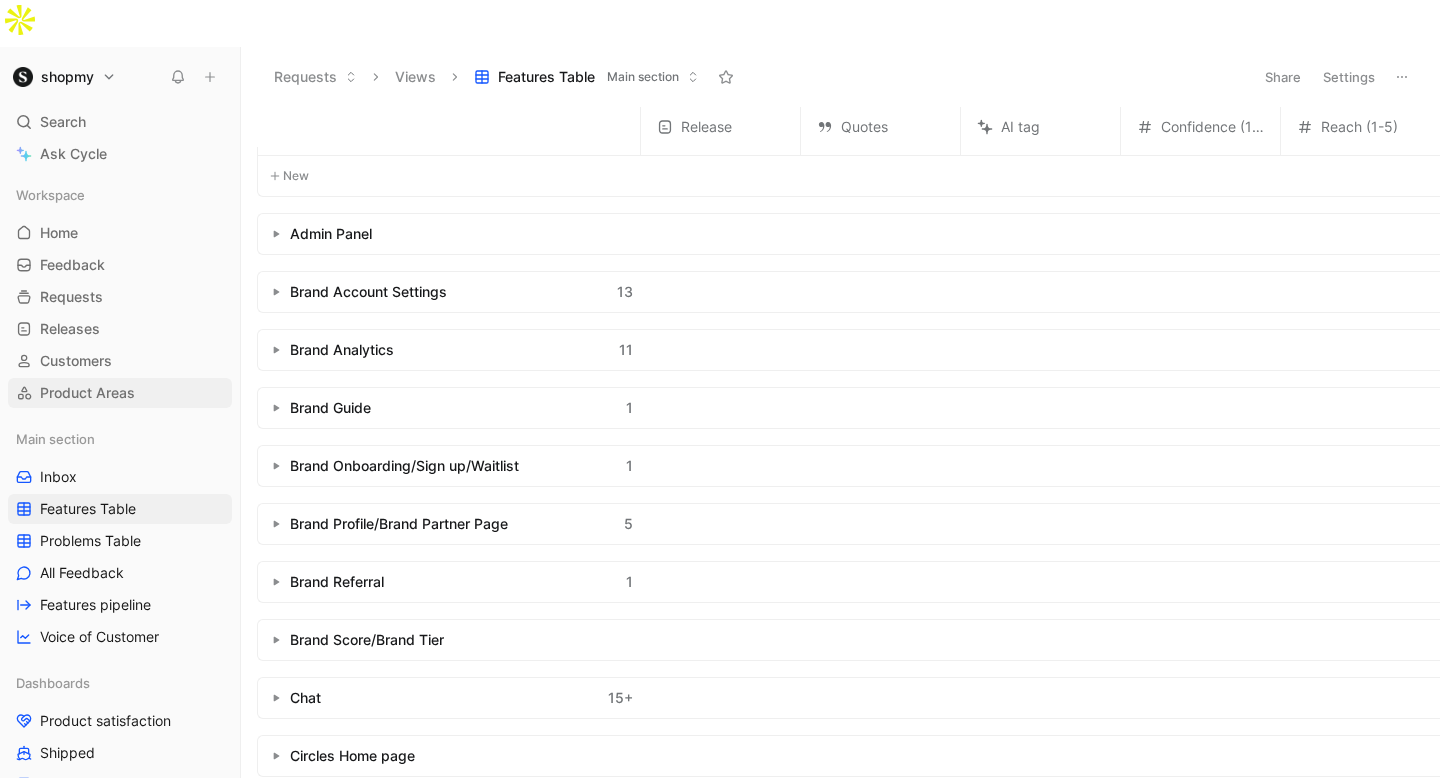 click on "Product Areas" at bounding box center (120, 393) 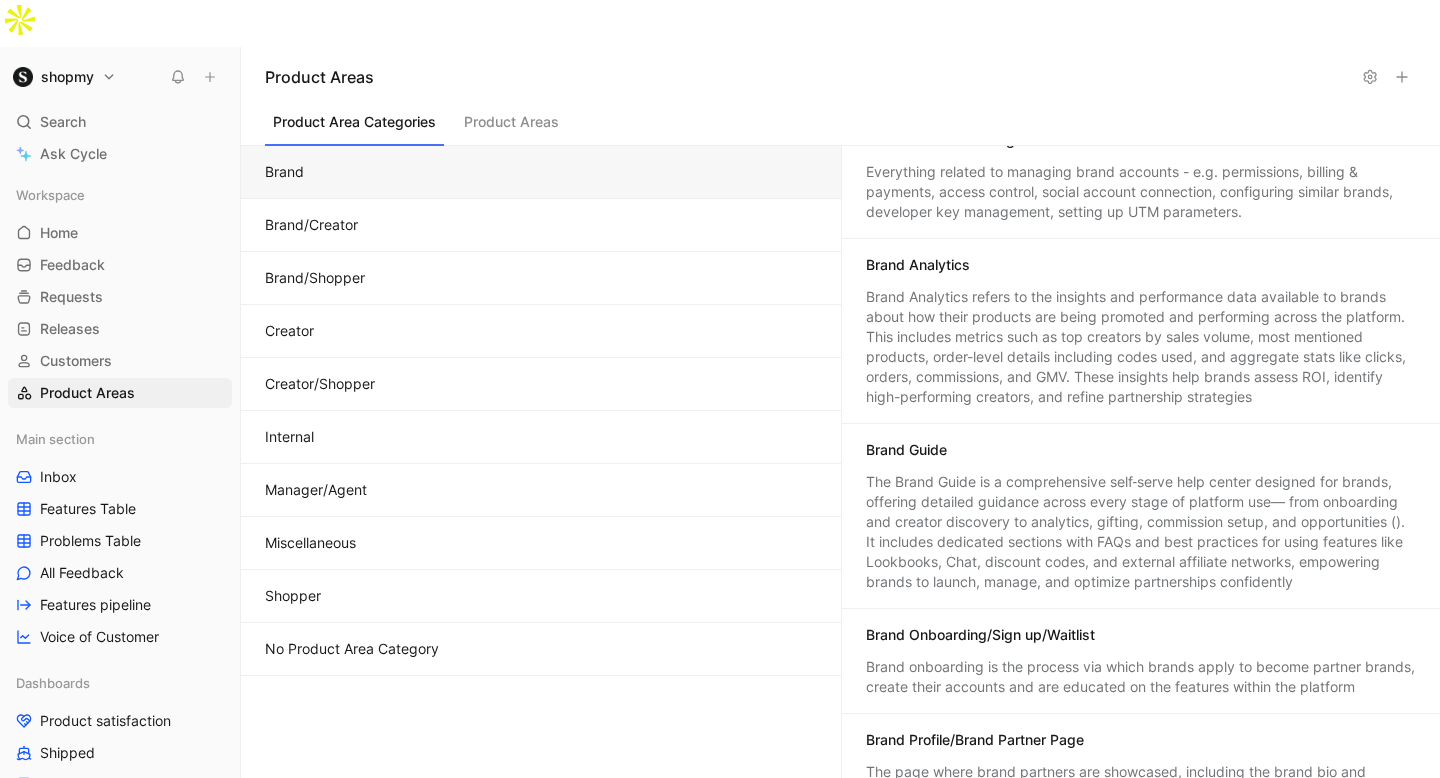 scroll, scrollTop: 33, scrollLeft: 0, axis: vertical 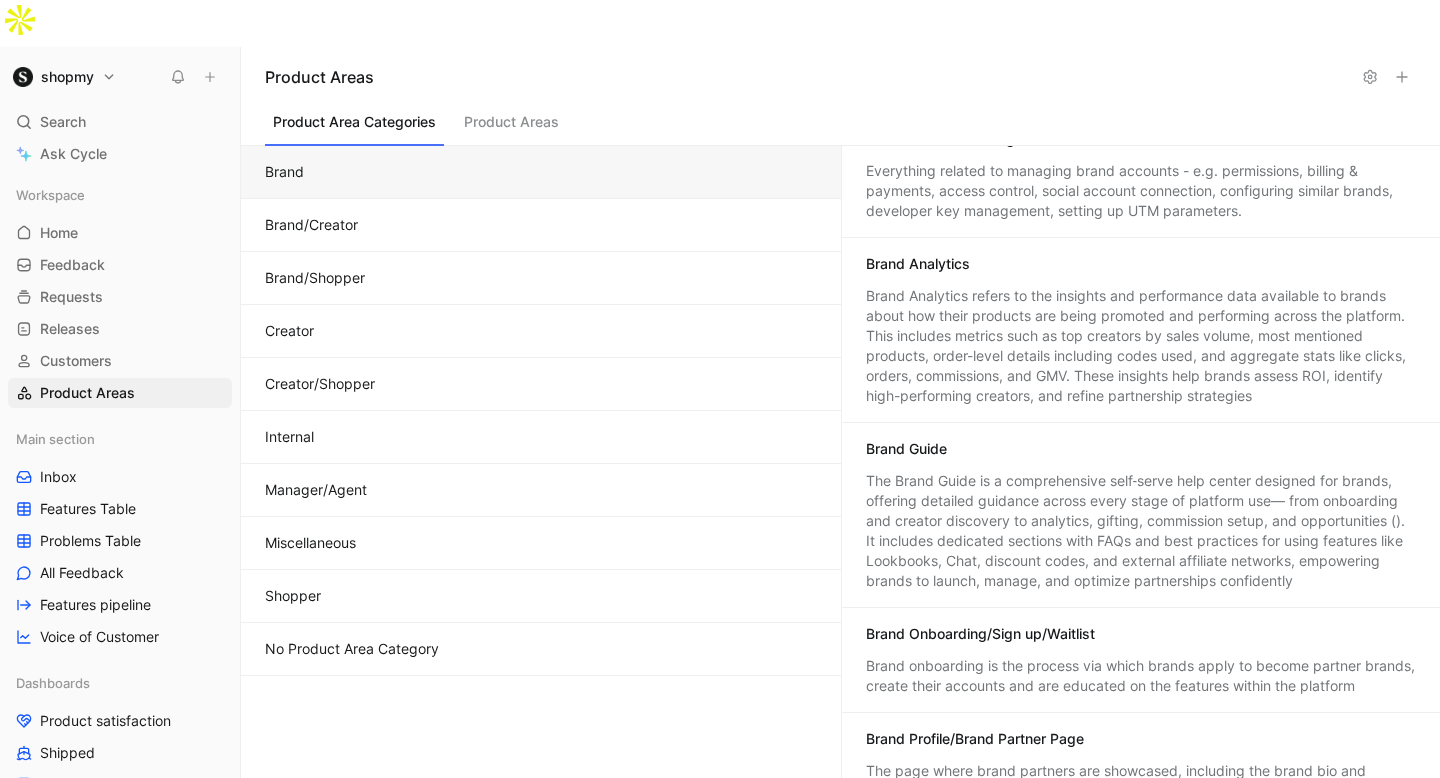 click on "Miscellaneous" at bounding box center [541, 543] 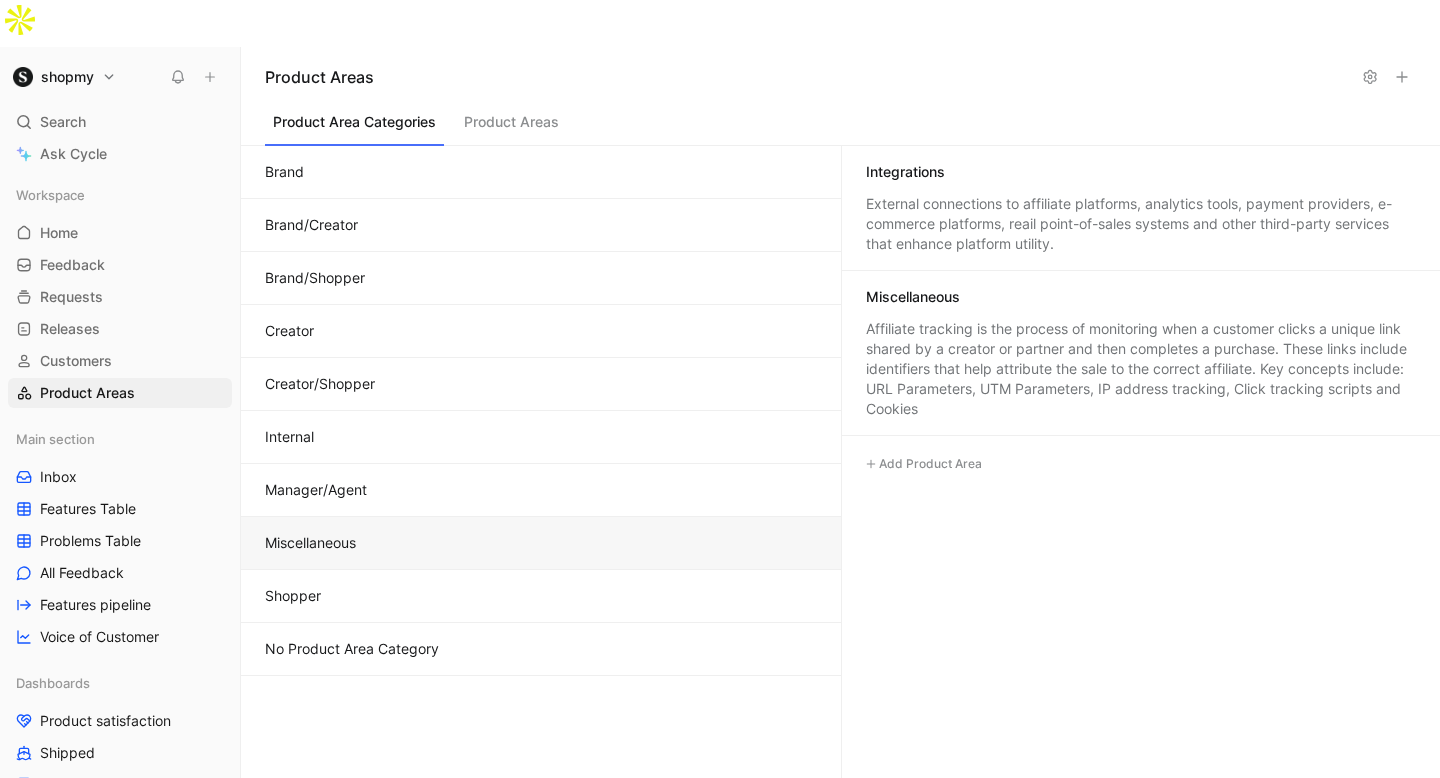click on "Add Product Area" at bounding box center [923, 464] 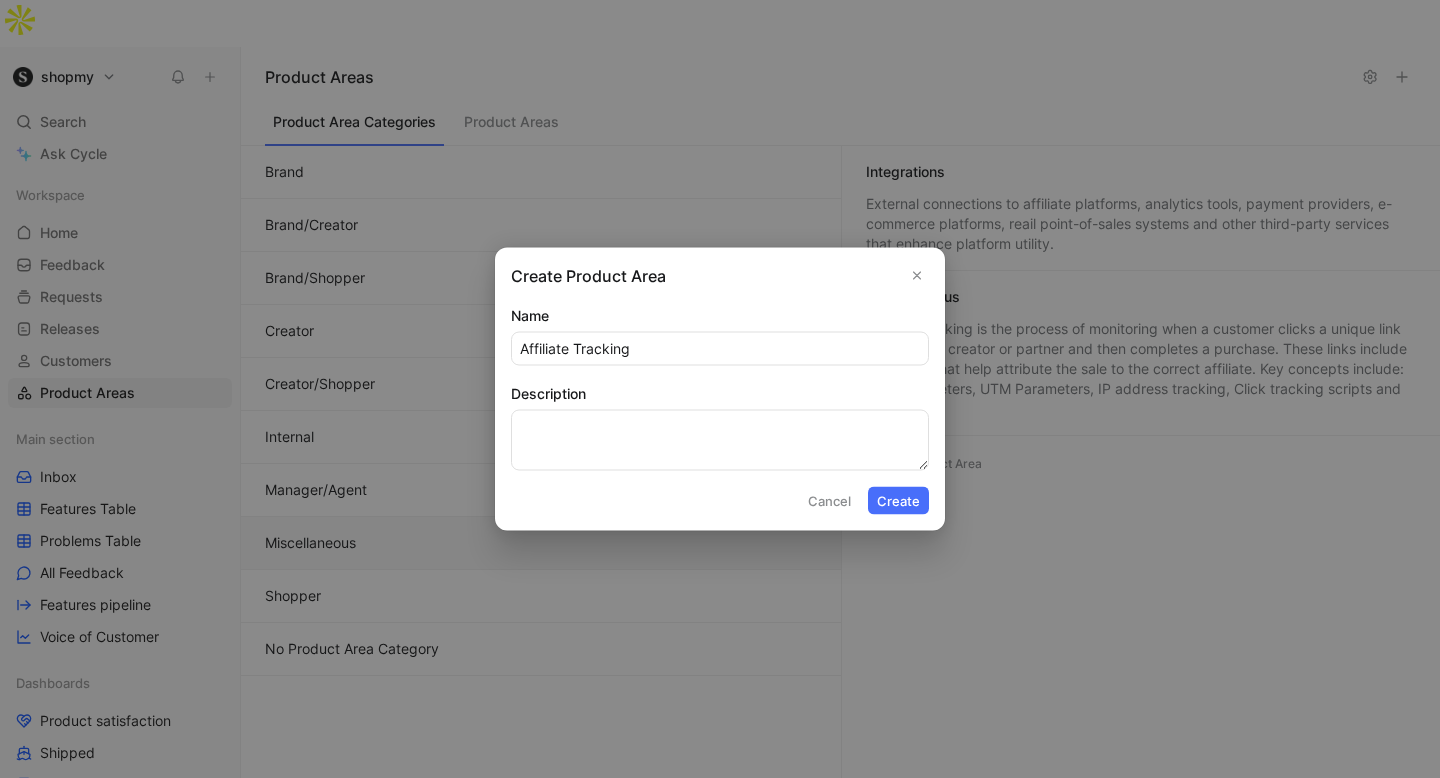 click on "Affiliate Tracking" at bounding box center [720, 349] 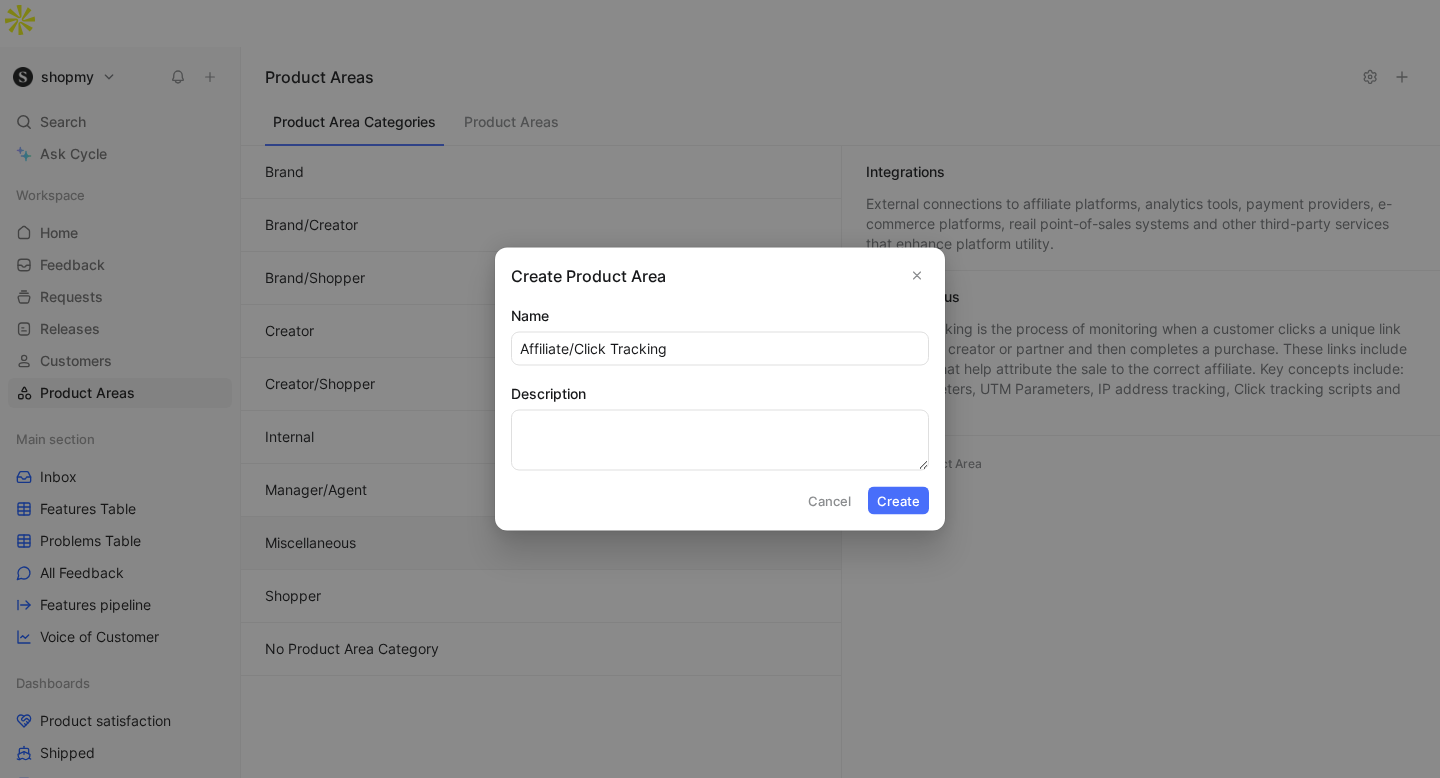 type on "Affiliate/Click Tracking" 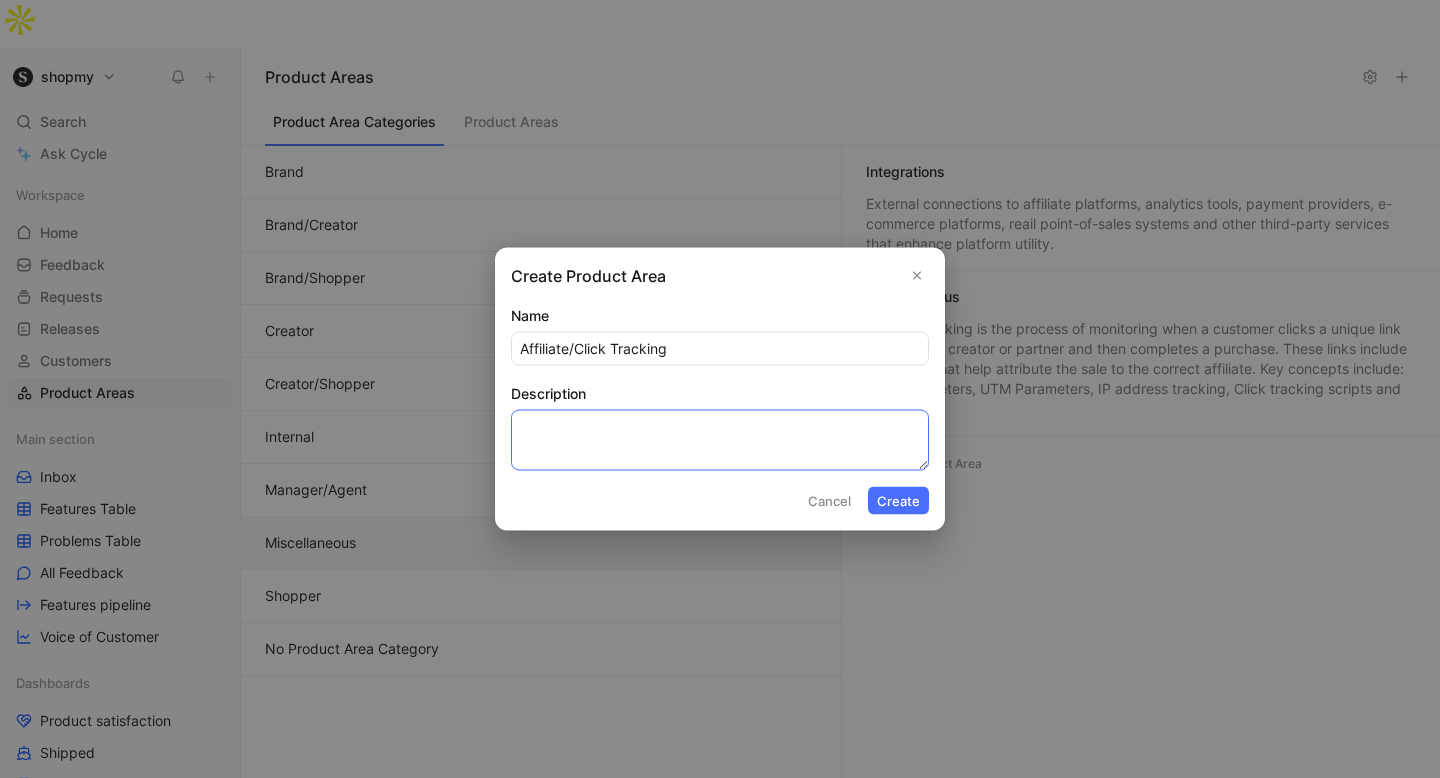 click on "Description" at bounding box center [720, 440] 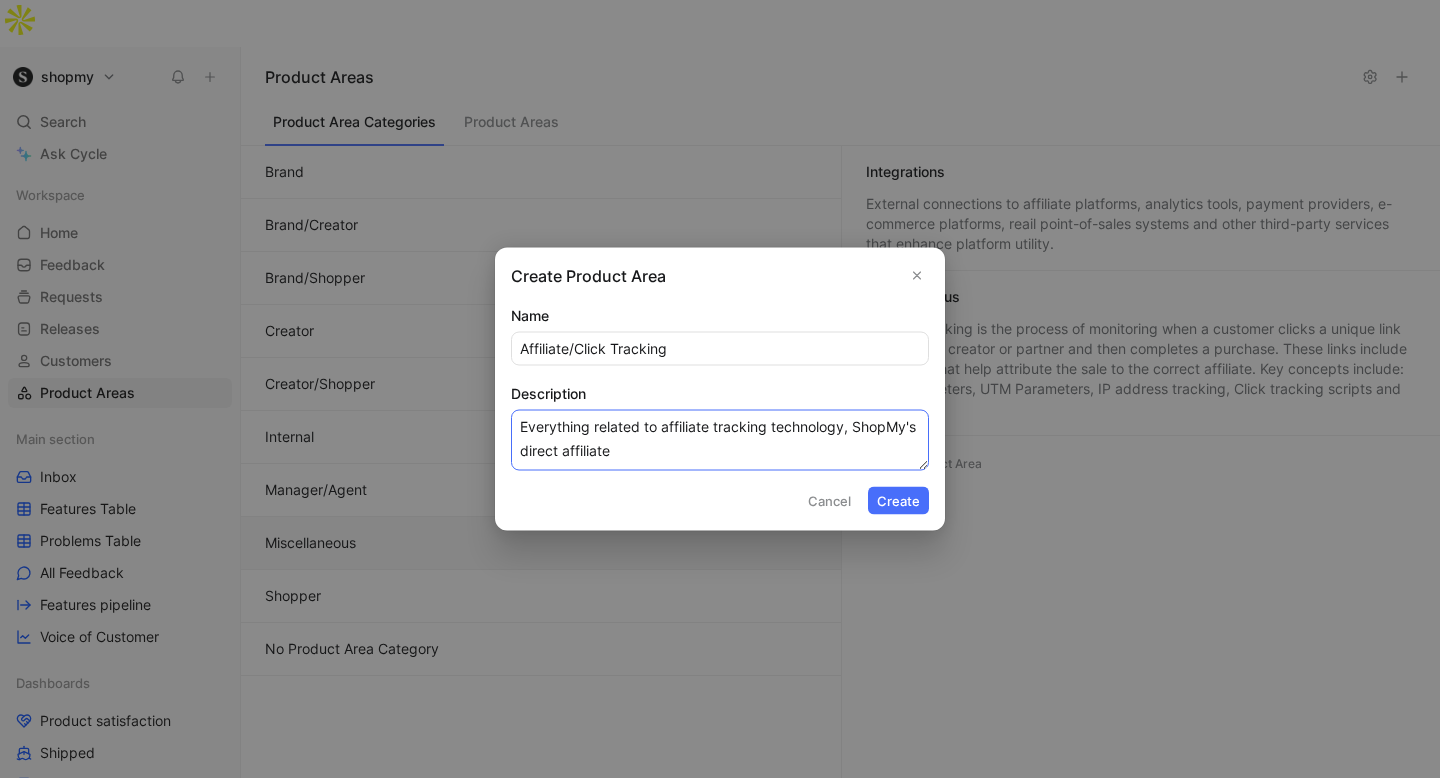 click on "Everything related to affiliate tracking technology, ShopMy's direct affiliate" at bounding box center [720, 440] 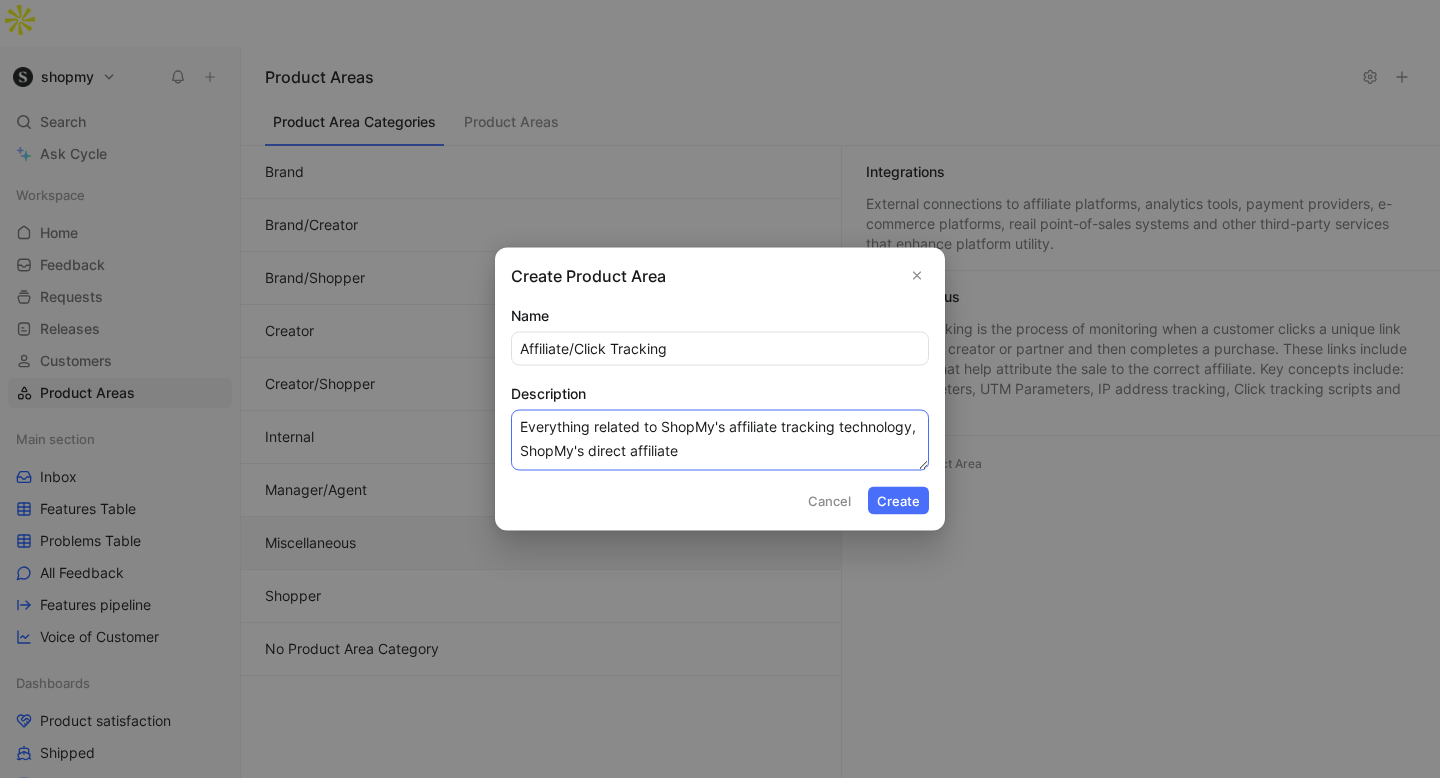 drag, startPoint x: 915, startPoint y: 431, endPoint x: 915, endPoint y: 461, distance: 30 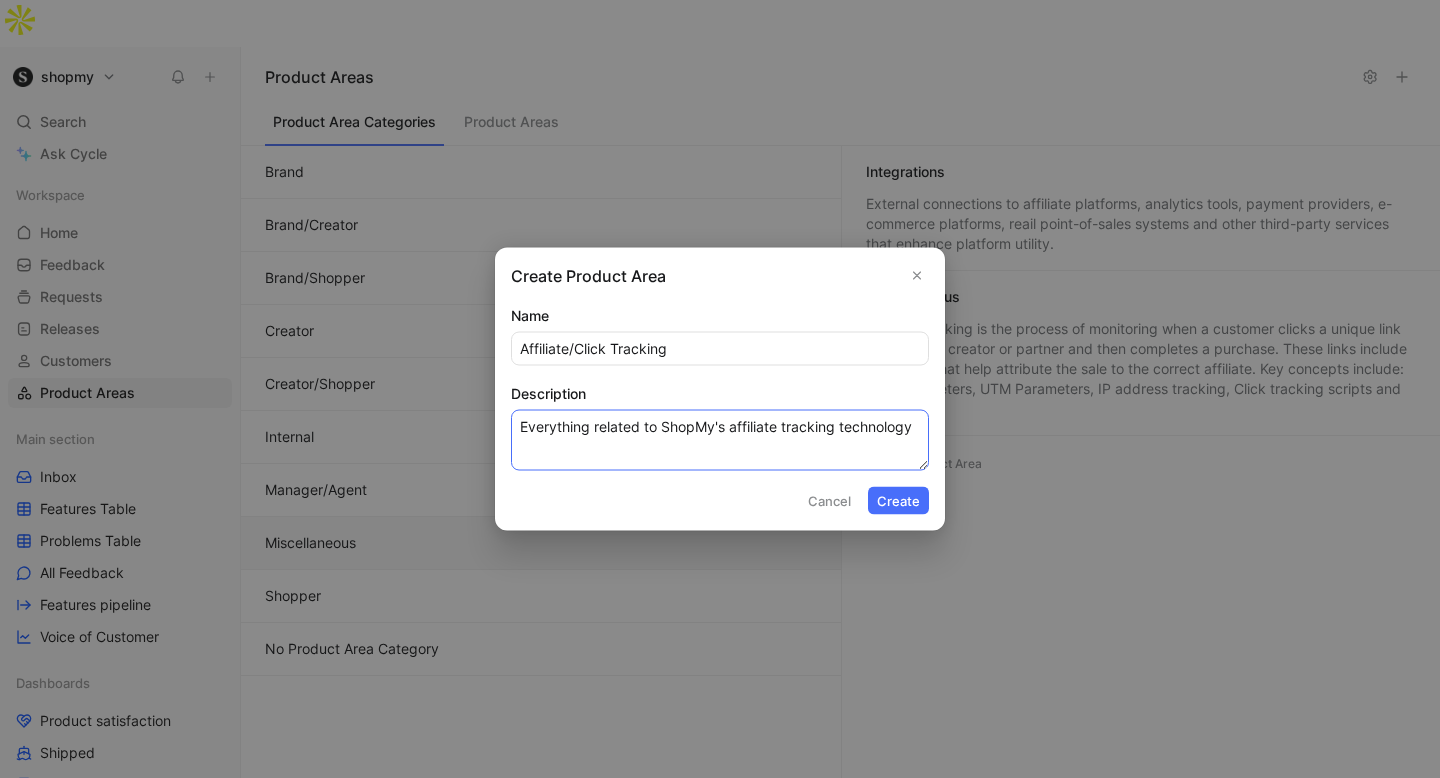 type on "Everything related to ShopMy's affiliate tracking technology" 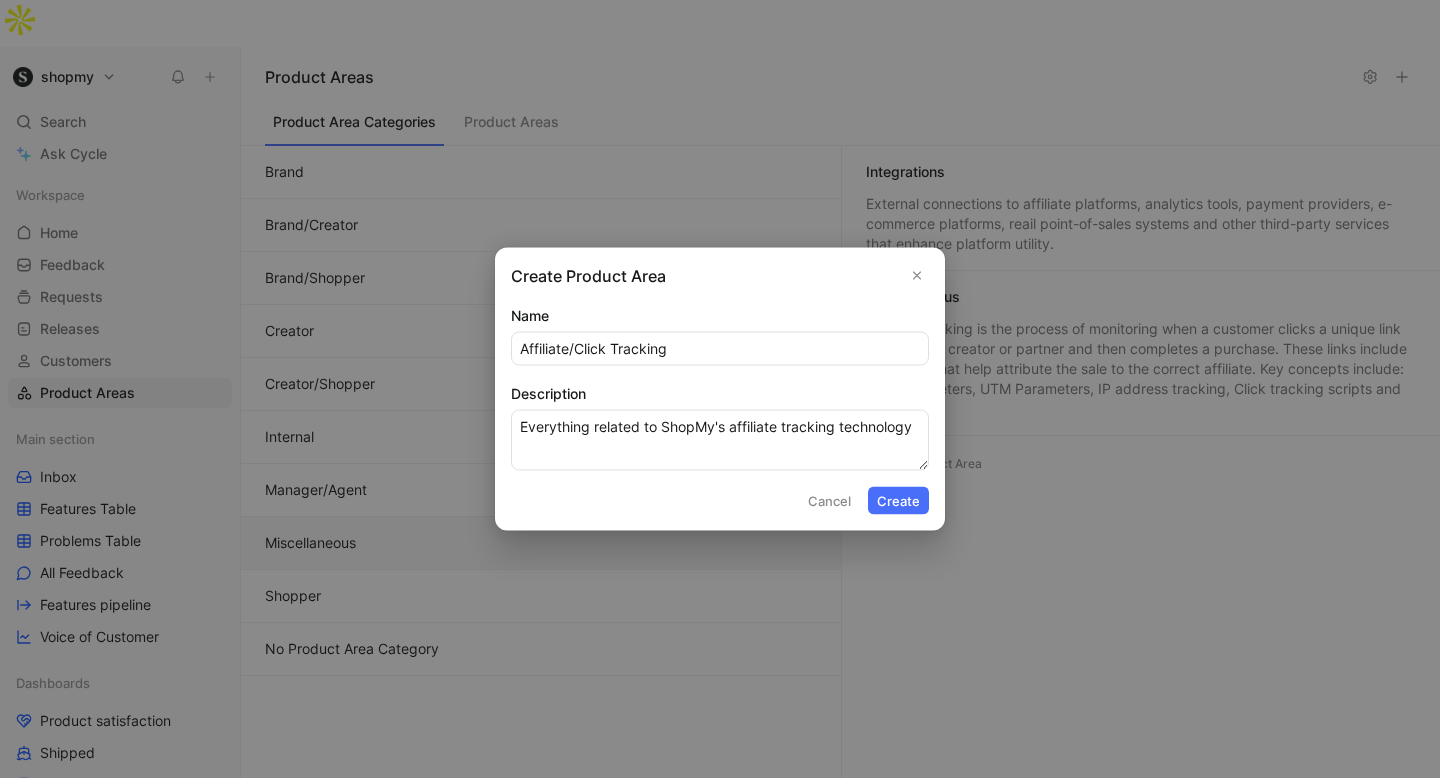 click on "Create" at bounding box center [898, 501] 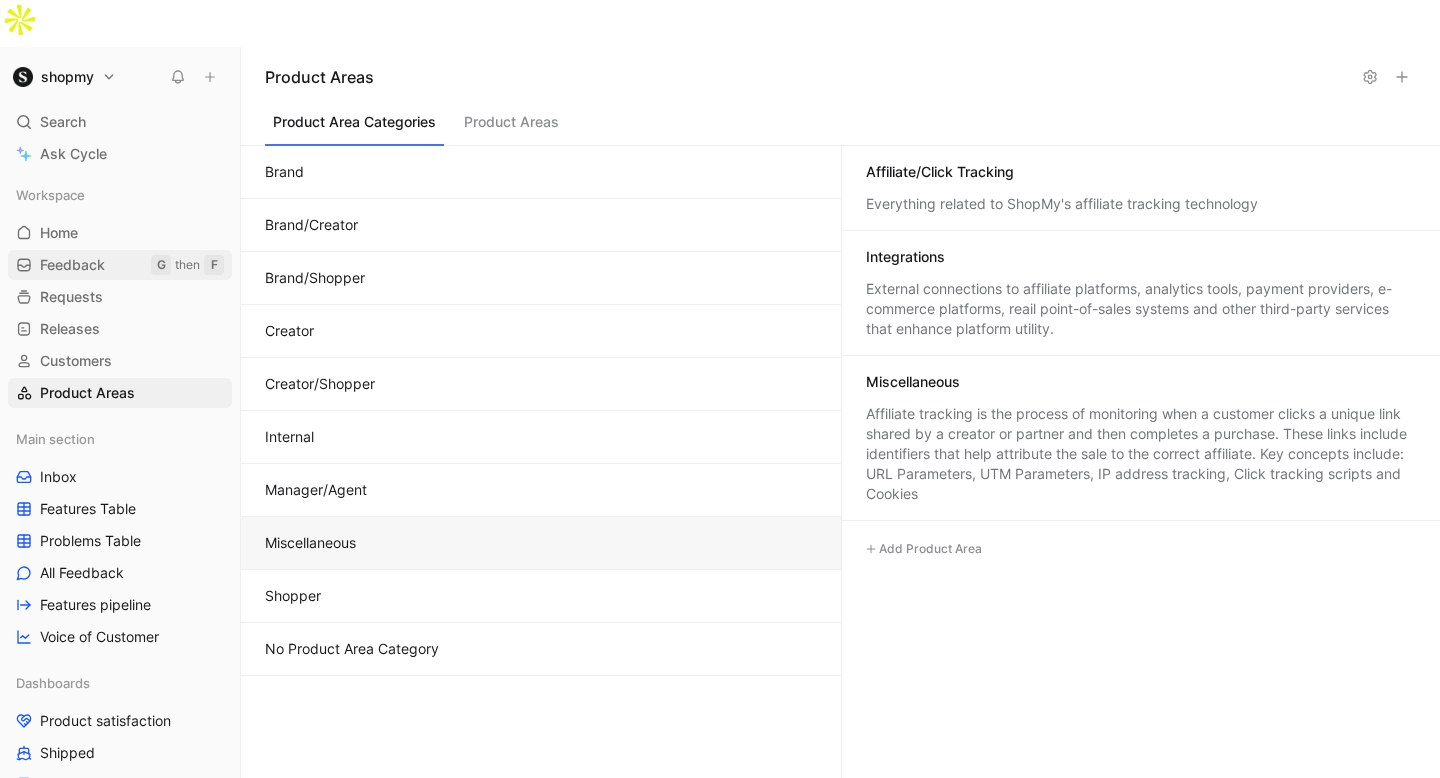 click on "Feedback G then F" at bounding box center (120, 265) 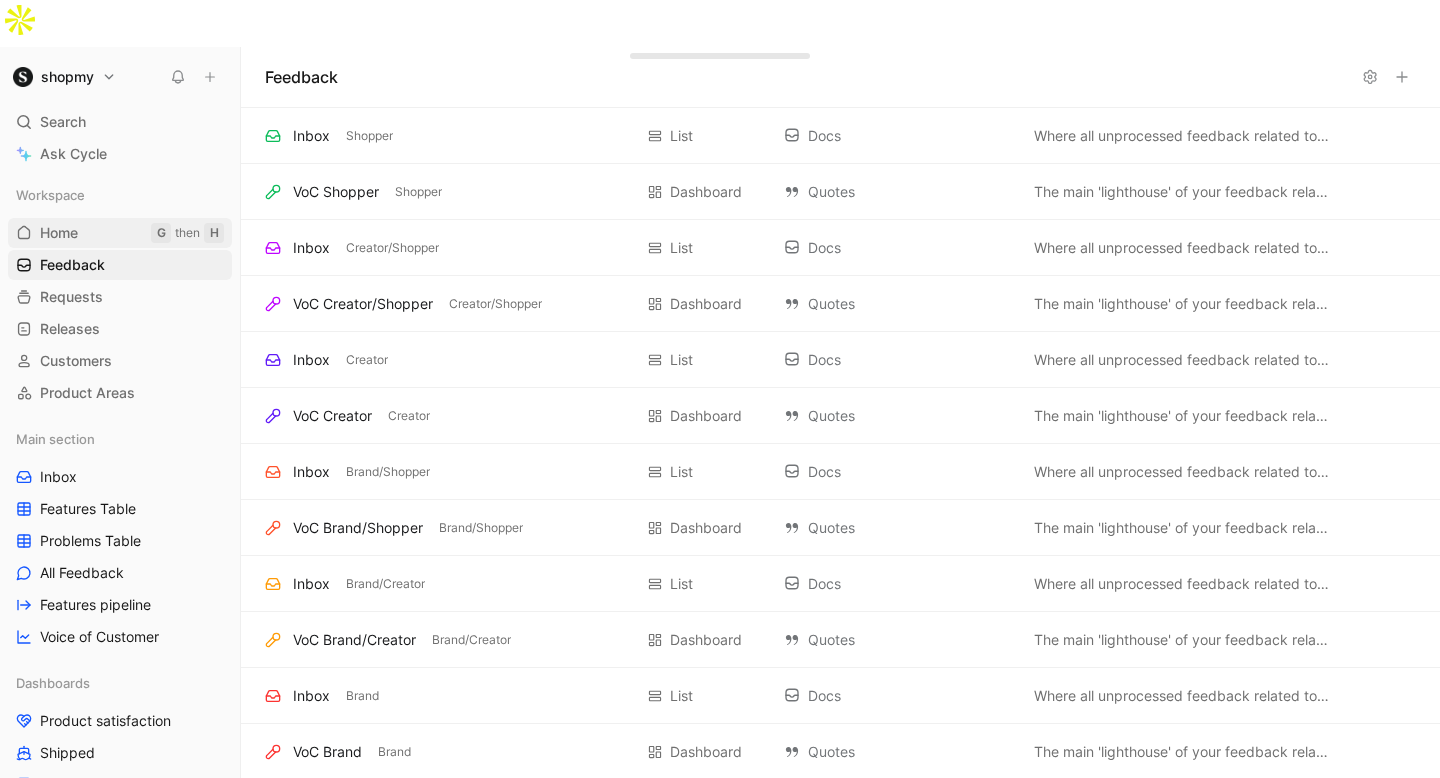 click on "Home G then H" at bounding box center [120, 233] 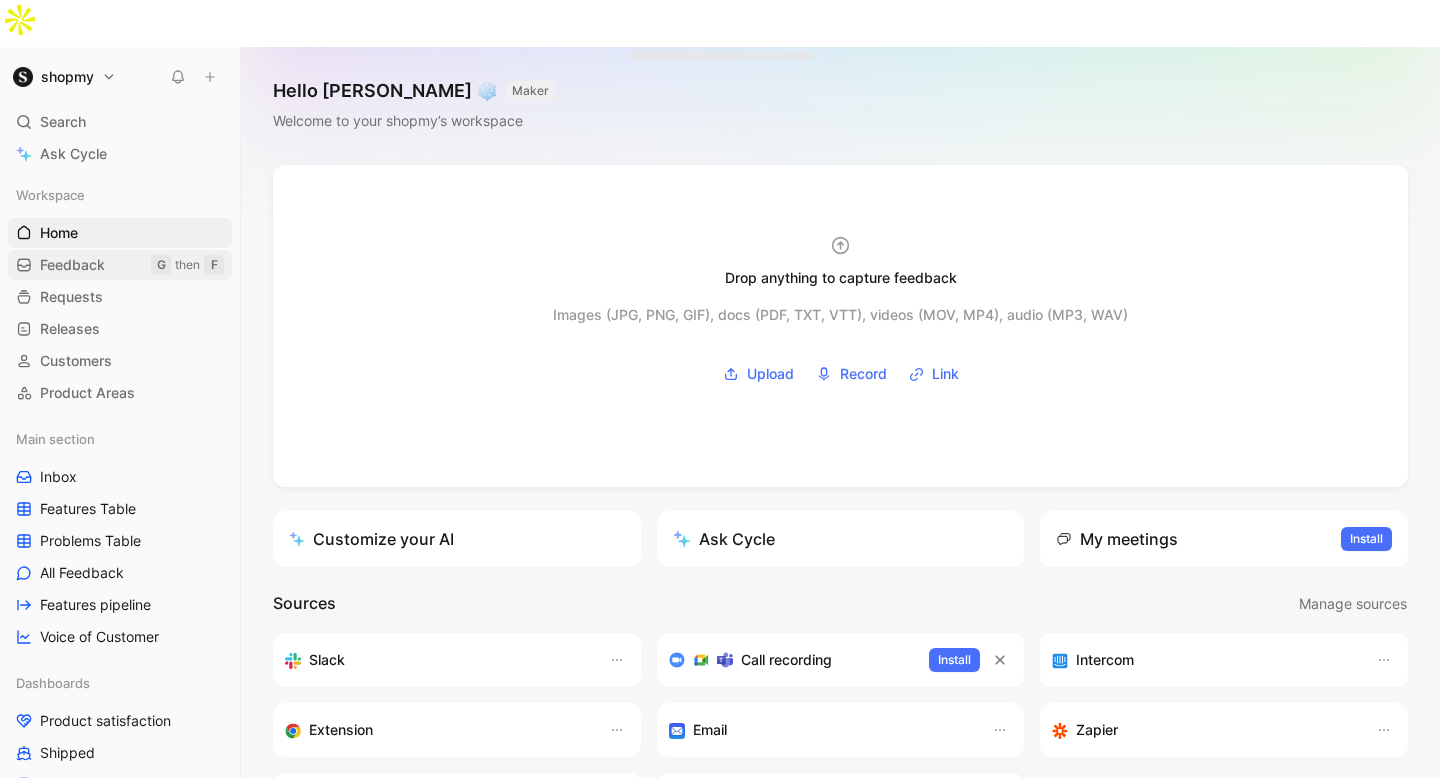 click on "Feedback G then F" at bounding box center (120, 265) 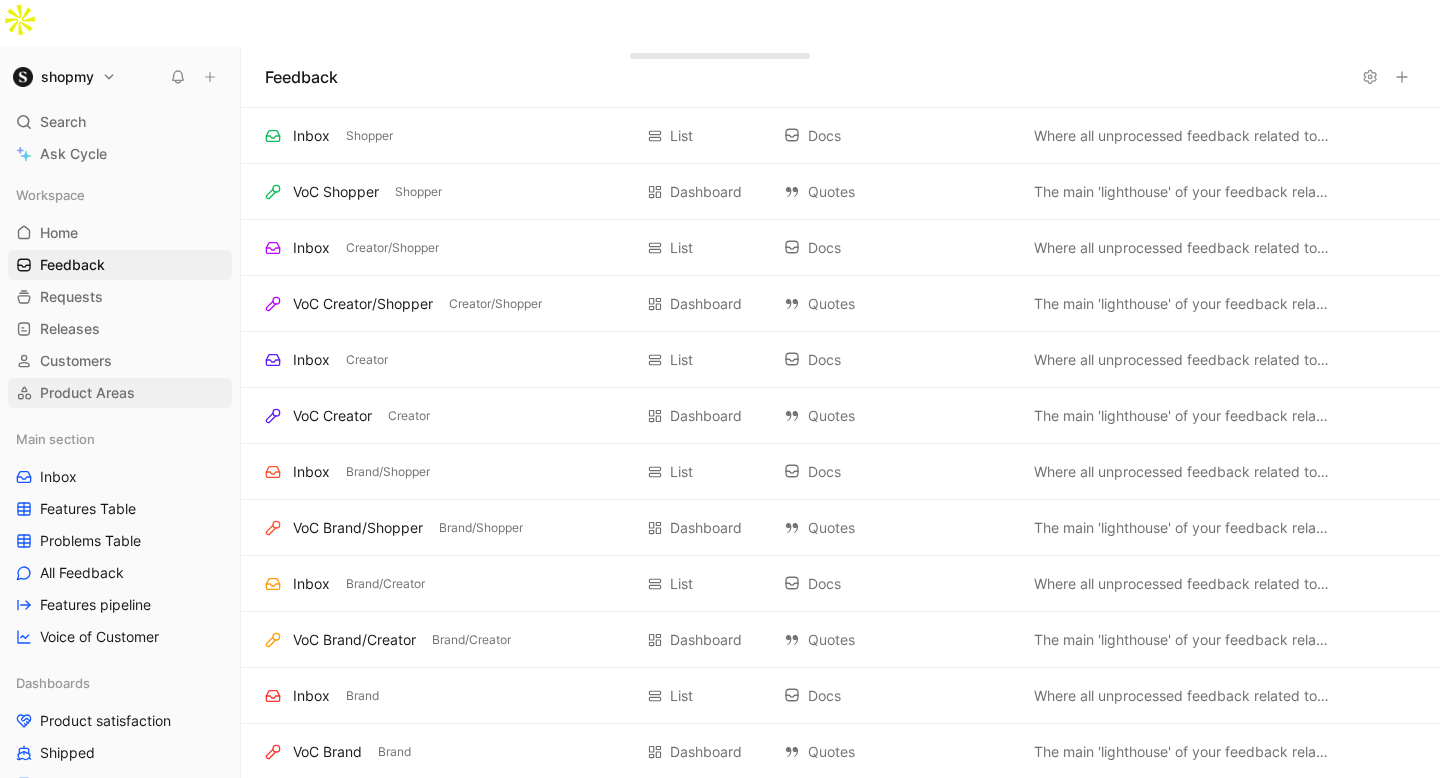 click on "Product Areas" at bounding box center (87, 393) 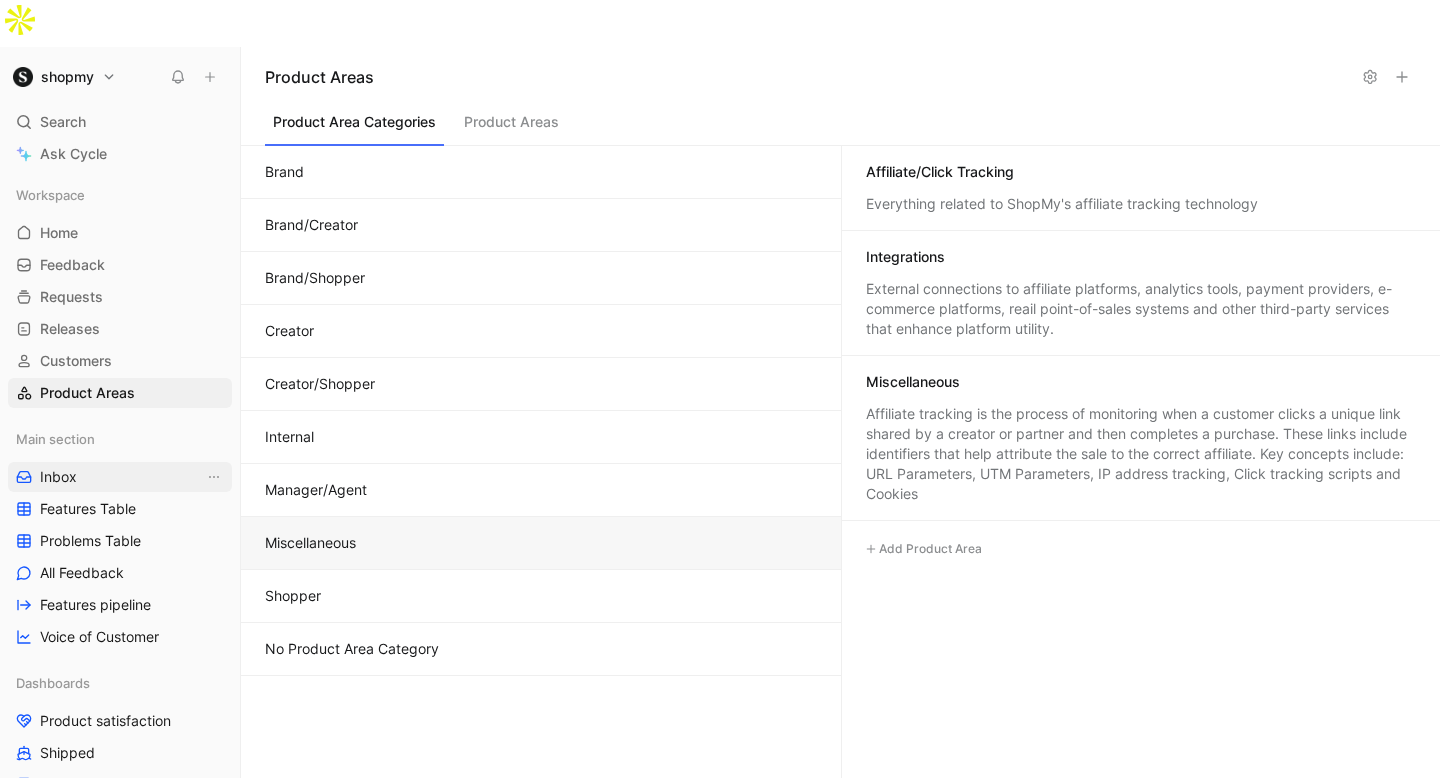 click on "Inbox" at bounding box center [120, 477] 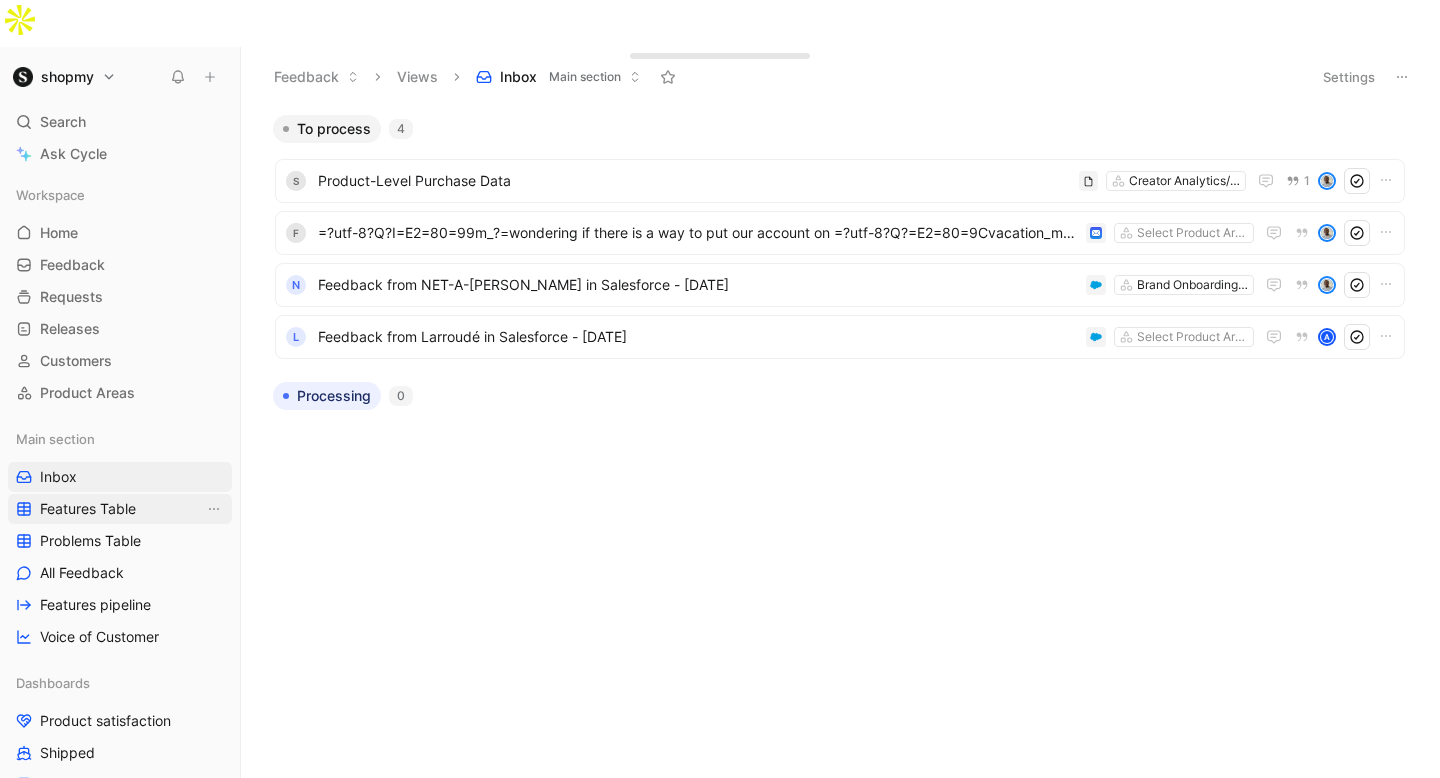 click on "Features Table" at bounding box center [120, 509] 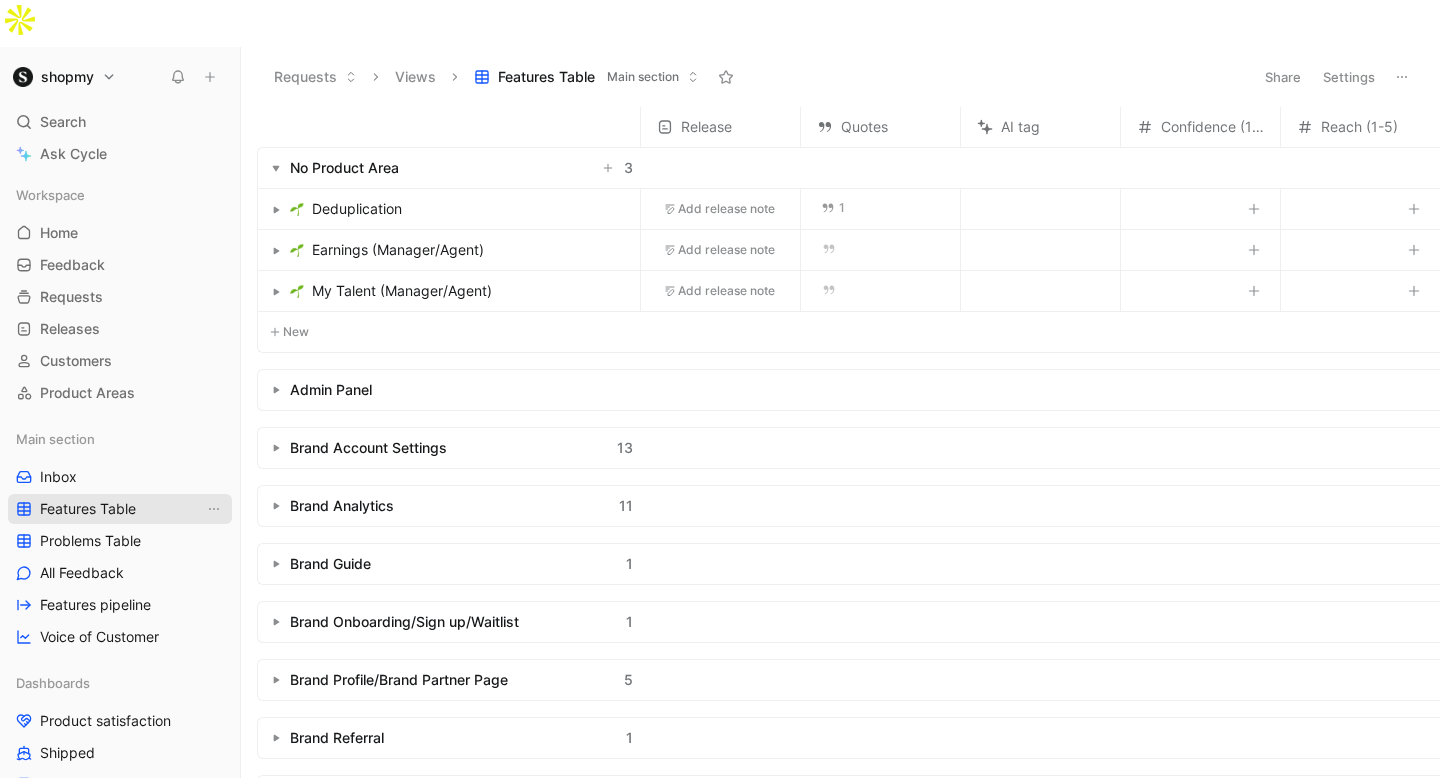 click on "Features Table" at bounding box center (88, 509) 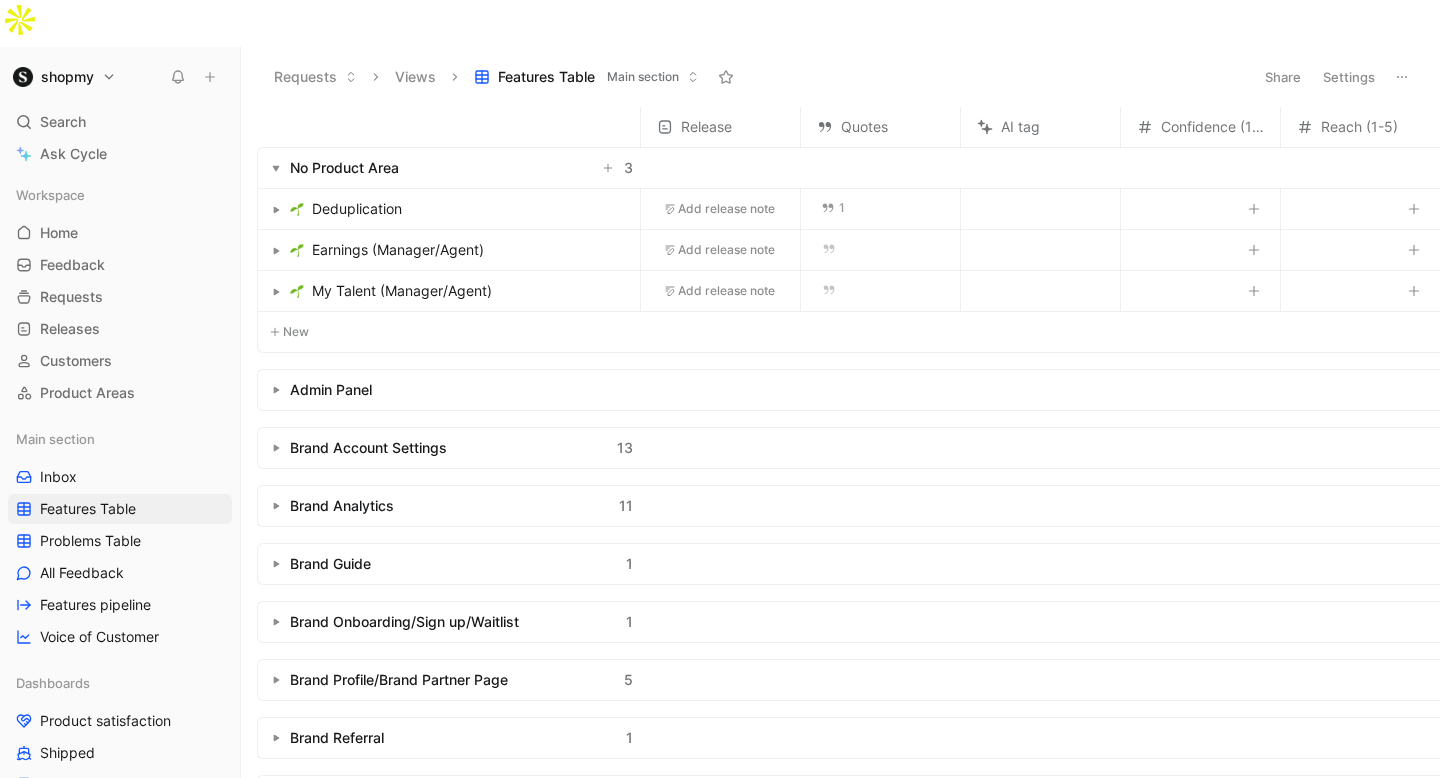 click on "Deduplication" at bounding box center [461, 209] 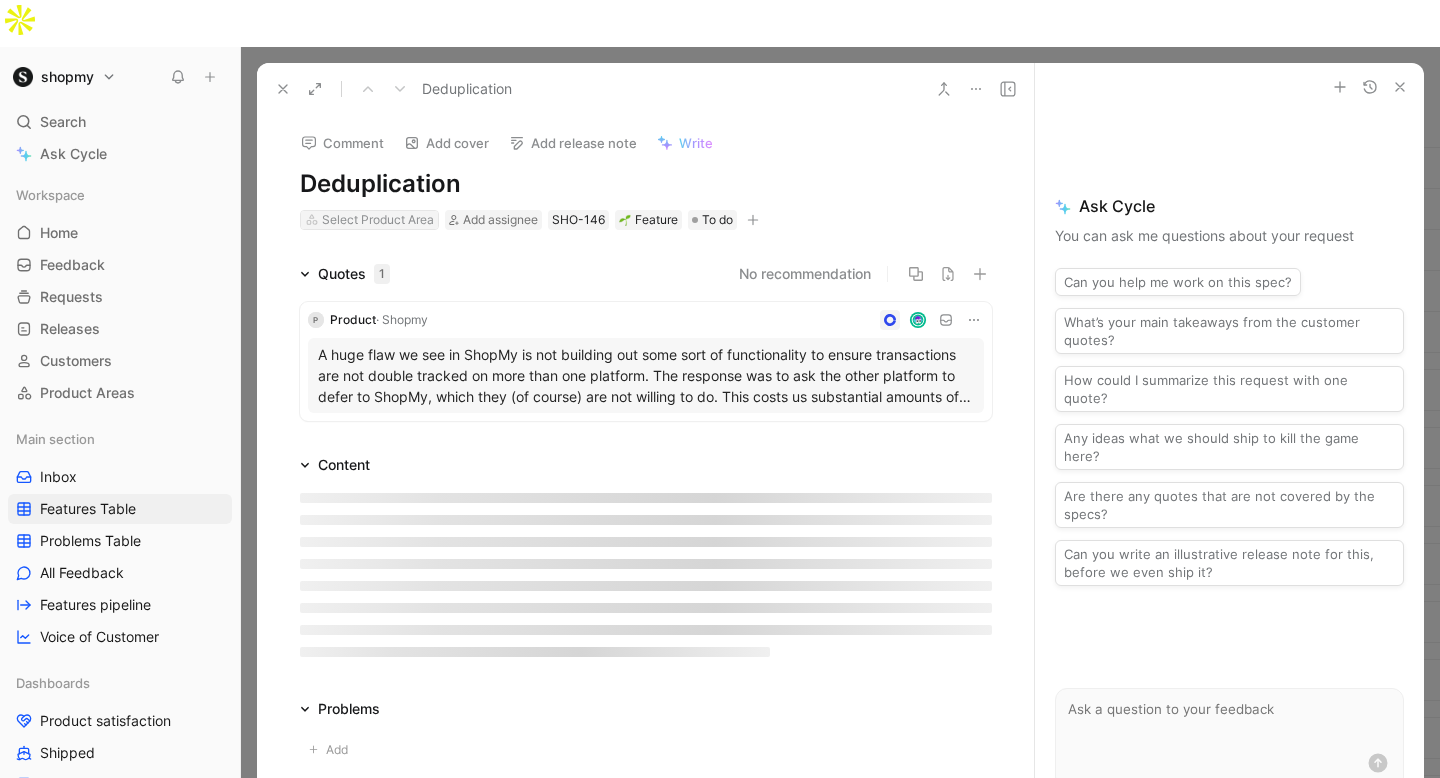 click on "Select Product Area" at bounding box center [378, 220] 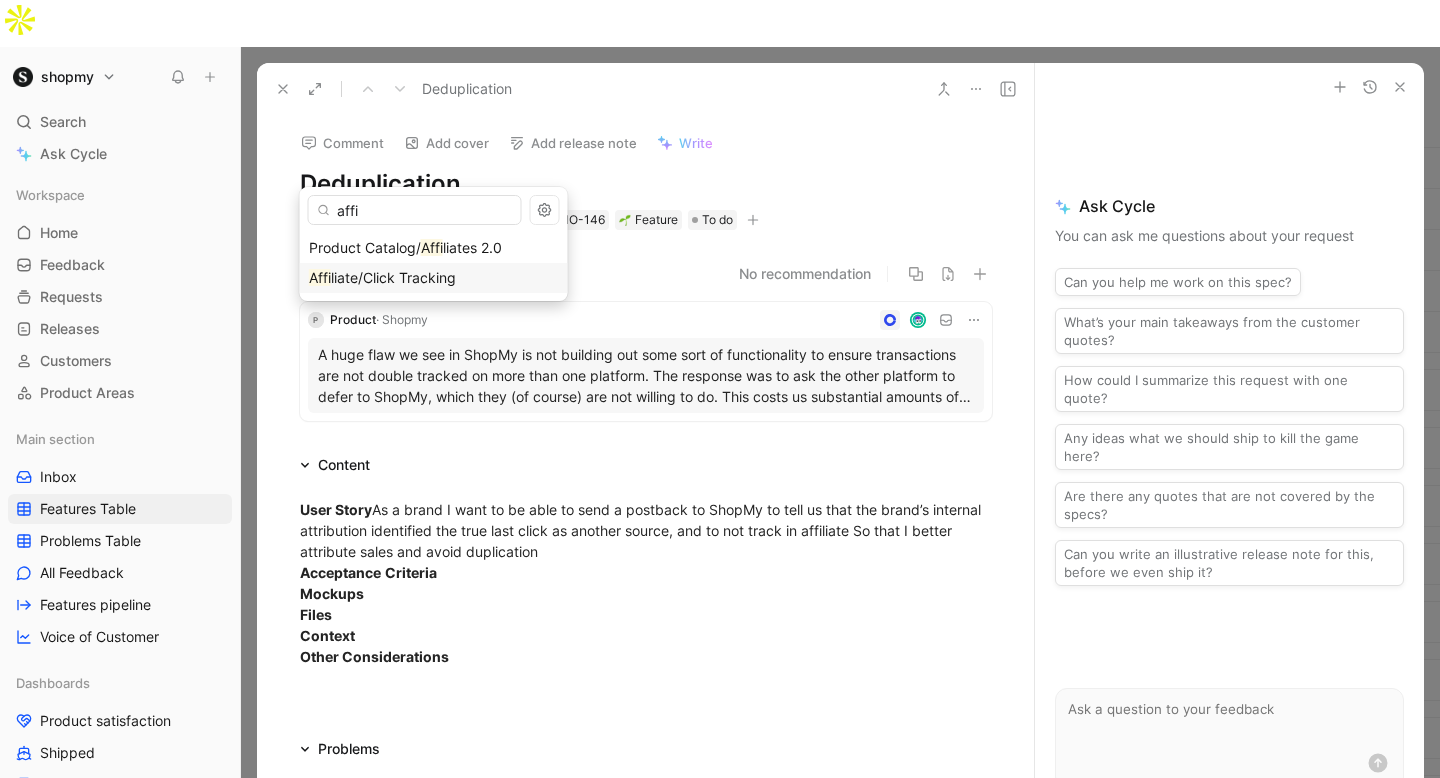 type on "affi" 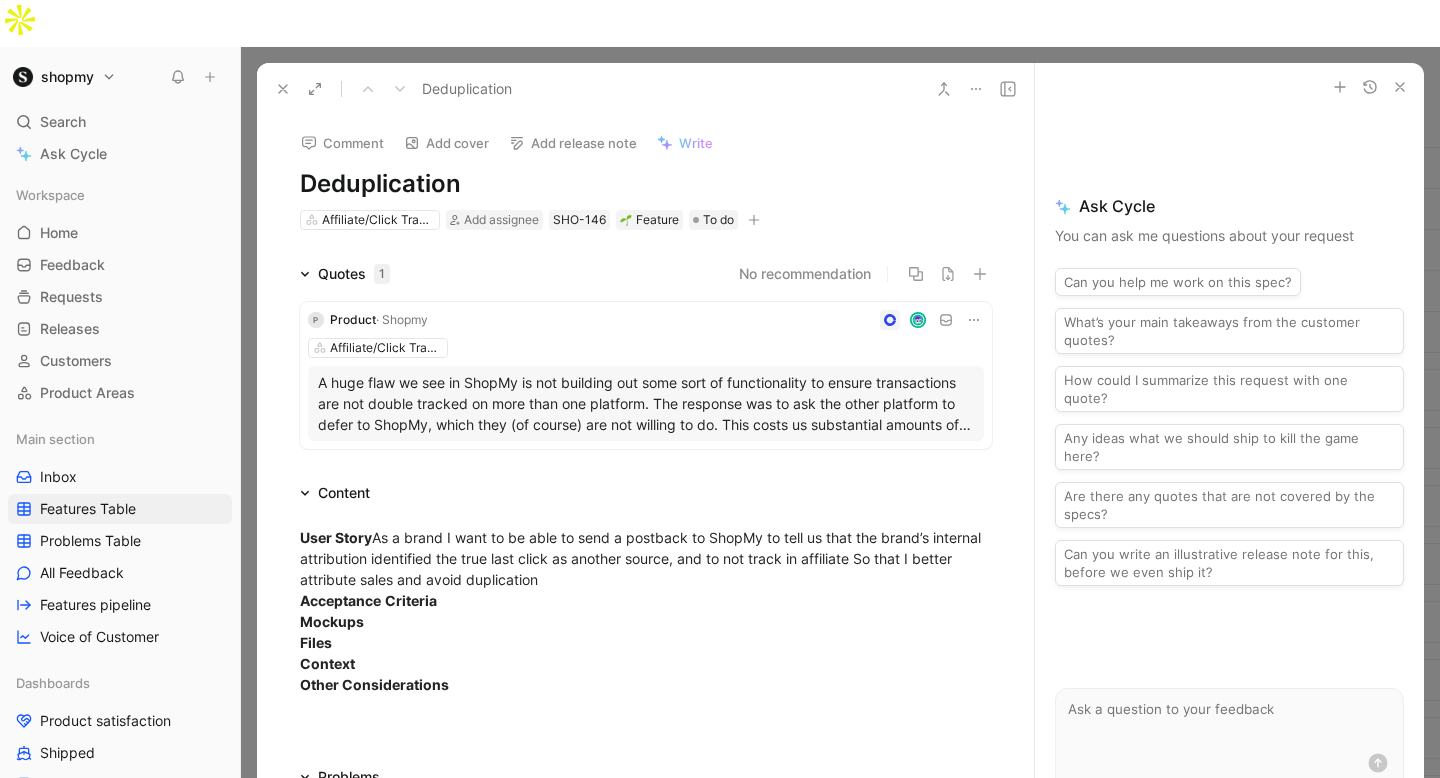 click 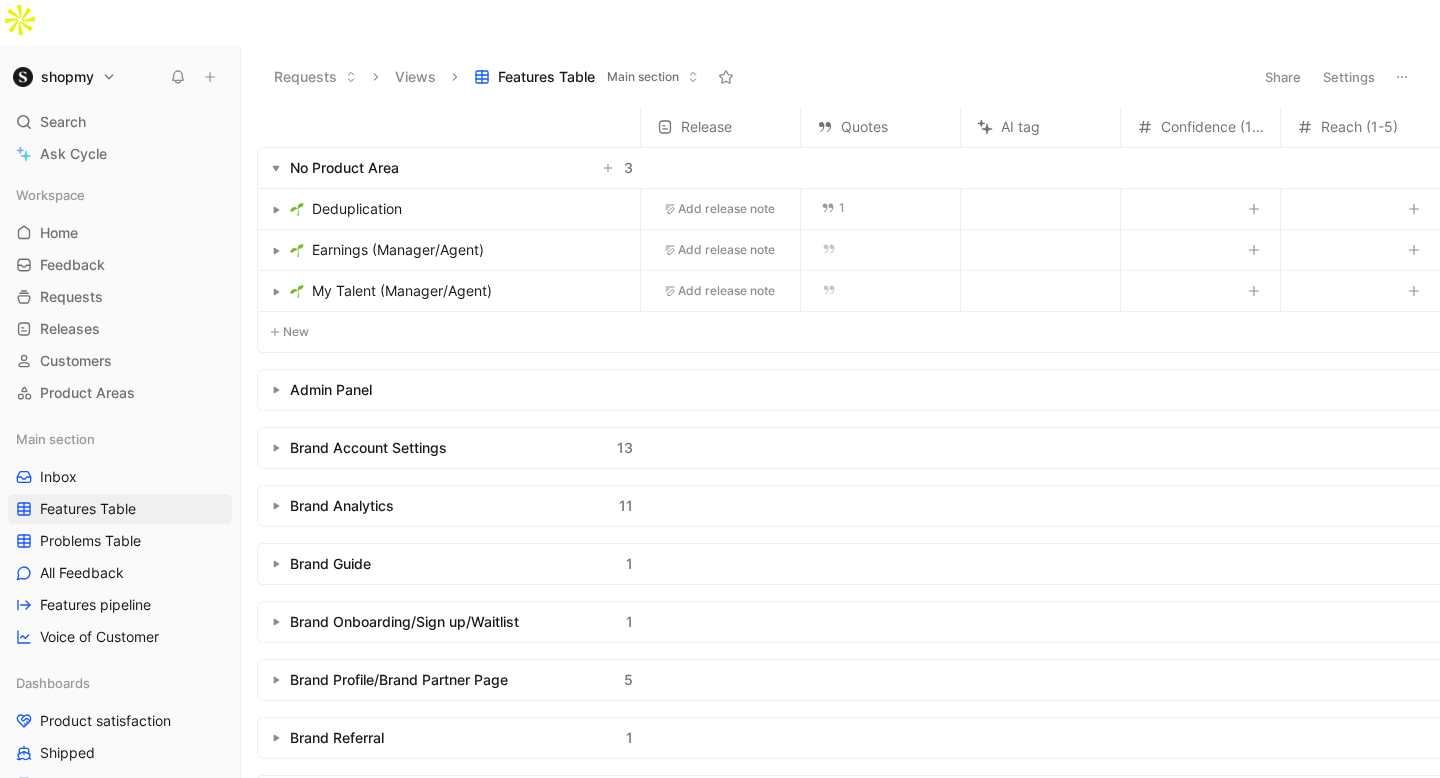 click on "Earnings (Manager/Agent)" at bounding box center [398, 250] 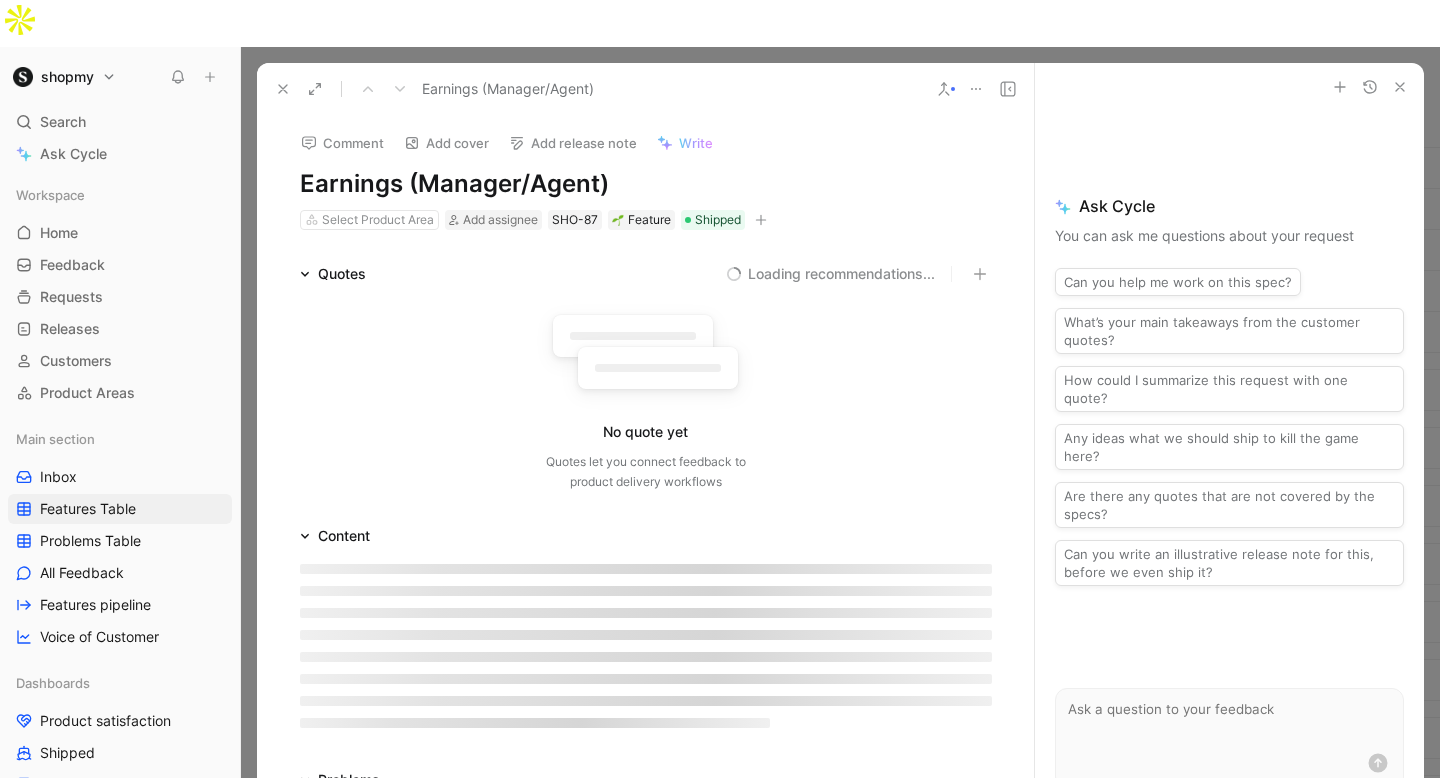 click on "Select Product Area" at bounding box center (378, 220) 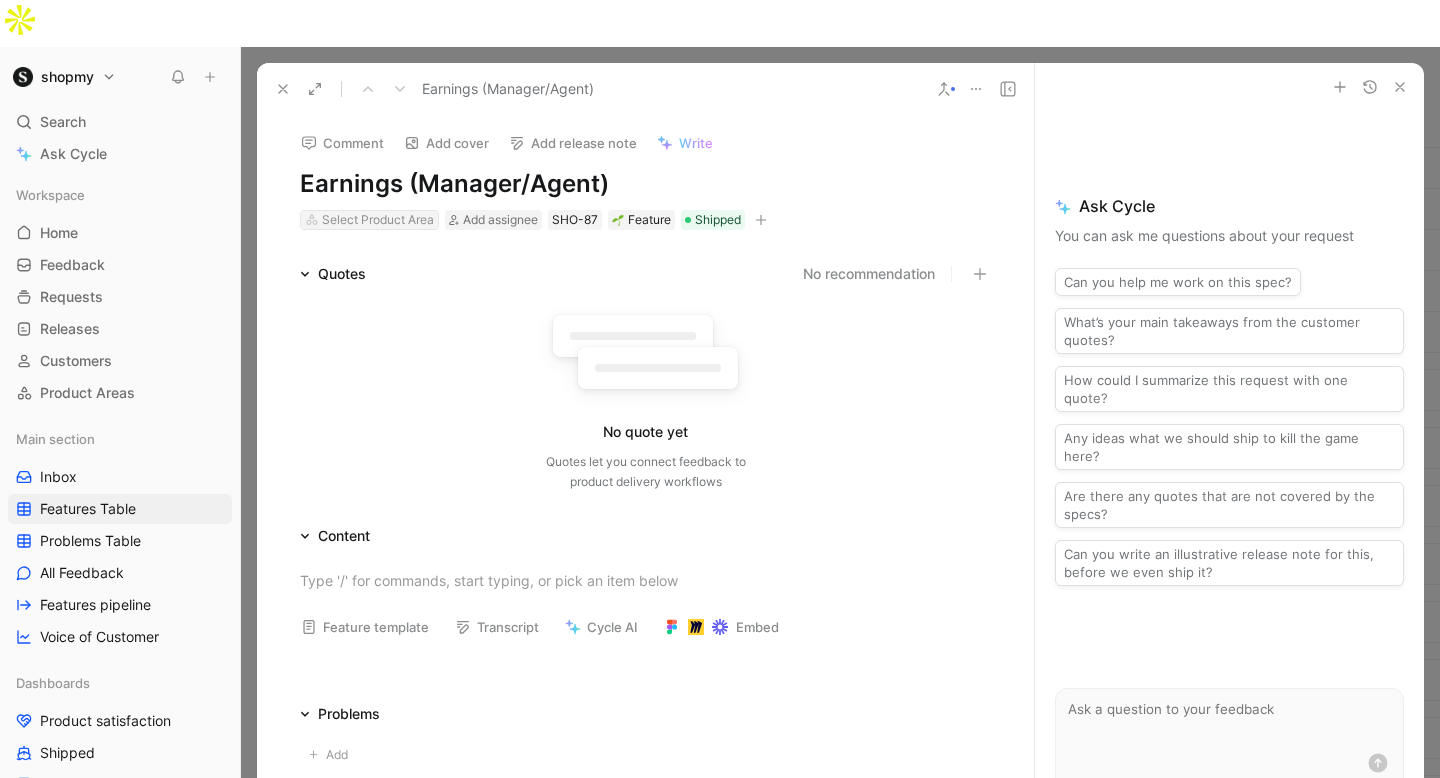 click on "Select Product Area" at bounding box center [378, 220] 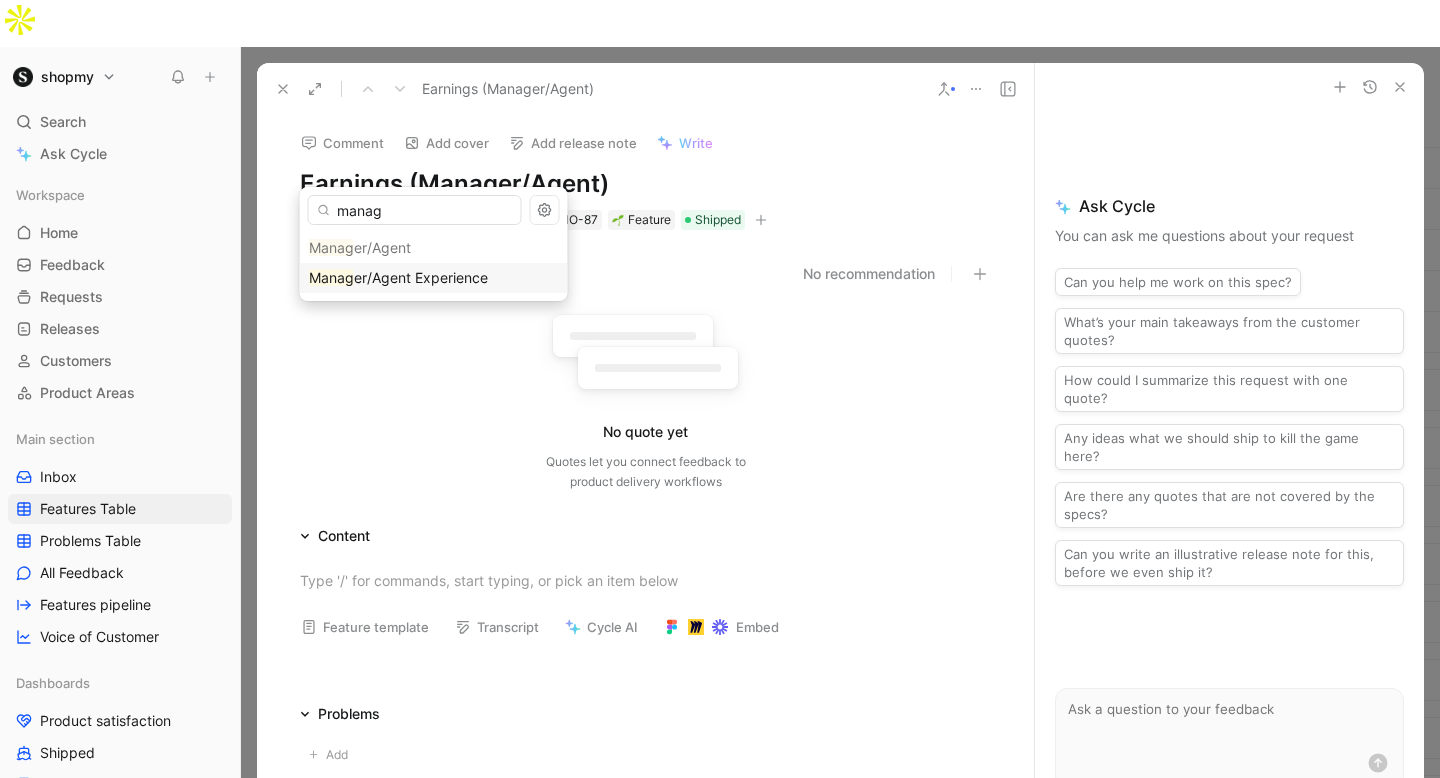 type on "manag" 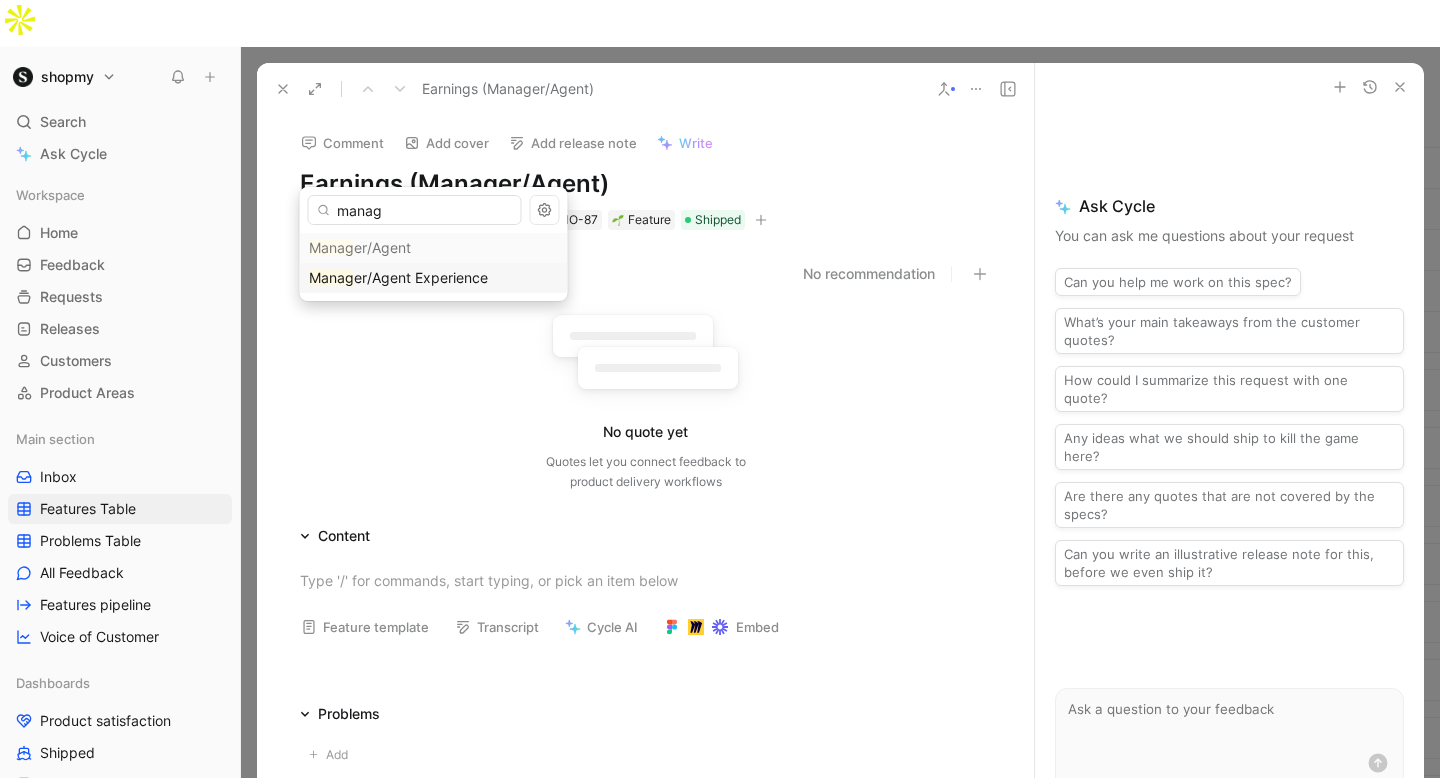 click on "er/Agent Experience" at bounding box center (421, 277) 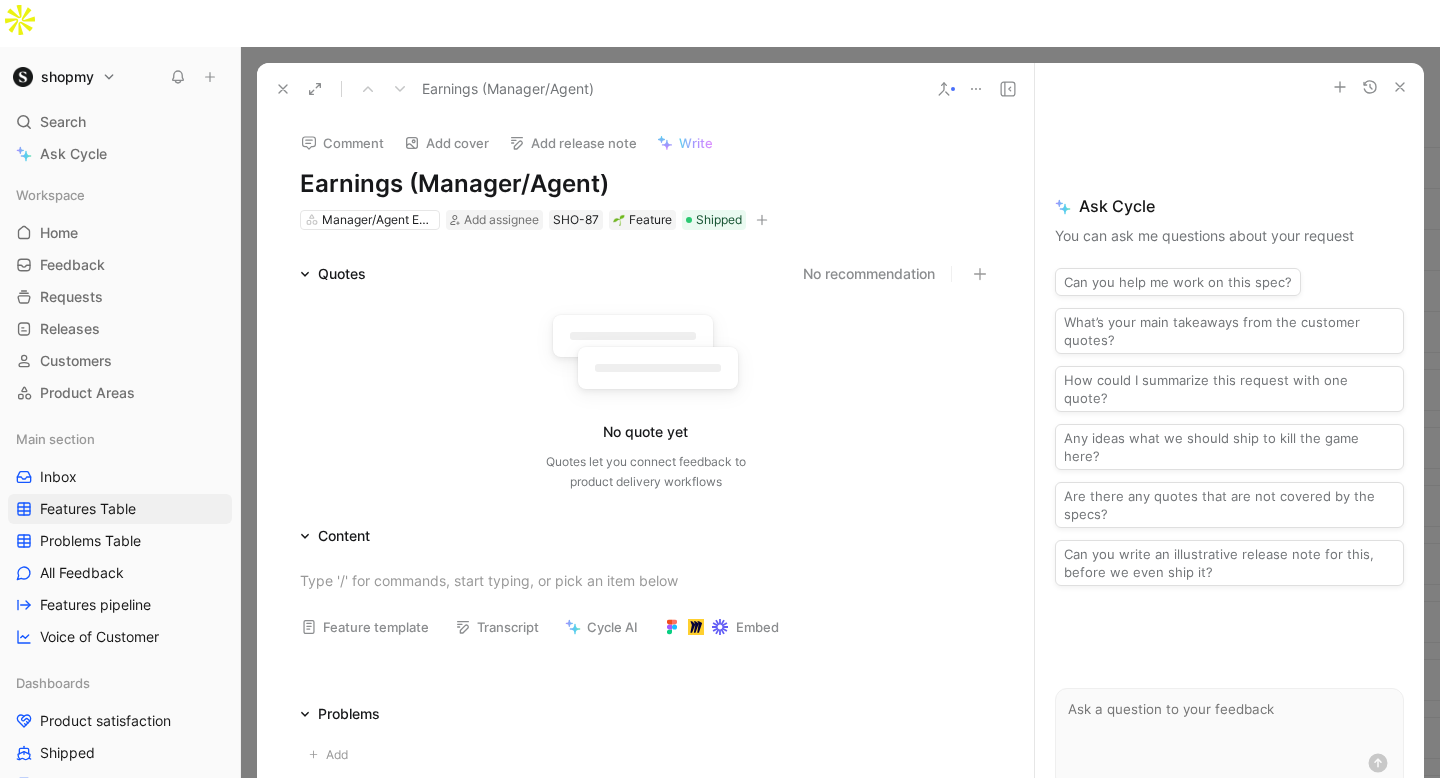 click 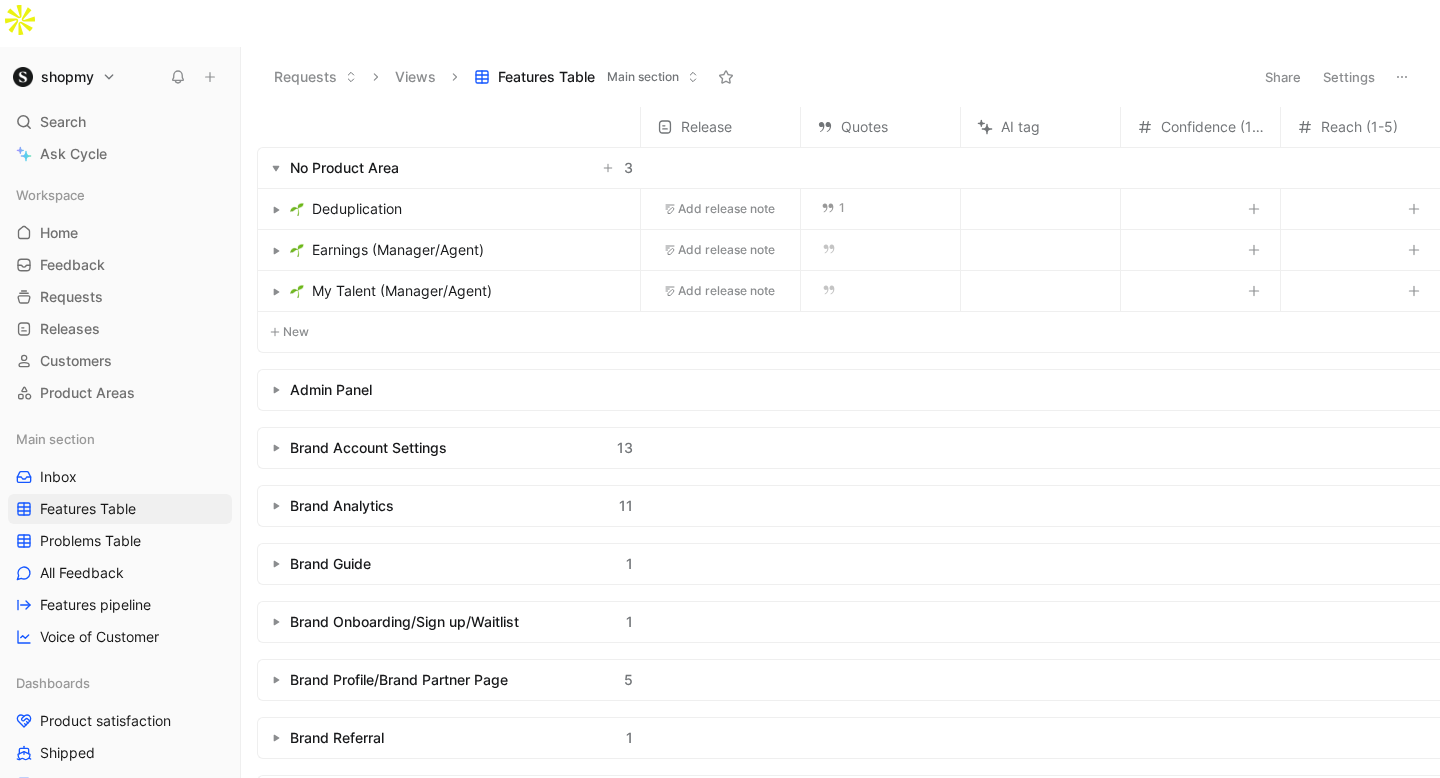 click on "Earnings (Manager/Agent)" at bounding box center (398, 250) 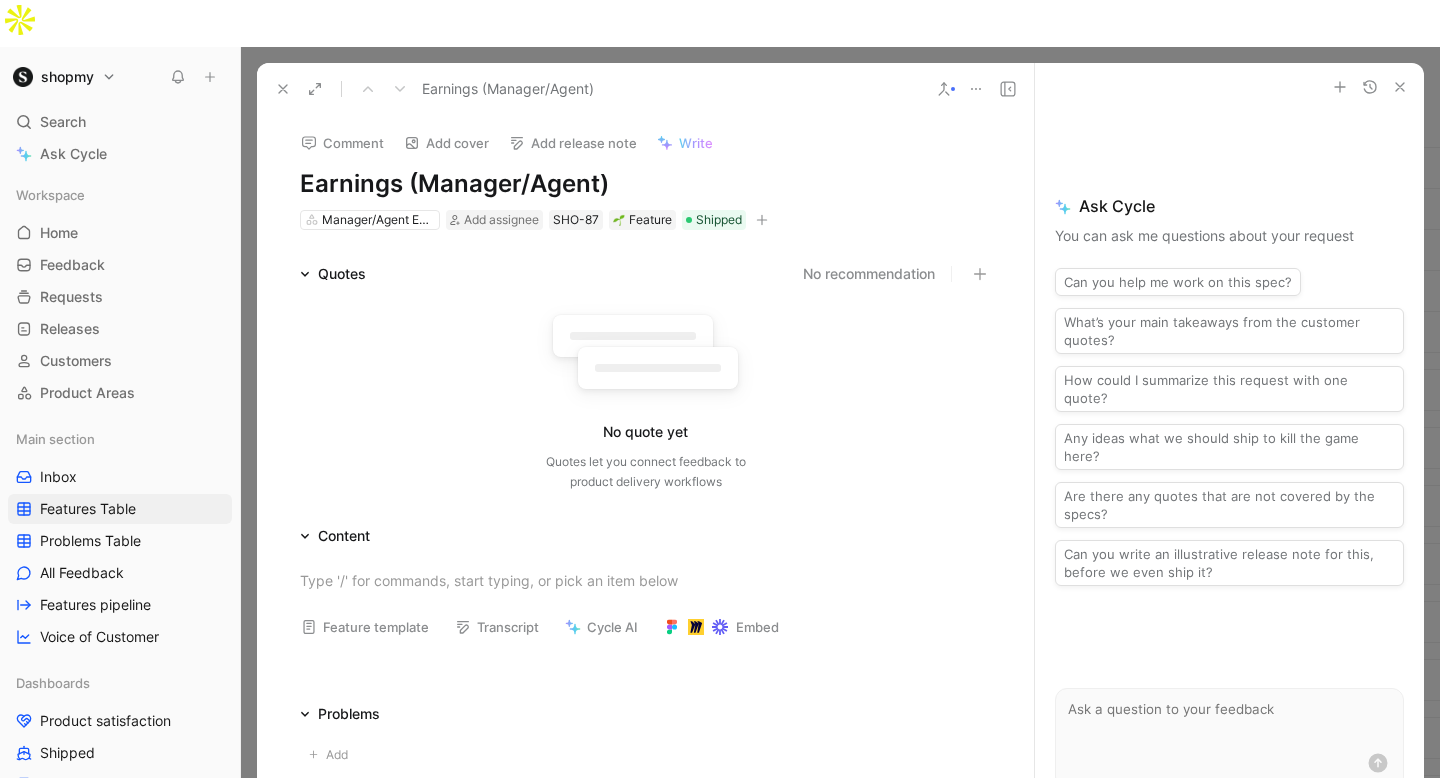 click 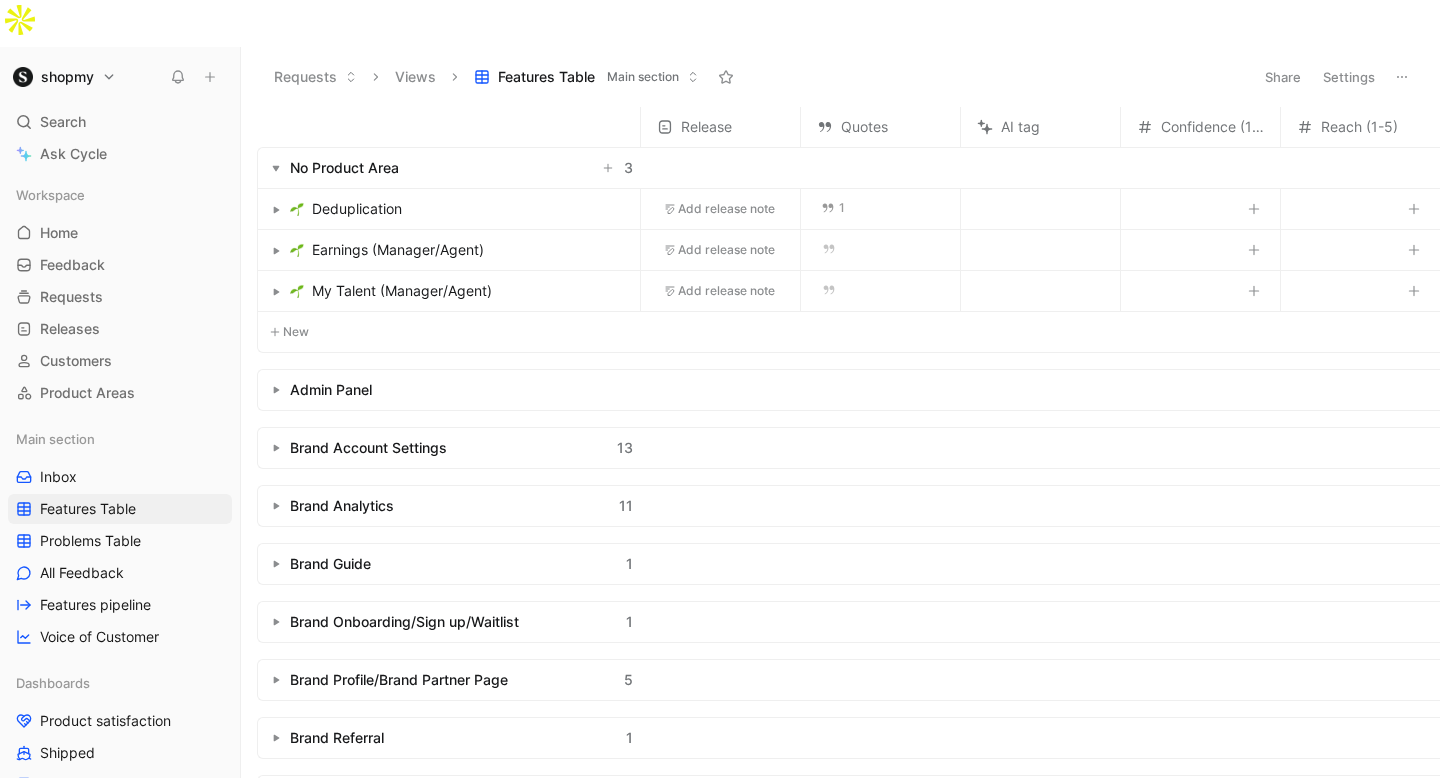 click on "My Talent (Manager/Agent)" at bounding box center [402, 291] 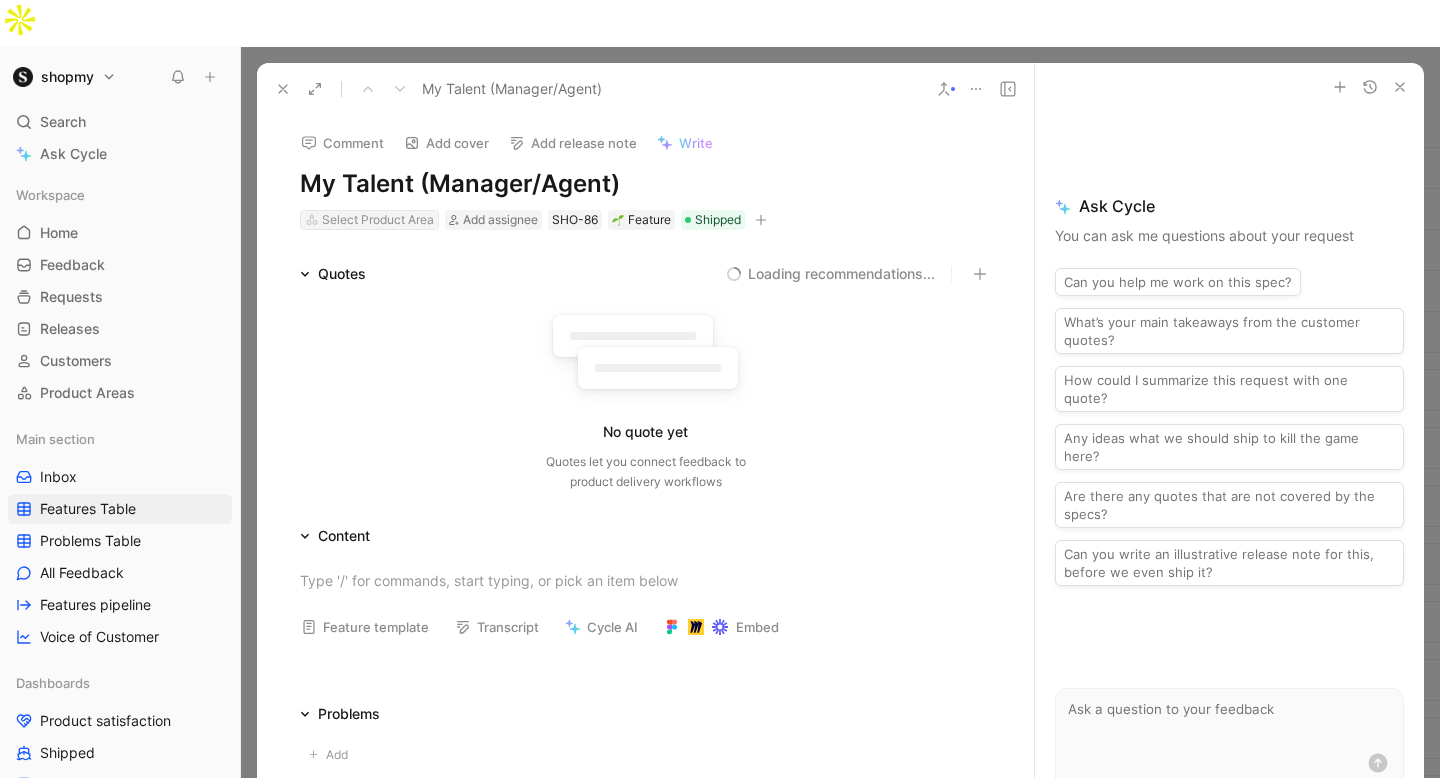 click on "Select Product Area" at bounding box center [378, 220] 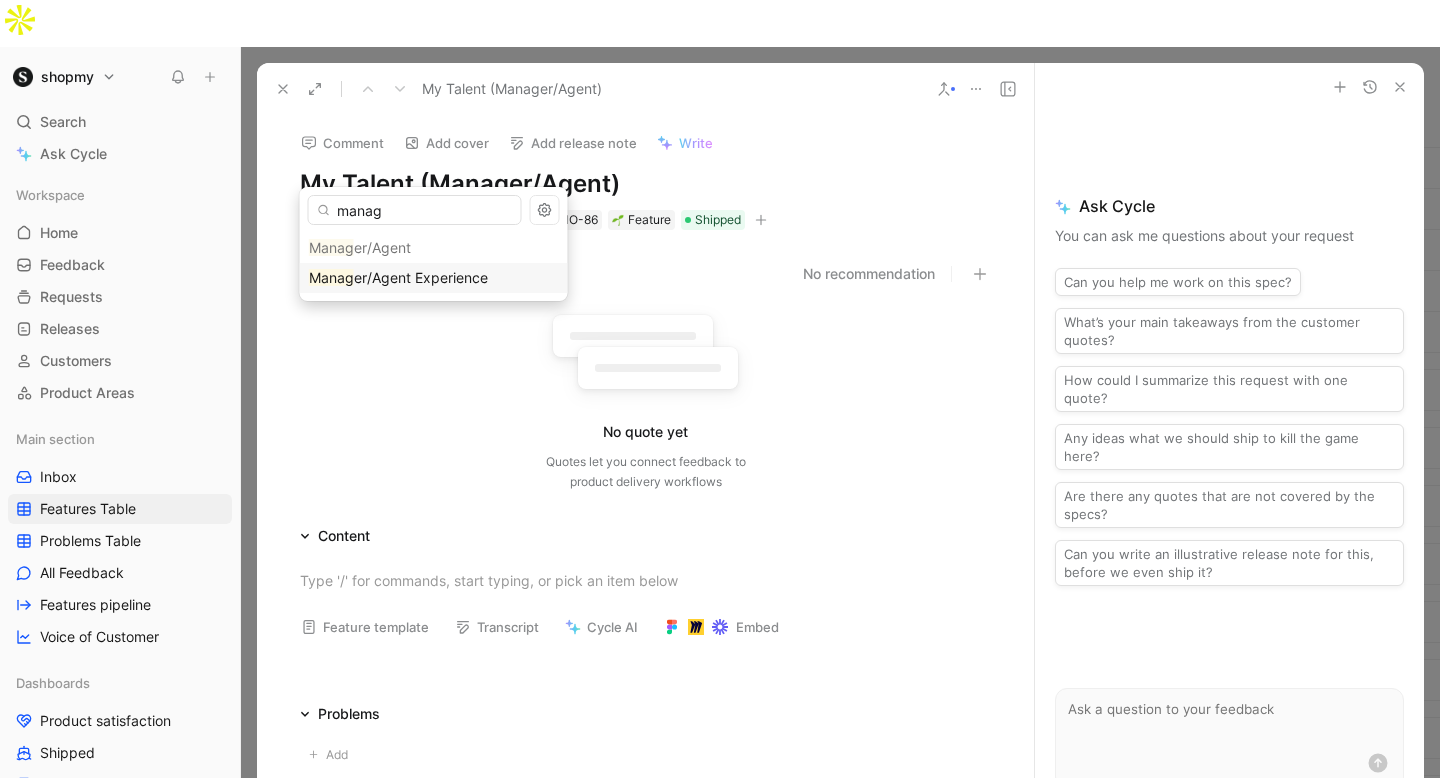 type on "manag" 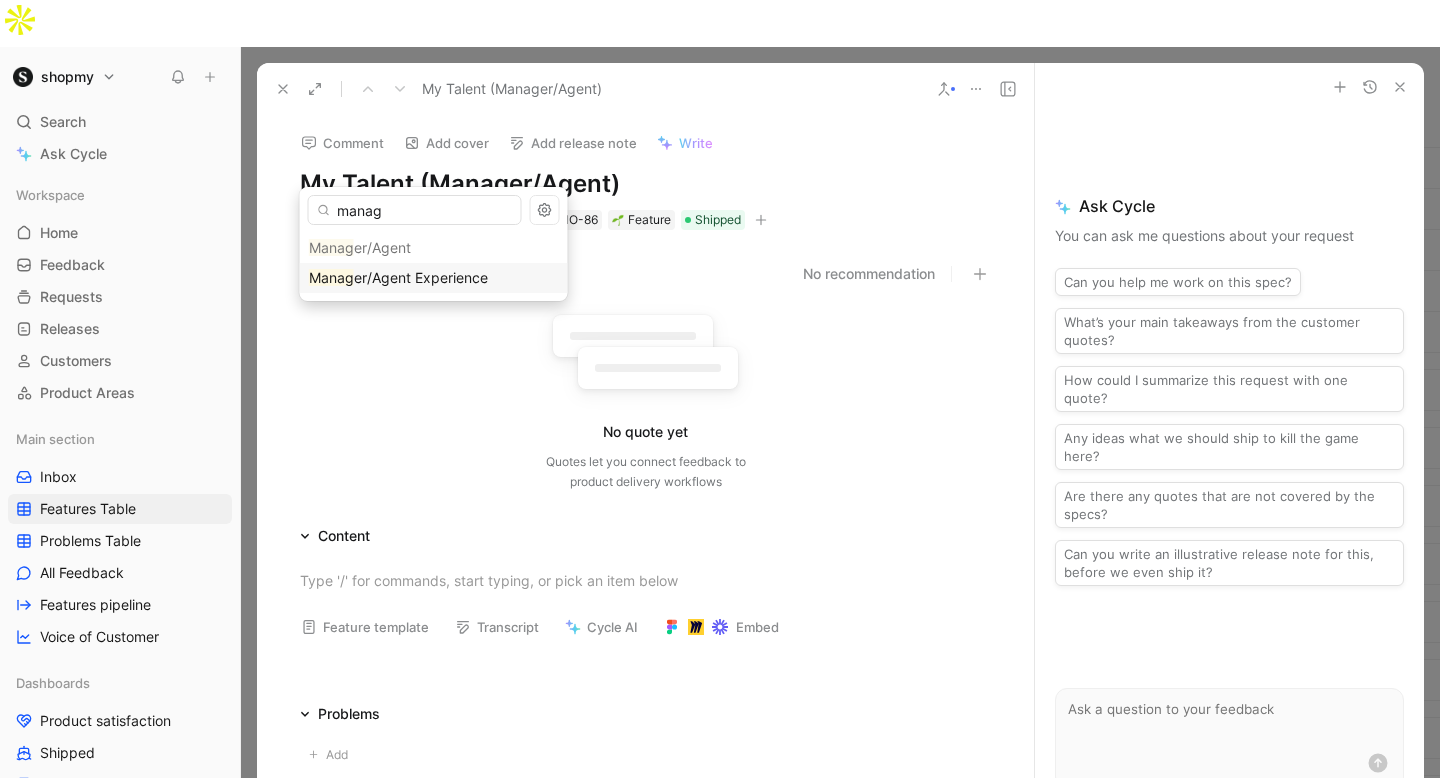 click on "er/Agent Experience" at bounding box center (421, 277) 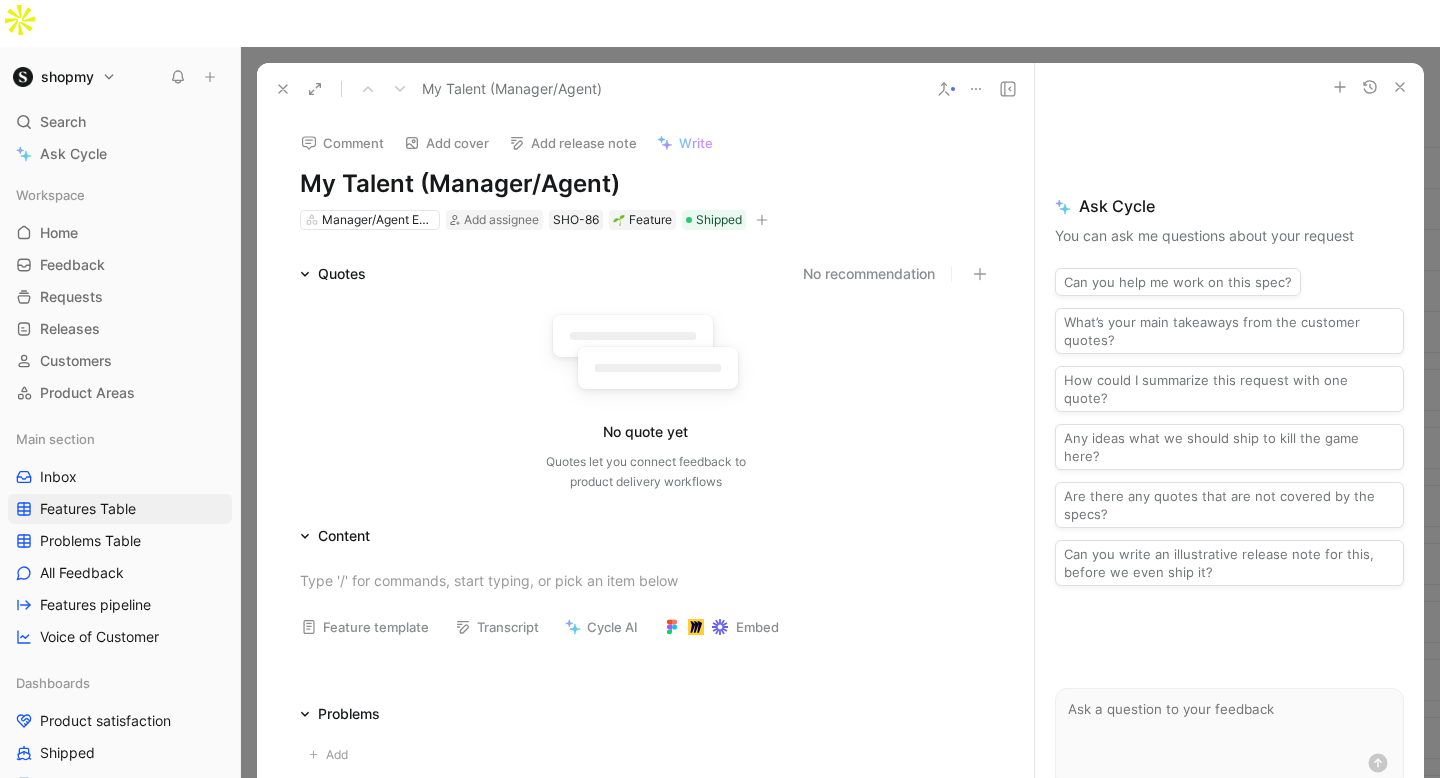 click 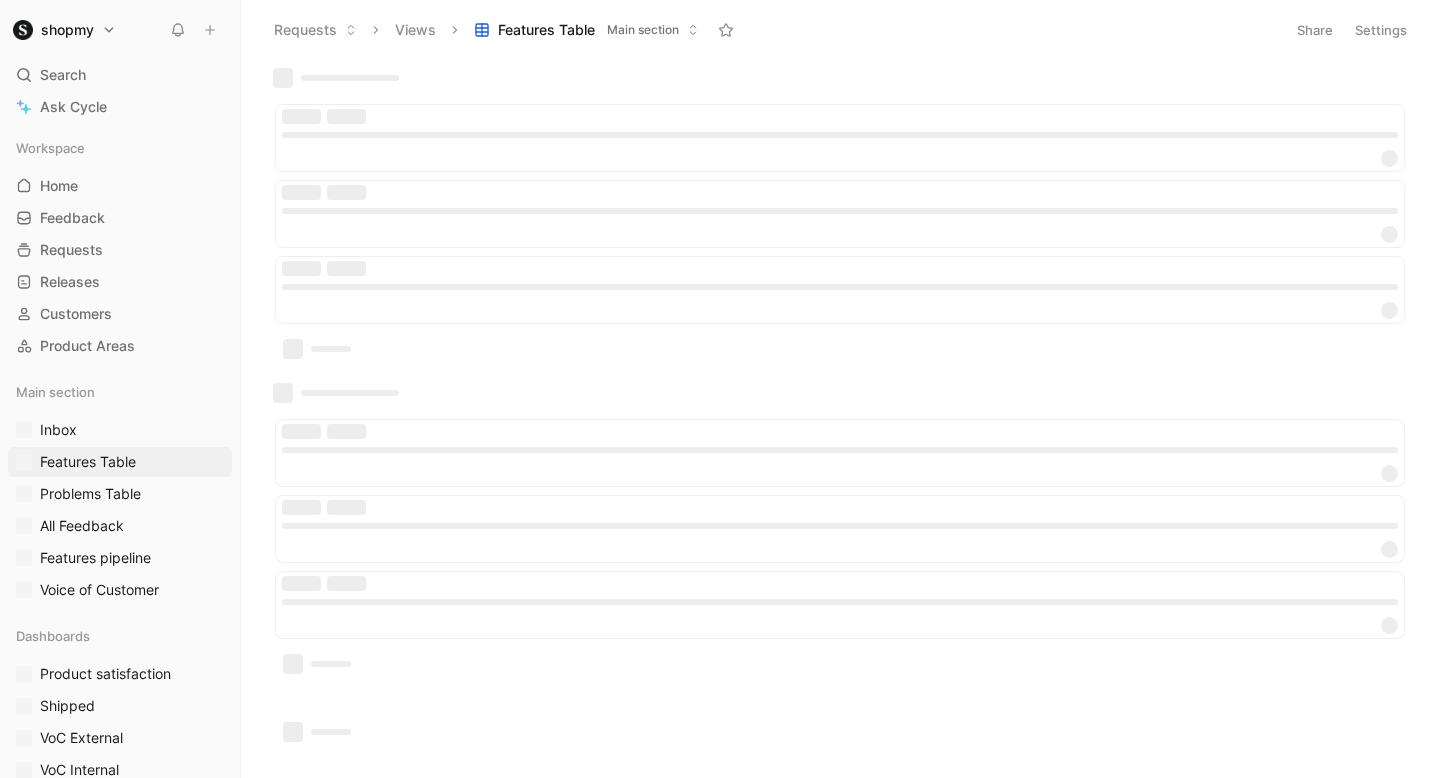 scroll, scrollTop: 0, scrollLeft: 0, axis: both 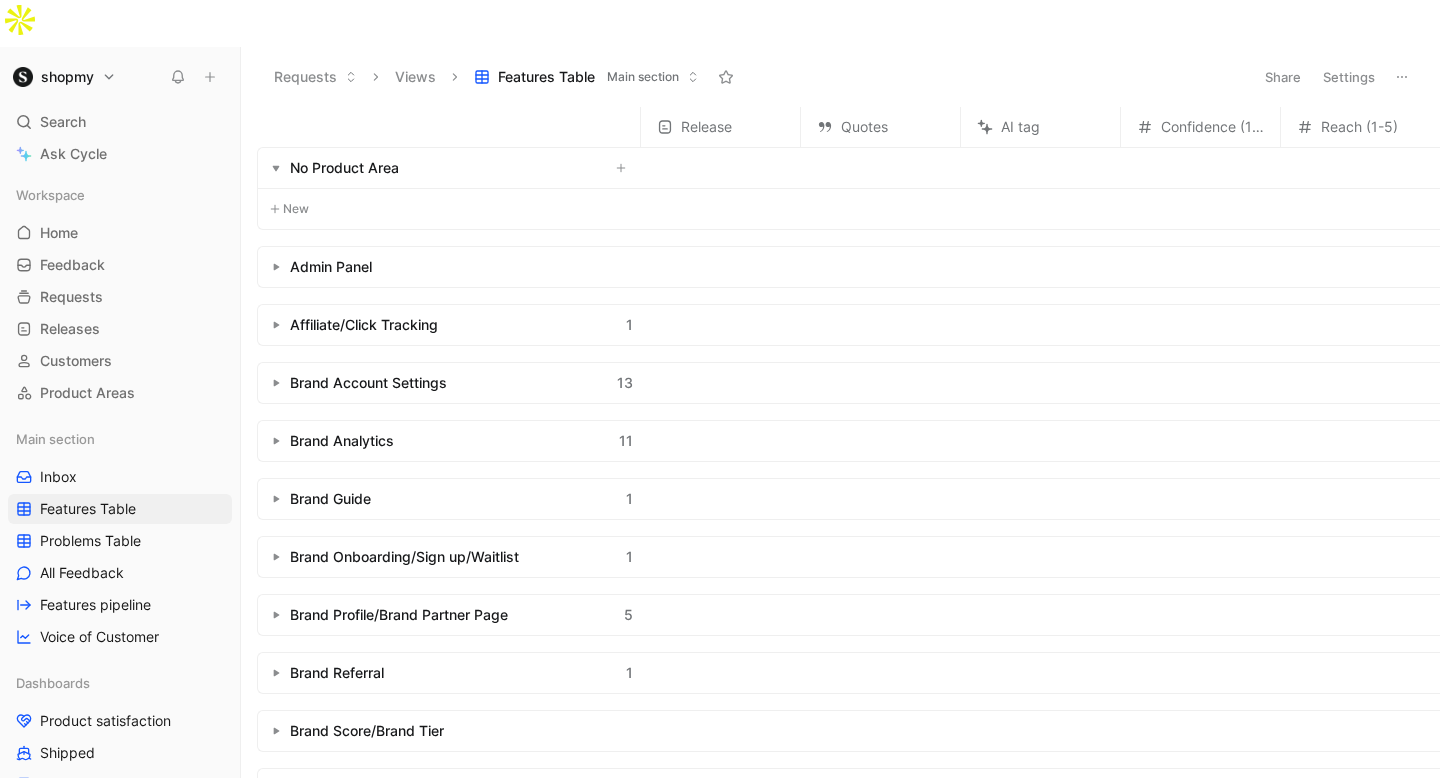 click at bounding box center [276, 267] 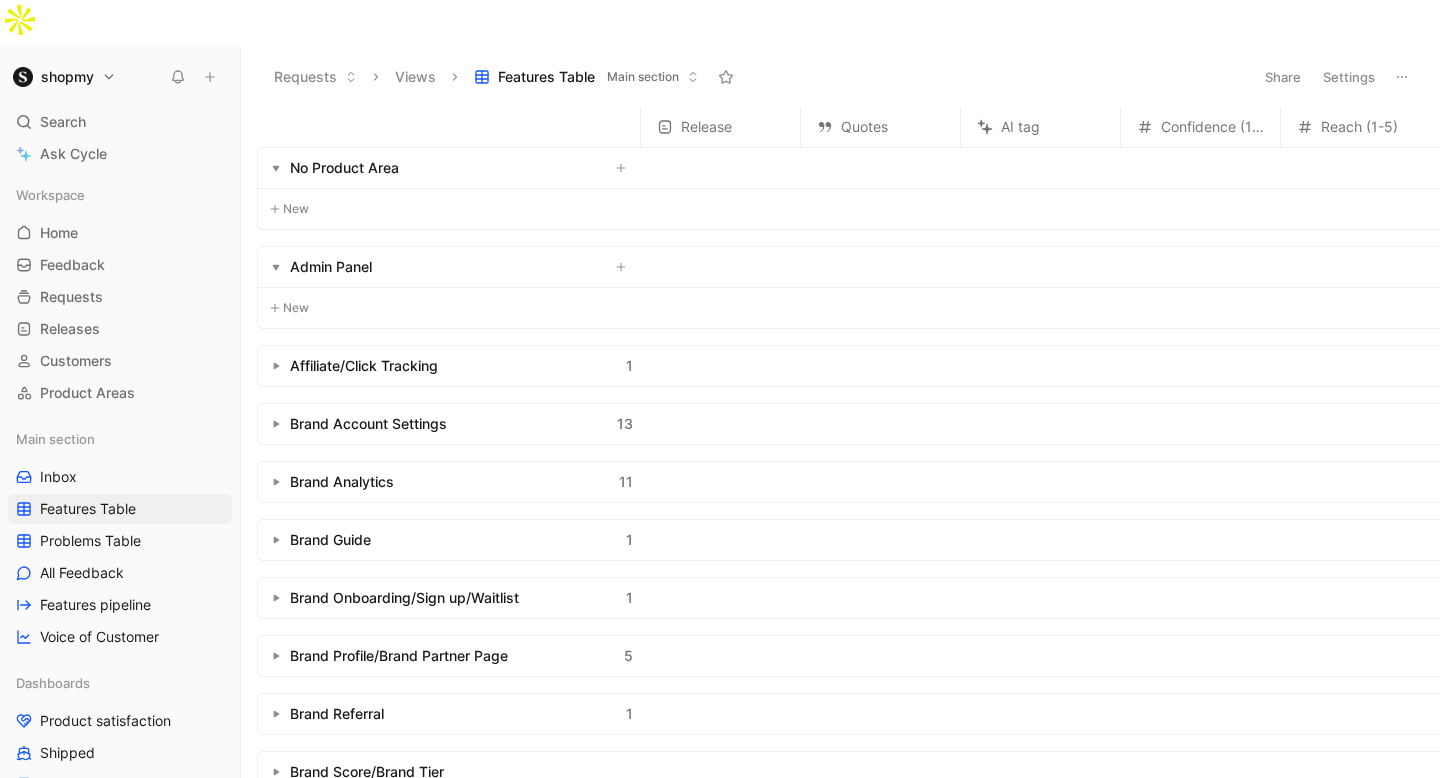 click 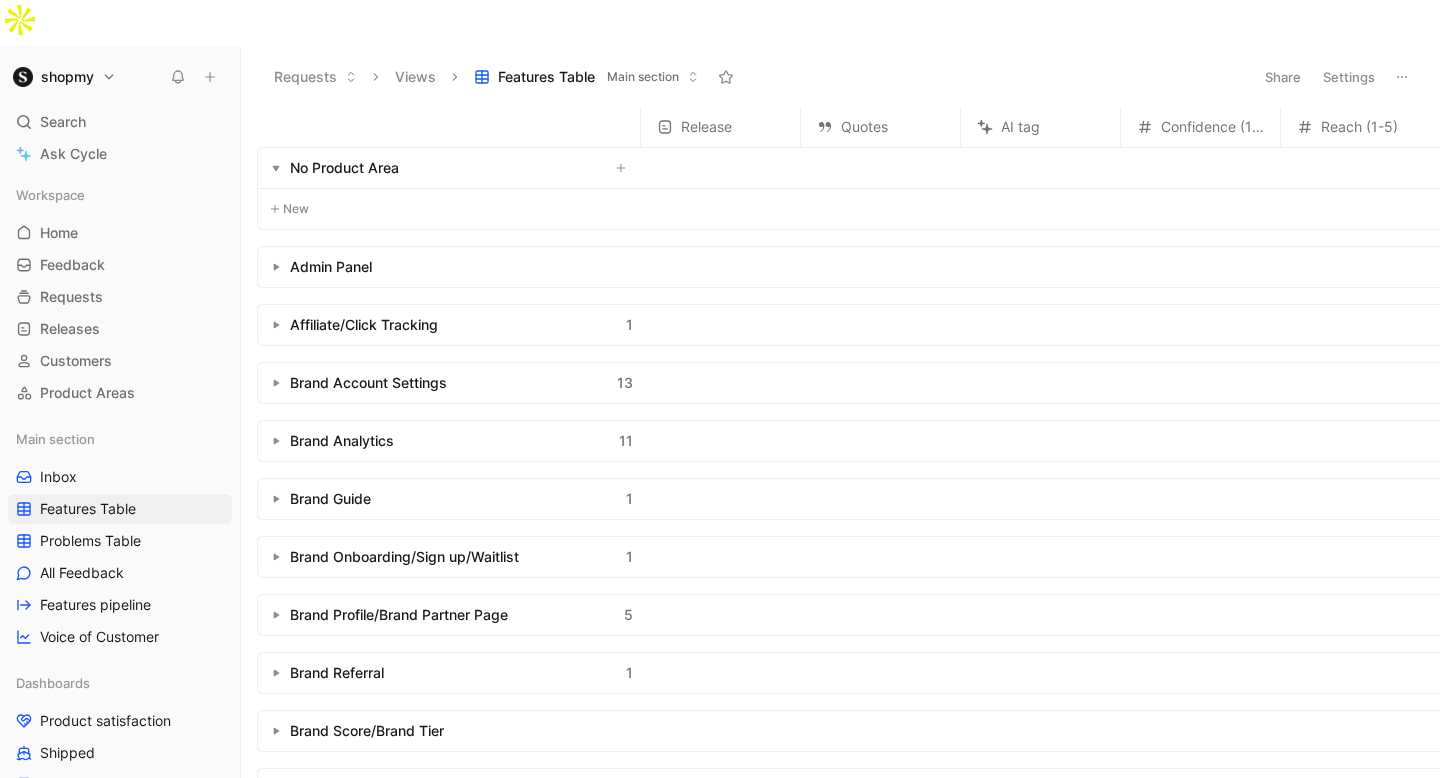 click at bounding box center (276, 325) 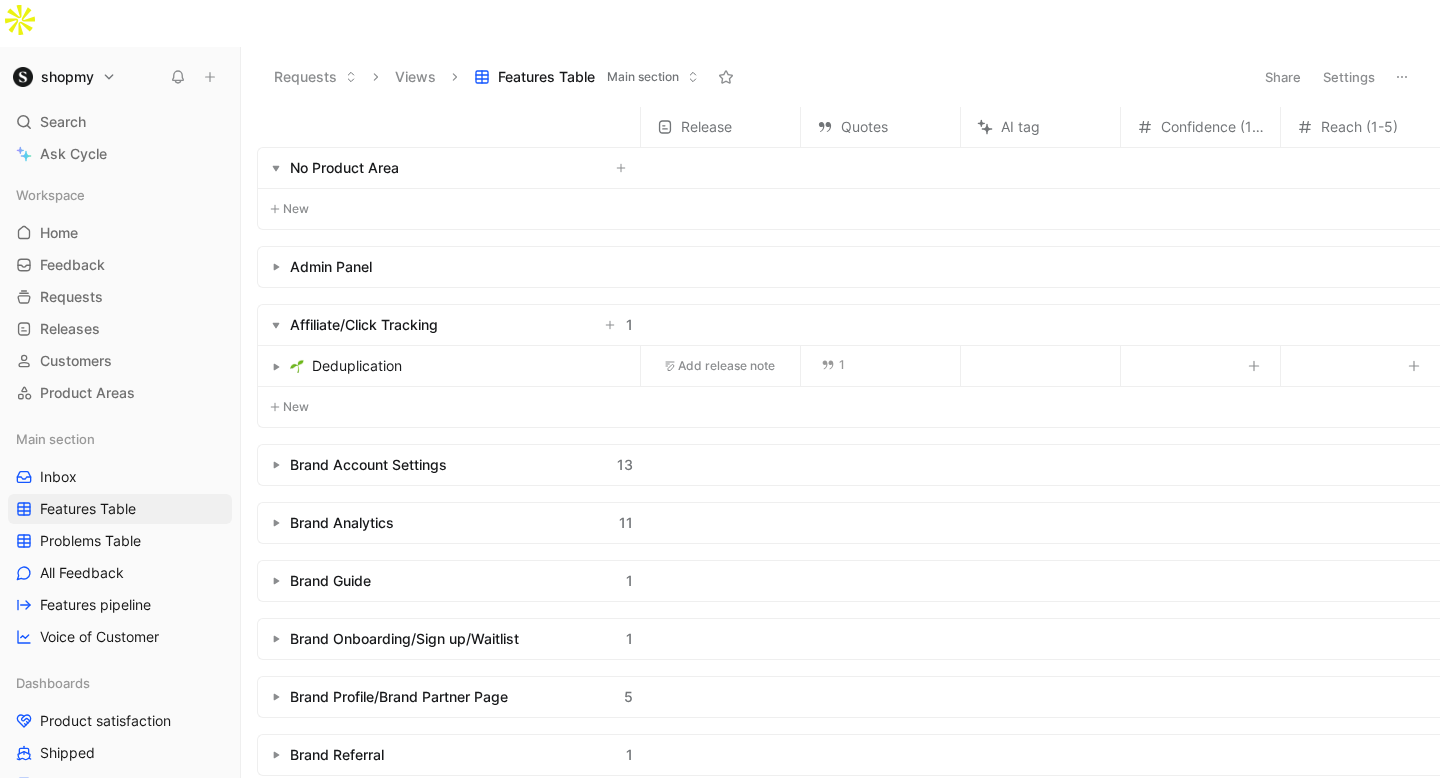 click at bounding box center [276, 325] 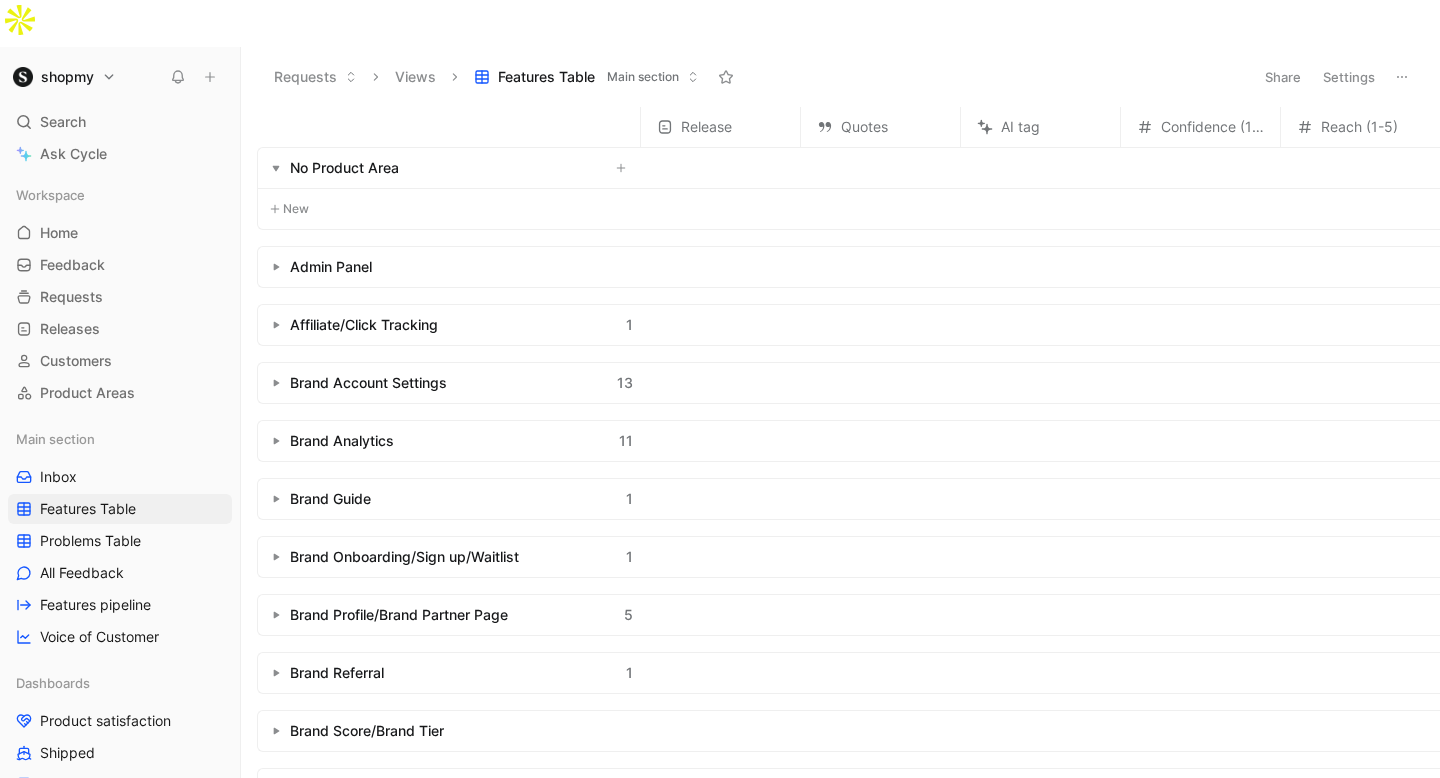 click at bounding box center (276, 383) 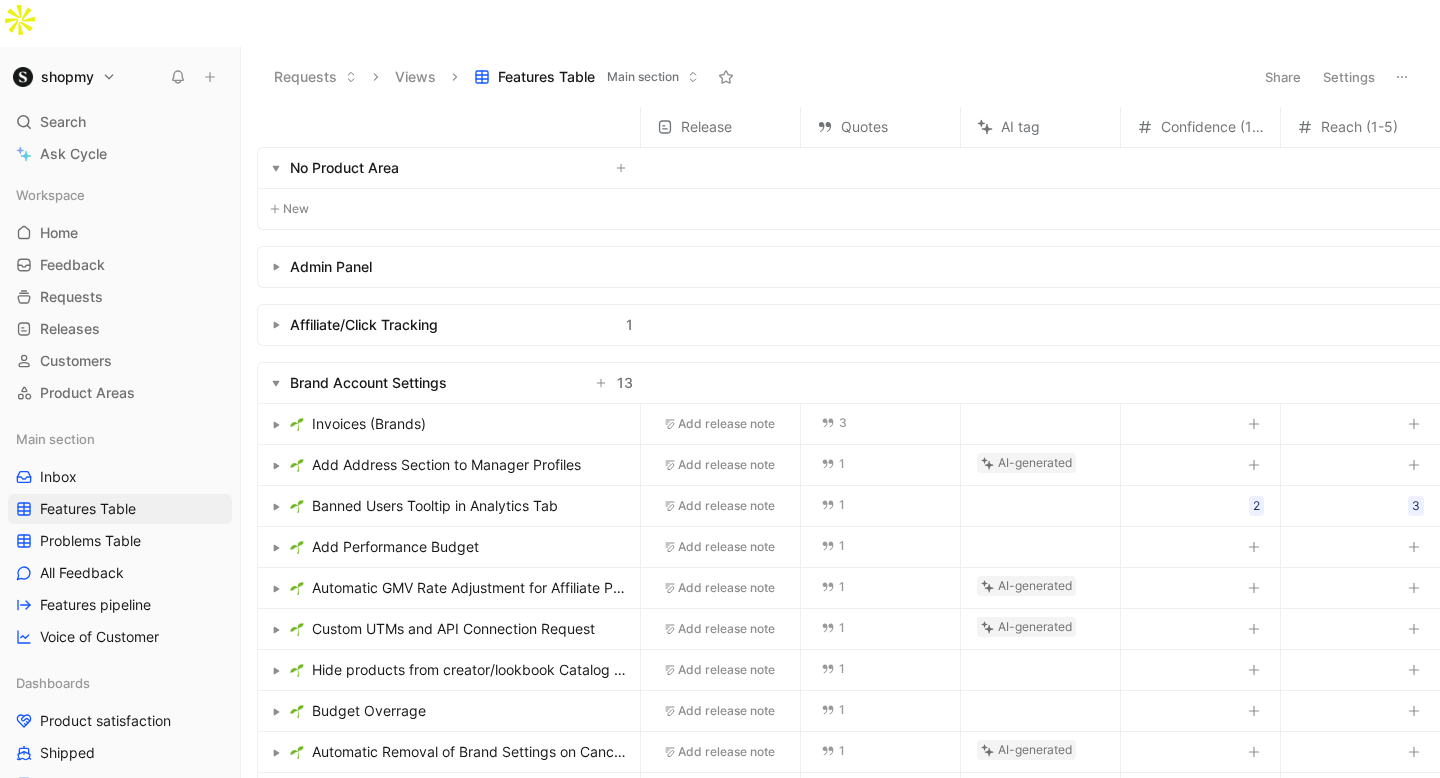 click at bounding box center [276, 383] 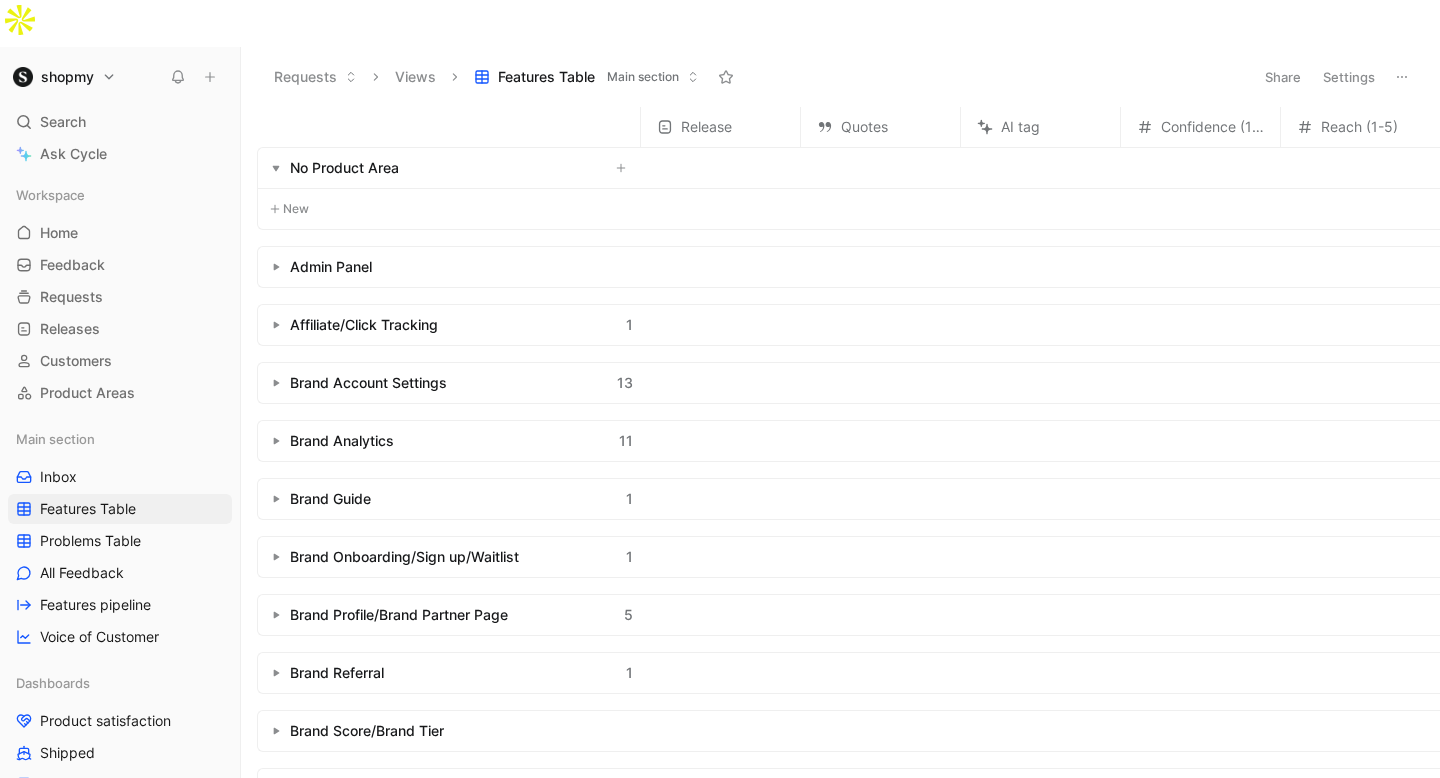 click at bounding box center [276, 383] 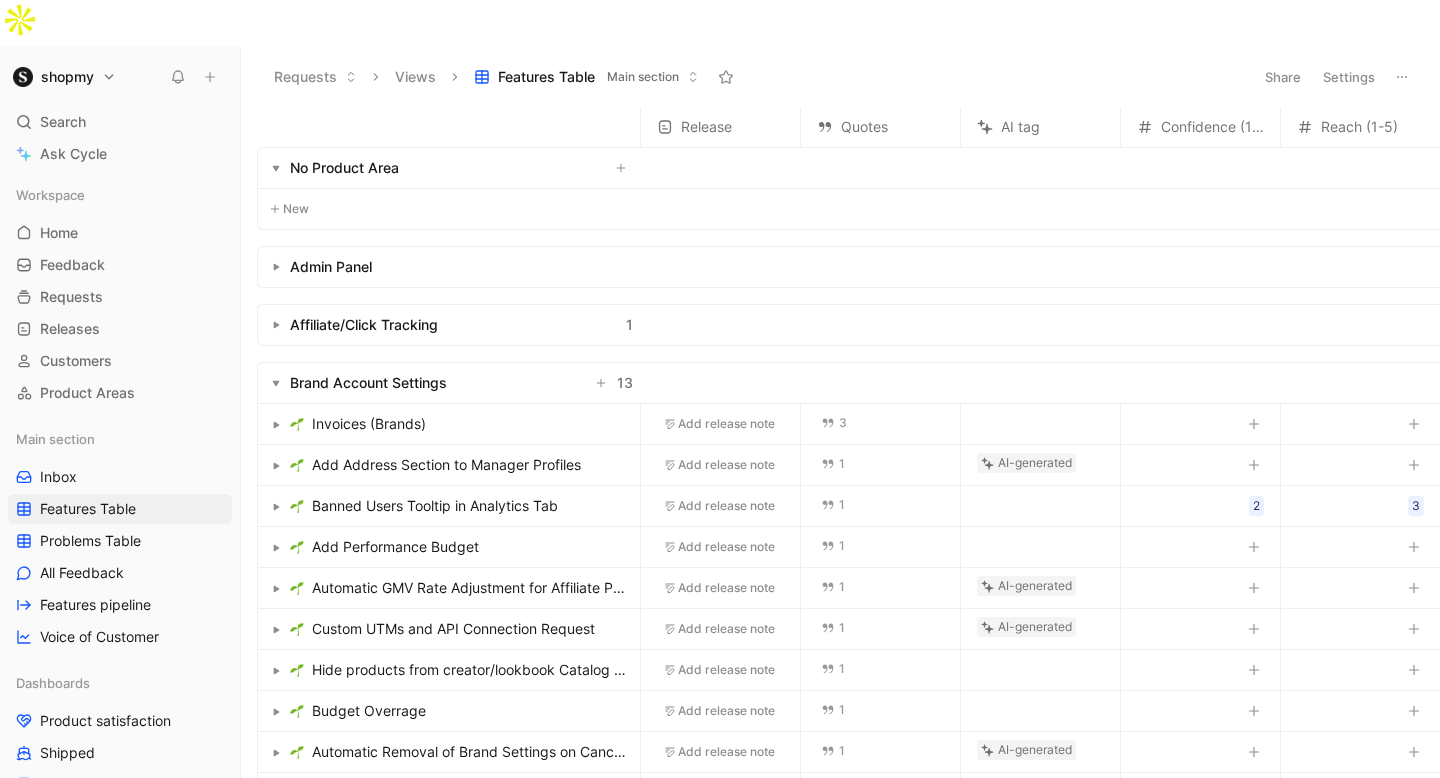 click at bounding box center (276, 383) 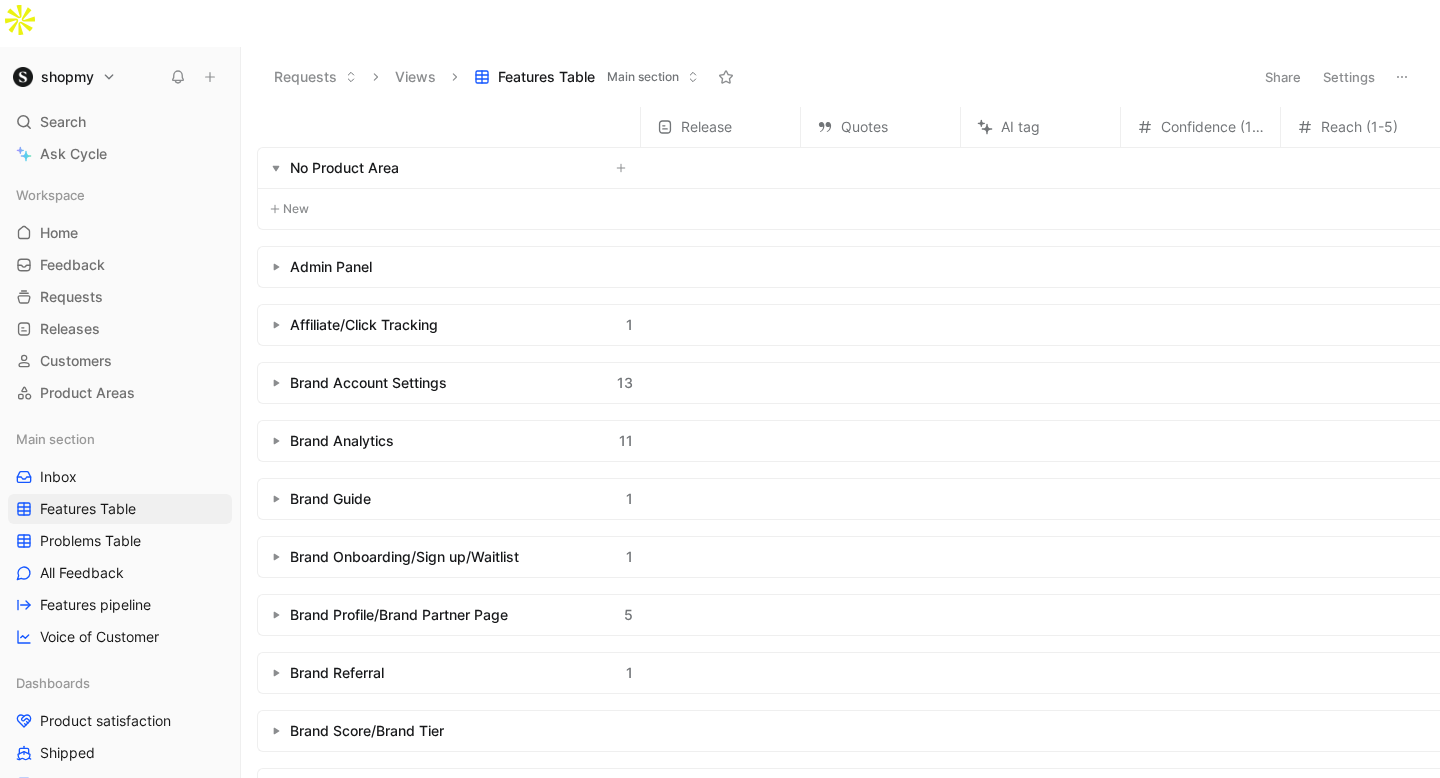 click at bounding box center [276, 383] 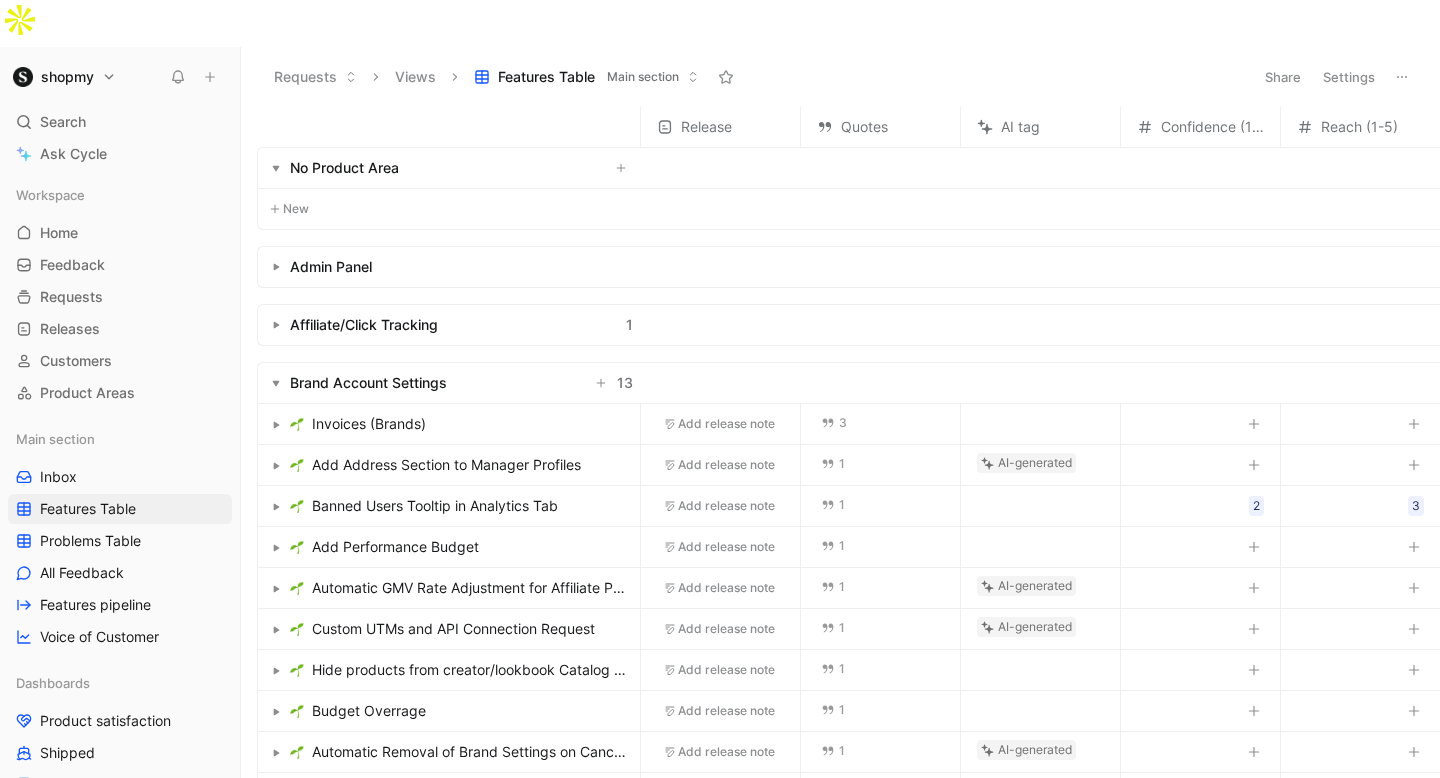 click at bounding box center [276, 383] 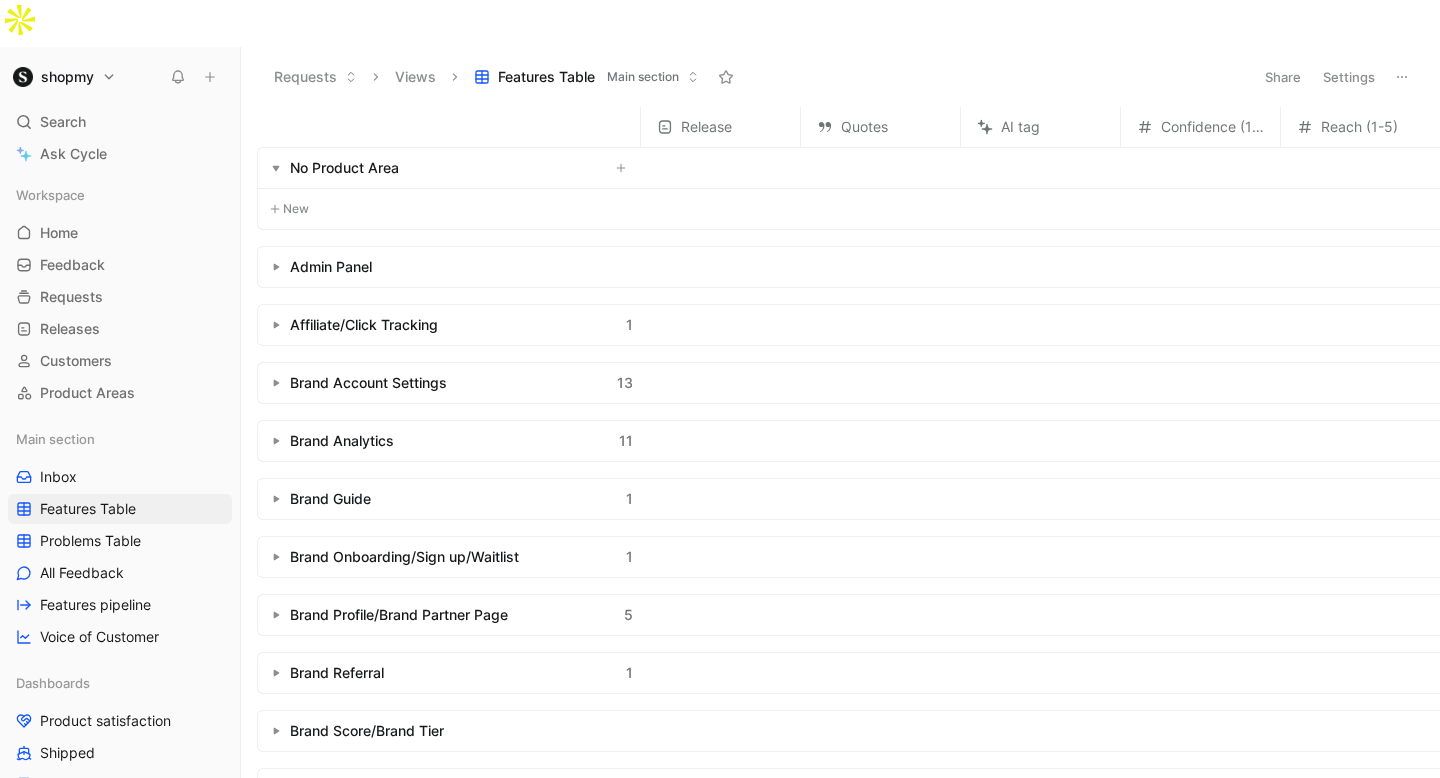click 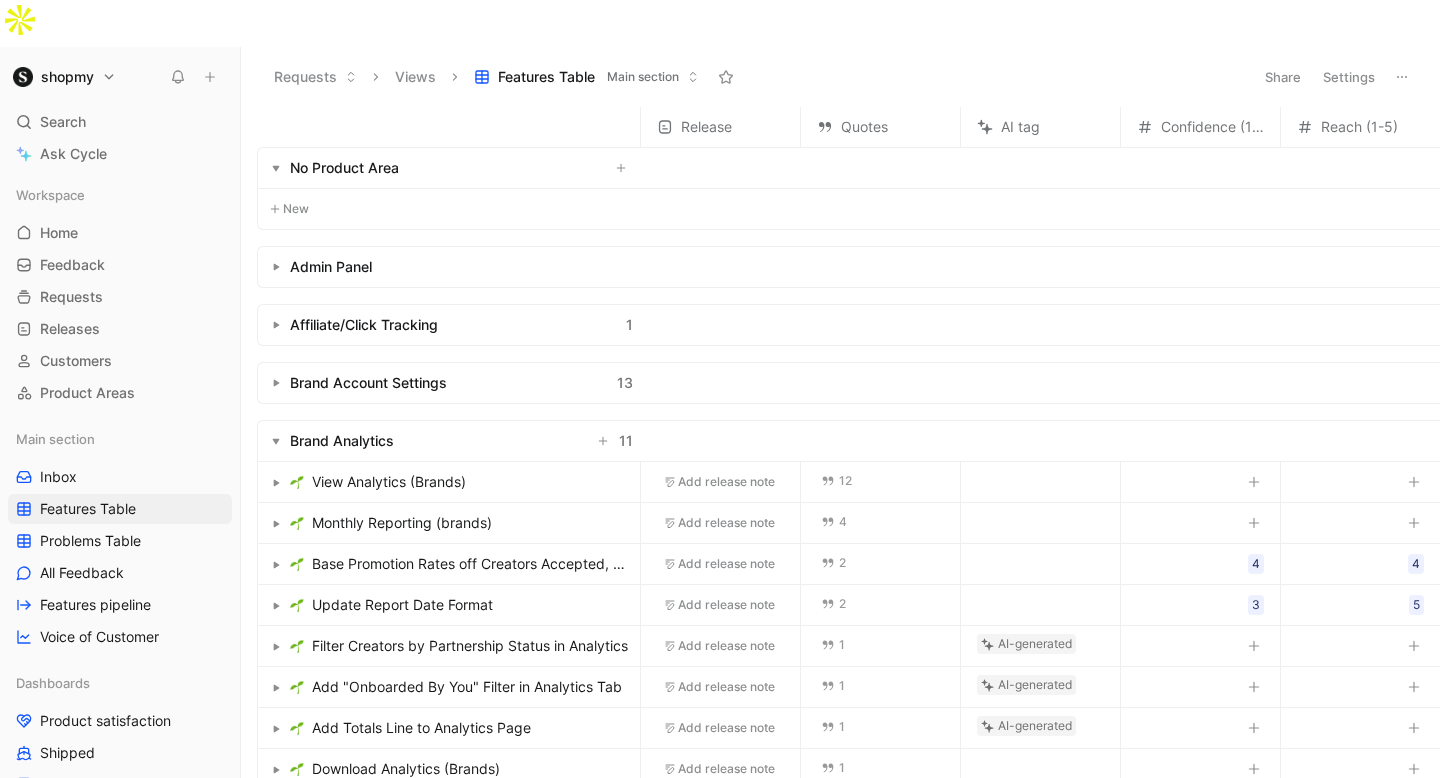 click 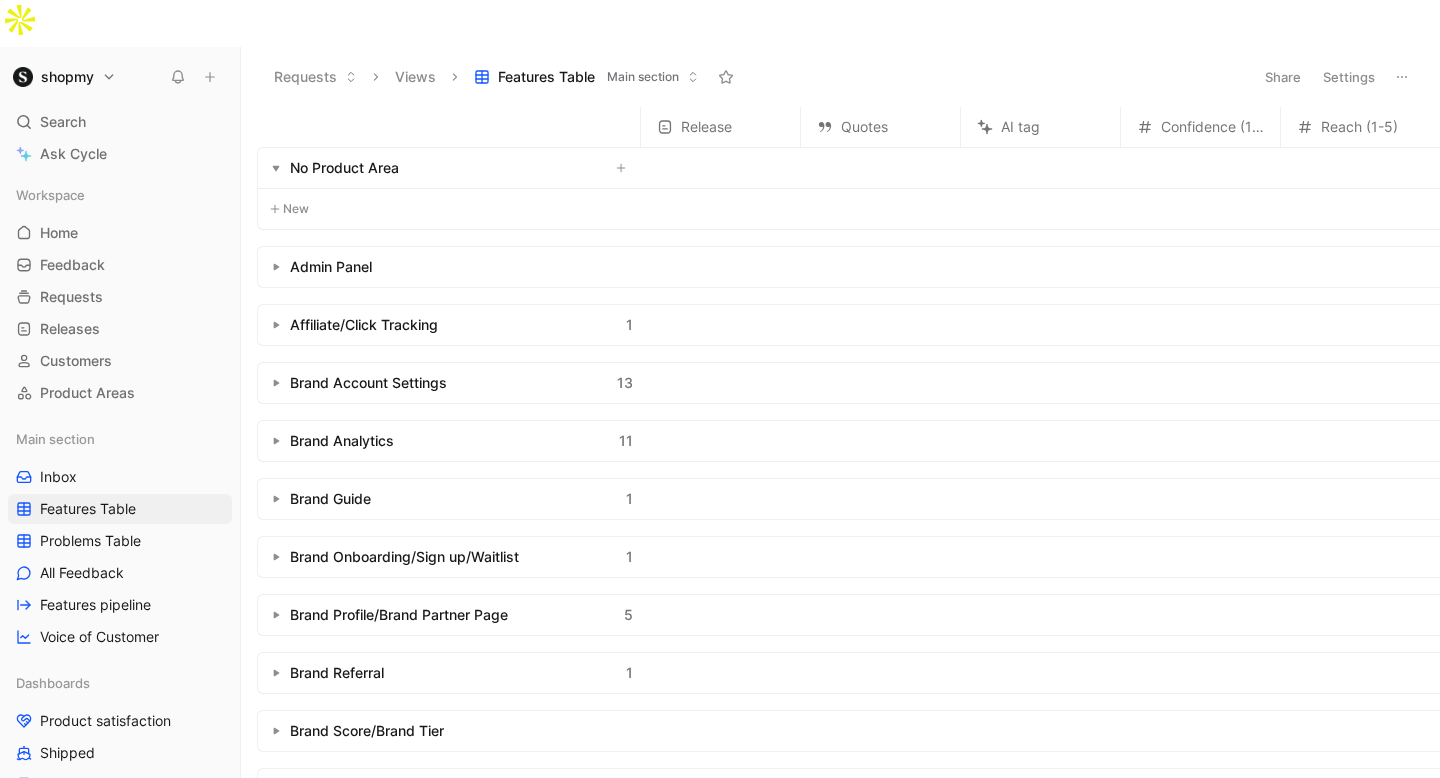 scroll, scrollTop: 33, scrollLeft: 0, axis: vertical 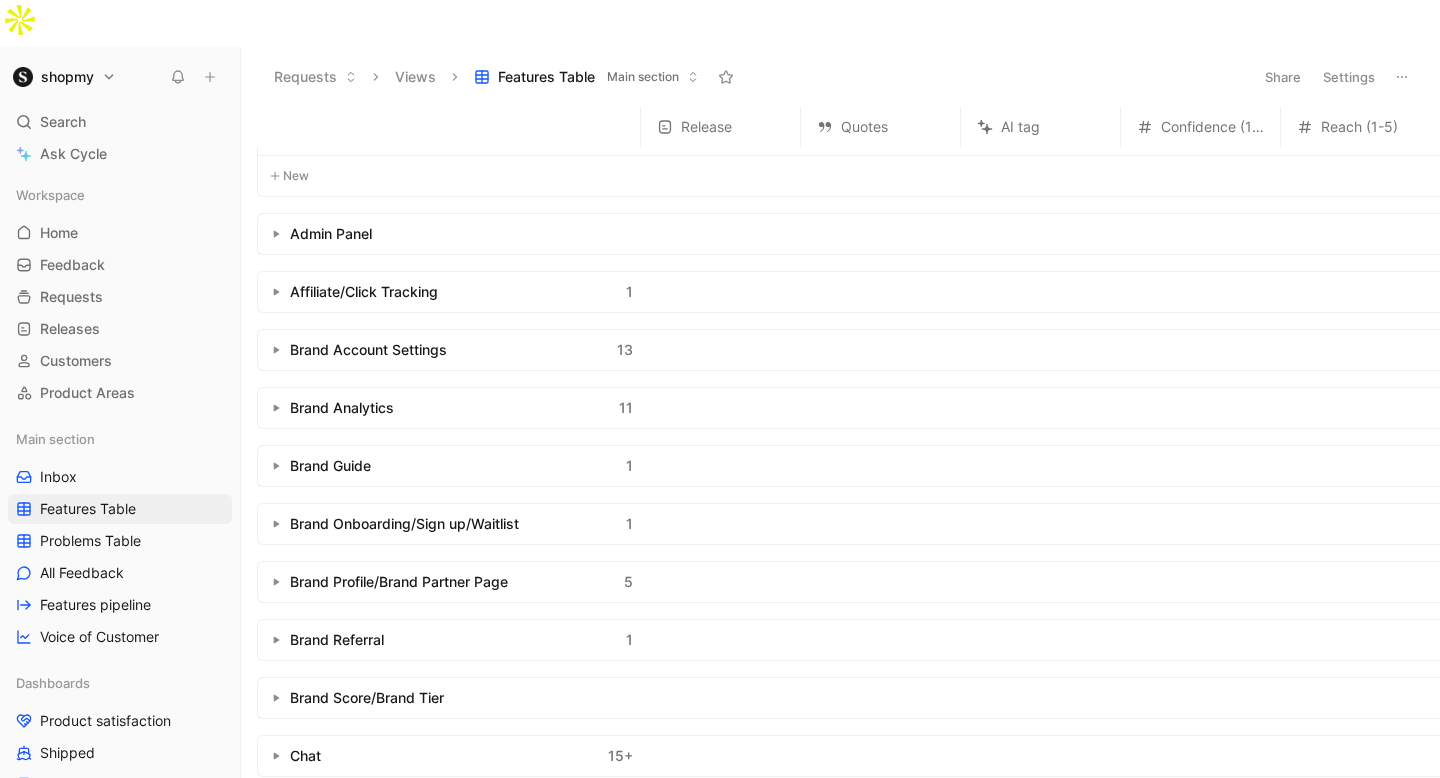 click on "Load more" at bounding box center (303, 805) 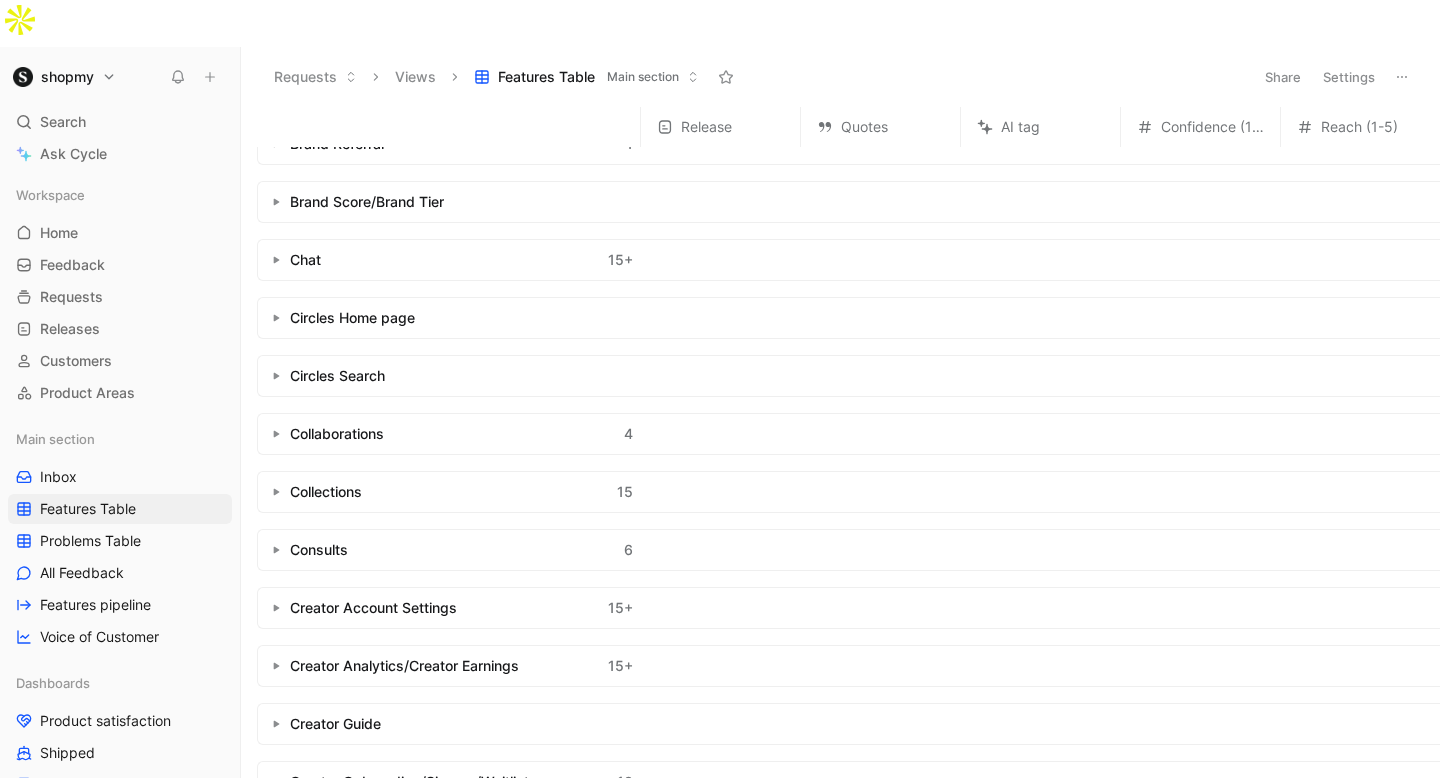 scroll, scrollTop: 613, scrollLeft: 0, axis: vertical 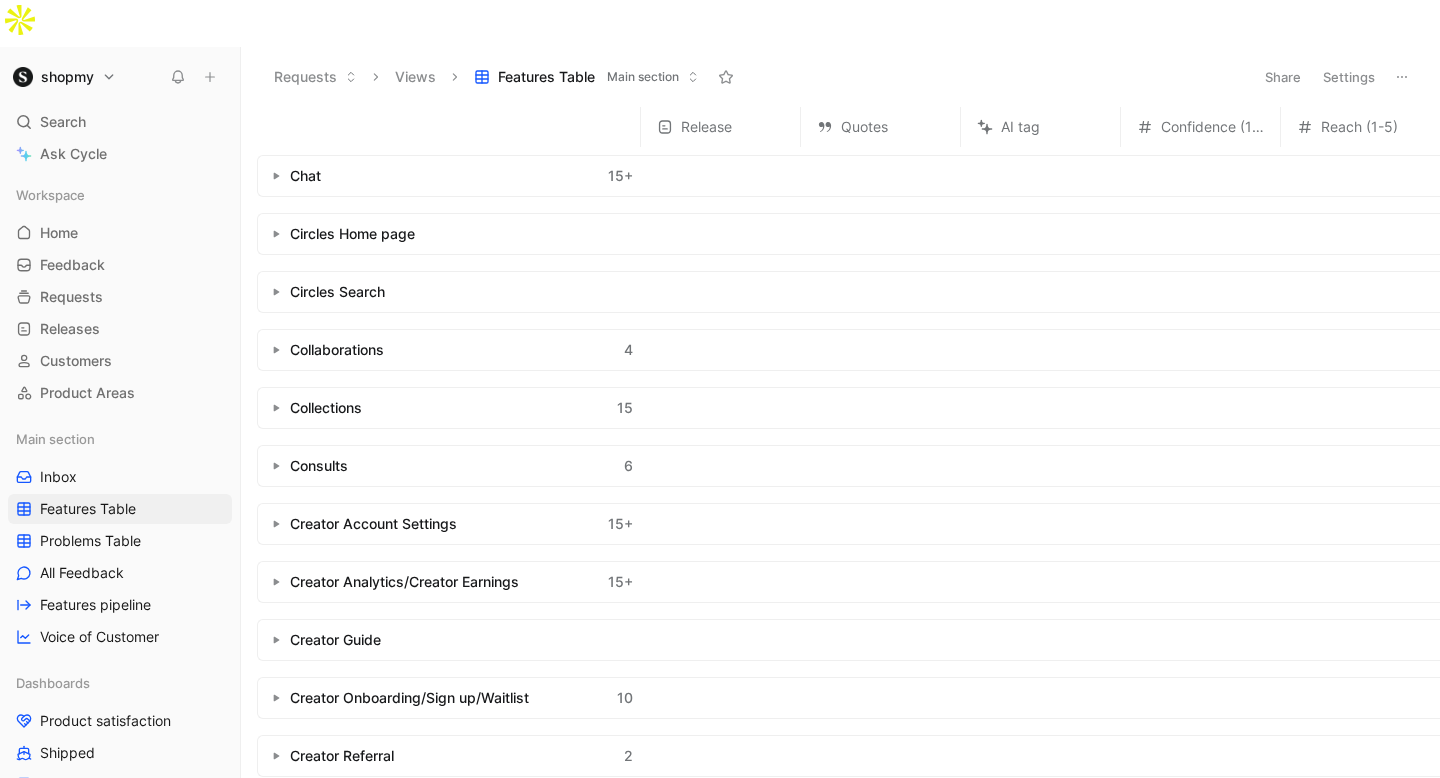 click on "Load more" at bounding box center (303, 805) 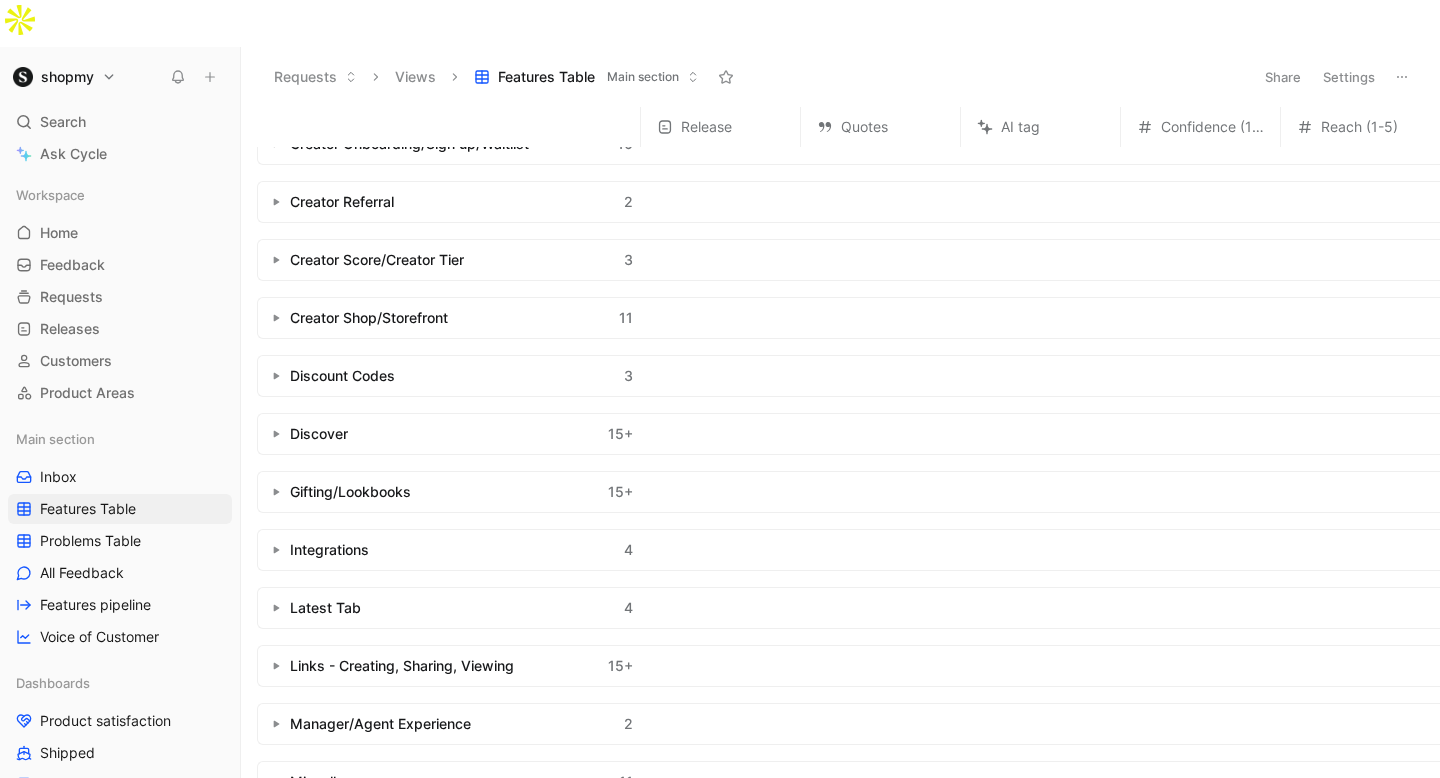 scroll, scrollTop: 1193, scrollLeft: 0, axis: vertical 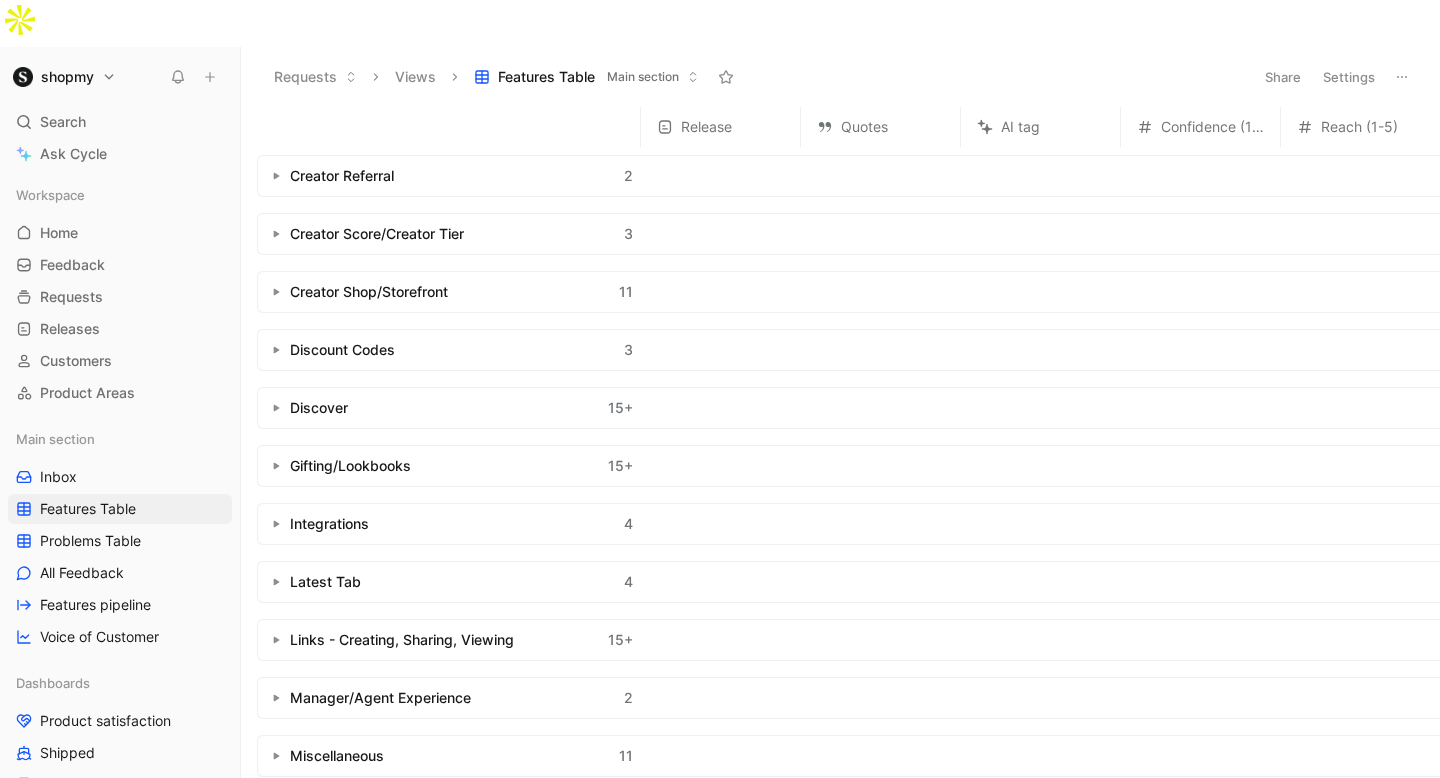 click on "Load more" at bounding box center [303, 805] 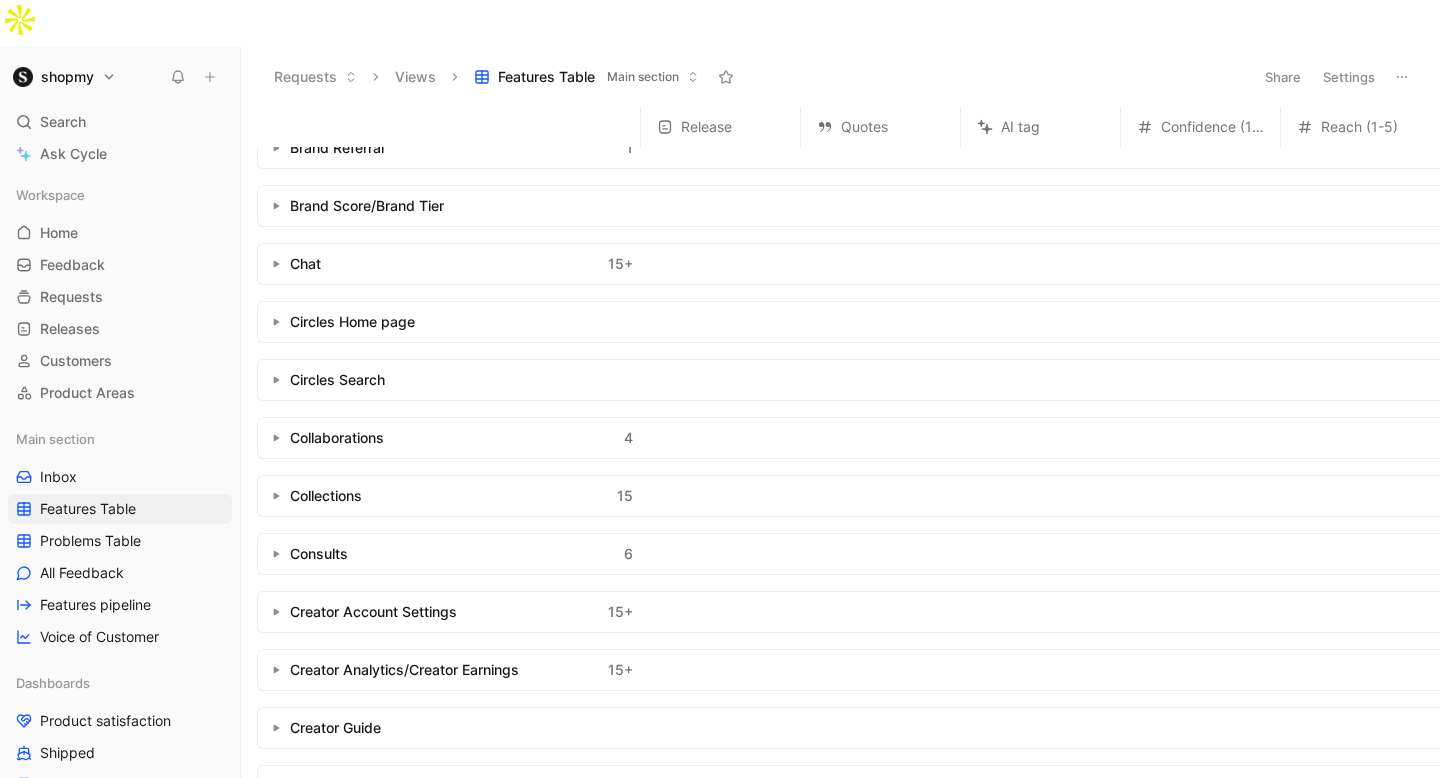 scroll, scrollTop: 0, scrollLeft: 0, axis: both 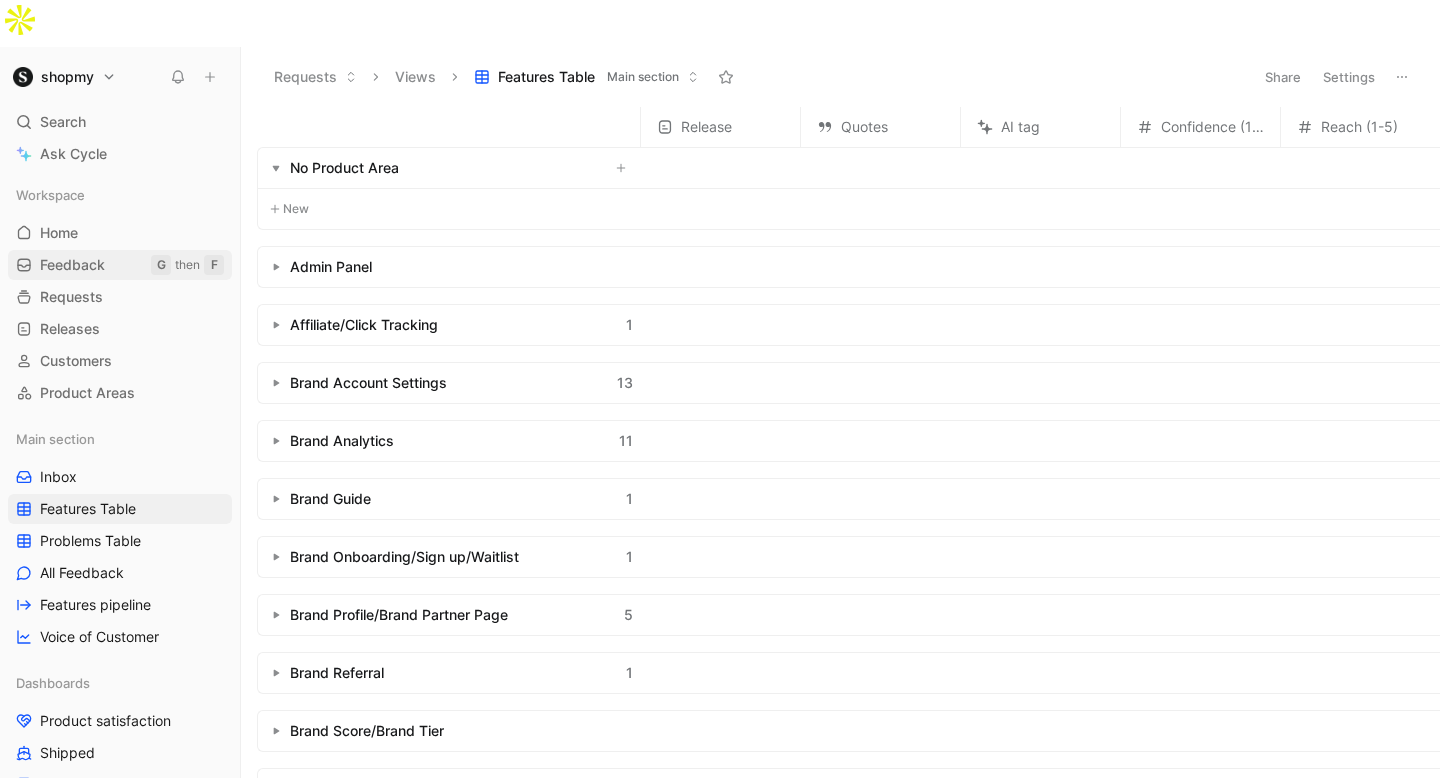 click on "Feedback" at bounding box center [72, 265] 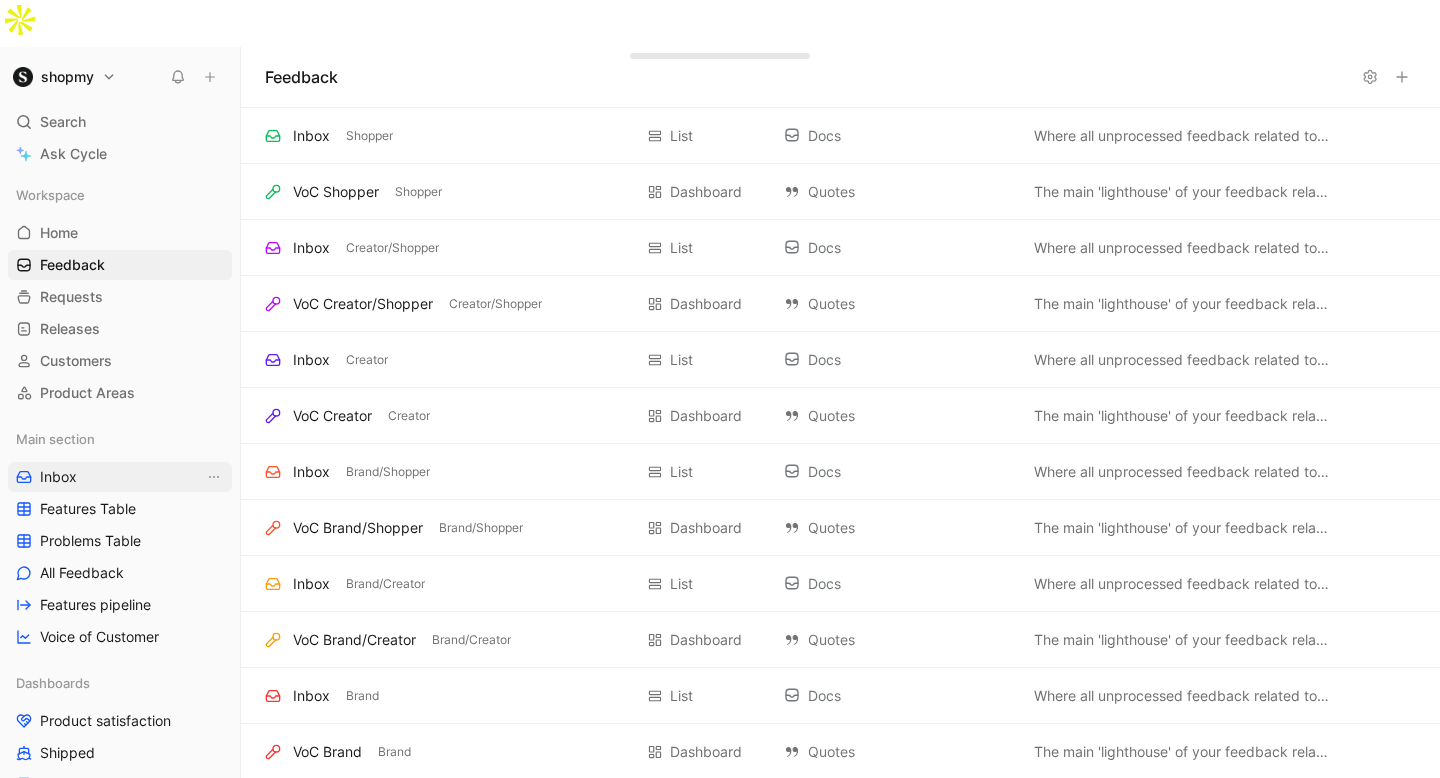 click on "Inbox" at bounding box center (58, 477) 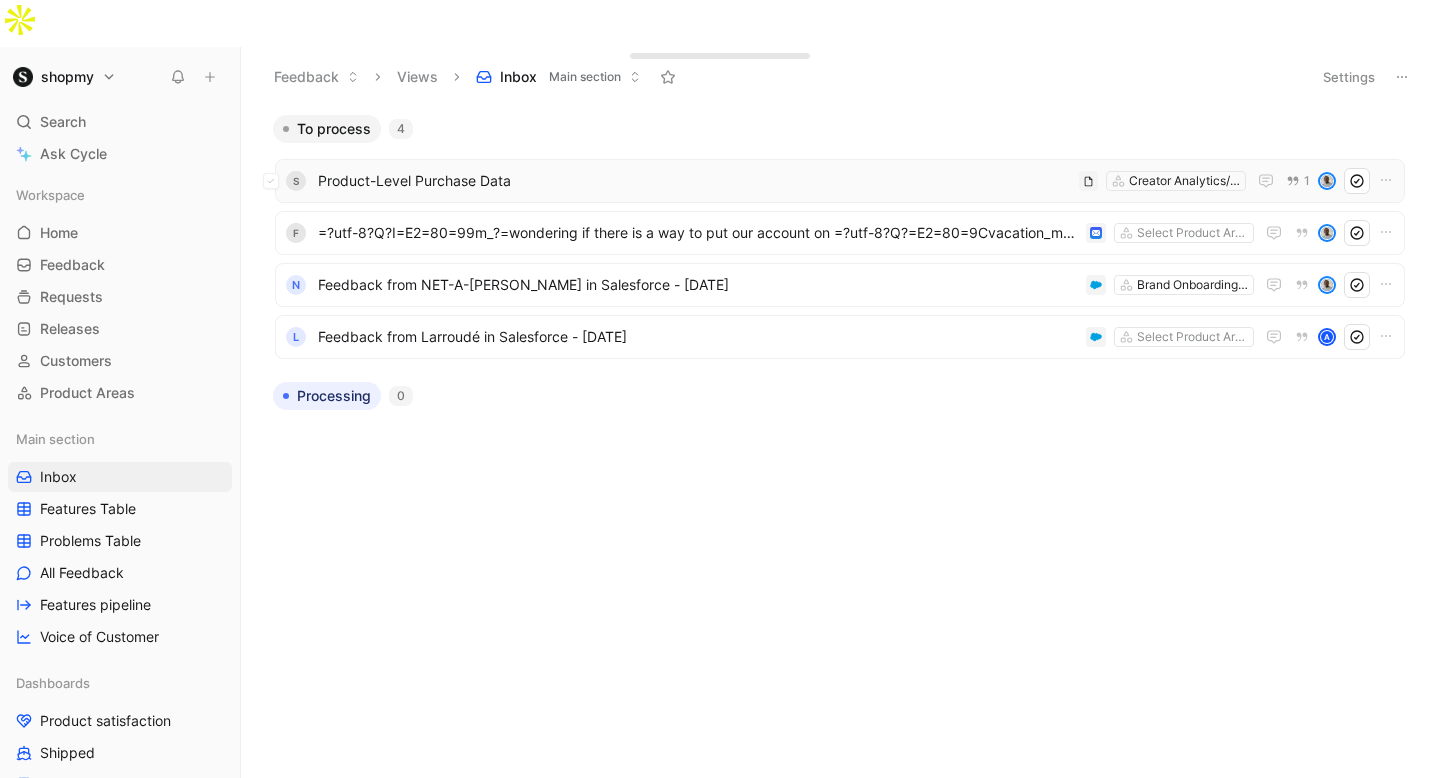 click on "Product-Level Purchase Data" at bounding box center (694, 181) 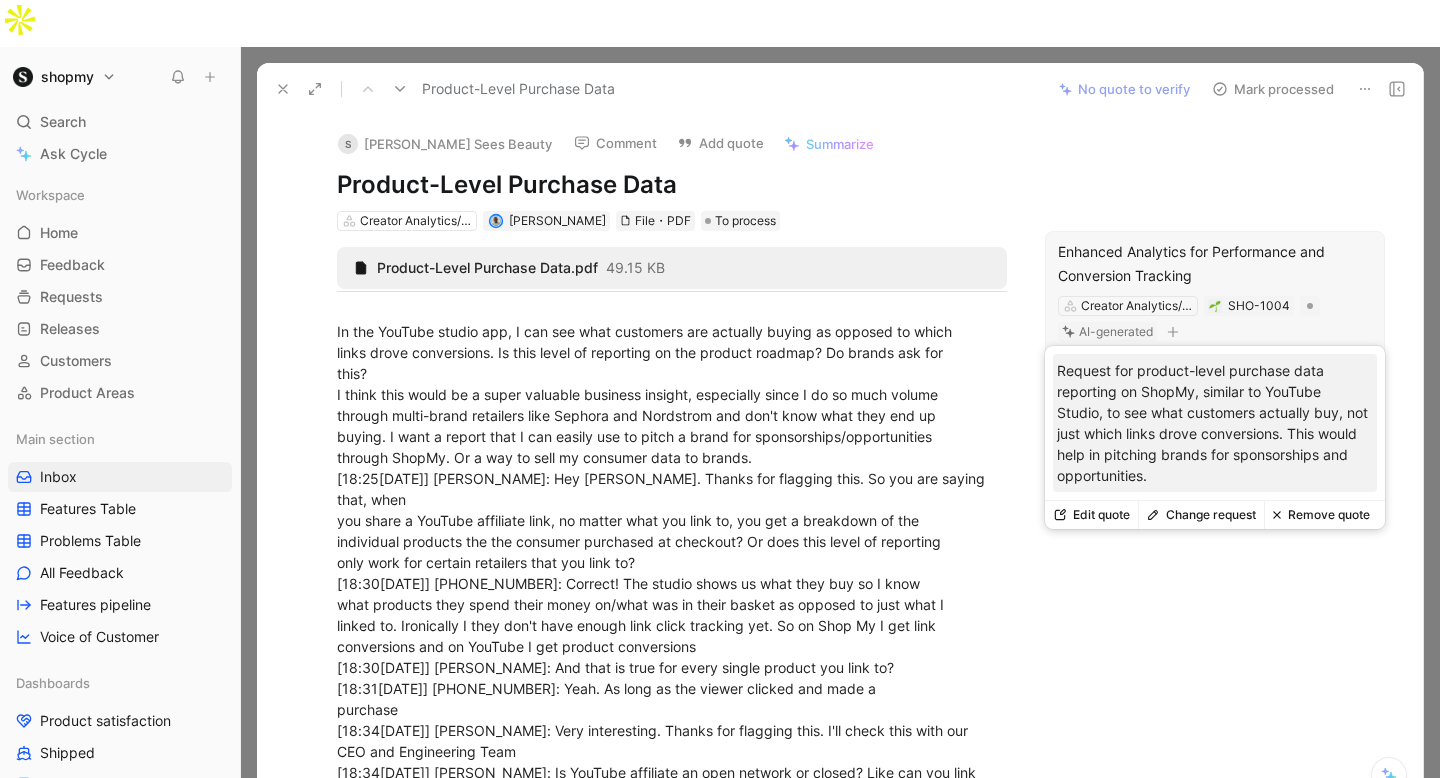 click on "Enhanced Analytics for Performance and Conversion Tracking" at bounding box center (1215, 264) 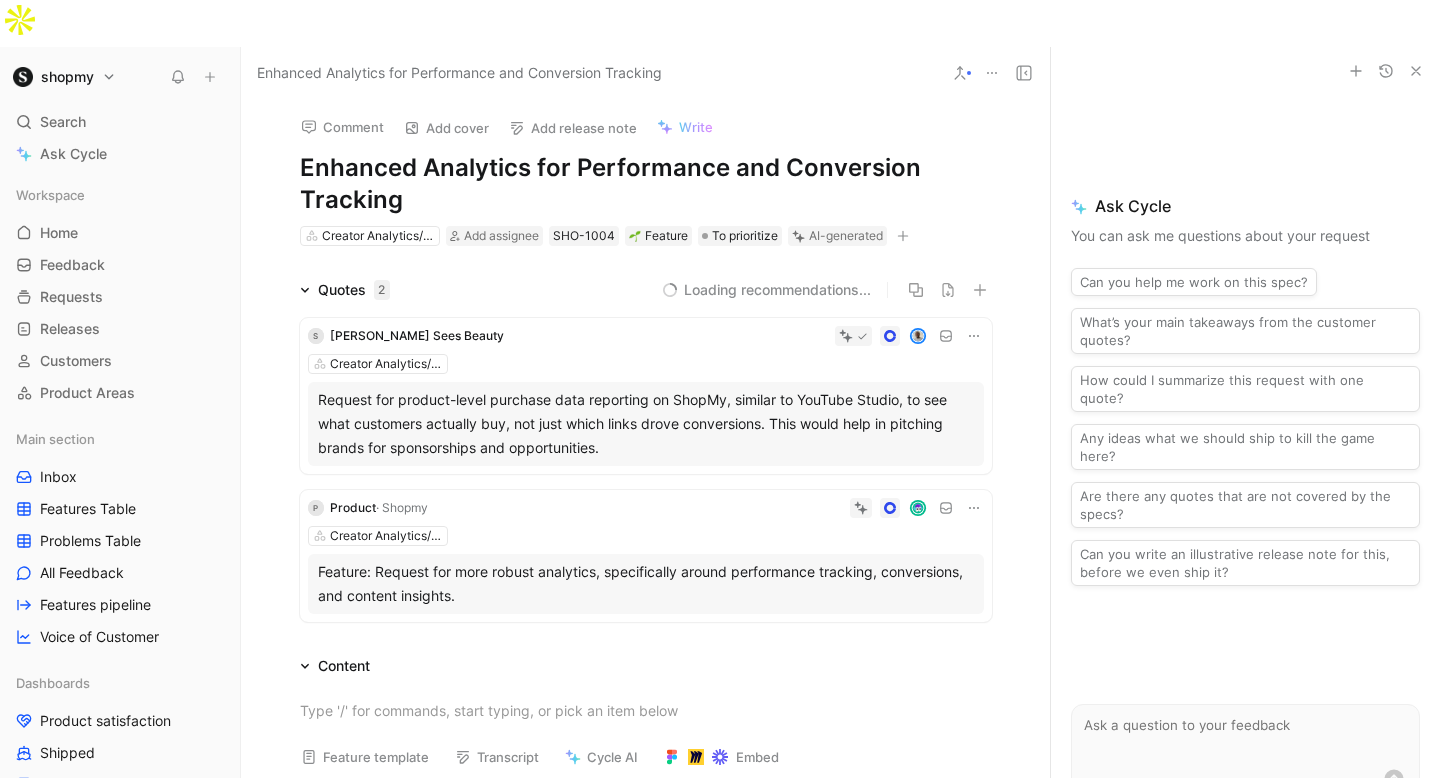 click on "Enhanced Analytics for Performance and Conversion Tracking" at bounding box center [646, 184] 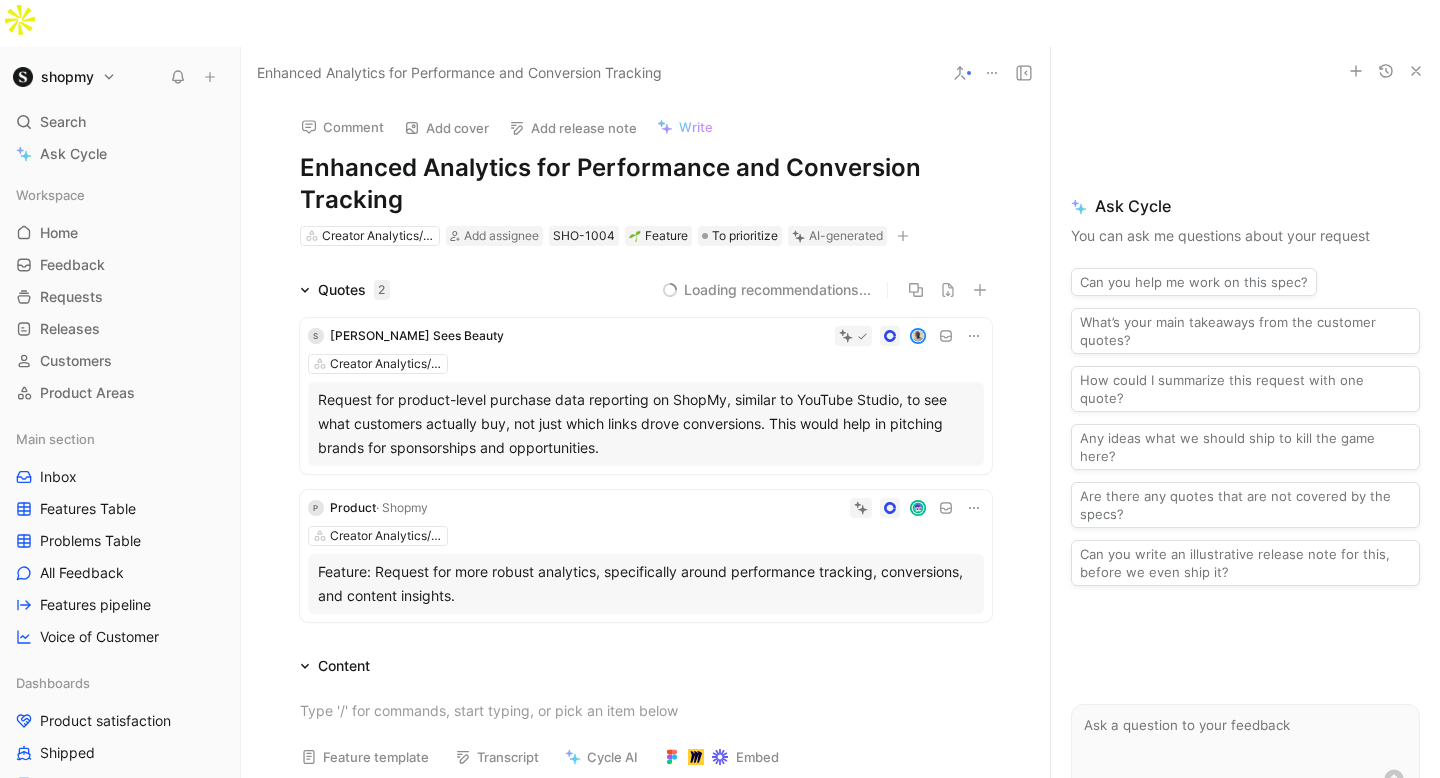 click on "Enhanced Analytics for Performance and Conversion Tracking" at bounding box center (646, 184) 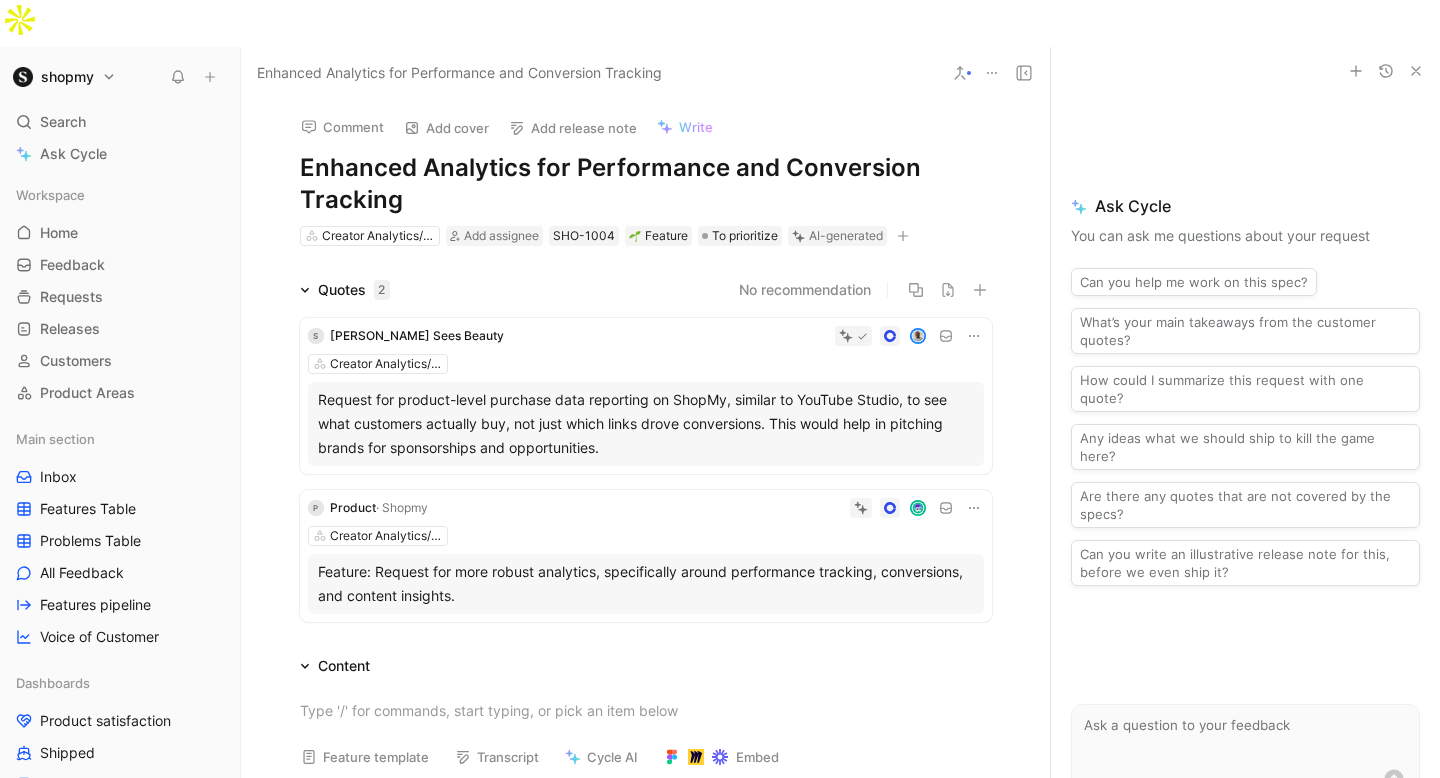 click on "Enhanced Analytics for Performance and Conversion Tracking" at bounding box center (646, 184) 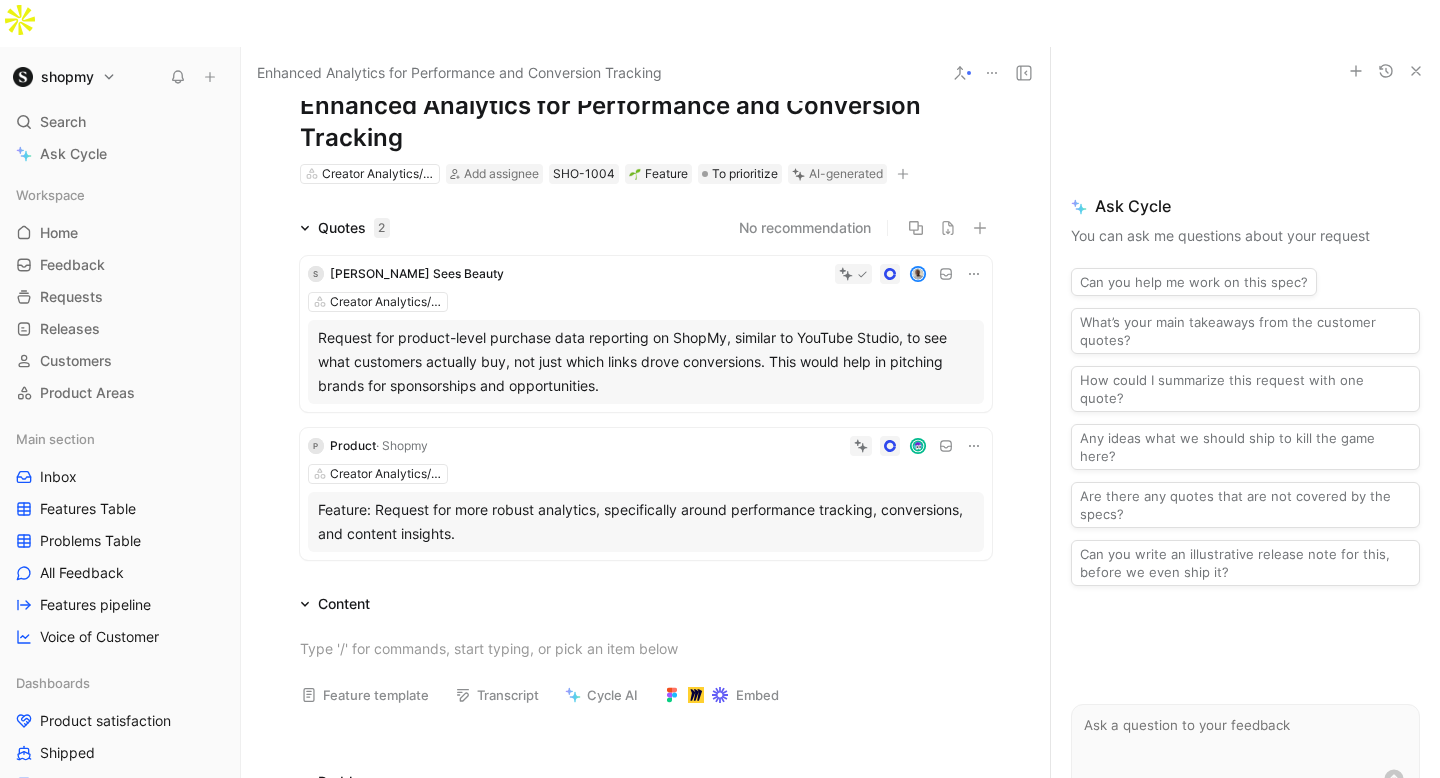 scroll, scrollTop: 64, scrollLeft: 0, axis: vertical 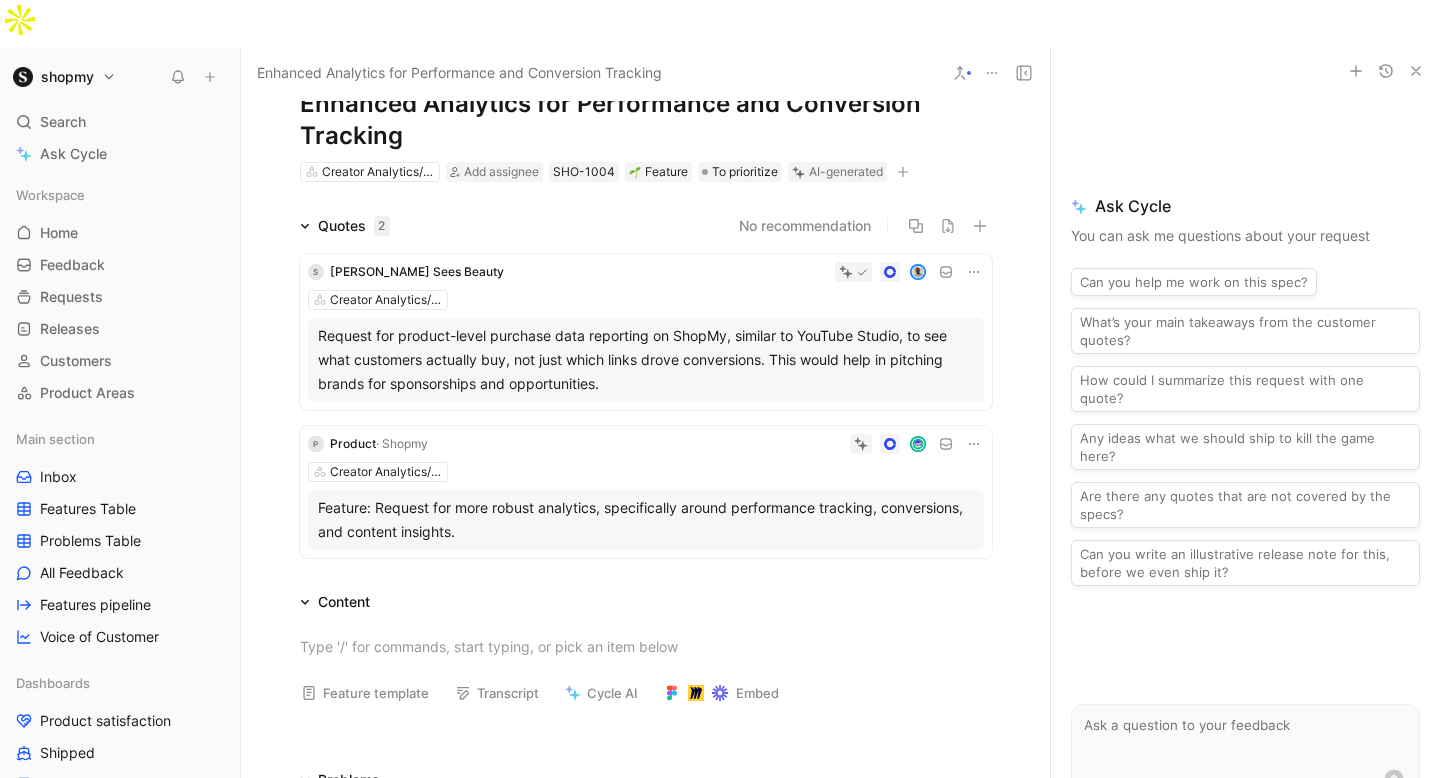 click on "Request for product-level purchase data reporting on ShopMy, similar to YouTube Studio, to see what customers actually buy, not just which links drove conversions. This would help in pitching brands for sponsorships and opportunities." at bounding box center (646, 360) 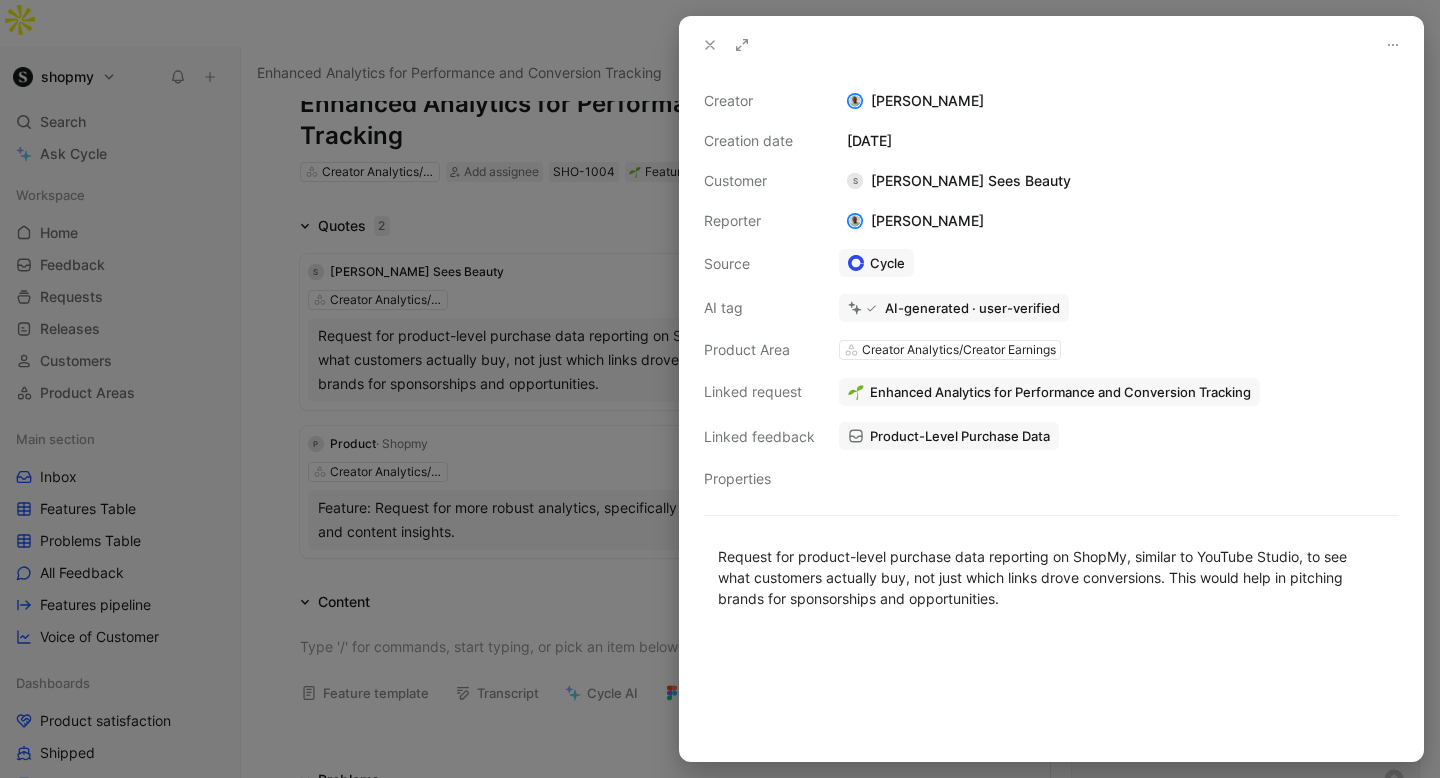 click 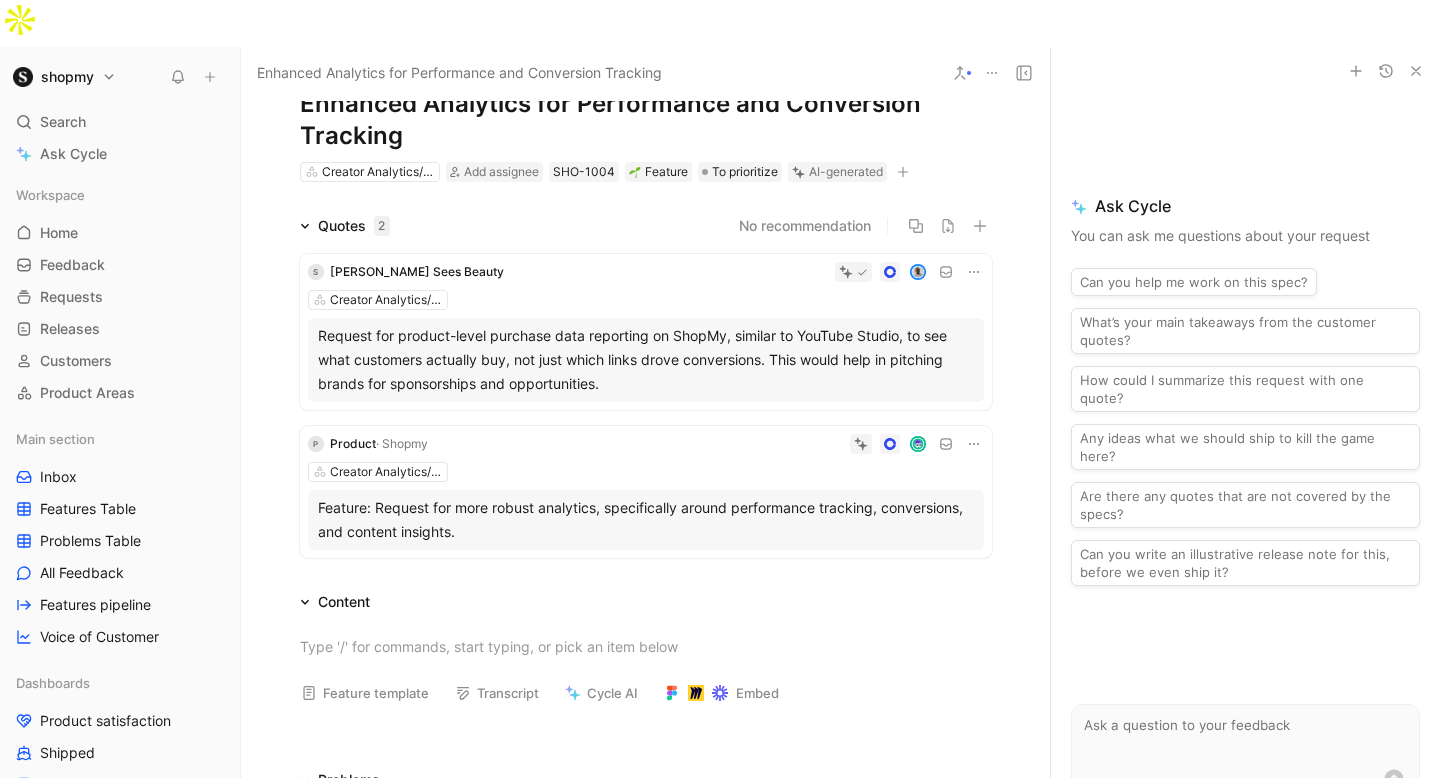 scroll, scrollTop: 0, scrollLeft: 0, axis: both 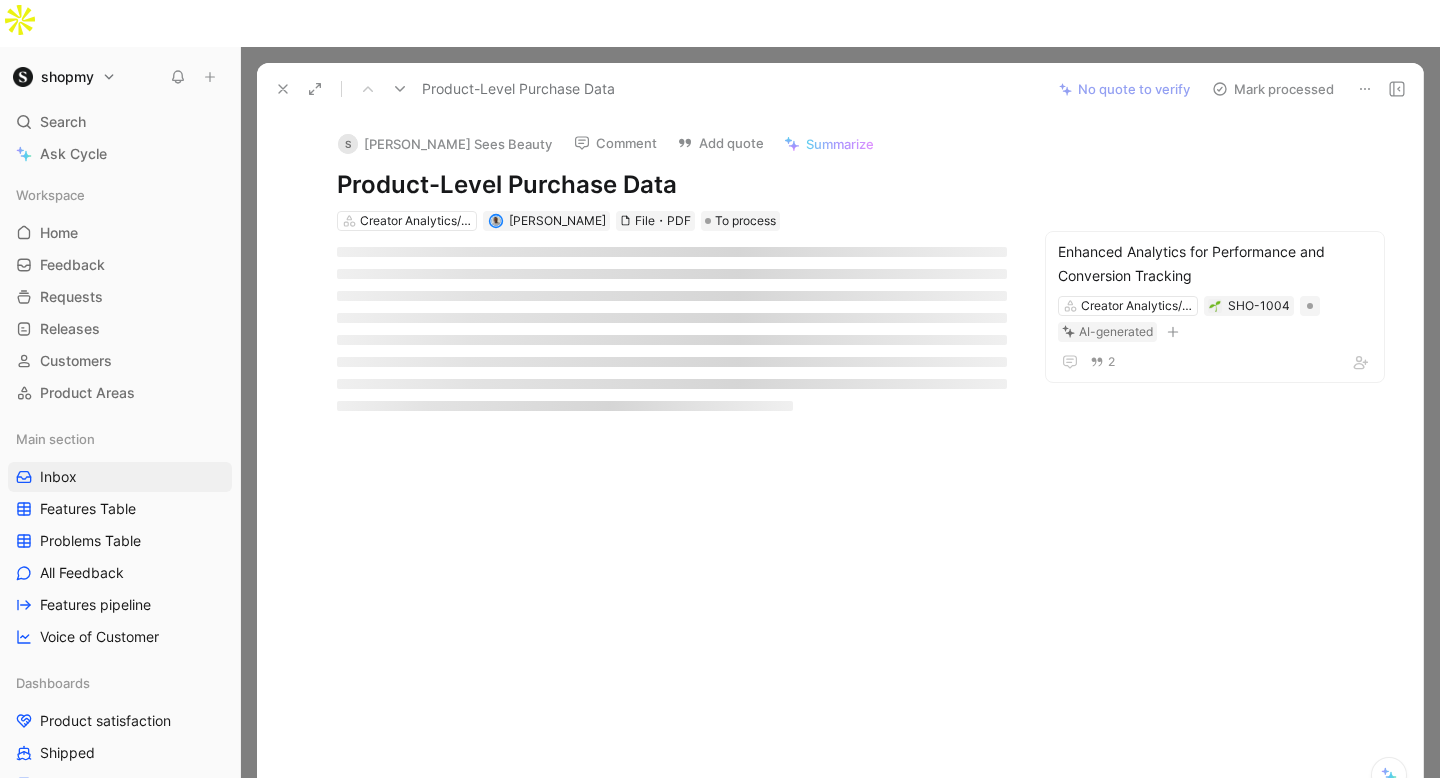 click on "Product-Level Purchase Data" at bounding box center (672, 185) 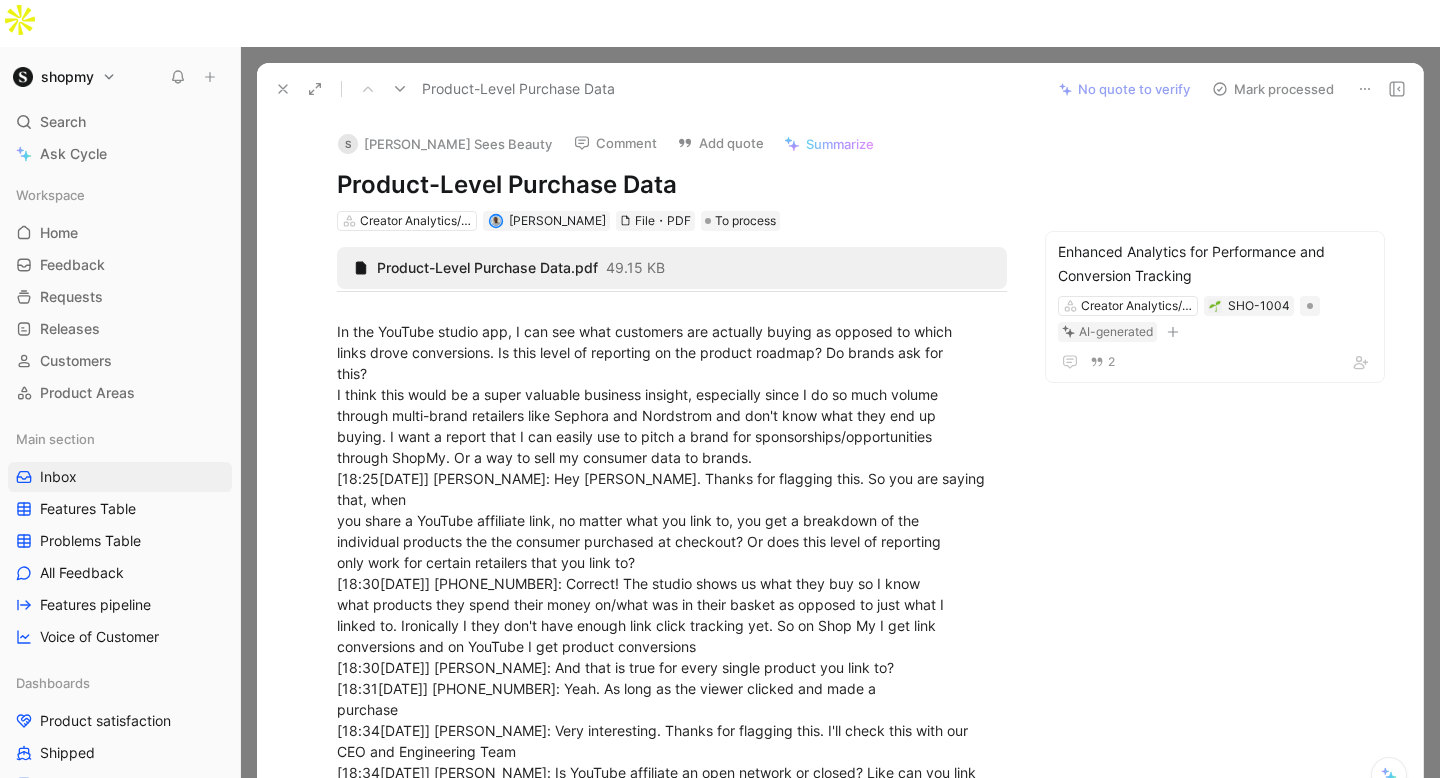 copy on "Product-Level Purchase Data" 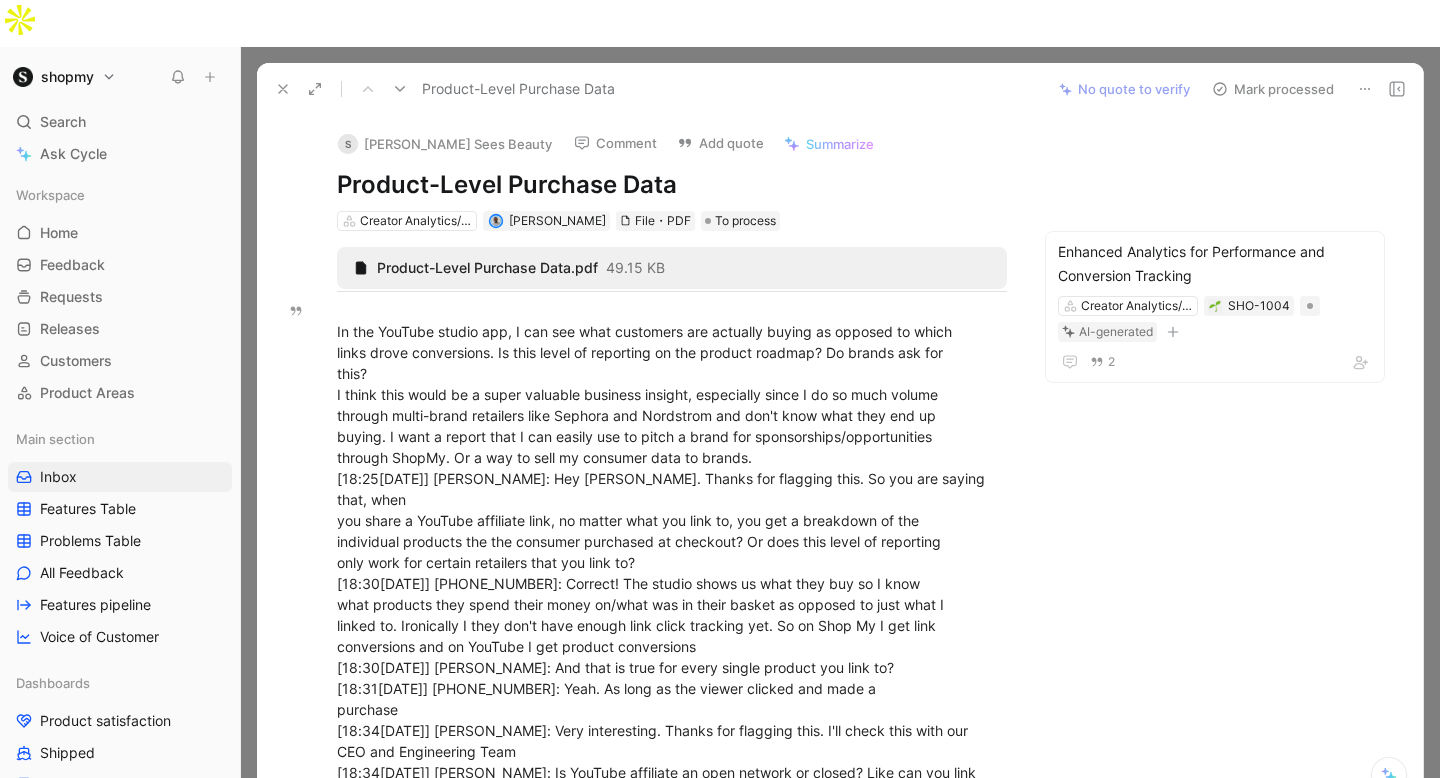 click on "S Sofia Sees Beauty Comment Add quote Summarize Product-Level Purchase Data Creator Analytics/Creator Earnings [PERSON_NAME] File・PDF To process Enhanced Analytics for Performance and Conversion Tracking Creator Analytics/Creator Earnings SHO-1004 AI-generated 2 Product-Level Purchase Data.pdf 49.15 KB In the YouTube studio app, I can see what customers are actually buying as opposed to which links drove conversions. Is this level of reporting on the product roadmap? Do brands ask for this? I think this would be a super valuable business insight, especially since I do so much volume through multi-brand retailers like Sephora and Nordstrom and don't know what they end up buying. I want a report that I can easily use to pitch a brand for sponsorships/opportunities through ShopMy. Or a way to sell my consumer data to brands. [18:25[DATE]] [PERSON_NAME]: Hey [PERSON_NAME]. Thanks for flagging this. So you are saying that, when you share a YouTube affiliate link, no matter what you link to, you get a breakdown of the" at bounding box center (840, 462) 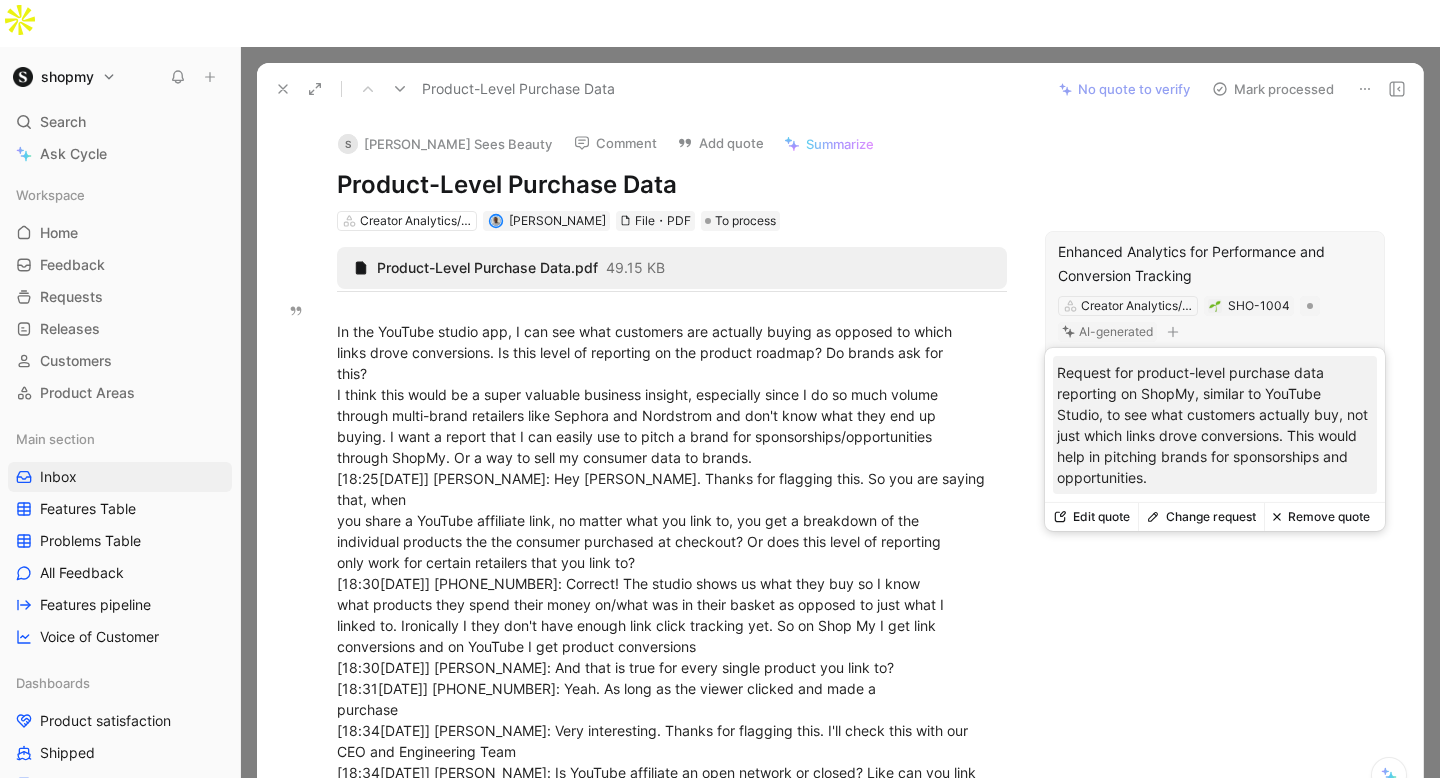 click on "Enhanced Analytics for Performance and Conversion Tracking" at bounding box center [1215, 264] 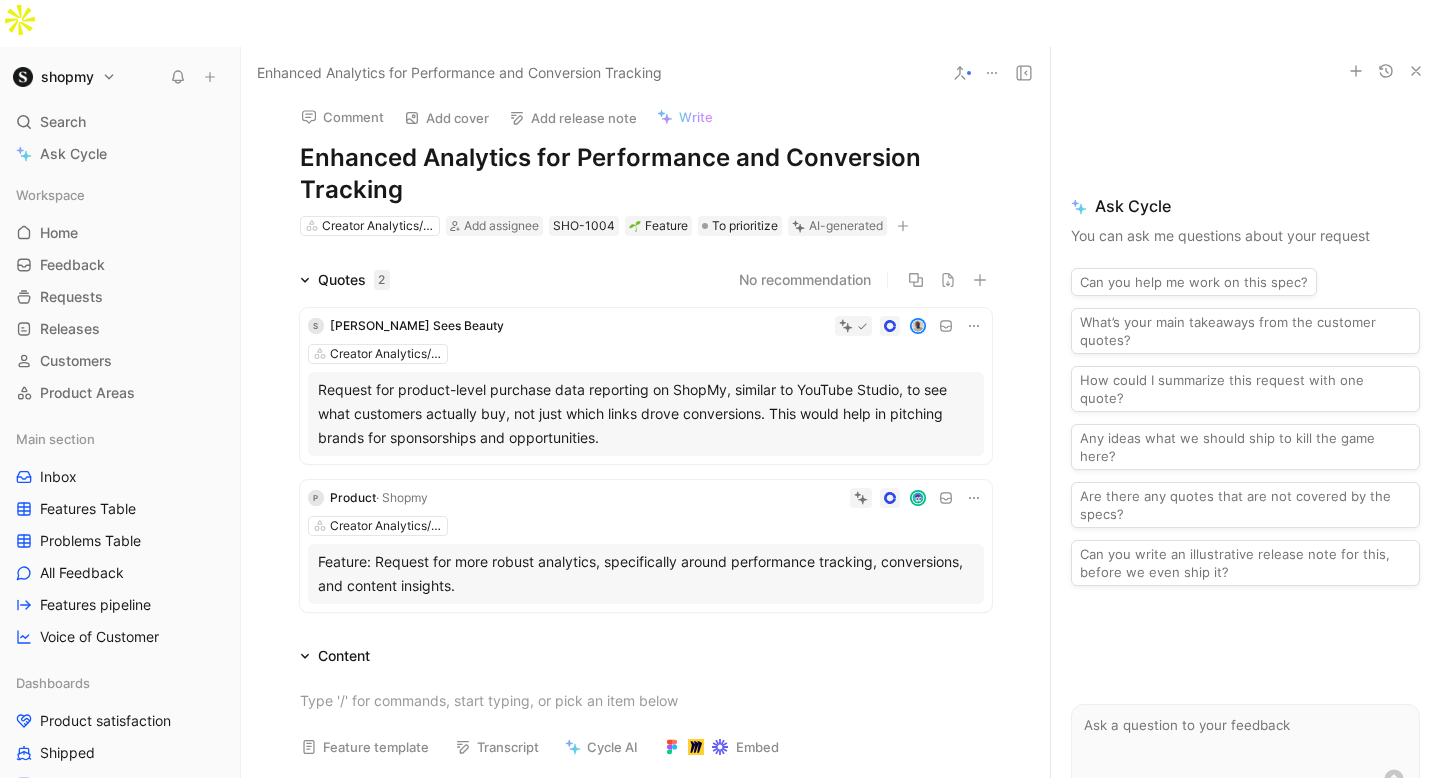 scroll, scrollTop: 0, scrollLeft: 0, axis: both 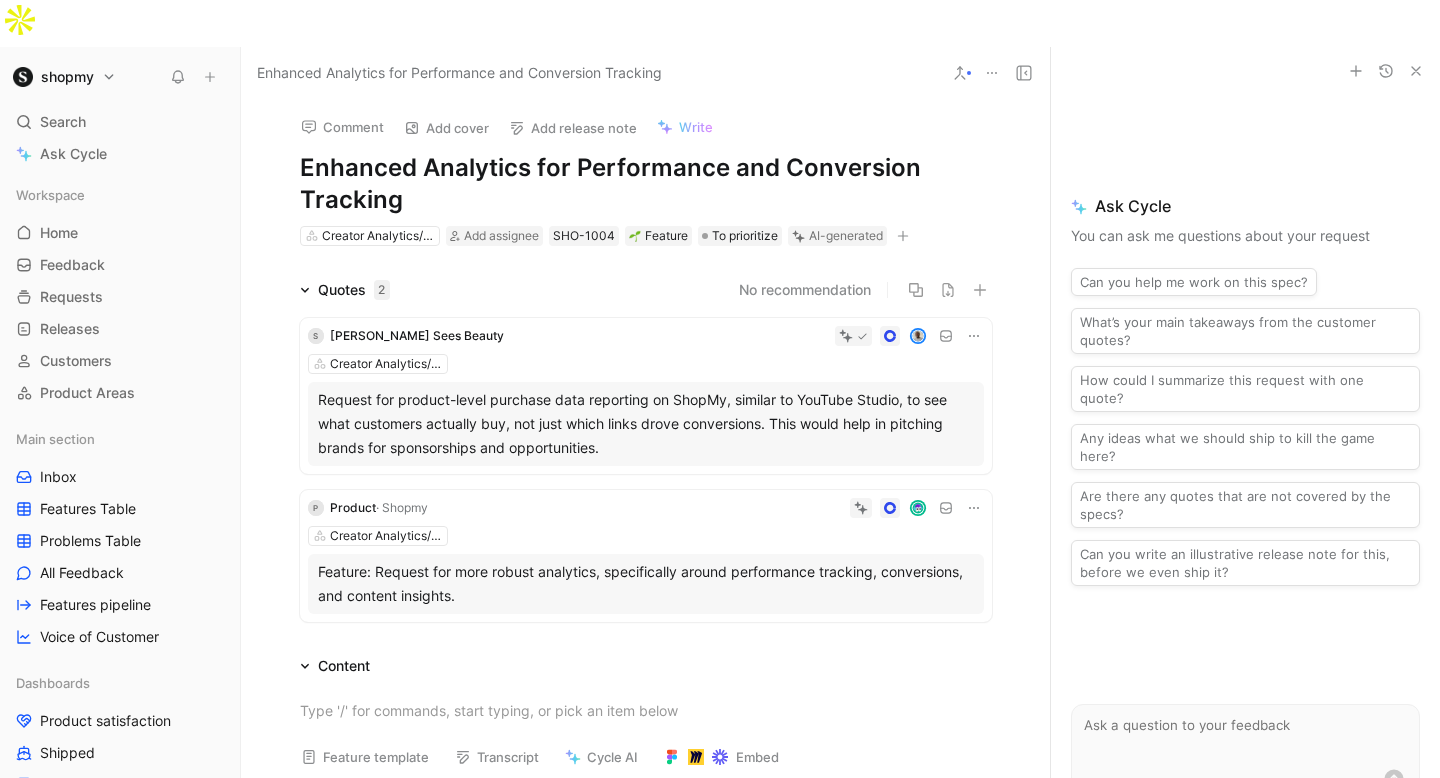 click on "Enhanced Analytics for Performance and Conversion Tracking" at bounding box center (646, 184) 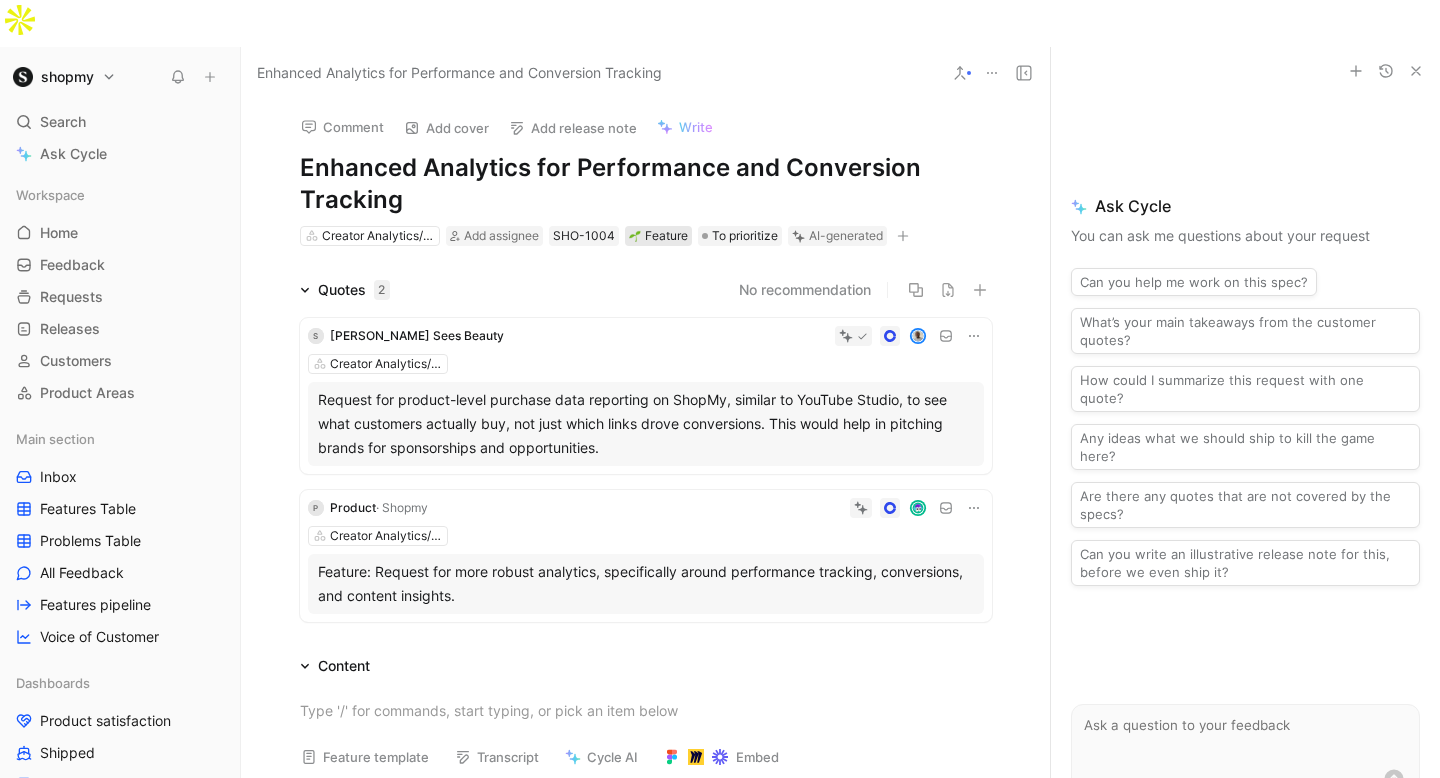 click on "Feature" at bounding box center [658, 236] 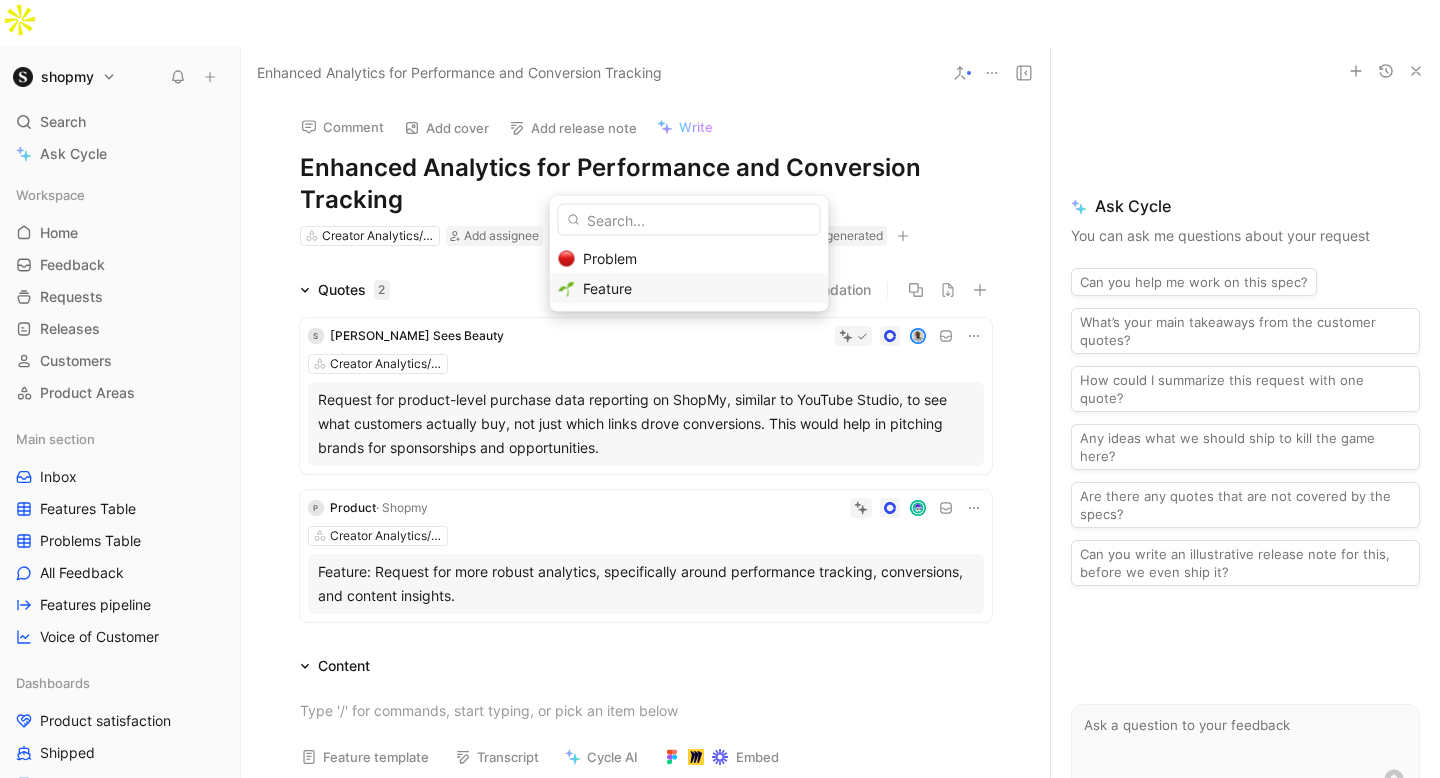 click on "Enhanced Analytics for Performance and Conversion Tracking" at bounding box center [646, 184] 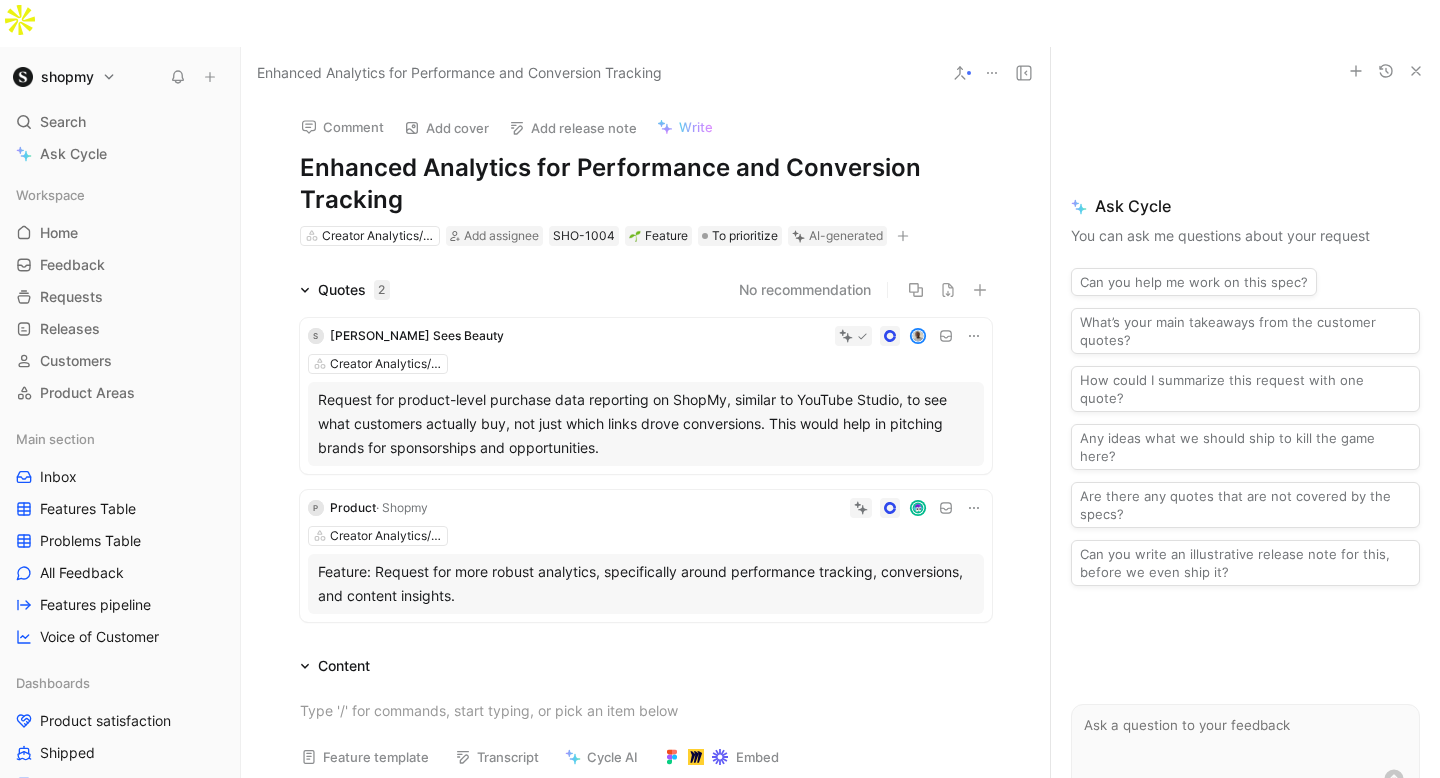 click on "Enhanced Analytics for Performance and Conversion Tracking" at bounding box center (646, 184) 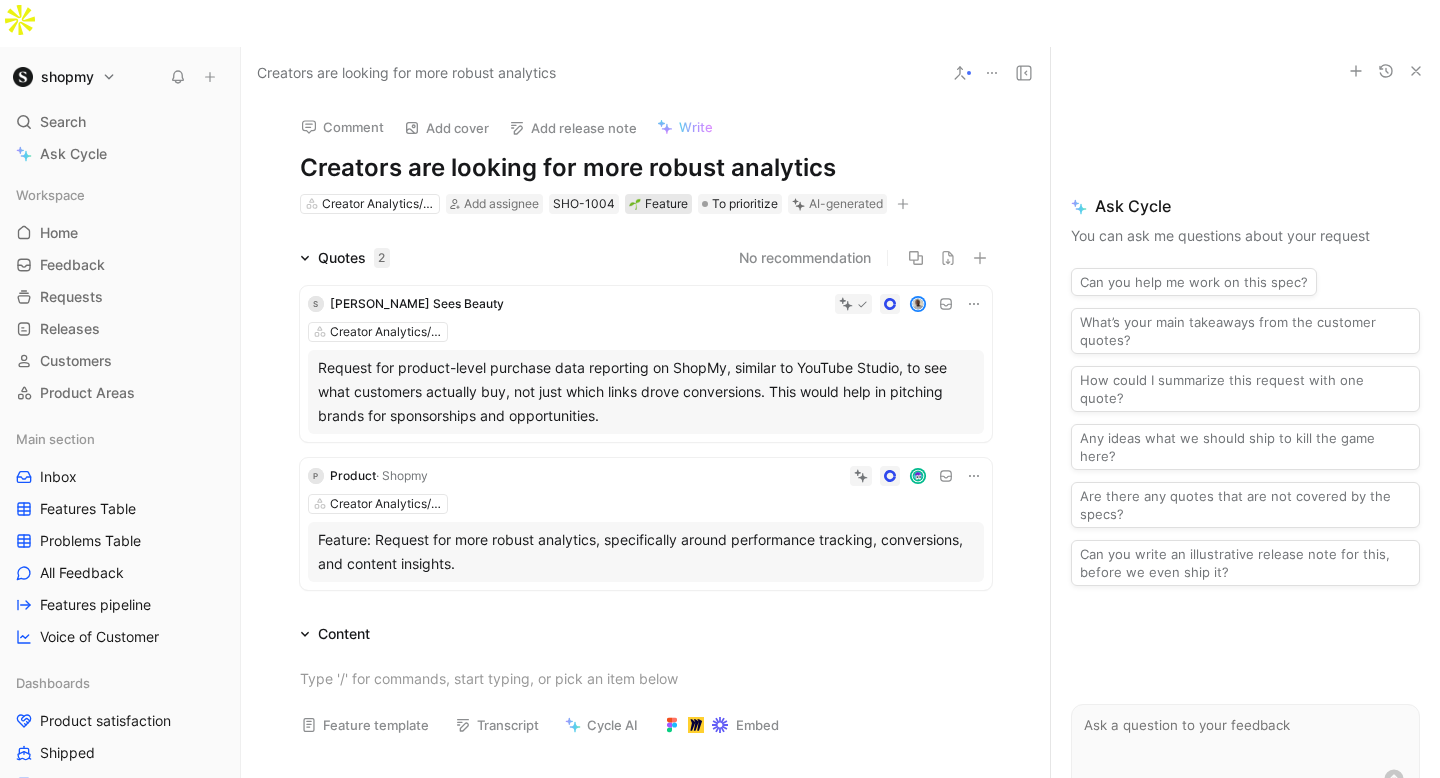 click on "Feature" at bounding box center (658, 204) 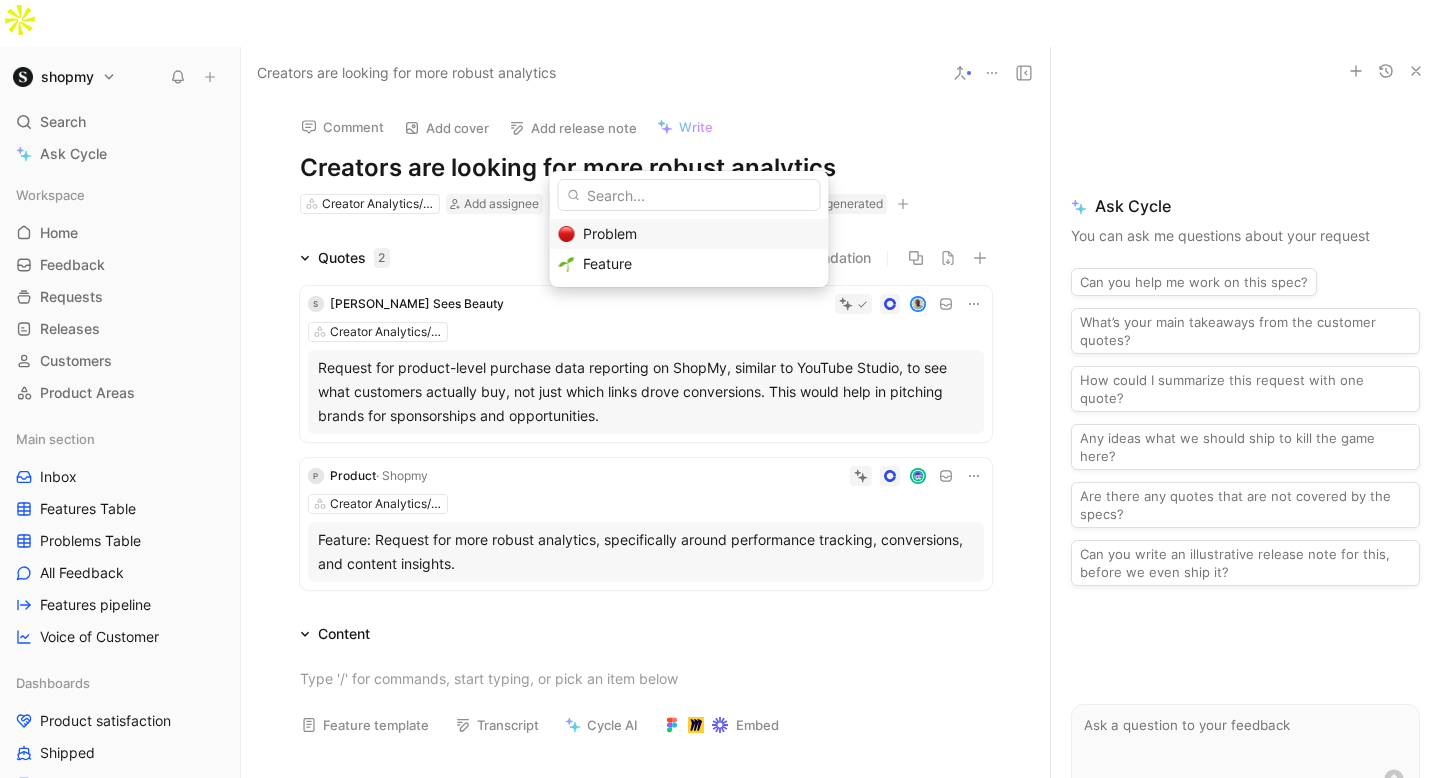 click on "Problem" at bounding box center [610, 233] 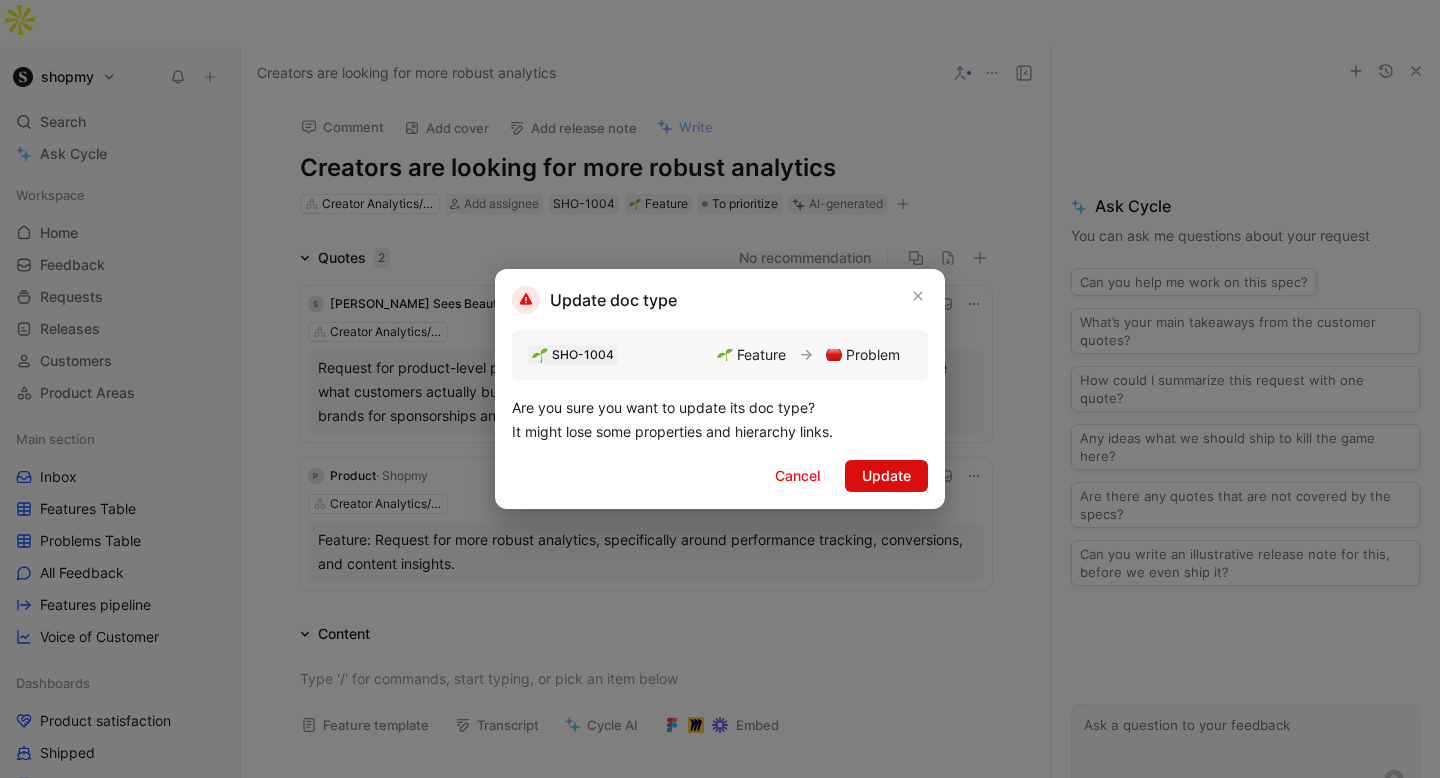 click on "Update" at bounding box center (886, 476) 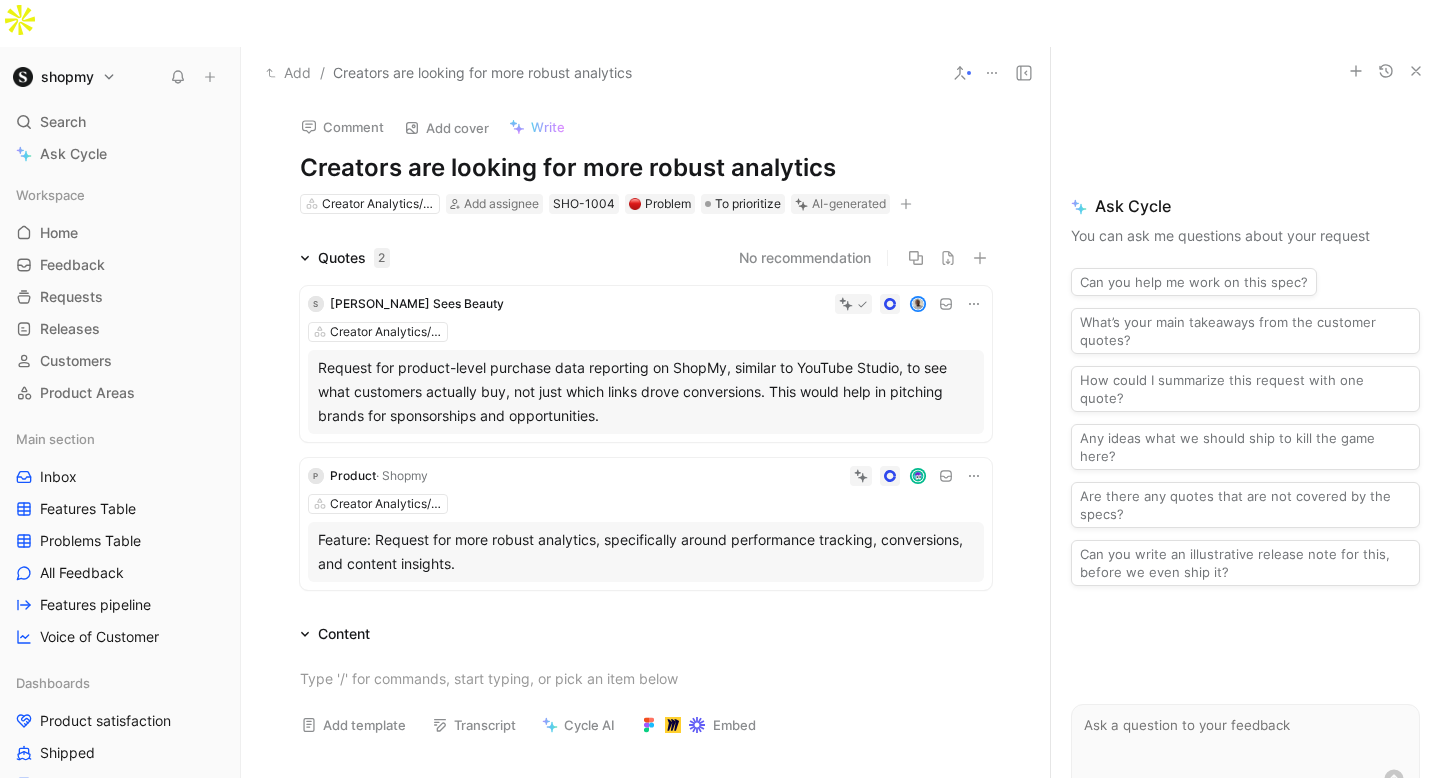 click on "Request for product-level purchase data reporting on ShopMy, similar to YouTube Studio, to see what customers actually buy, not just which links drove conversions. This would help in pitching brands for sponsorships and opportunities." at bounding box center [646, 392] 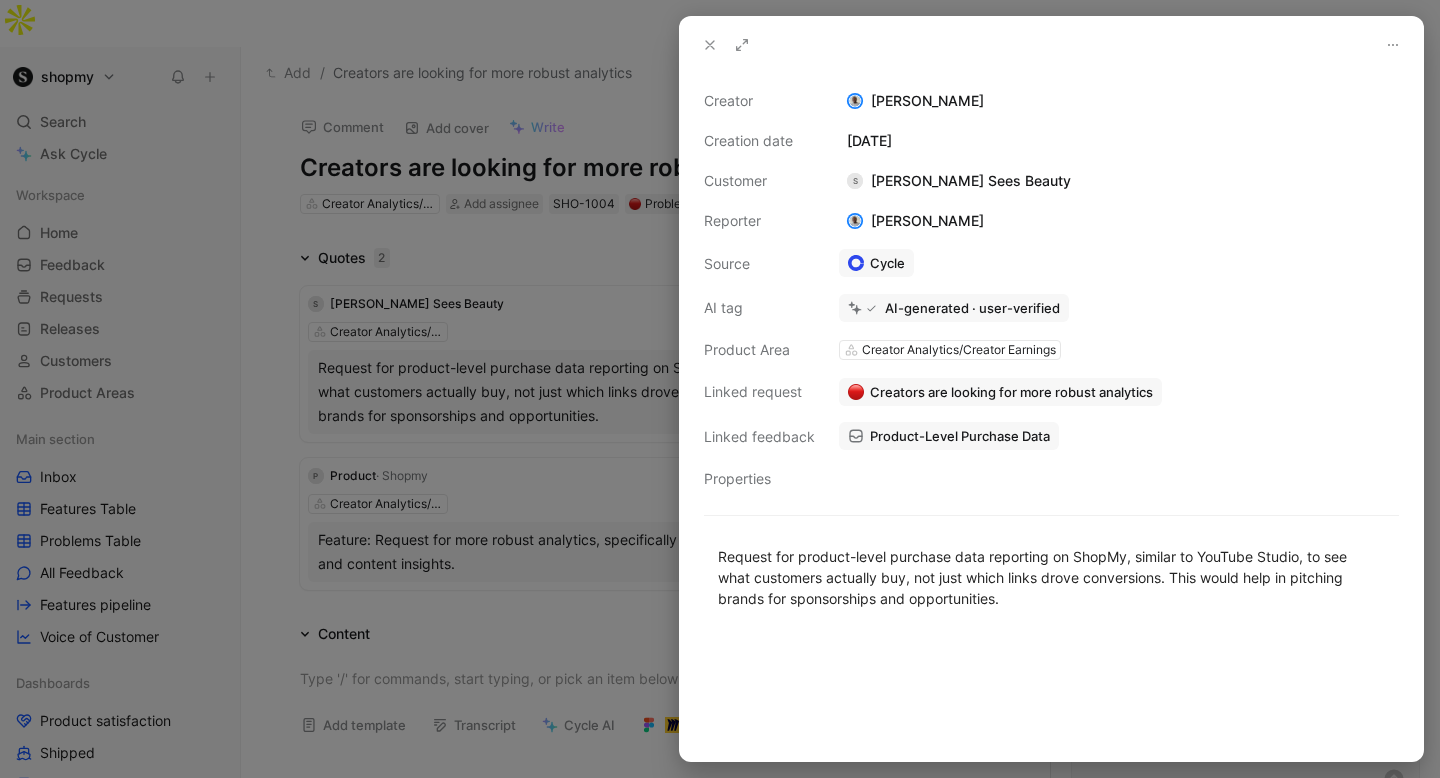 click at bounding box center [720, 389] 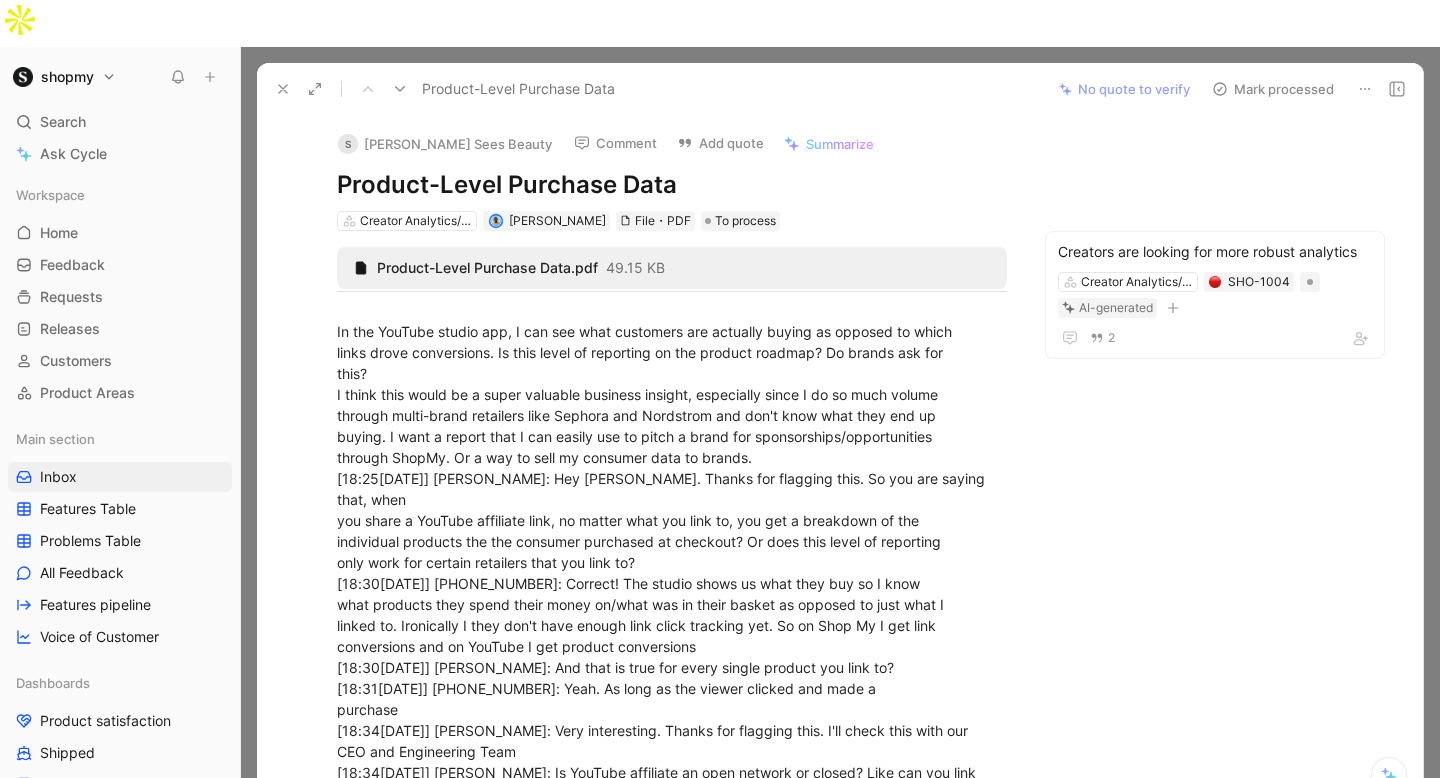 click on "Product-Level Purchase Data" at bounding box center [672, 185] 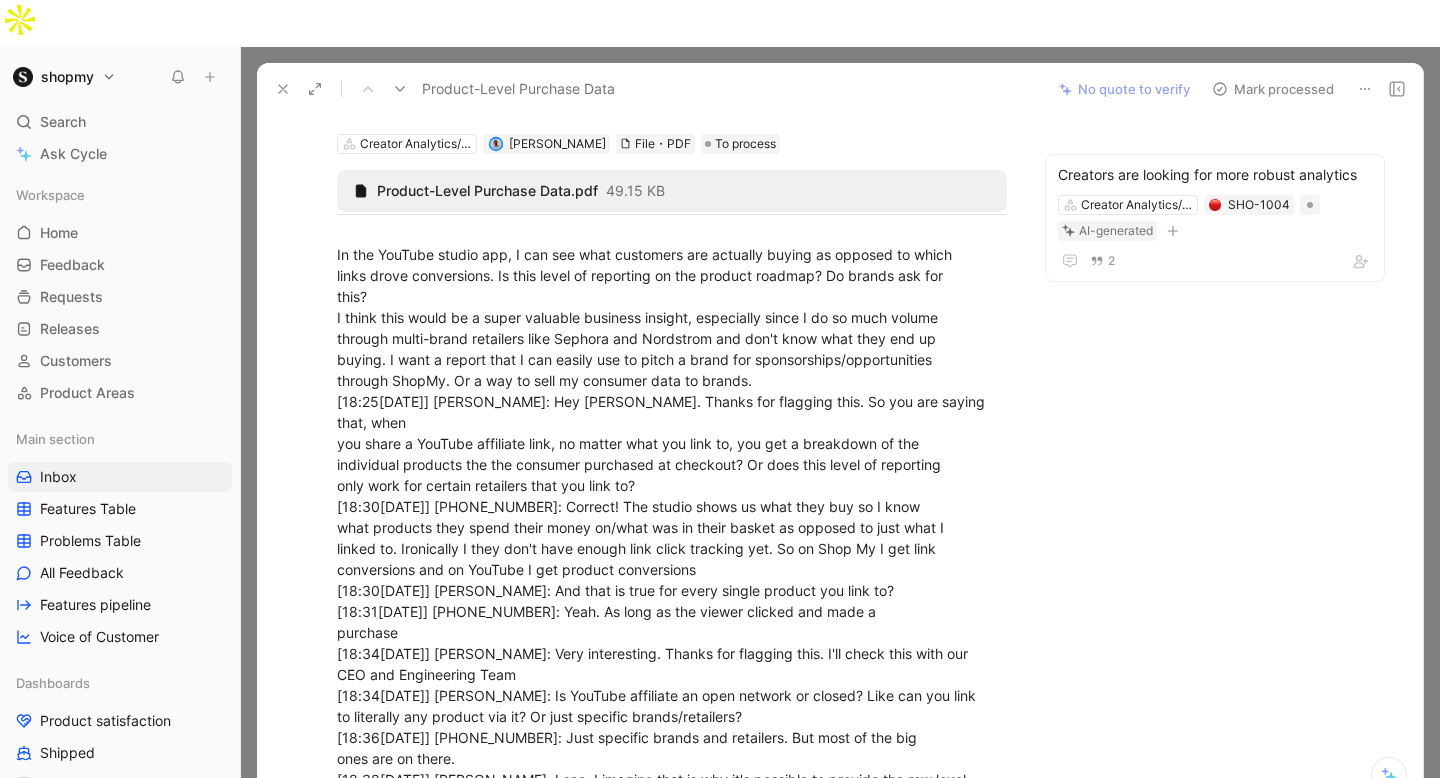 scroll, scrollTop: 82, scrollLeft: 0, axis: vertical 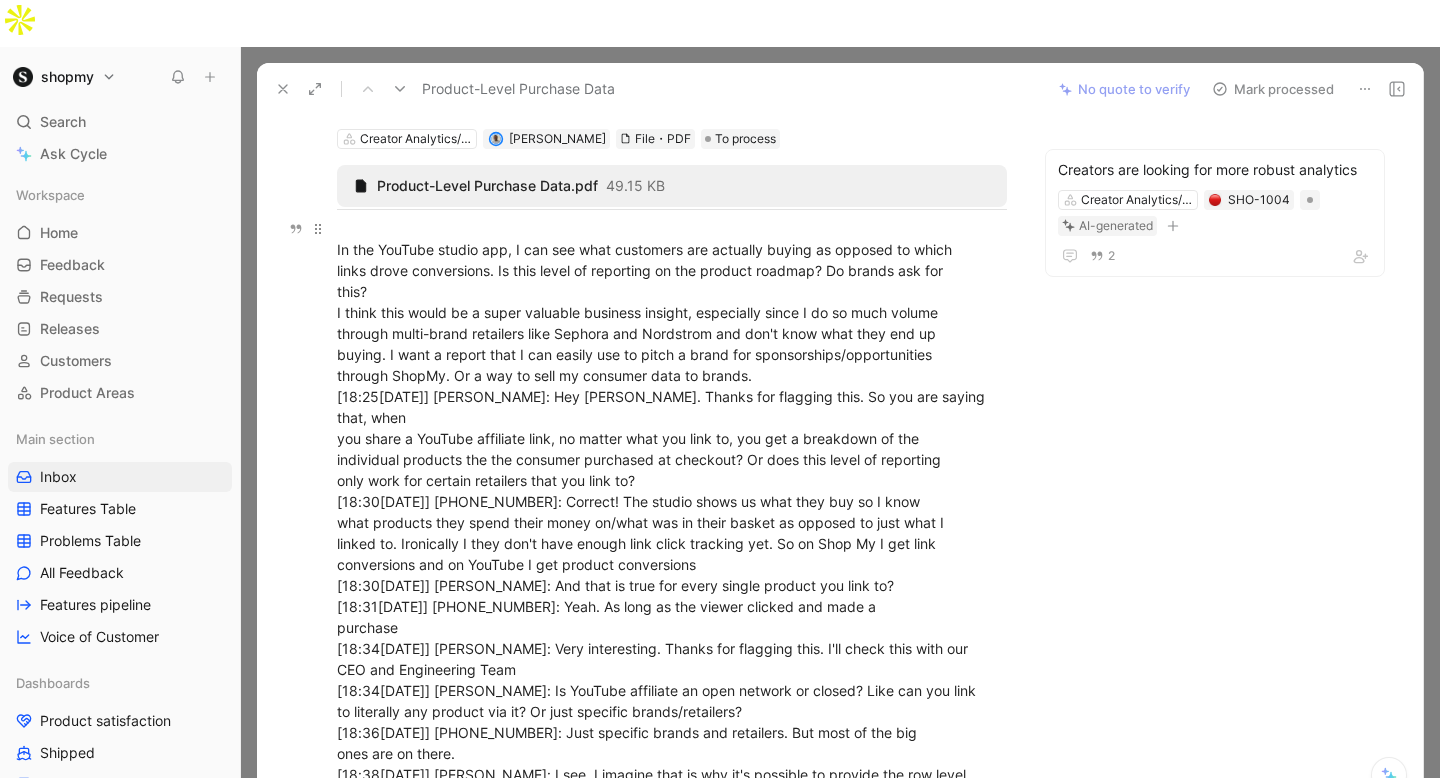 drag, startPoint x: 338, startPoint y: 269, endPoint x: 792, endPoint y: 362, distance: 463.42746 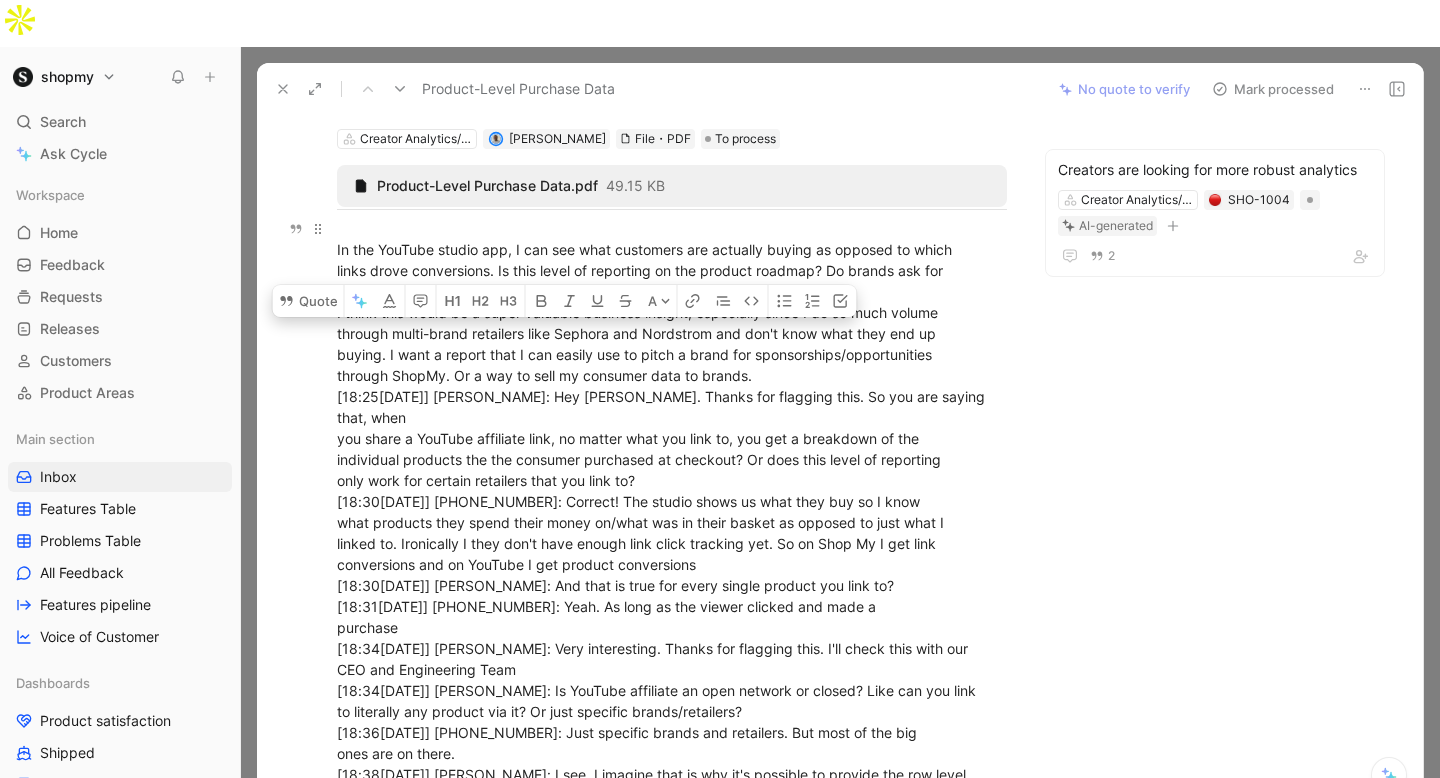 click on "In the YouTube studio app, I can see what customers are actually buying as opposed to which links drove conversions. Is this level of reporting on the product roadmap? Do brands ask for this? I think this would be a super valuable business insight, especially since I do so much volume through multi-brand retailers like Sephora and Nordstrom and don't know what they end up buying. I want a report that I can easily use to pitch a brand for sponsorships/opportunities through ShopMy. Or a way to sell my consumer data to brands. [18:25[DATE]] [PERSON_NAME]: Hey [PERSON_NAME]. Thanks for flagging this. So you are saying that, when you share a YouTube affiliate link, no matter what you link to, you get a breakdown of the individual products the the consumer purchased at checkout? Or does this level of reporting only work for certain retailers that you link to? [18:30[DATE]] [PHONE_NUMBER]: Correct! The studio shows us what they buy so I know conversions and on YouTube I get product conversions purchase" at bounding box center (672, 543) 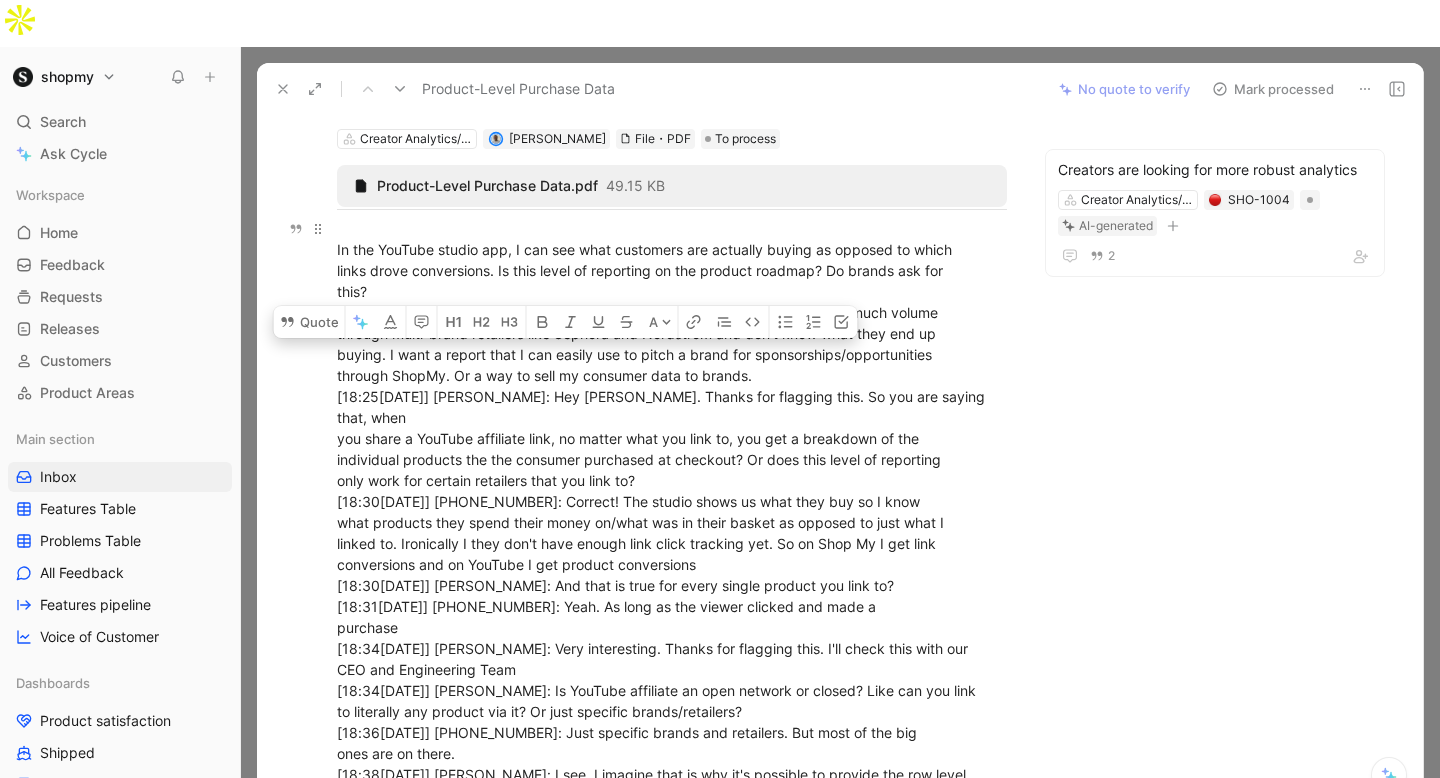 drag, startPoint x: 776, startPoint y: 339, endPoint x: 332, endPoint y: 280, distance: 447.9029 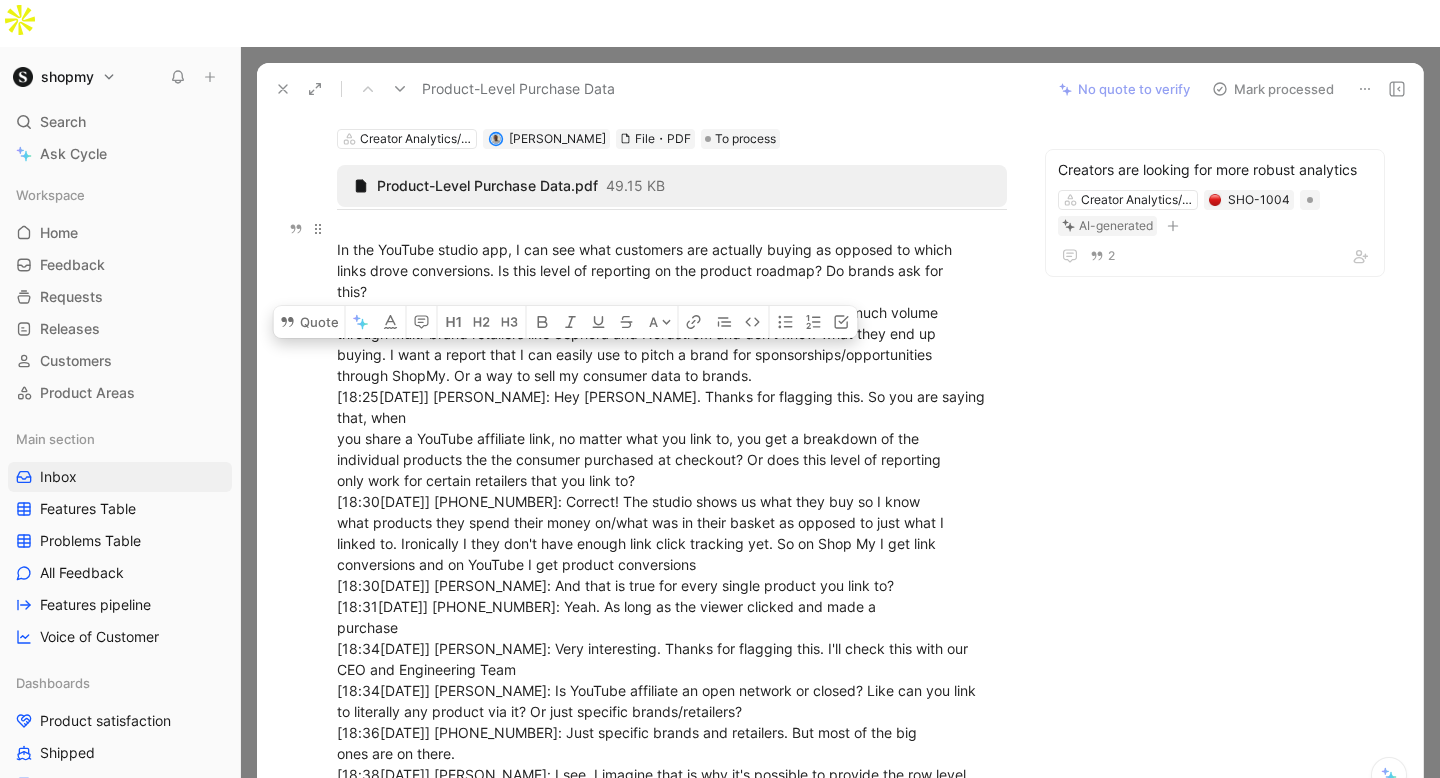 click on "In the YouTube studio app, I can see what customers are actually buying as opposed to which links drove conversions. Is this level of reporting on the product roadmap? Do brands ask for this? I think this would be a super valuable business insight, especially since I do so much volume through multi-brand retailers like Sephora and Nordstrom and don't know what they end up buying. I want a report that I can easily use to pitch a brand for sponsorships/opportunities through ShopMy. Or a way to sell my consumer data to brands. [18:25[DATE]] [PERSON_NAME]: Hey [PERSON_NAME]. Thanks for flagging this. So you are saying that, when you share a YouTube affiliate link, no matter what you link to, you get a breakdown of the individual products the the consumer purchased at checkout? Or does this level of reporting only work for certain retailers that you link to? [18:30[DATE]] [PHONE_NUMBER]: Correct! The studio shows us what they buy so I know conversions and on YouTube I get product conversions purchase" at bounding box center [672, 543] 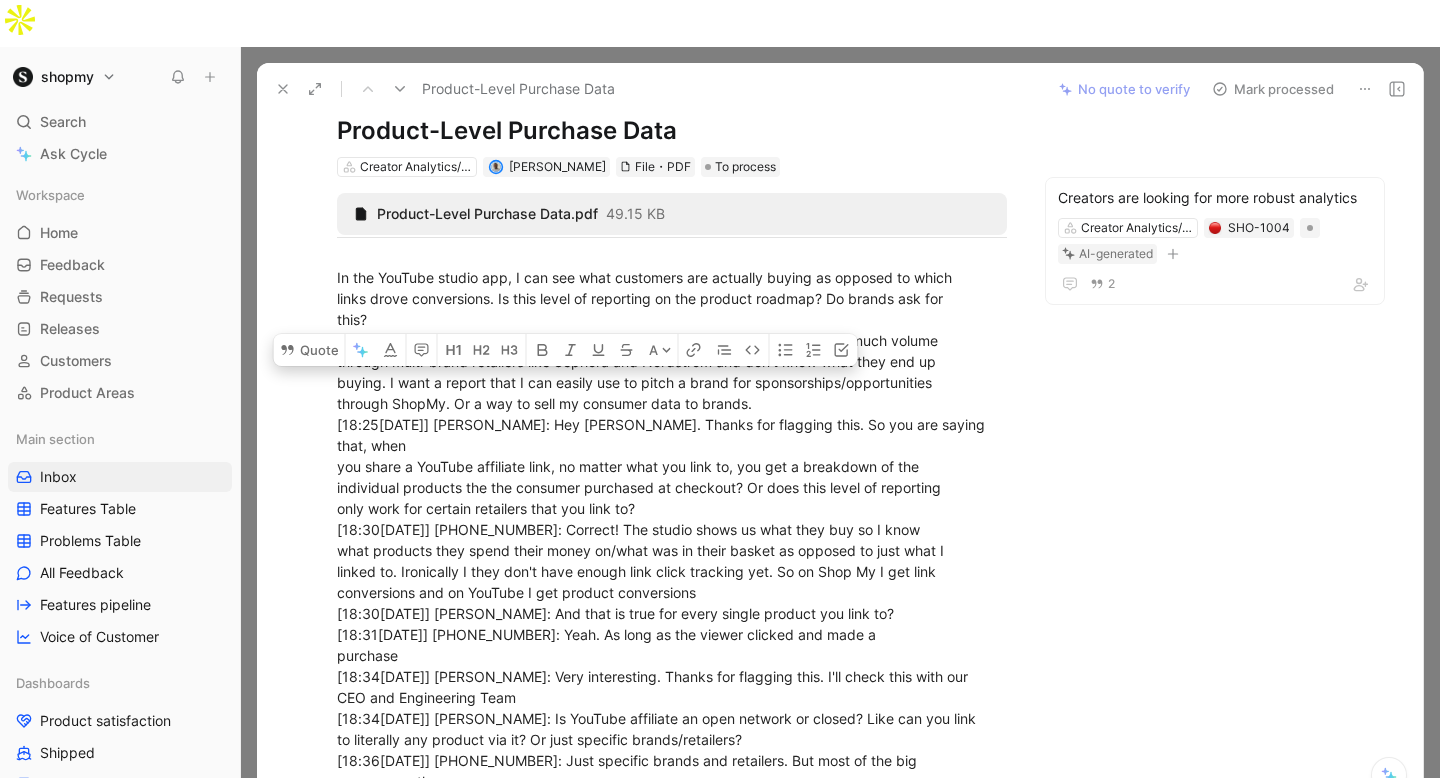 scroll, scrollTop: 32, scrollLeft: 0, axis: vertical 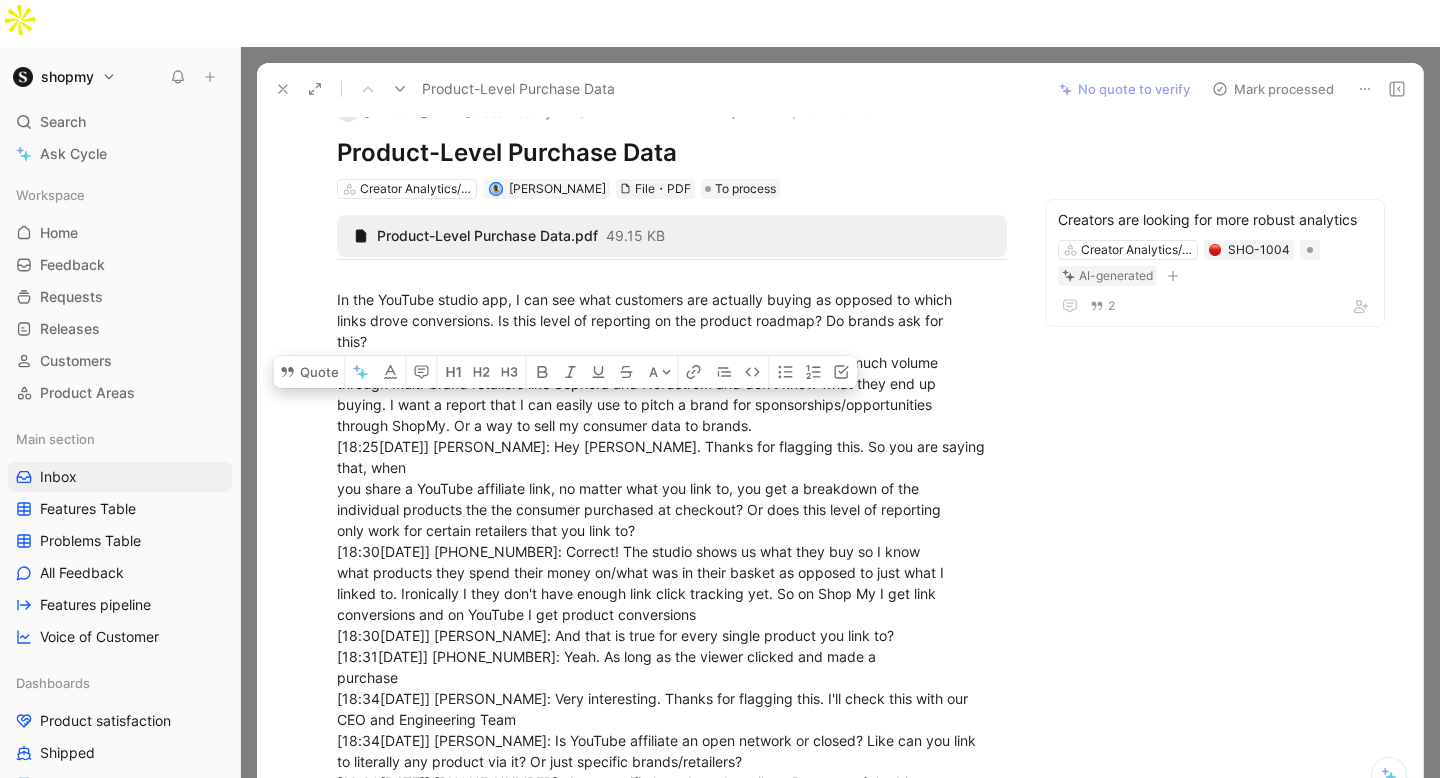 click 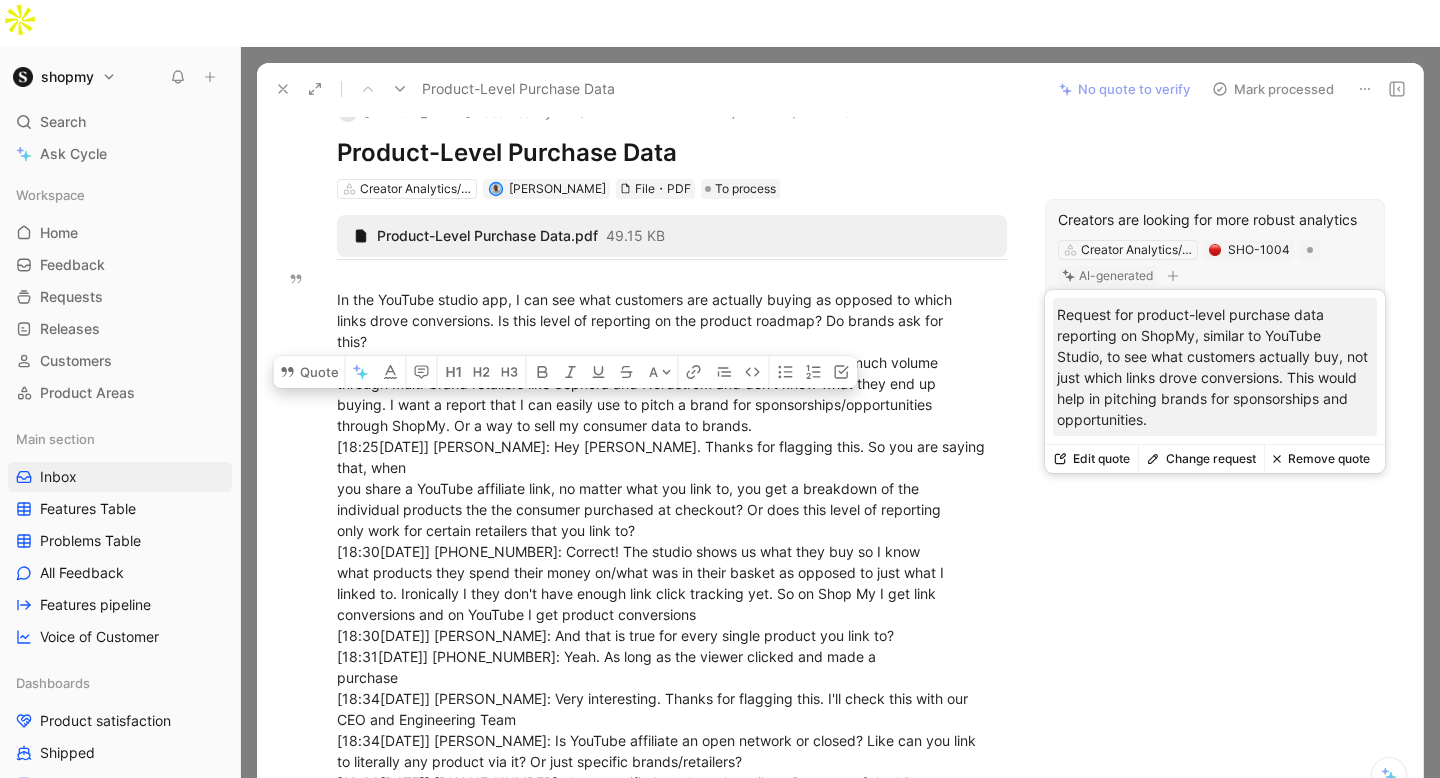 click 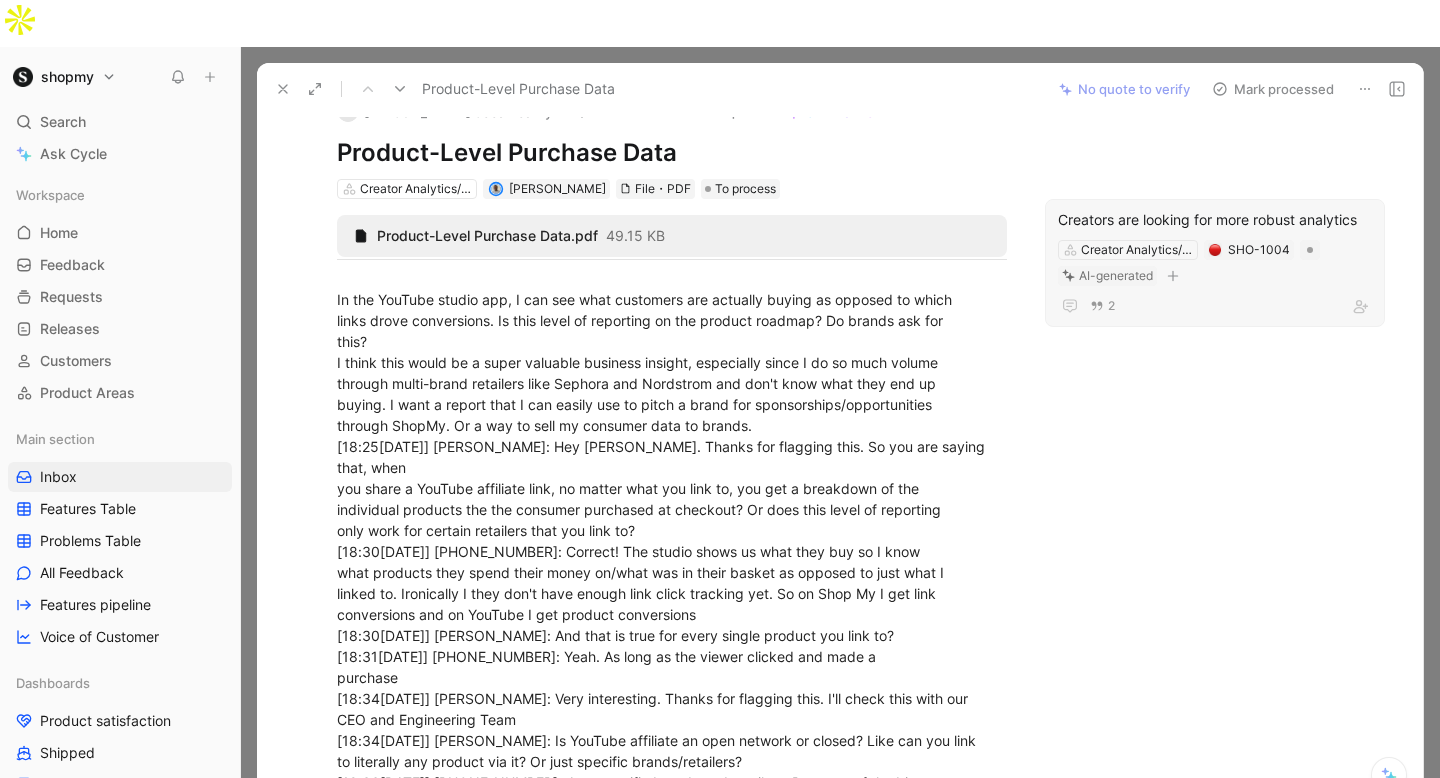 click on "Product-Level Purchase Data" at bounding box center [672, 153] 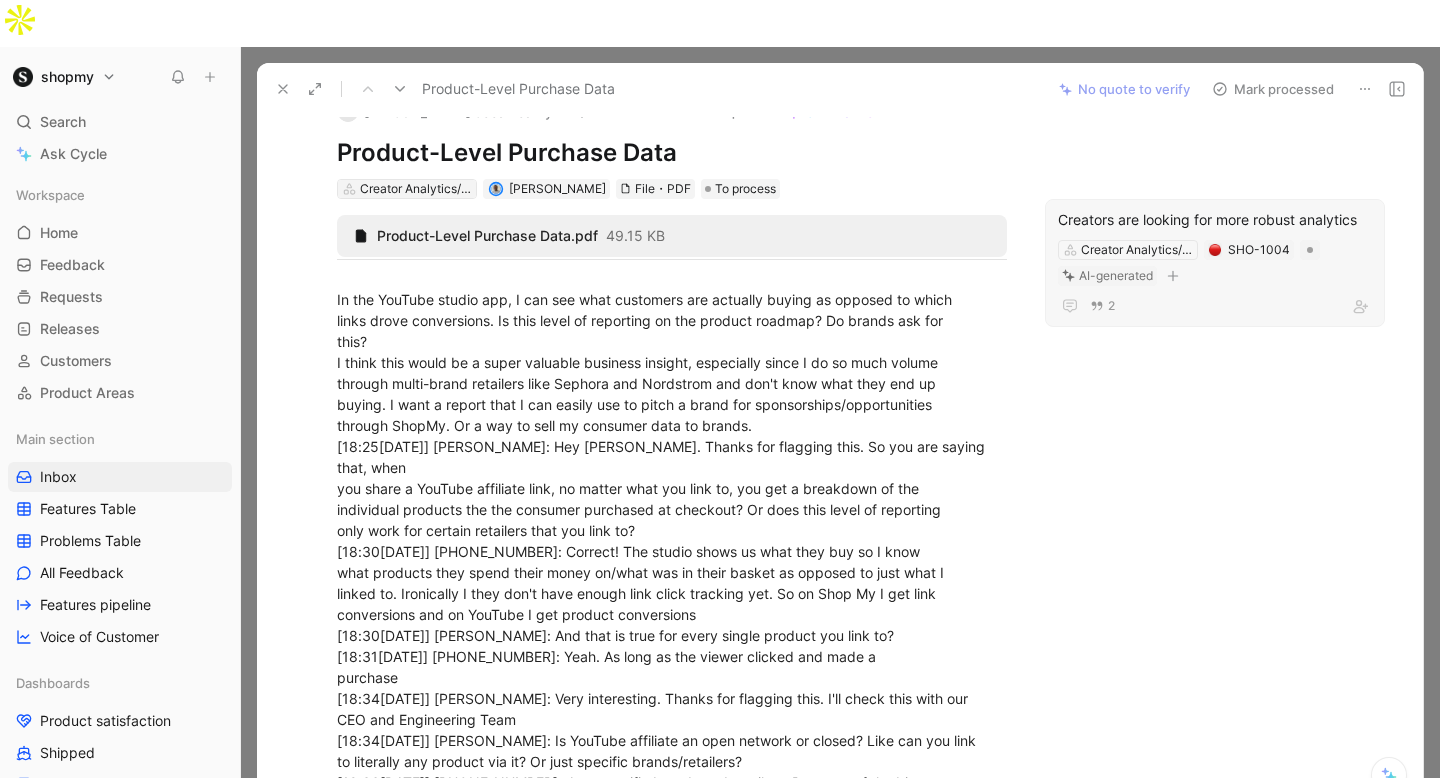 click on "Creator Analytics/Creator Earnings" at bounding box center [416, 189] 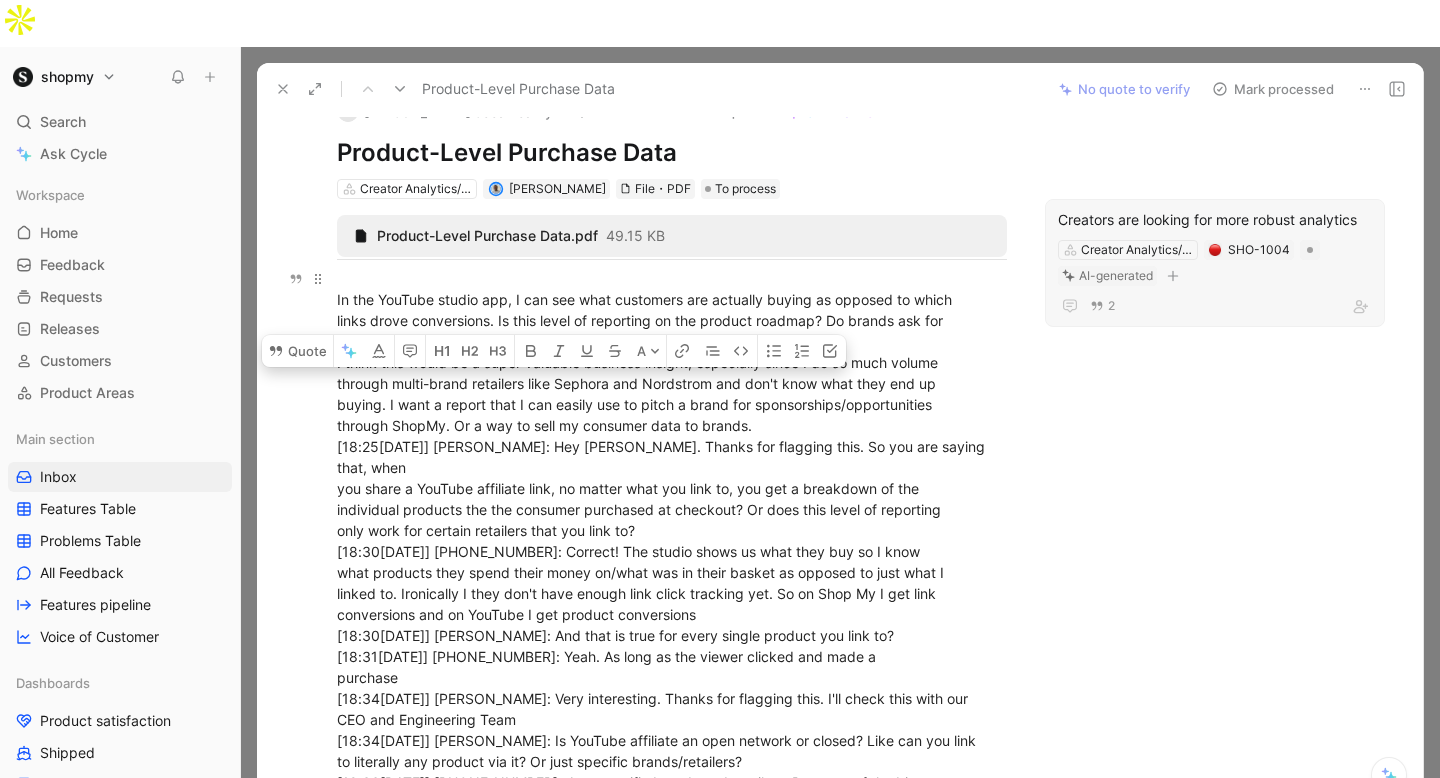 drag, startPoint x: 338, startPoint y: 308, endPoint x: 831, endPoint y: 377, distance: 497.80518 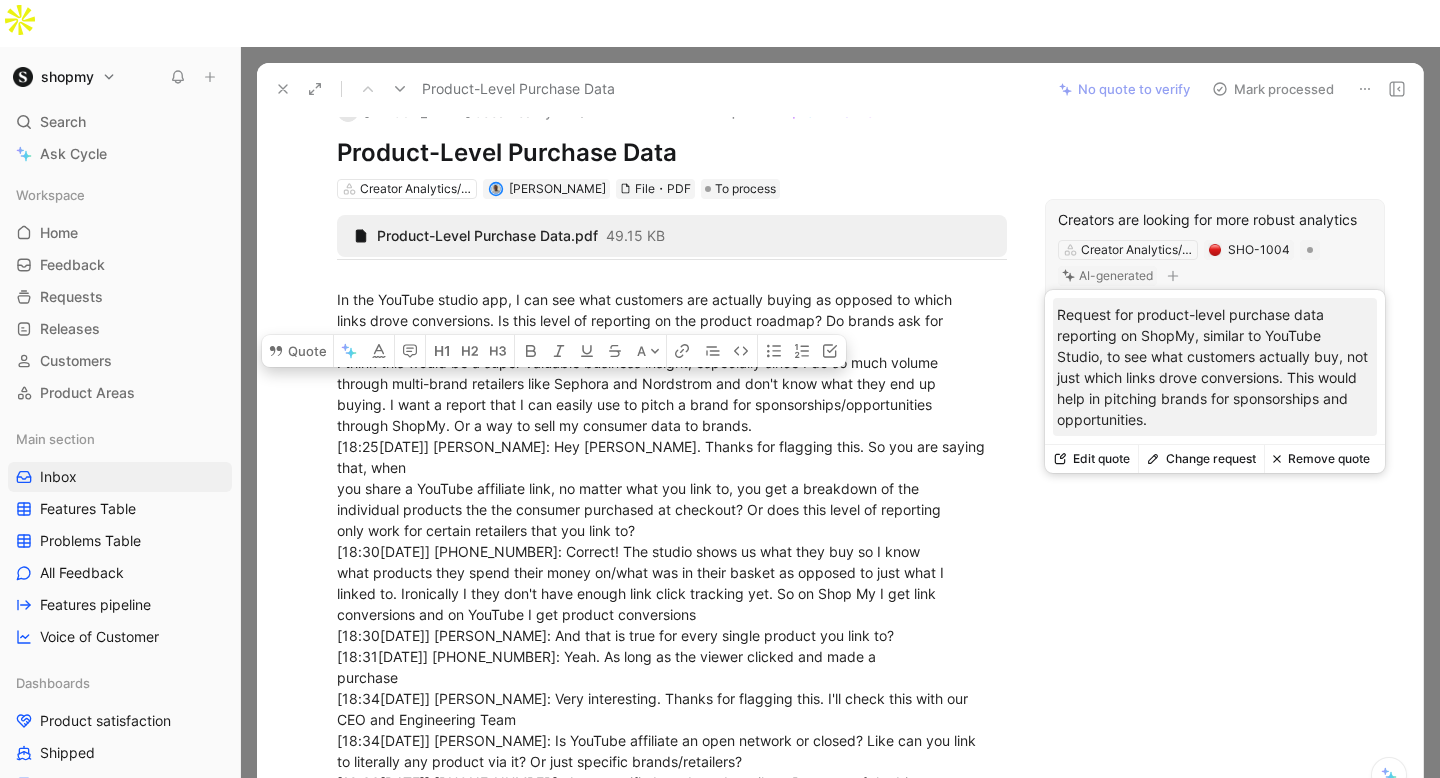 click on "Change request" at bounding box center (1201, 459) 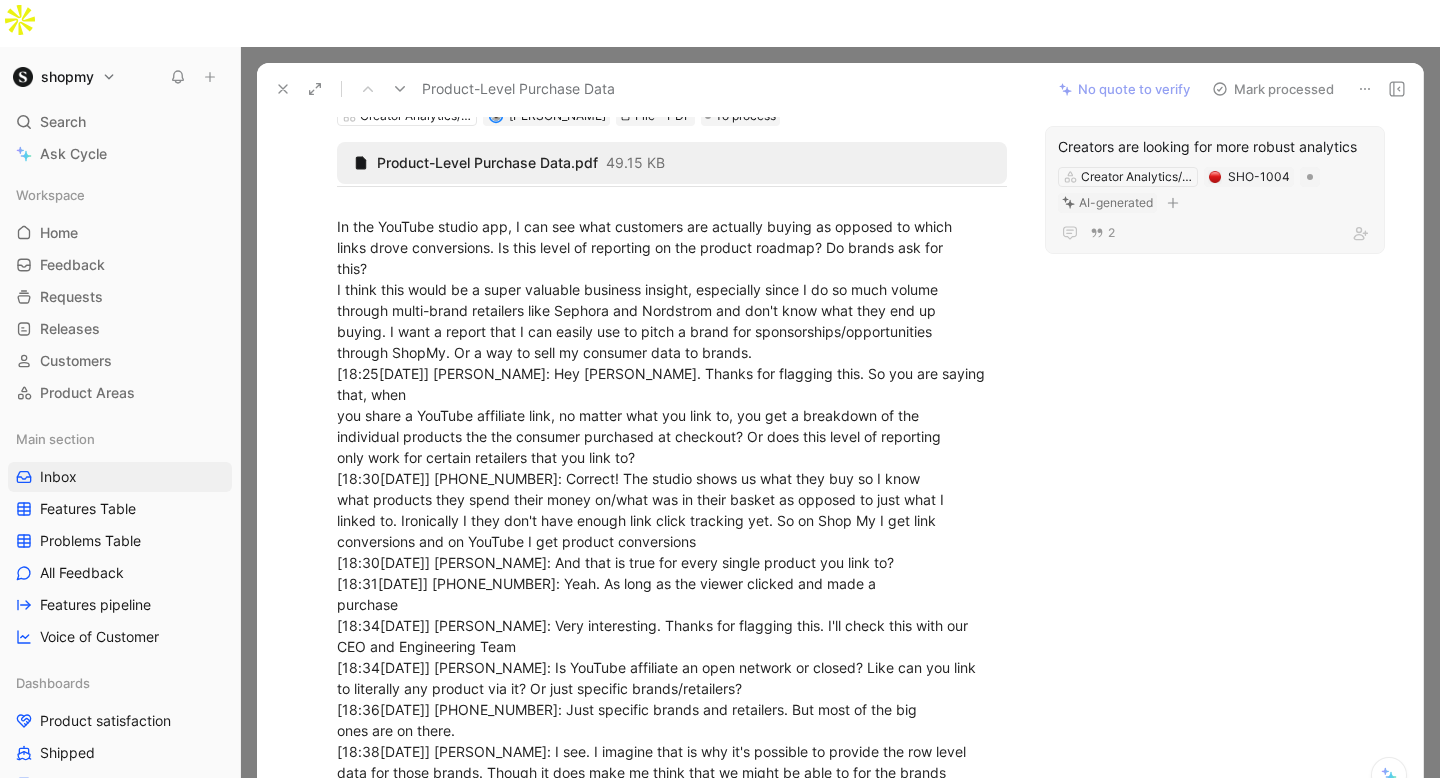 scroll, scrollTop: 376, scrollLeft: 0, axis: vertical 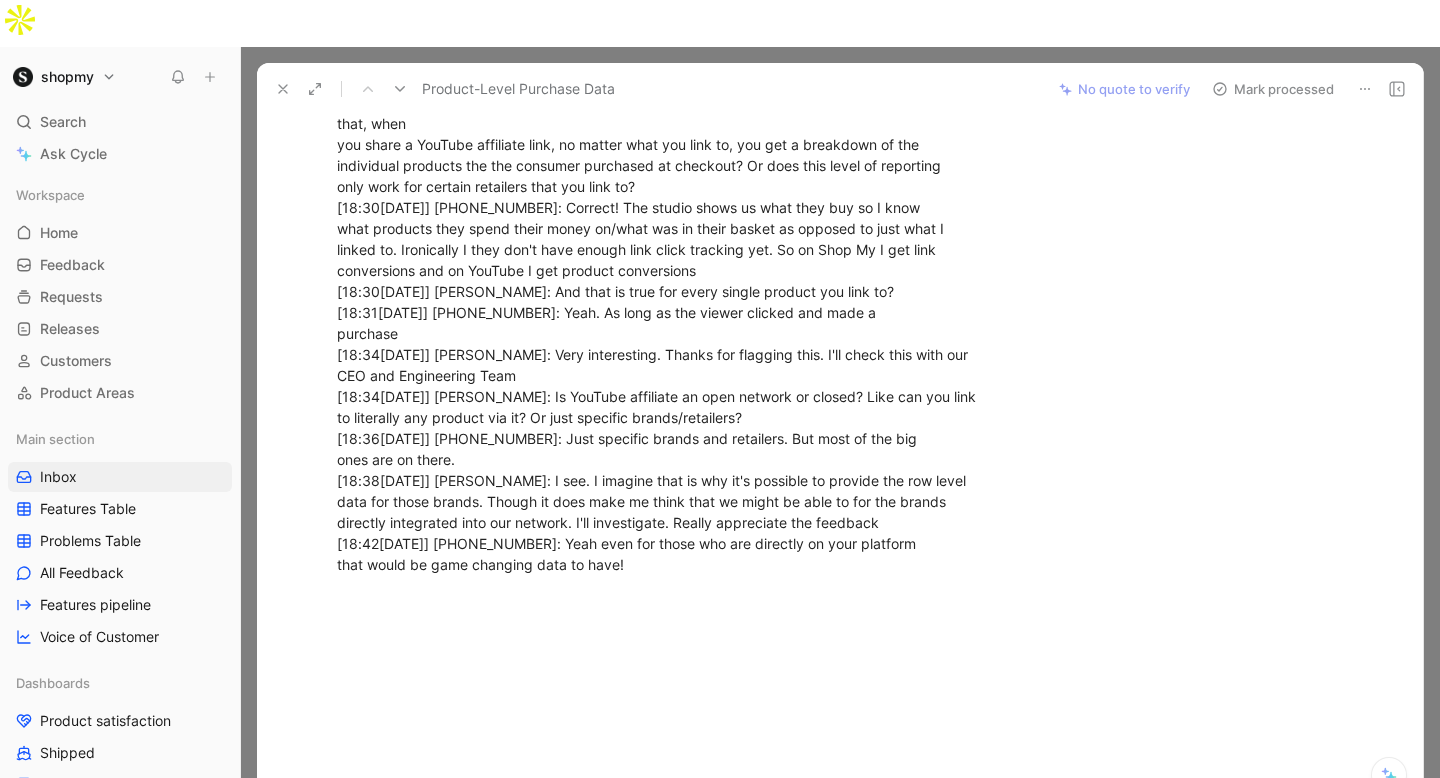click 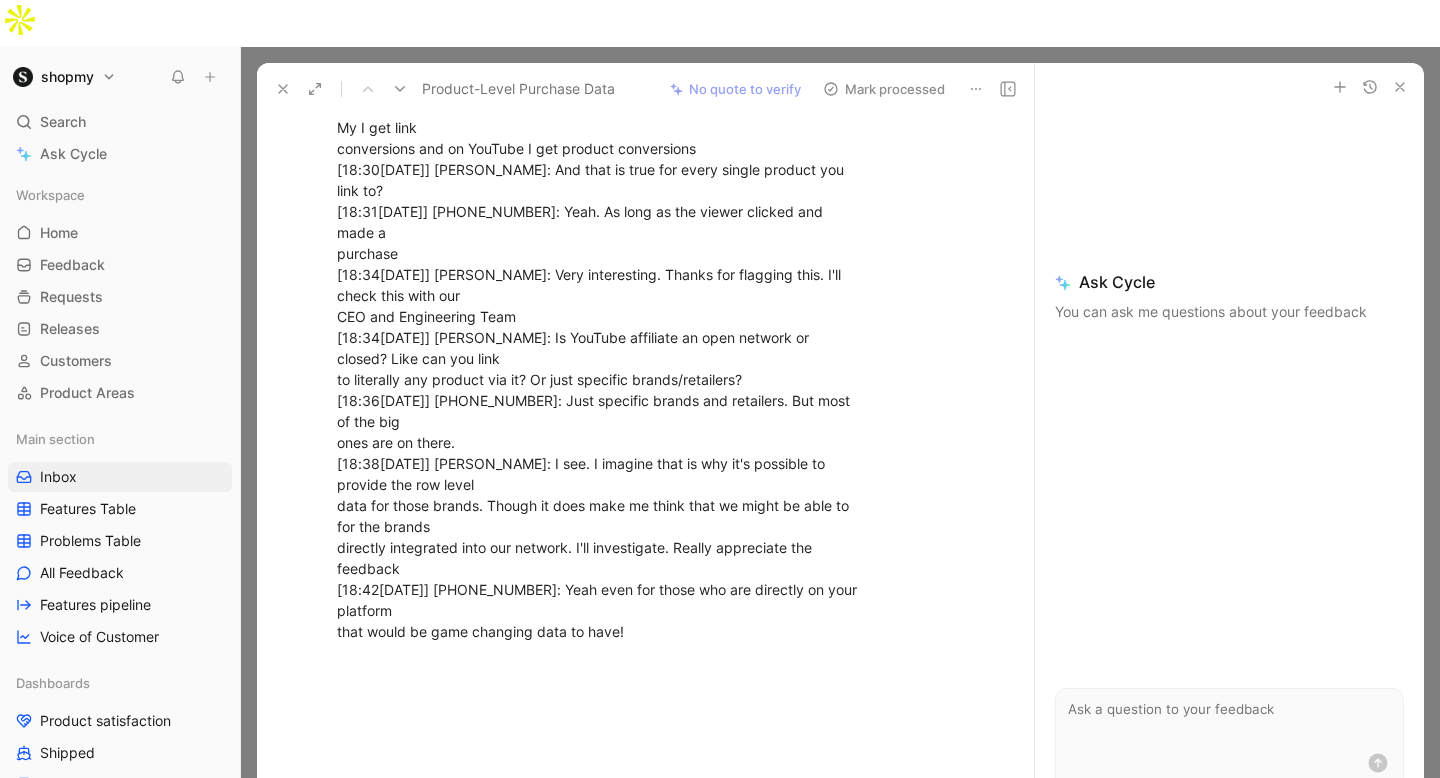 scroll, scrollTop: 712, scrollLeft: 0, axis: vertical 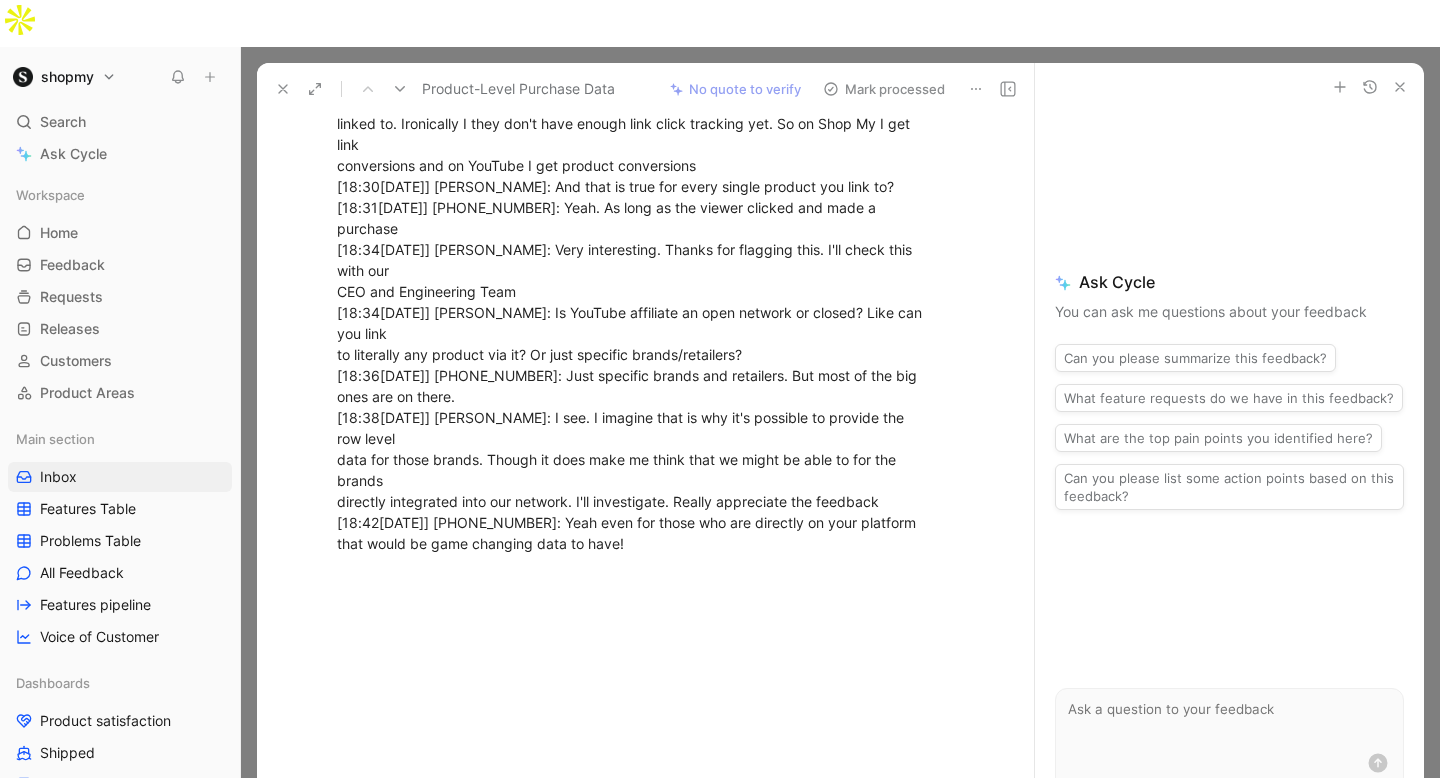 click at bounding box center [1229, 738] 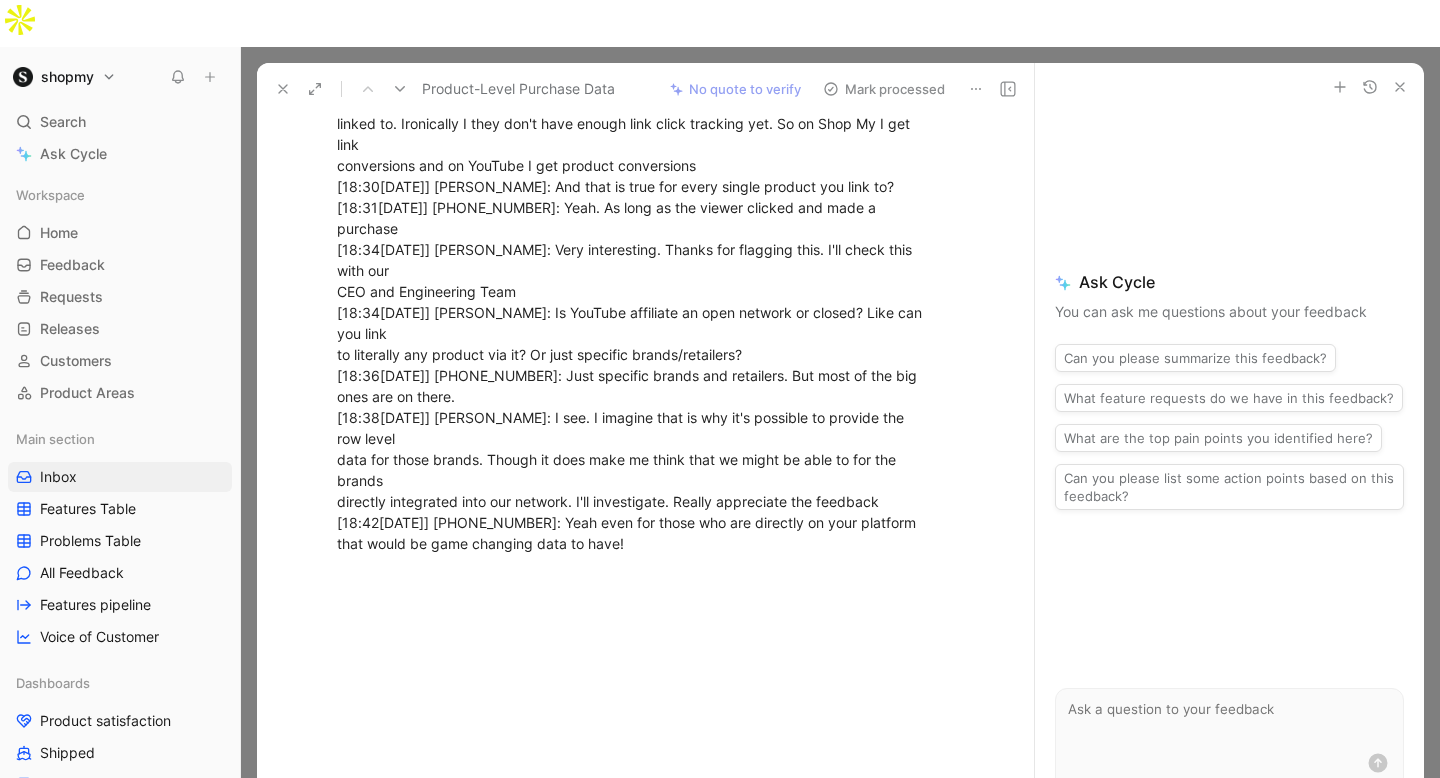 click at bounding box center (1229, 719) 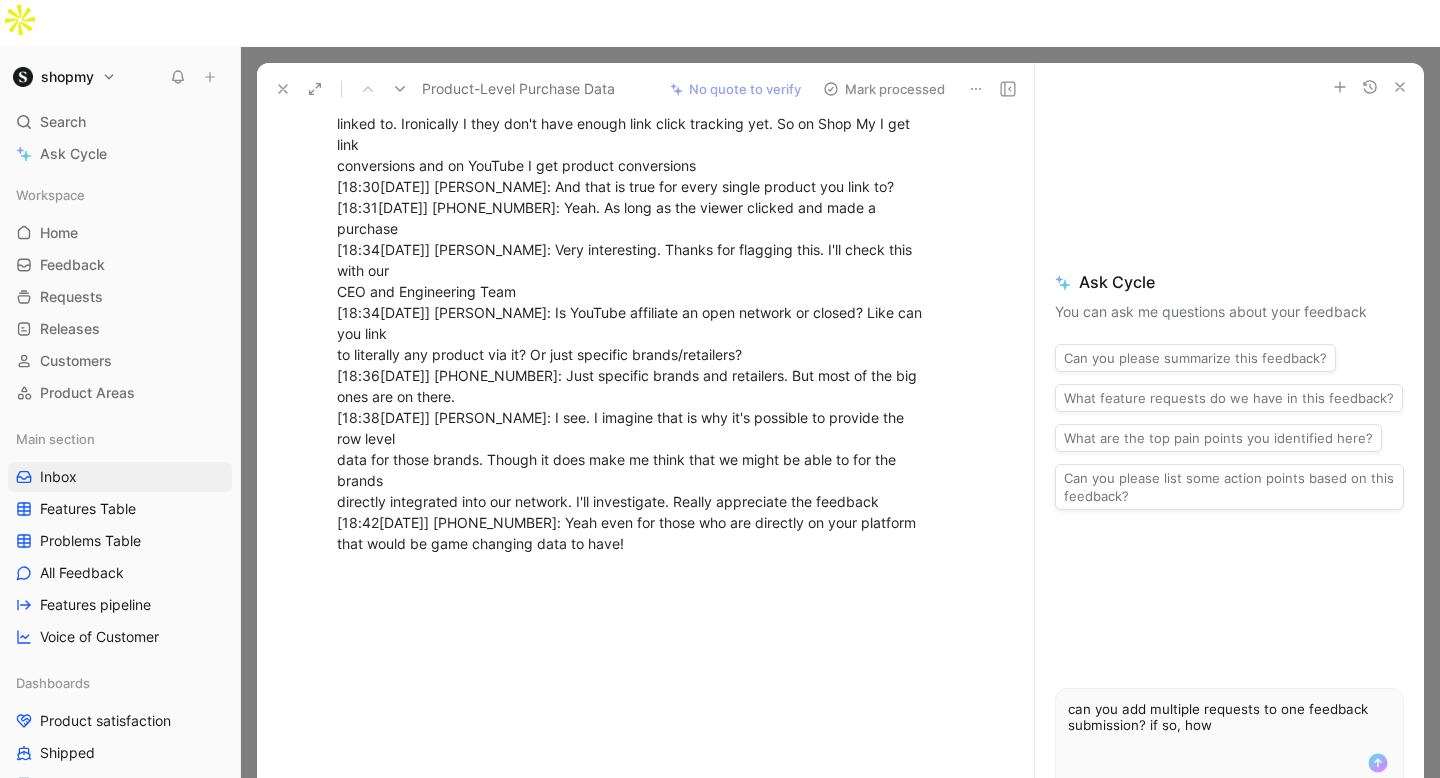 type on "can you add multiple requests to one feedback submission? if so, how?" 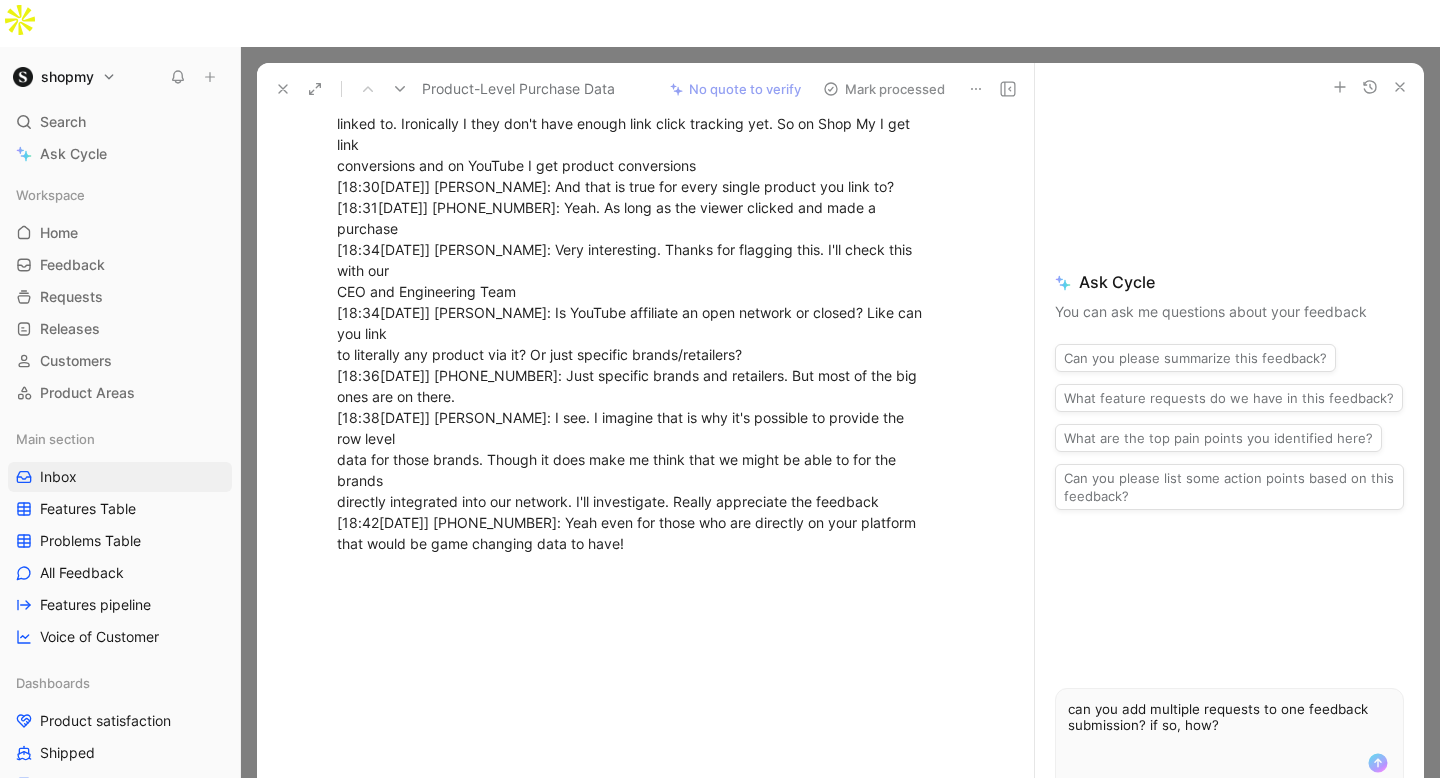 type 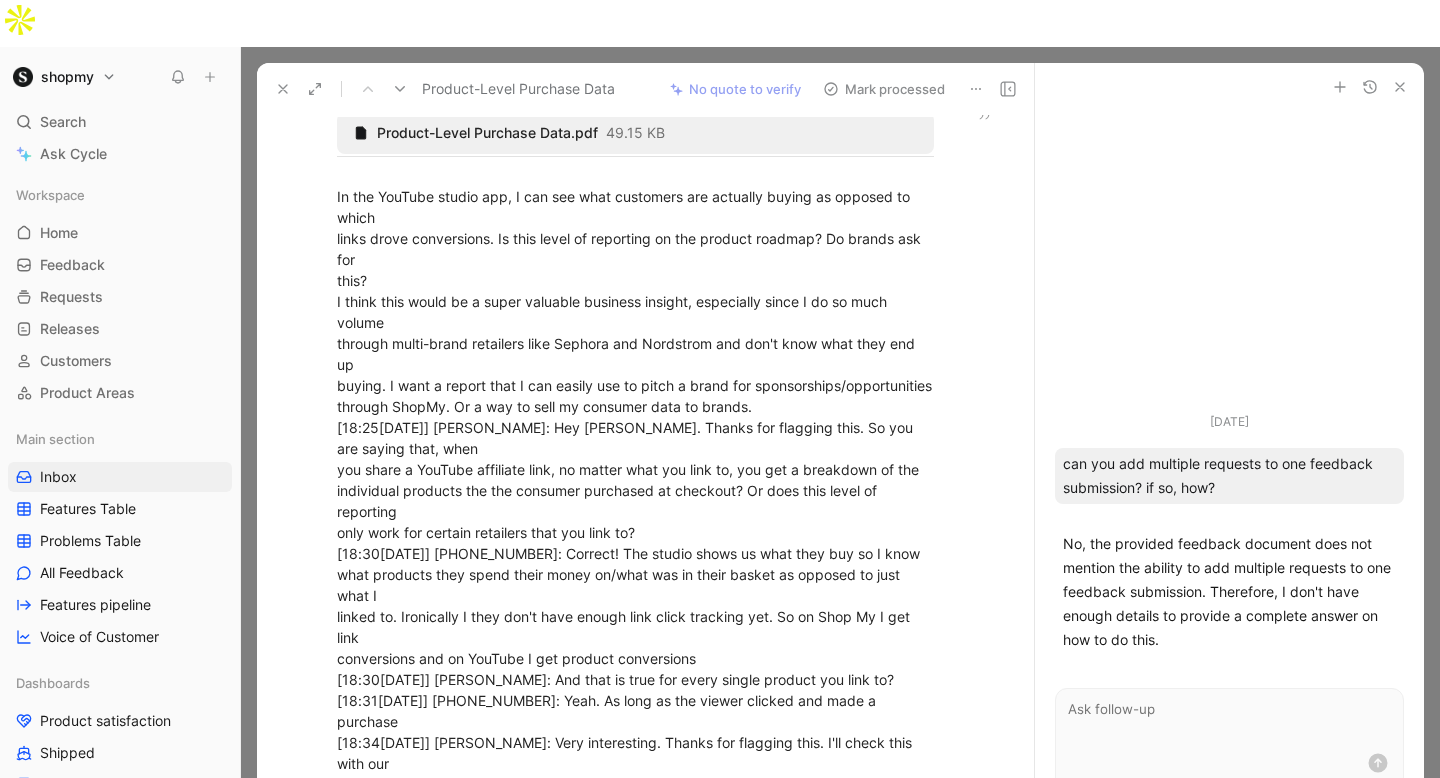 scroll, scrollTop: 0, scrollLeft: 0, axis: both 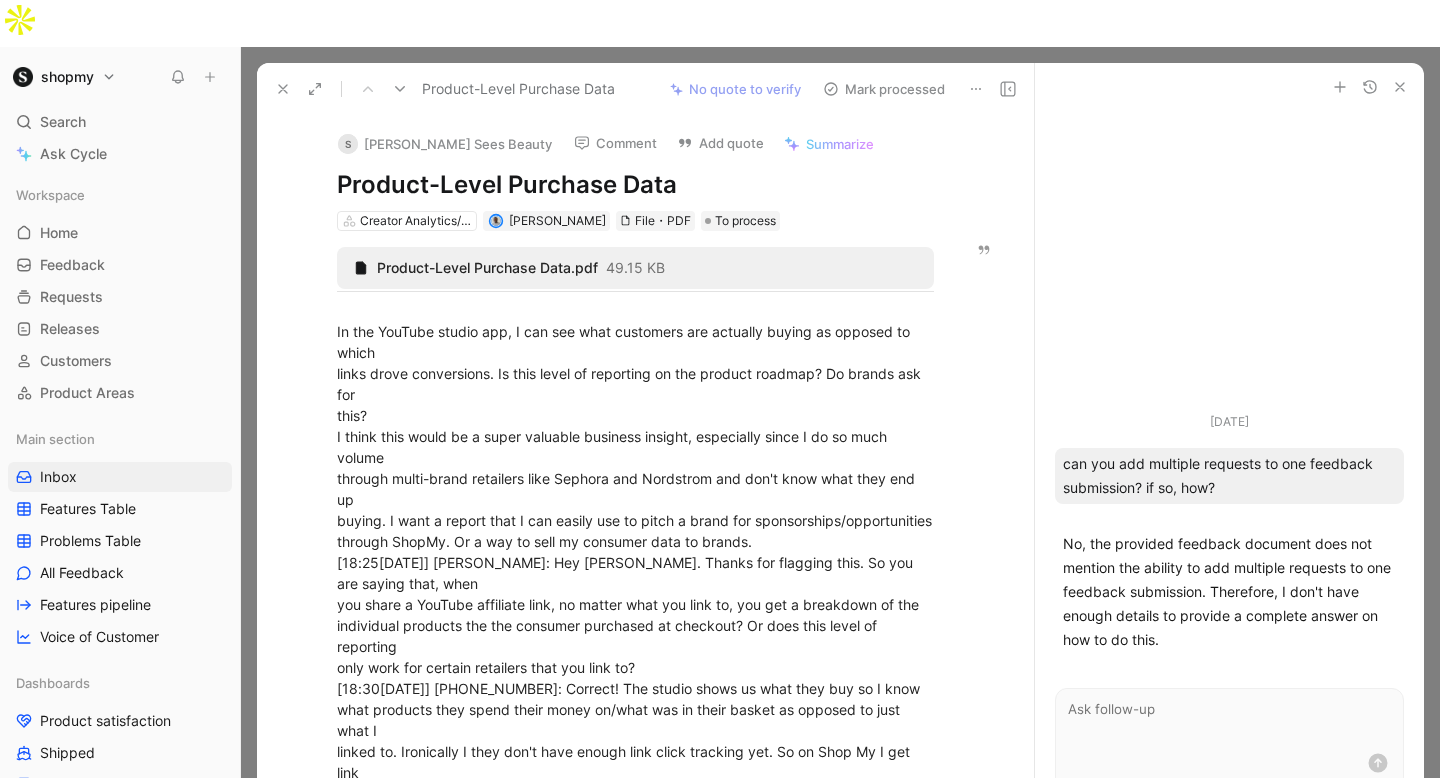 click on "[DATE] can you add multiple requests to one feedback submission? if so, how? No, the provided feedback document does not mention the ability to add multiple requests to one feedback submission. Therefore, I don't have enough details to provide a complete answer on how to do this." at bounding box center (1229, 389) 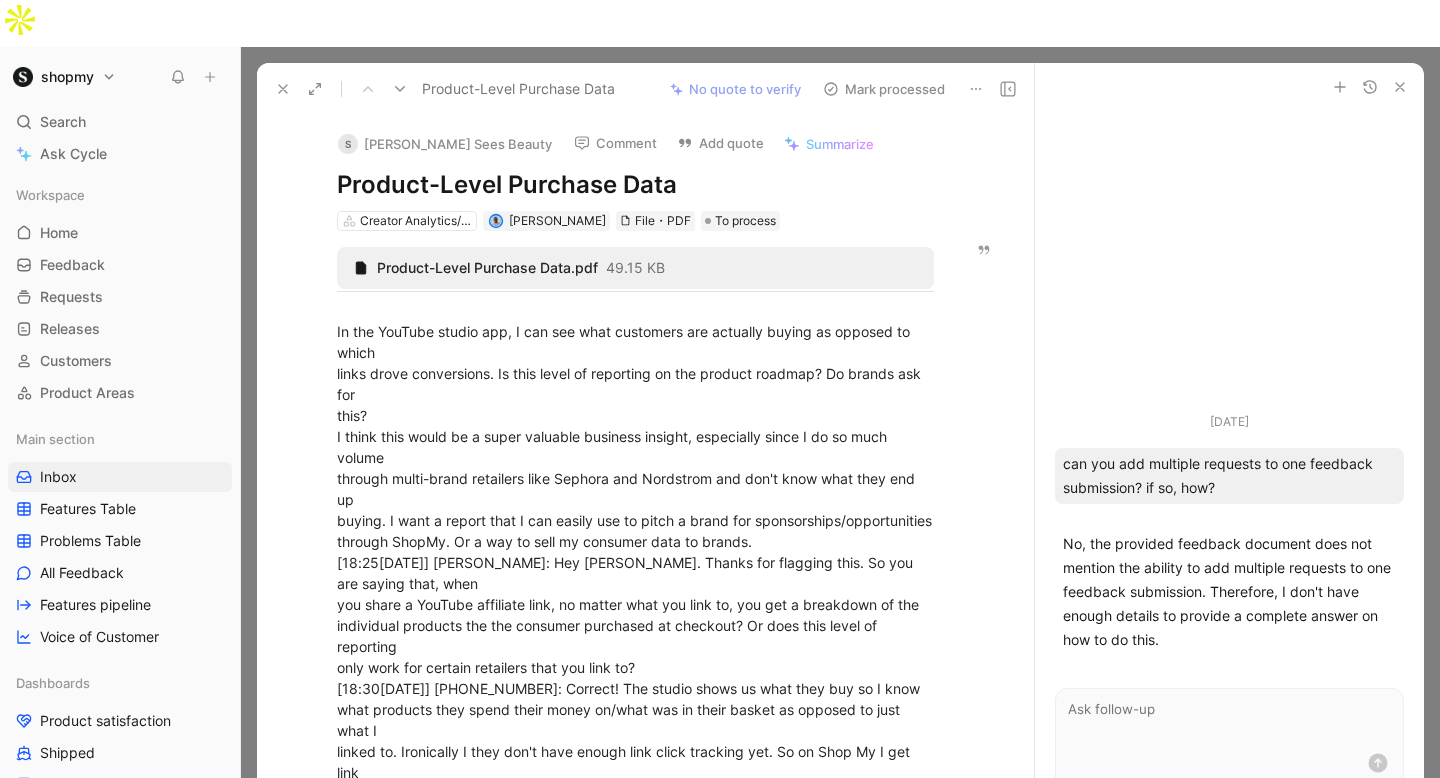 click 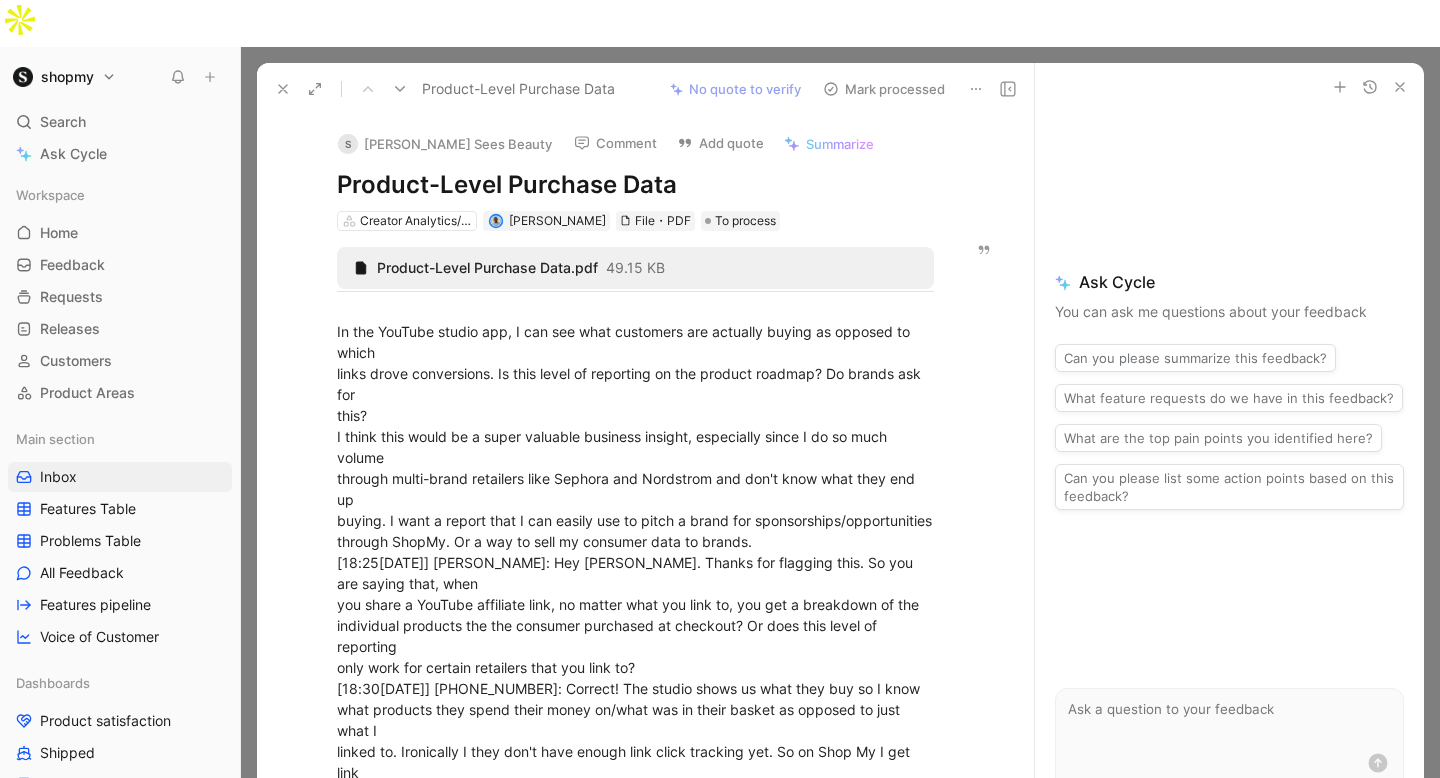 click 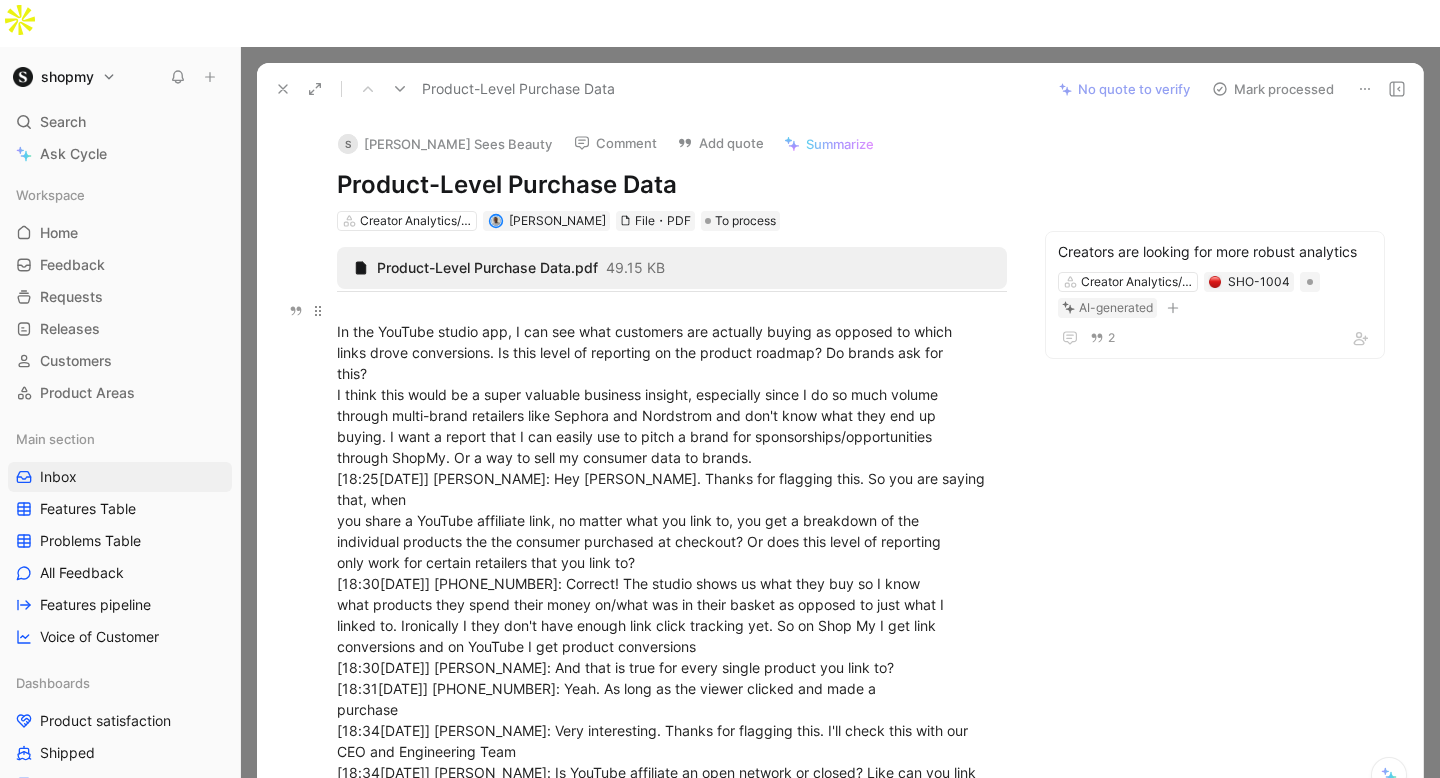 click on "In the YouTube studio app, I can see what customers are actually buying as opposed to which links drove conversions. Is this level of reporting on the product roadmap? Do brands ask for this? I think this would be a super valuable business insight, especially since I do so much volume through multi-brand retailers like Sephora and Nordstrom and don't know what they end up buying. I want a report that I can easily use to pitch a brand for sponsorships/opportunities through ShopMy. Or a way to sell my consumer data to brands. [18:25[DATE]] [PERSON_NAME]: Hey [PERSON_NAME]. Thanks for flagging this. So you are saying that, when you share a YouTube affiliate link, no matter what you link to, you get a breakdown of the individual products the the consumer purchased at checkout? Or does this level of reporting only work for certain retailers that you link to? [18:30[DATE]] [PHONE_NUMBER]: Correct! The studio shows us what they buy so I know conversions and on YouTube I get product conversions purchase" at bounding box center (672, 625) 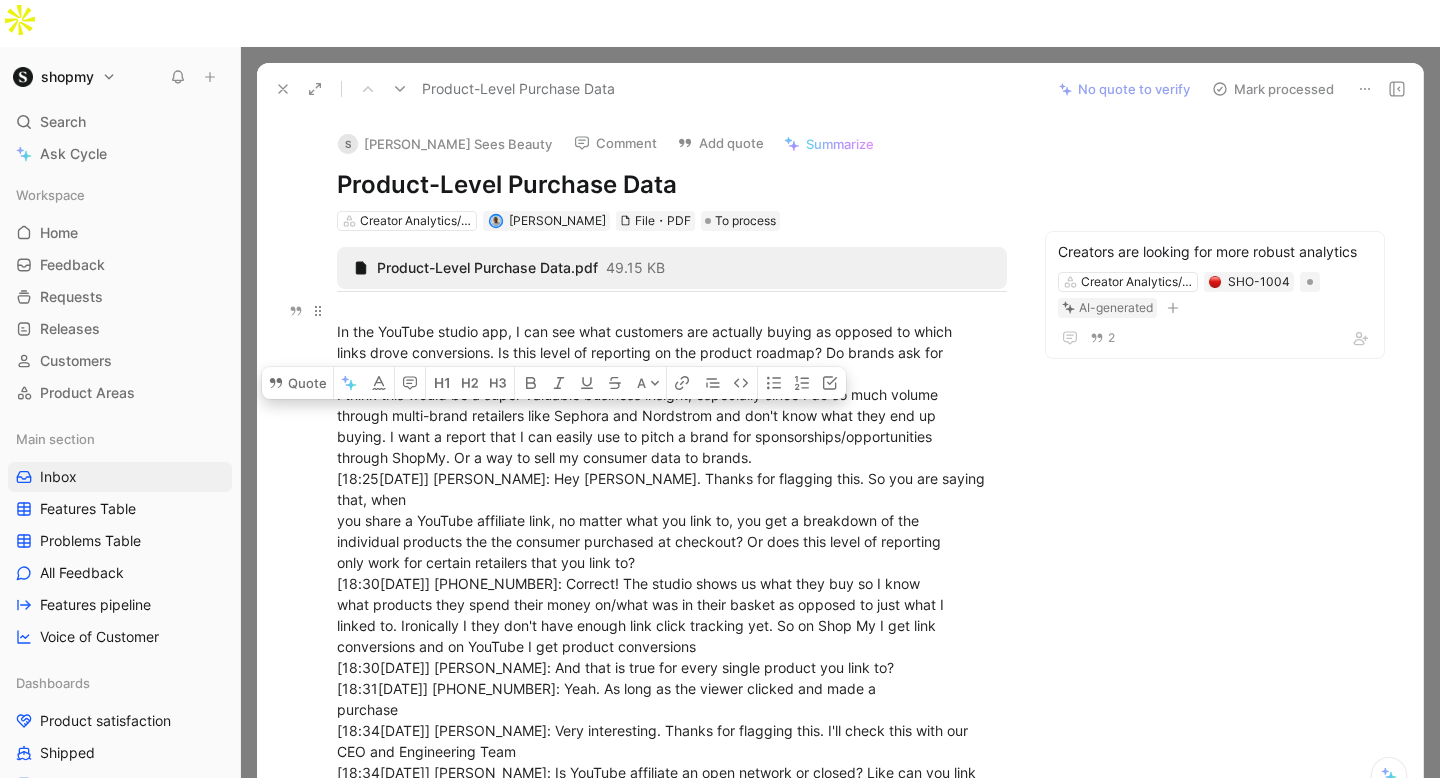 drag, startPoint x: 339, startPoint y: 348, endPoint x: 747, endPoint y: 406, distance: 412.10193 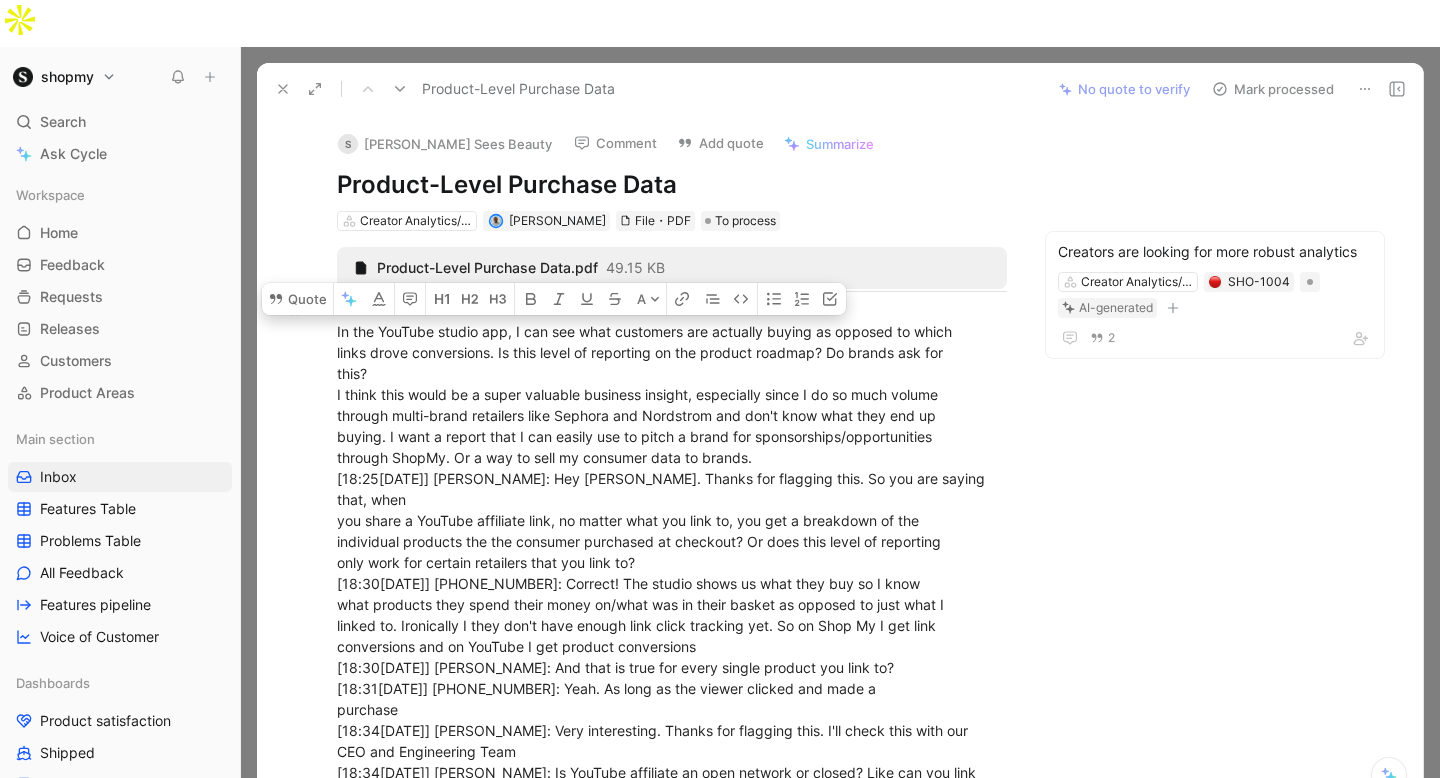 drag, startPoint x: 751, startPoint y: 403, endPoint x: 269, endPoint y: 264, distance: 501.6423 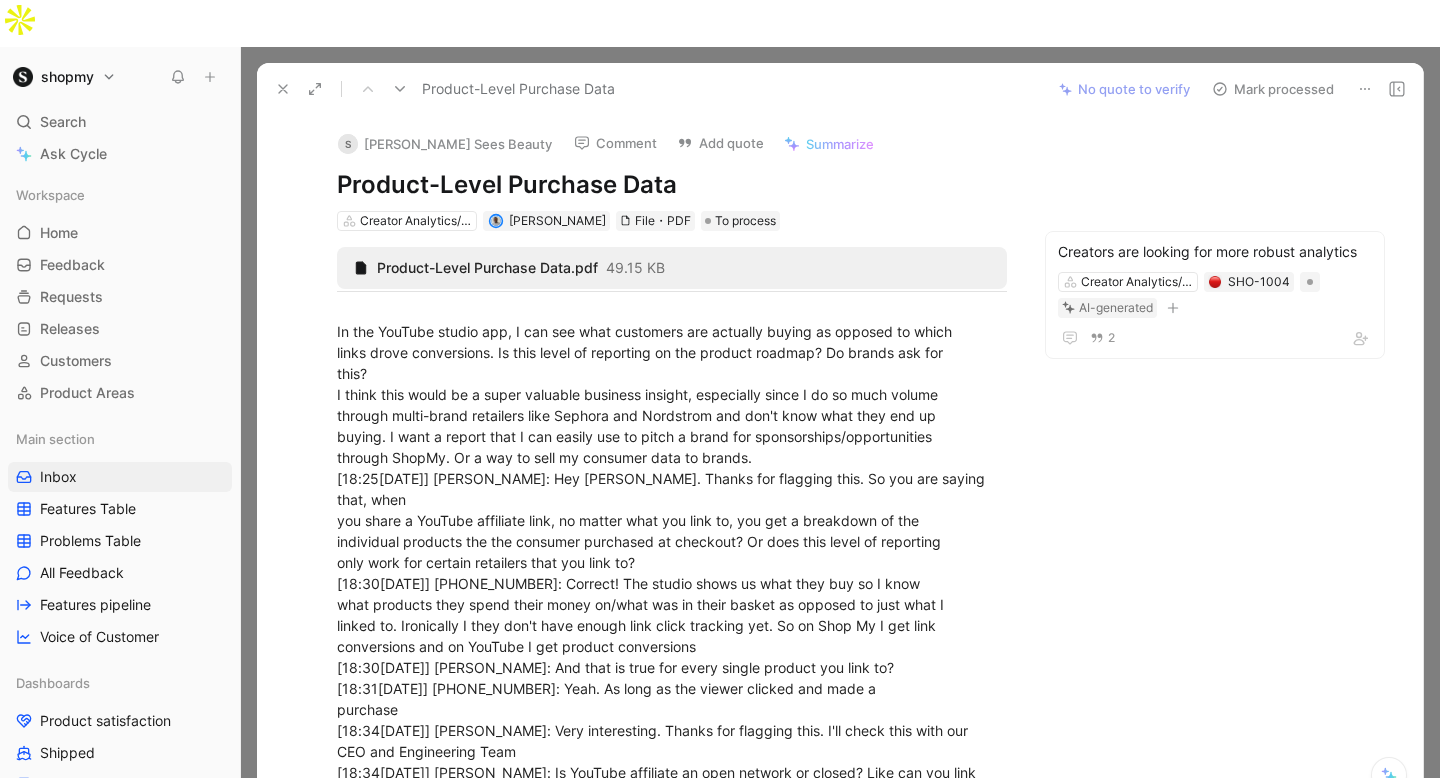 click on "Add quote" at bounding box center (720, 143) 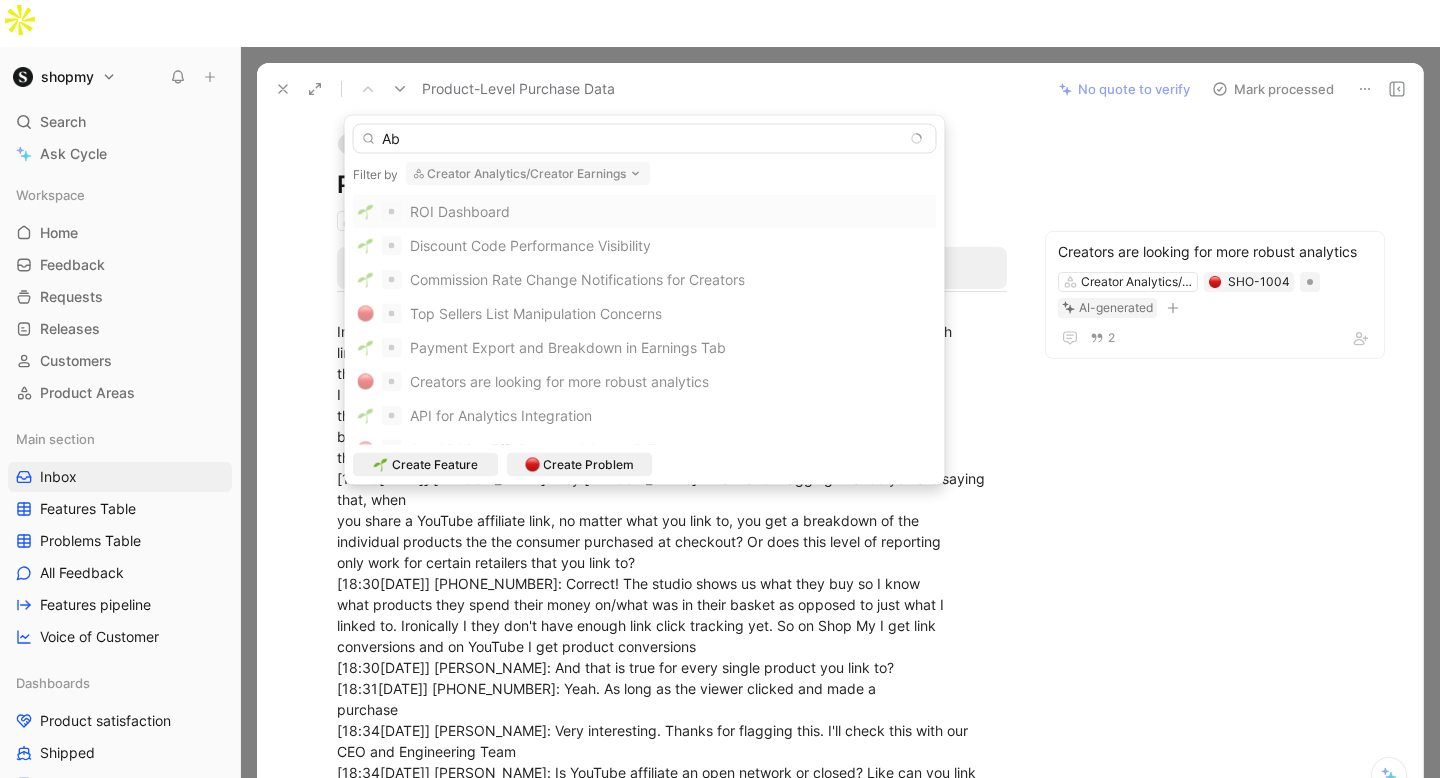 type on "A" 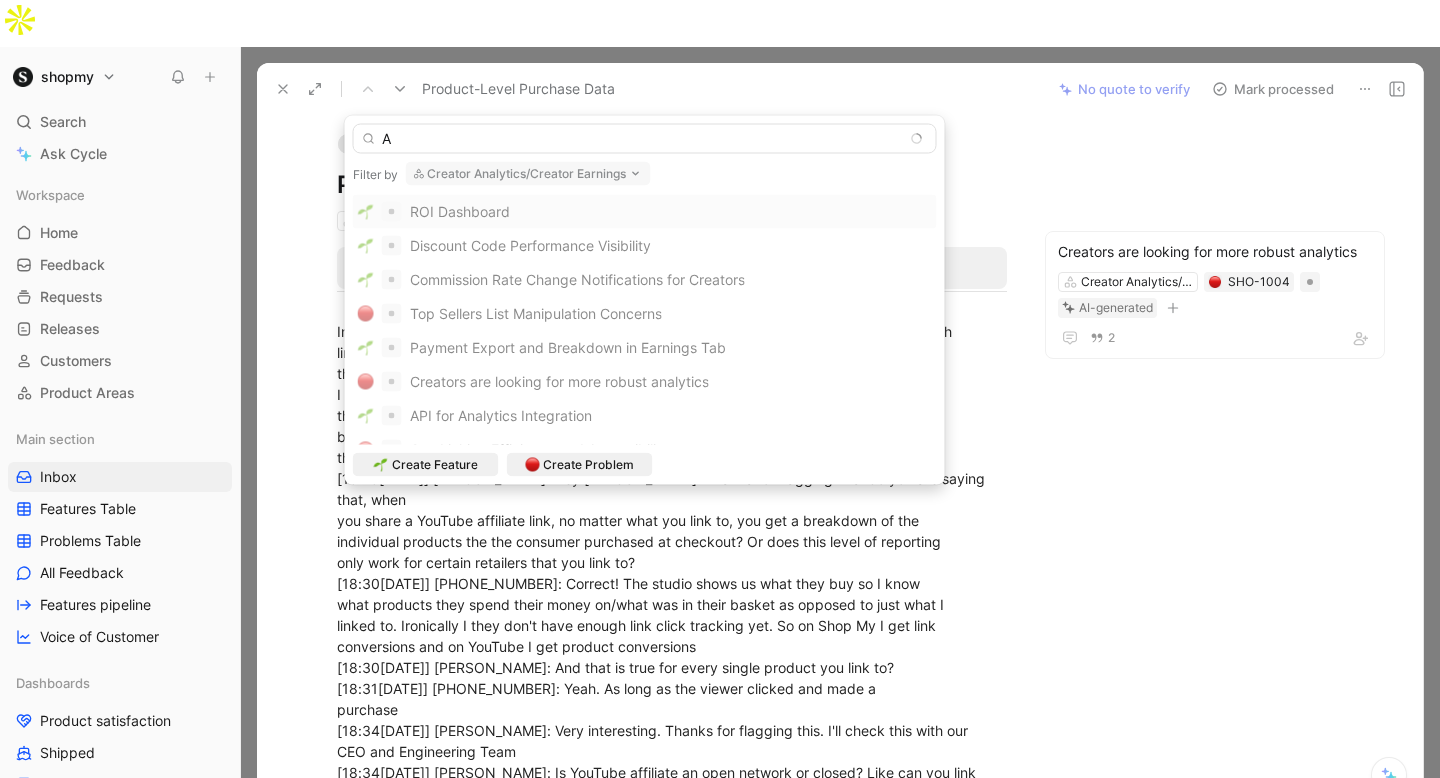 type 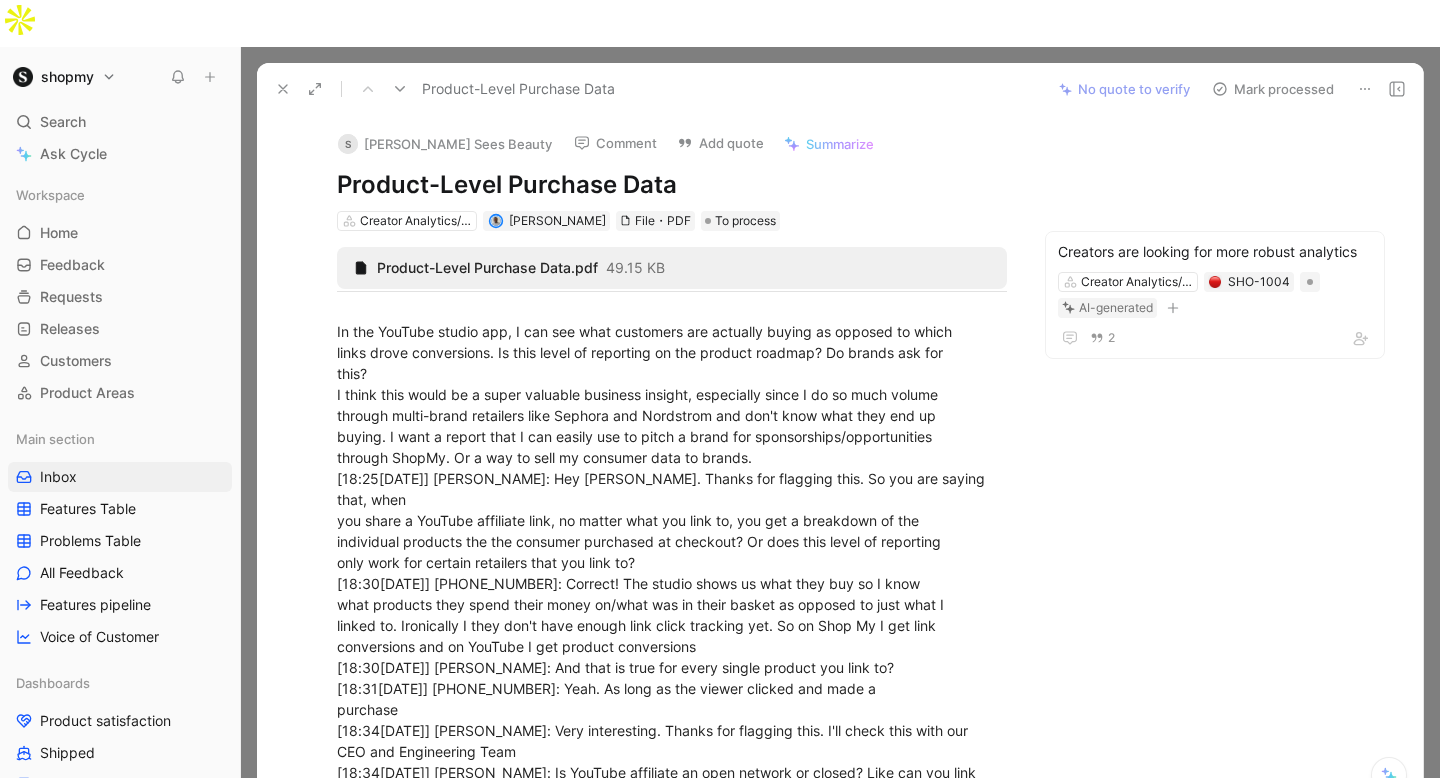click on "Product-Level Purchase Data" at bounding box center (672, 185) 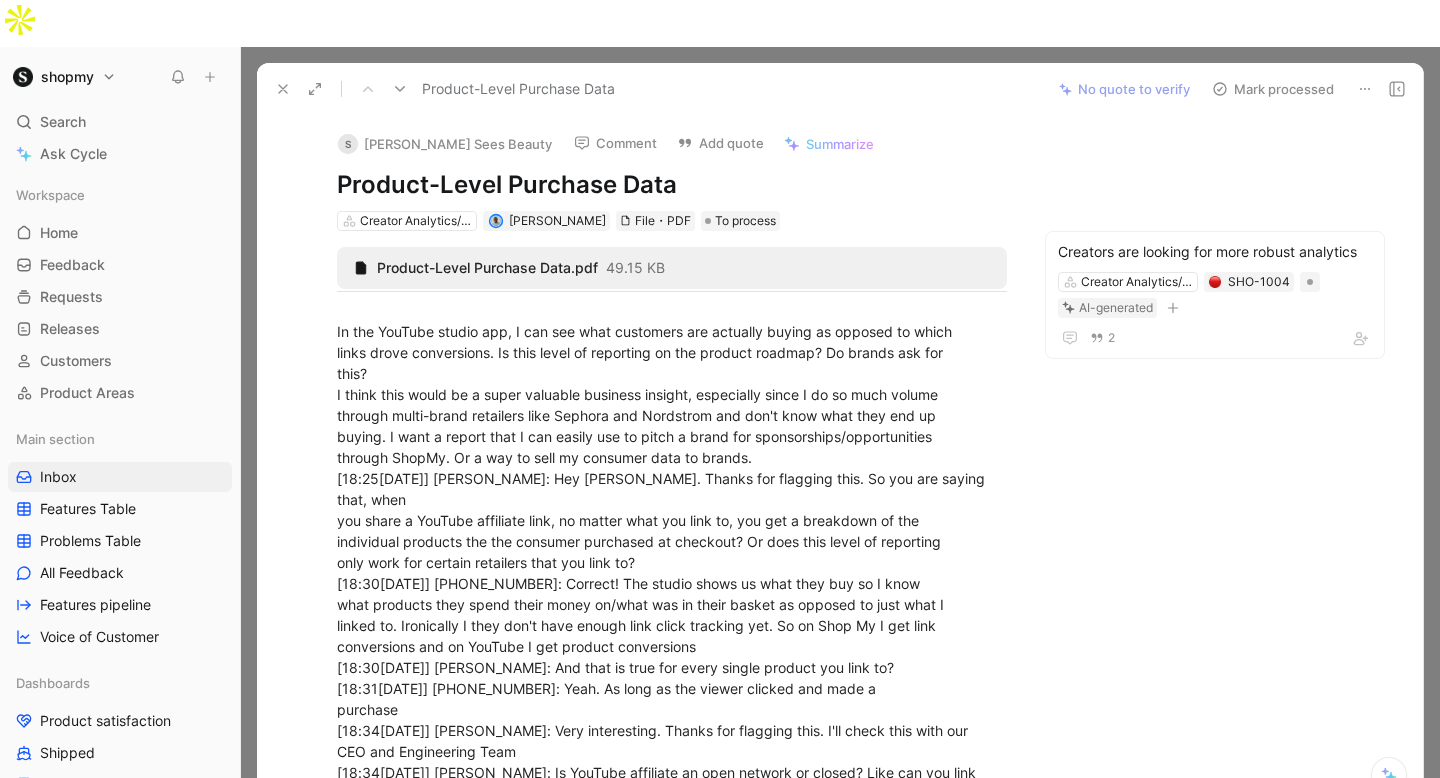 click on "Product-Level Purchase Data" at bounding box center (672, 185) 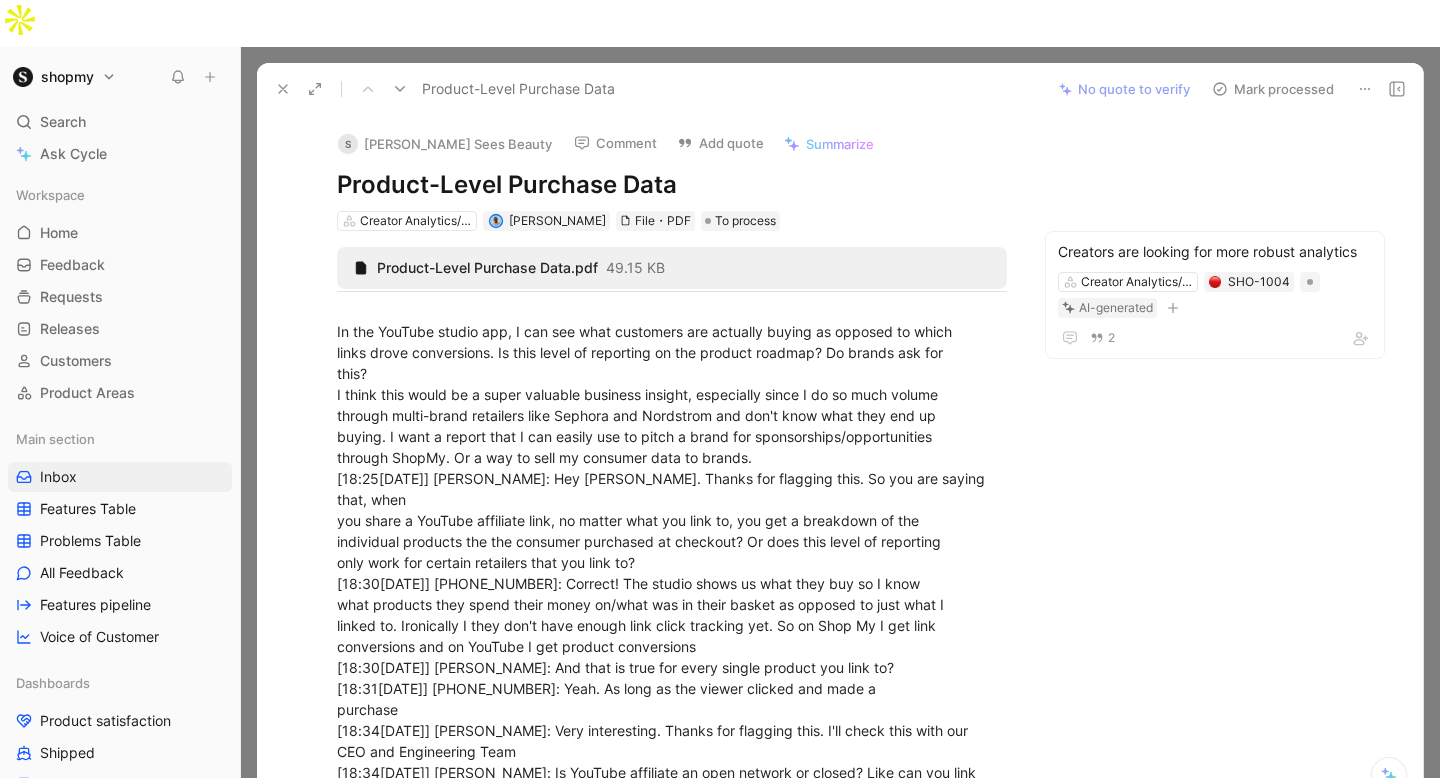 click on "Add quote" at bounding box center [720, 143] 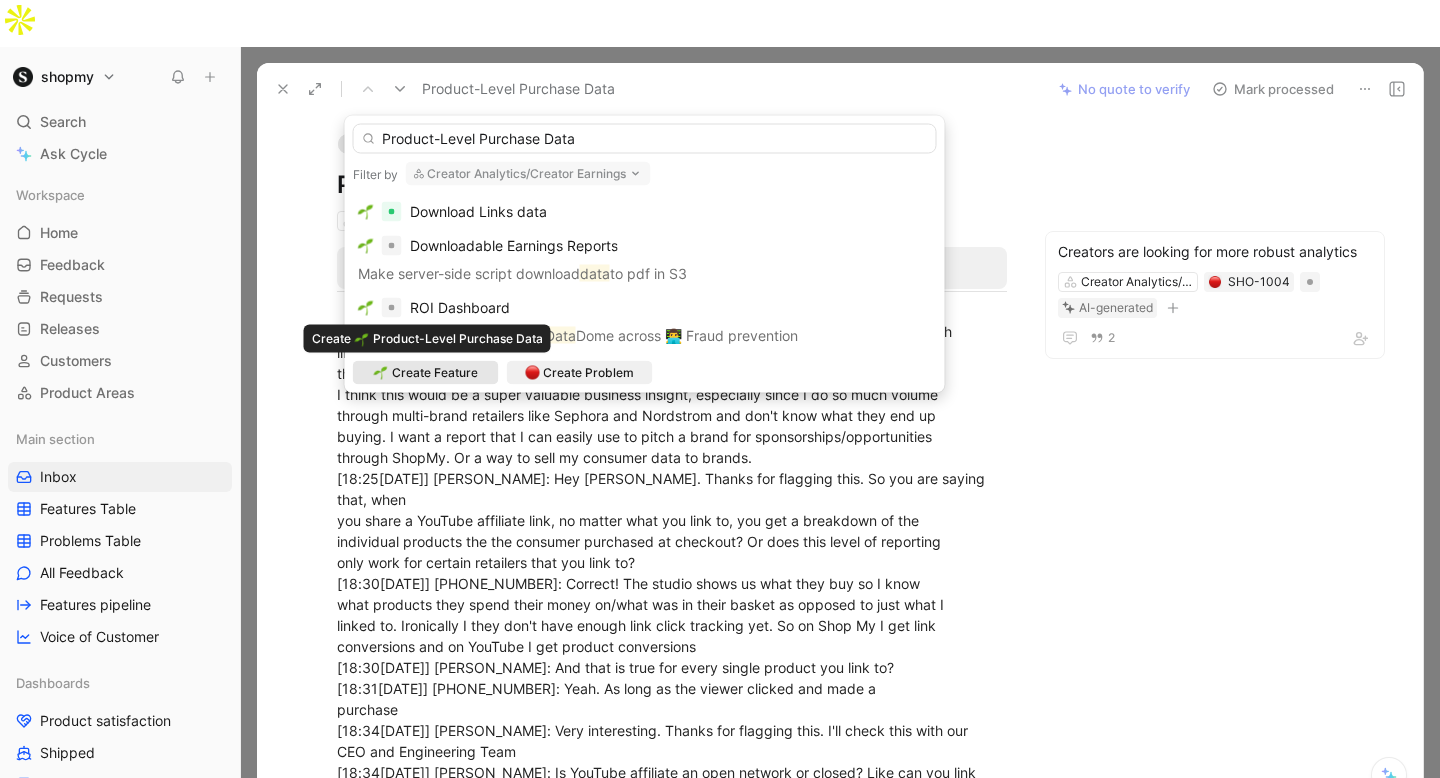 type on "Product-Level Purchase Data" 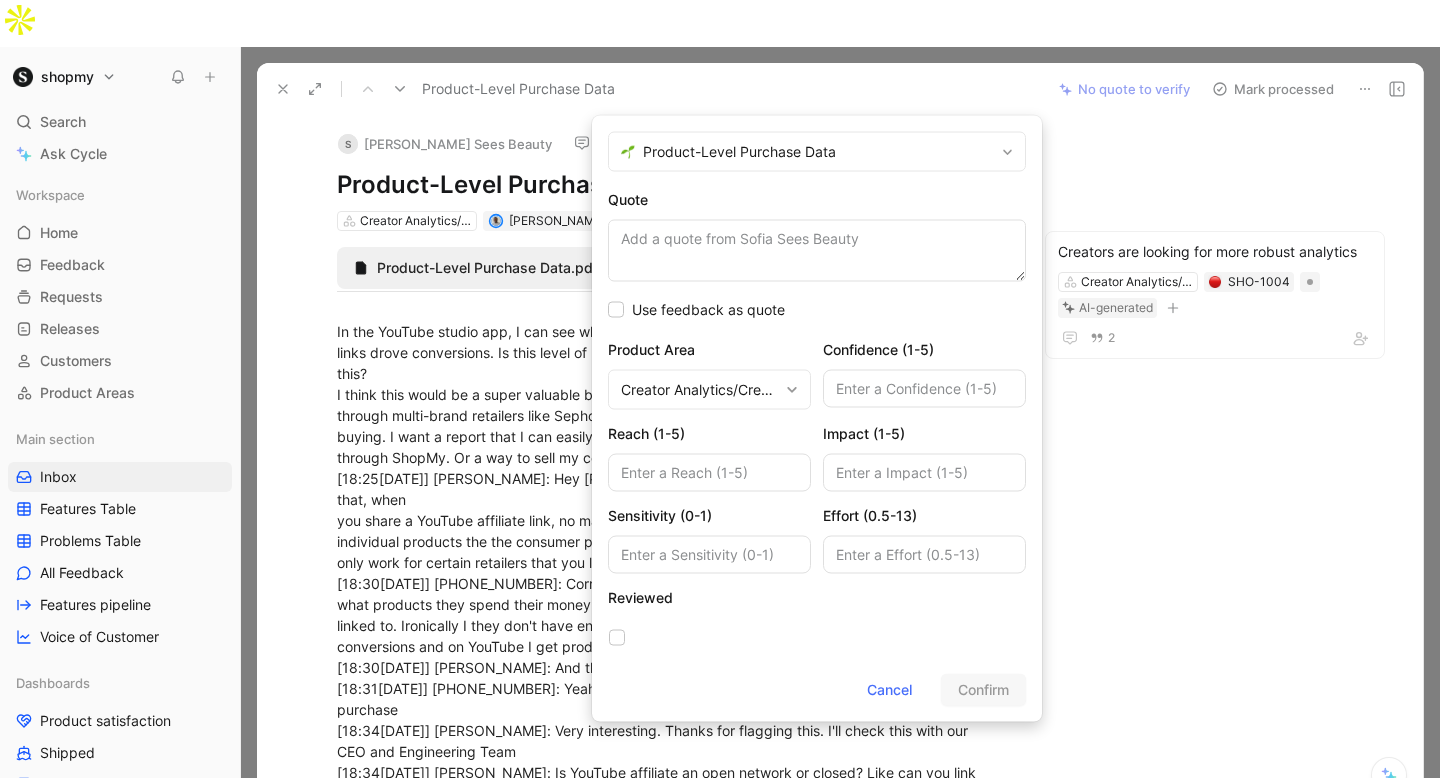 click on "Quote" at bounding box center [817, 251] 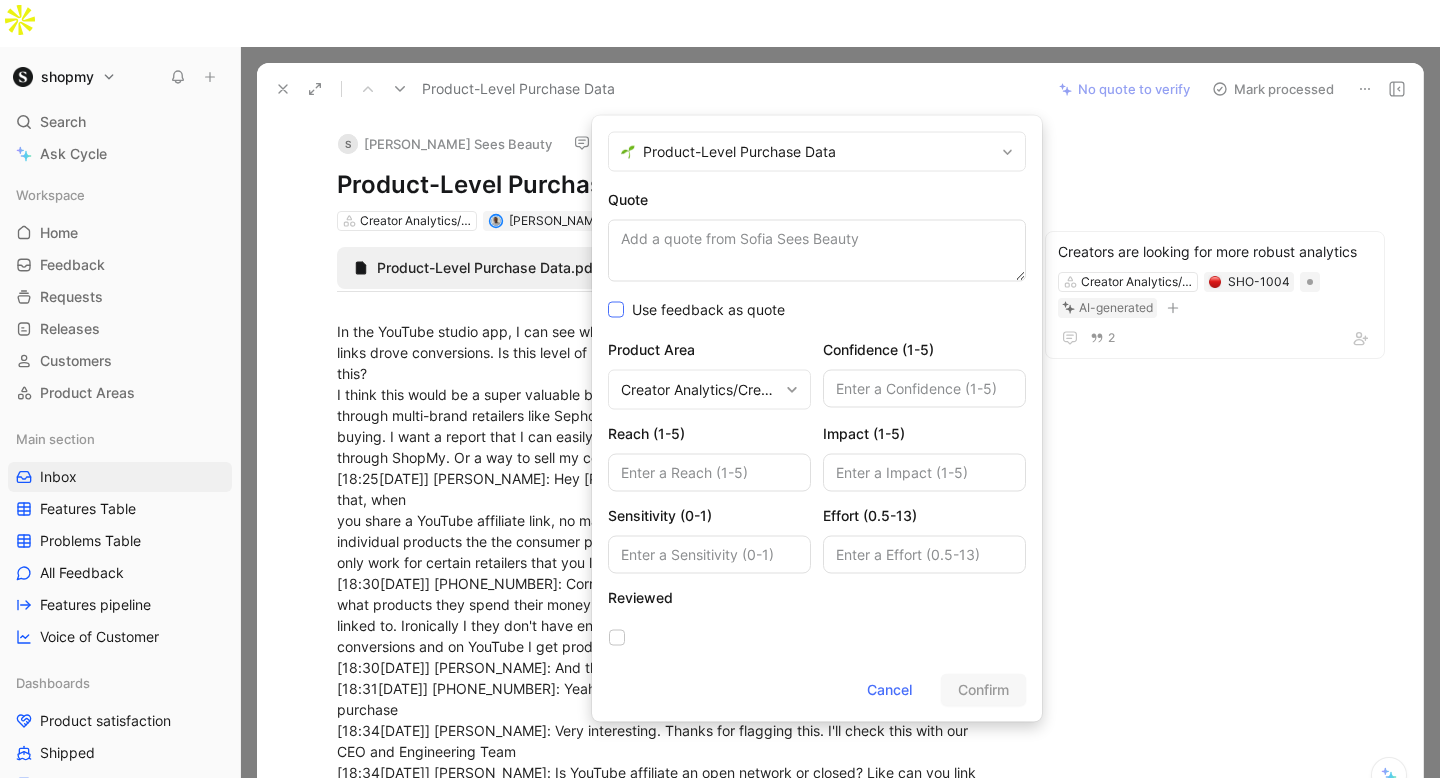 drag, startPoint x: 883, startPoint y: 124, endPoint x: 618, endPoint y: 317, distance: 327.83228 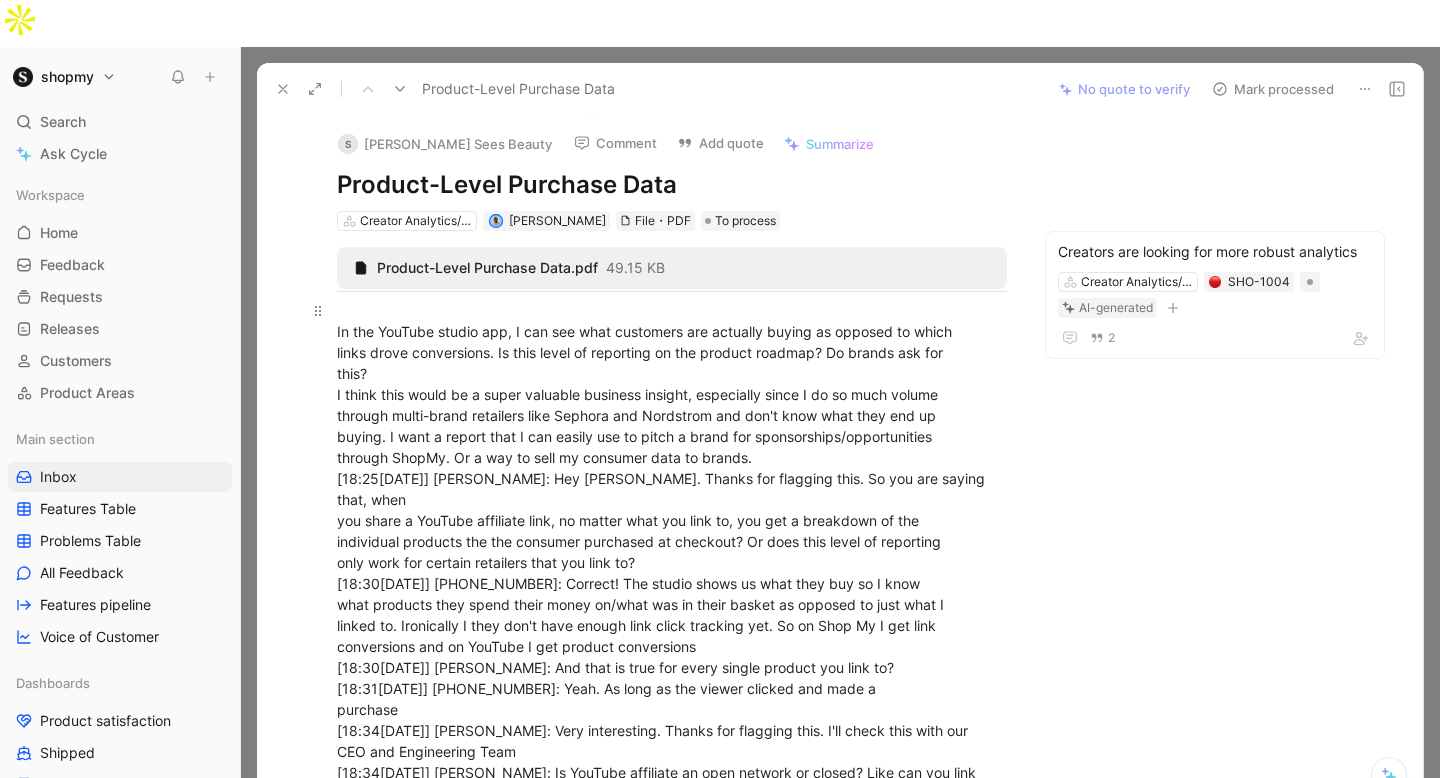 click on "In the YouTube studio app, I can see what customers are actually buying as opposed to which links drove conversions. Is this level of reporting on the product roadmap? Do brands ask for this? I think this would be a super valuable business insight, especially since I do so much volume through multi-brand retailers like Sephora and Nordstrom and don't know what they end up buying. I want a report that I can easily use to pitch a brand for sponsorships/opportunities through ShopMy. Or a way to sell my consumer data to brands. [18:25[DATE]] [PERSON_NAME]: Hey [PERSON_NAME]. Thanks for flagging this. So you are saying that, when you share a YouTube affiliate link, no matter what you link to, you get a breakdown of the individual products the the consumer purchased at checkout? Or does this level of reporting only work for certain retailers that you link to? [18:30[DATE]] [PHONE_NUMBER]: Correct! The studio shows us what they buy so I know conversions and on YouTube I get product conversions purchase" at bounding box center [672, 625] 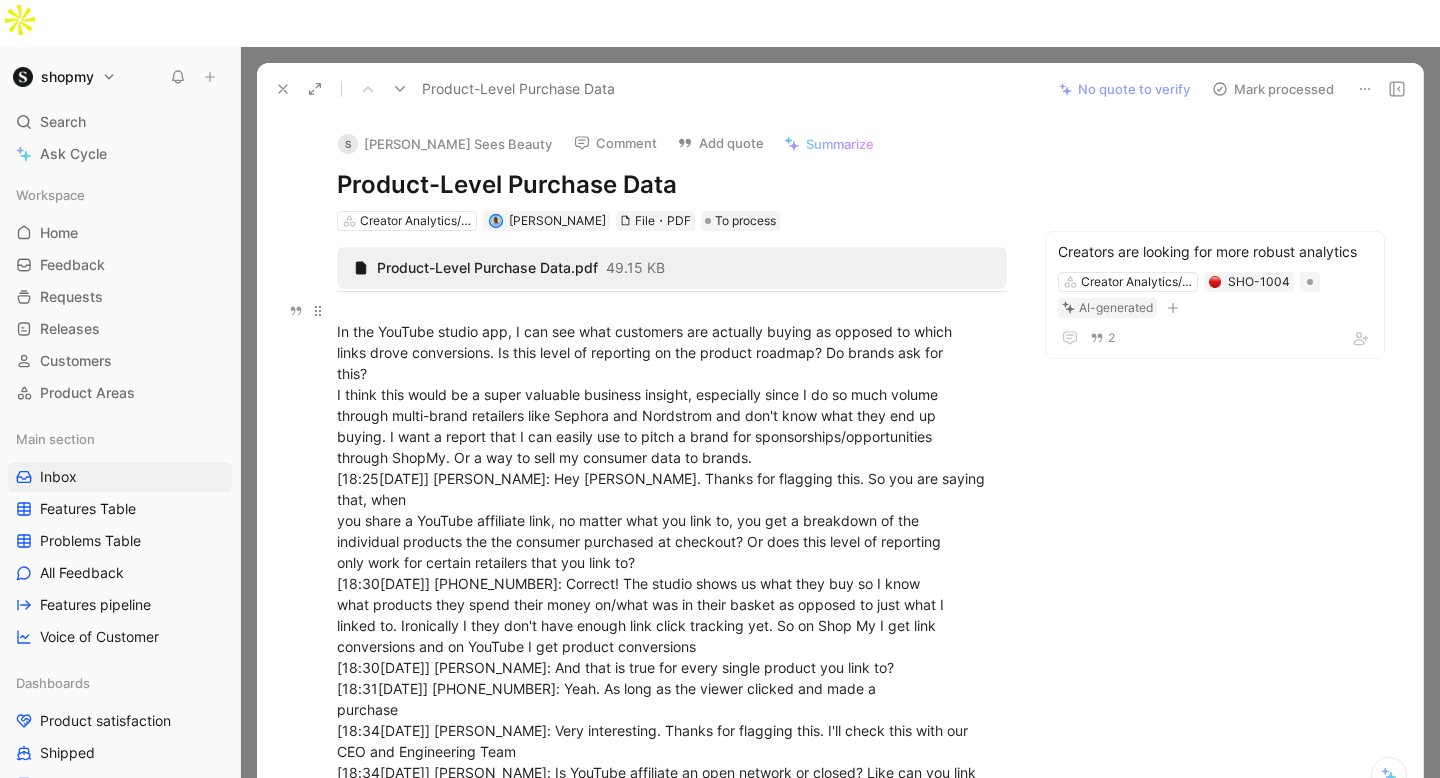 click on "In the YouTube studio app, I can see what customers are actually buying as opposed to which links drove conversions. Is this level of reporting on the product roadmap? Do brands ask for this? I think this would be a super valuable business insight, especially since I do so much volume through multi-brand retailers like Sephora and Nordstrom and don't know what they end up buying. I want a report that I can easily use to pitch a brand for sponsorships/opportunities through ShopMy. Or a way to sell my consumer data to brands. [18:25[DATE]] [PERSON_NAME]: Hey [PERSON_NAME]. Thanks for flagging this. So you are saying that, when you share a YouTube affiliate link, no matter what you link to, you get a breakdown of the individual products the the consumer purchased at checkout? Or does this level of reporting only work for certain retailers that you link to? [18:30[DATE]] [PHONE_NUMBER]: Correct! The studio shows us what they buy so I know conversions and on YouTube I get product conversions purchase" at bounding box center [672, 625] 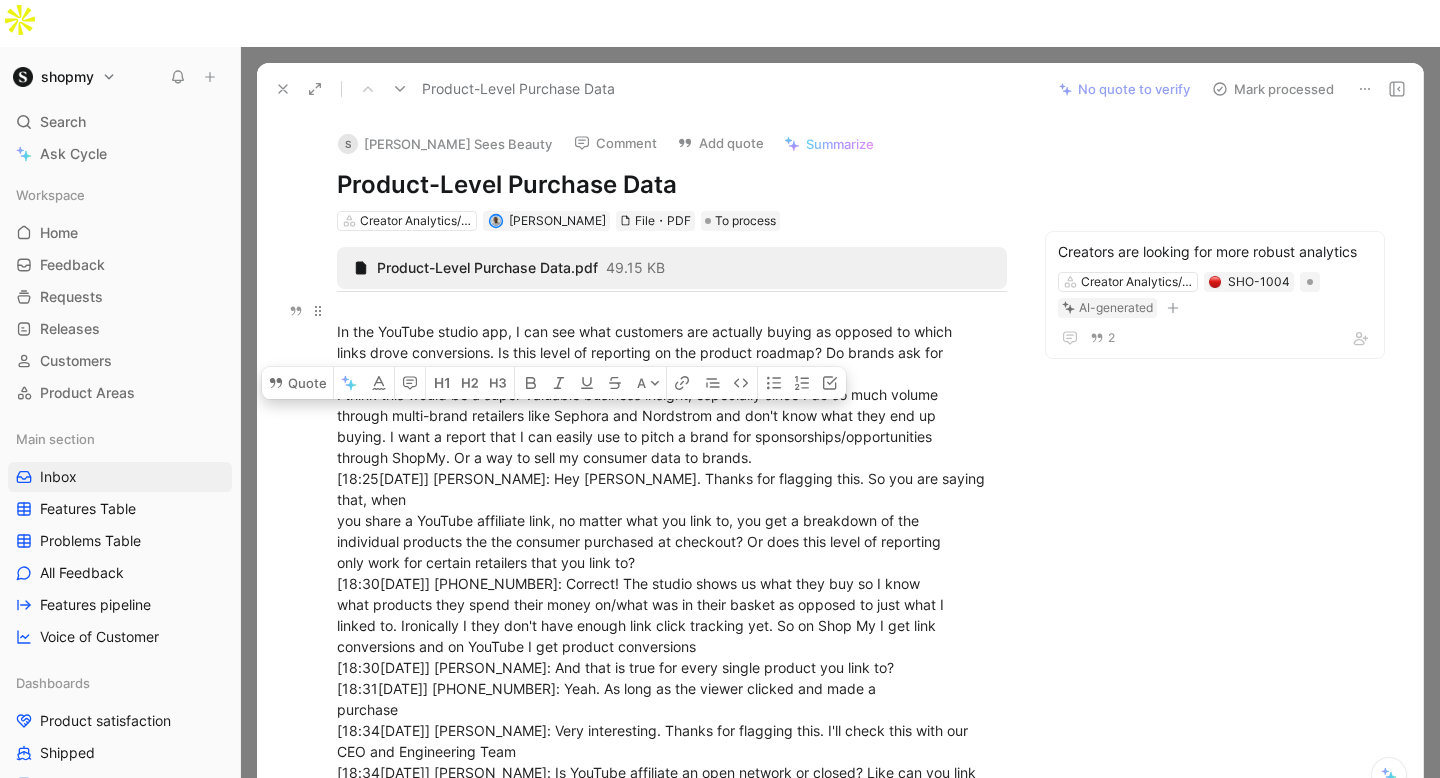 click on "In the YouTube studio app, I can see what customers are actually buying as opposed to which links drove conversions. Is this level of reporting on the product roadmap? Do brands ask for this? I think this would be a super valuable business insight, especially since I do so much volume through multi-brand retailers like Sephora and Nordstrom and don't know what they end up buying. I want a report that I can easily use to pitch a brand for sponsorships/opportunities through ShopMy. Or a way to sell my consumer data to brands. [18:25[DATE]] [PERSON_NAME]: Hey [PERSON_NAME]. Thanks for flagging this. So you are saying that, when you share a YouTube affiliate link, no matter what you link to, you get a breakdown of the individual products the the consumer purchased at checkout? Or does this level of reporting only work for certain retailers that you link to? [18:30[DATE]] [PHONE_NUMBER]: Correct! The studio shows us what they buy so I know conversions and on YouTube I get product conversions purchase" at bounding box center [672, 625] 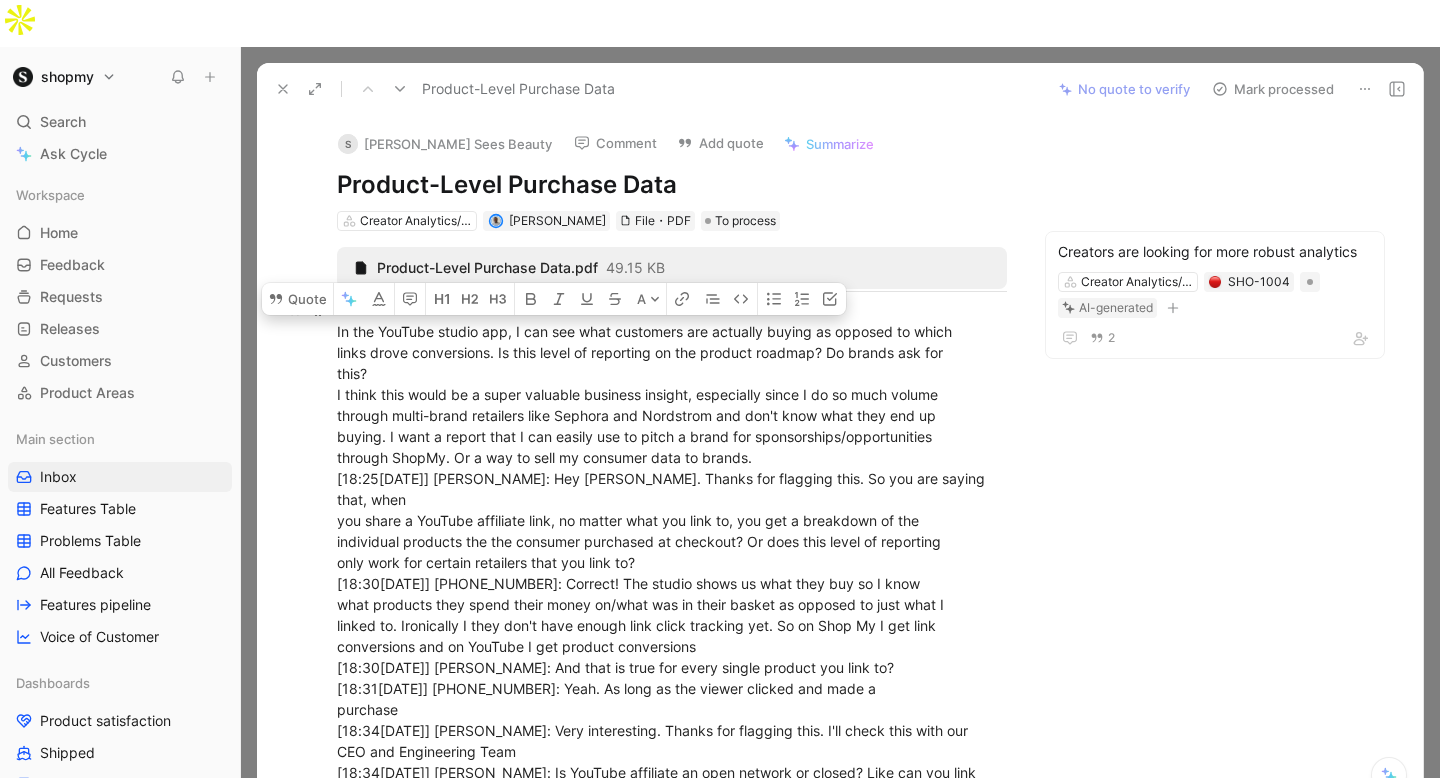 click on "In the YouTube studio app, I can see what customers are actually buying as opposed to which links drove conversions. Is this level of reporting on the product roadmap? Do brands ask for this? I think this would be a super valuable business insight, especially since I do so much volume through multi-brand retailers like Sephora and Nordstrom and don't know what they end up buying. I want a report that I can easily use to pitch a brand for sponsorships/opportunities through ShopMy. Or a way to sell my consumer data to brands. [18:25[DATE]] [PERSON_NAME]: Hey [PERSON_NAME]. Thanks for flagging this. So you are saying that, when you share a YouTube affiliate link, no matter what you link to, you get a breakdown of the individual products the the consumer purchased at checkout? Or does this level of reporting only work for certain retailers that you link to? [18:30[DATE]] [PHONE_NUMBER]: Correct! The studio shows us what they buy so I know conversions and on YouTube I get product conversions purchase" at bounding box center (672, 625) 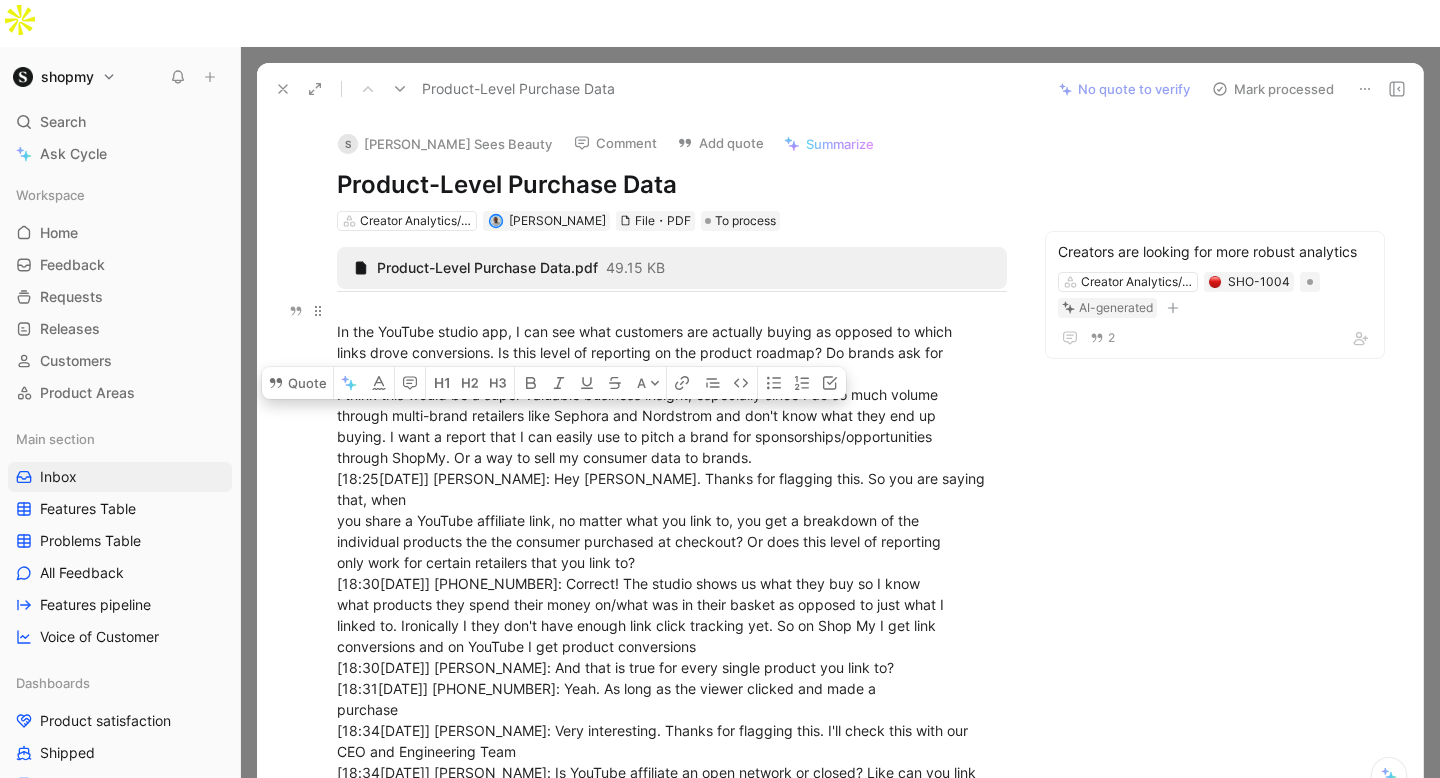 drag, startPoint x: 791, startPoint y: 406, endPoint x: 331, endPoint y: 343, distance: 464.2941 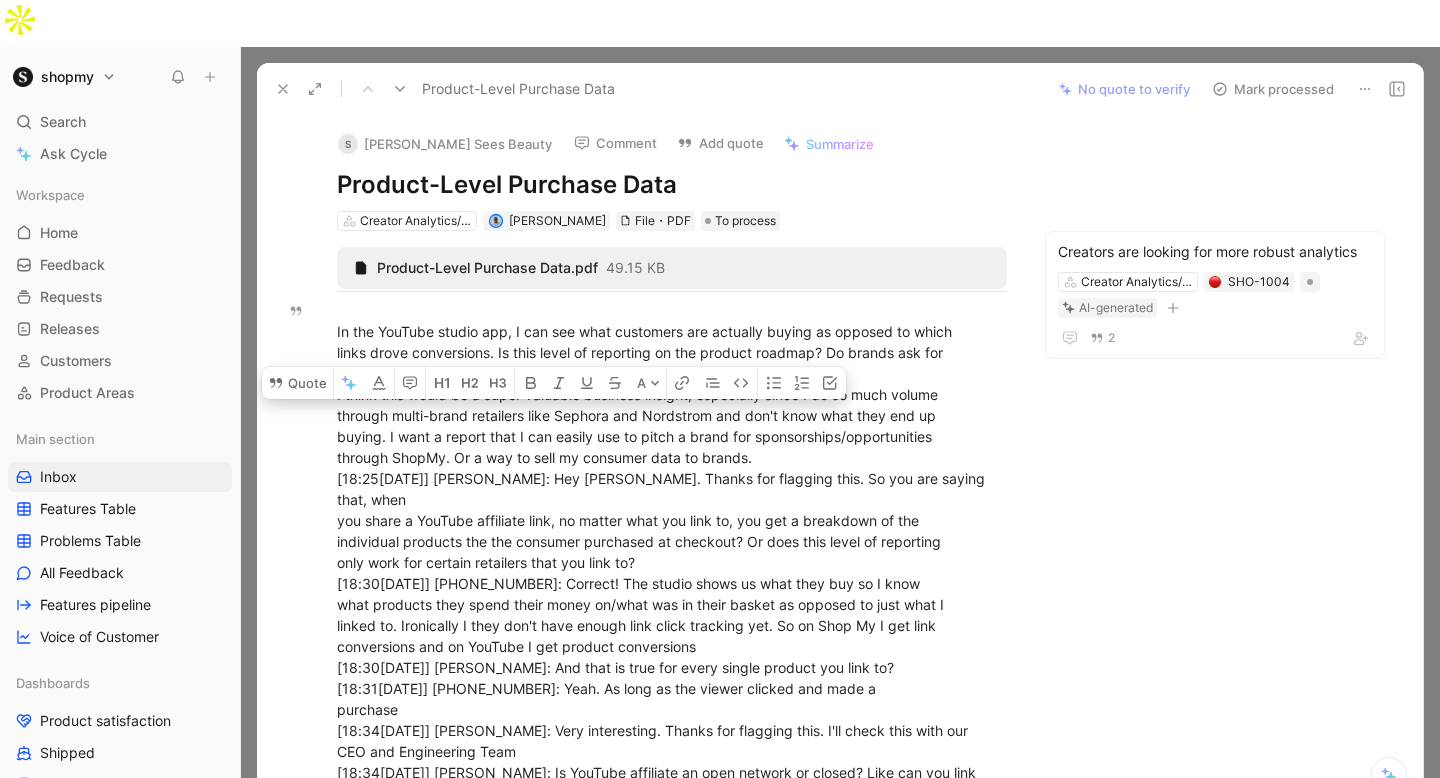 copy on "I think this would be a super valuable business insight, especially since I do so much volume through multi-brand retailers like Sephora and Nordstrom and don't know what they end up buying. I want a report that I can easily use to pitch a brand for sponsorships/opportunities through ShopMy. Or a way to sell my consumer data to brands." 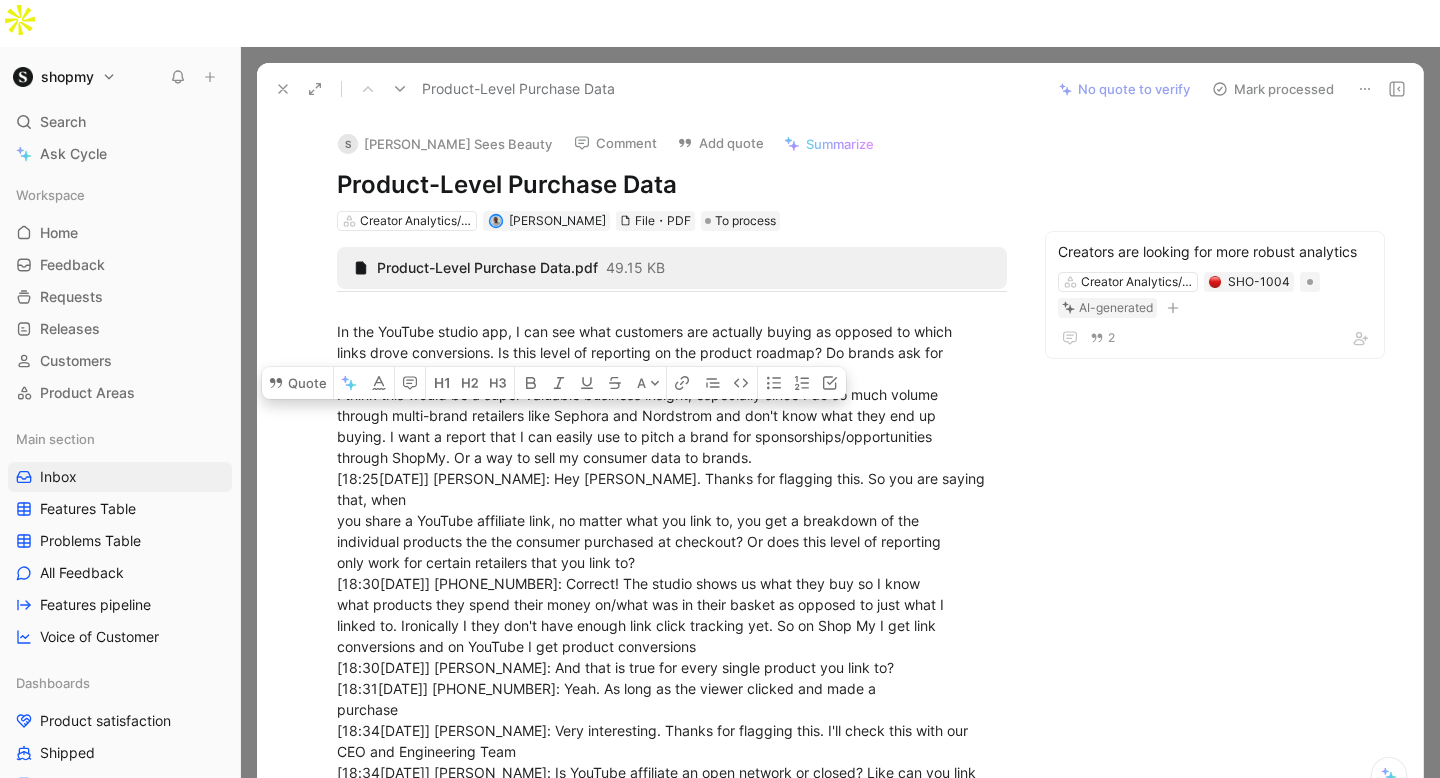 click on "Add quote" at bounding box center (720, 143) 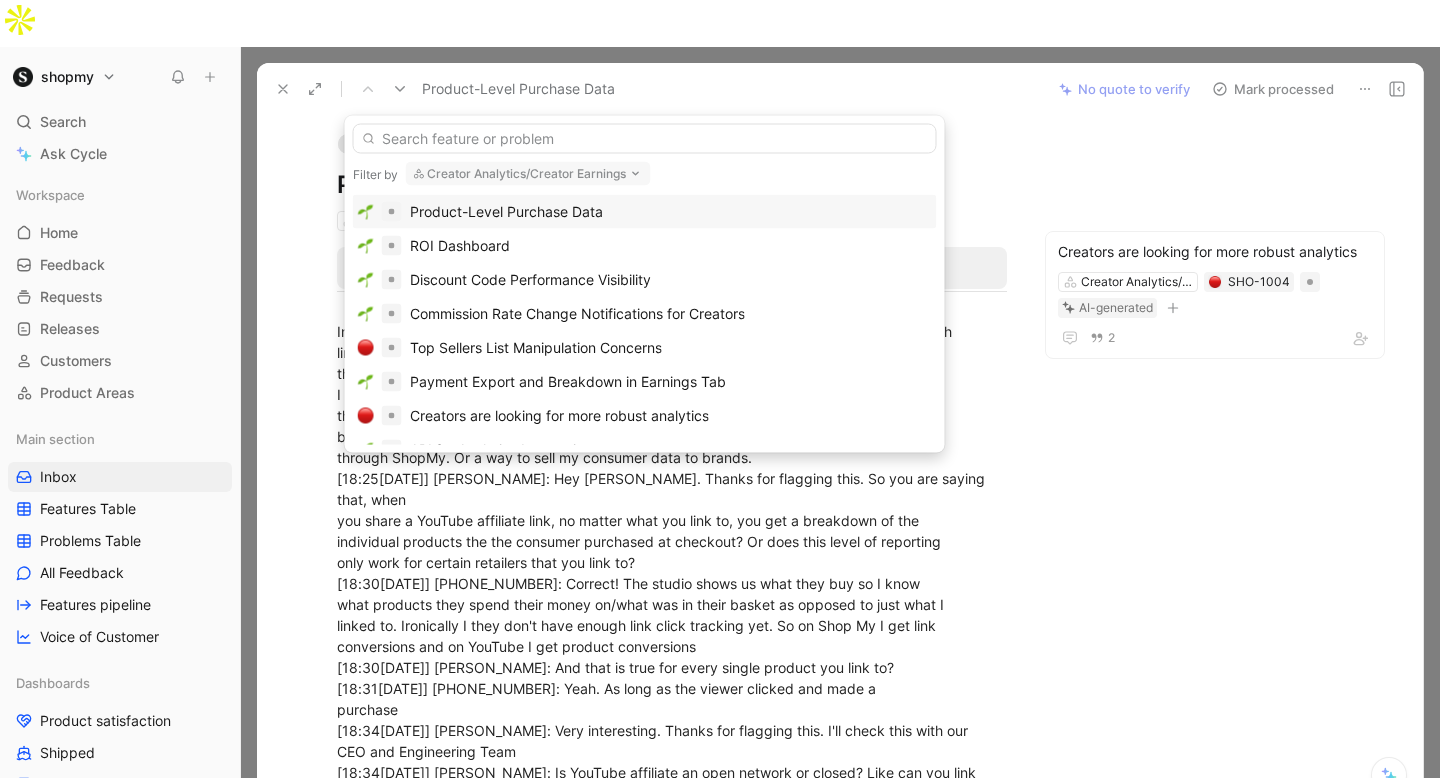 click on "Product-Level Purchase Data" at bounding box center [506, 212] 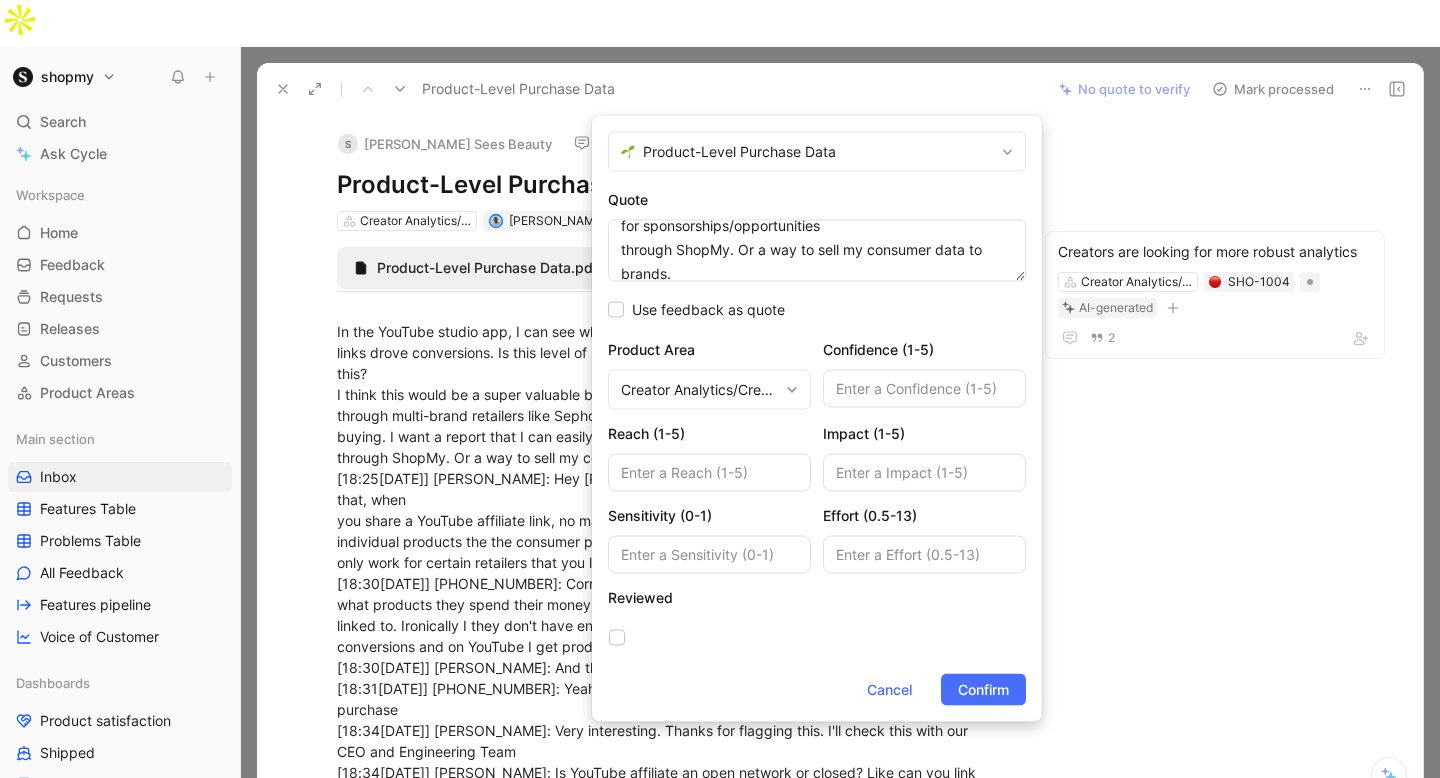 scroll, scrollTop: 144, scrollLeft: 0, axis: vertical 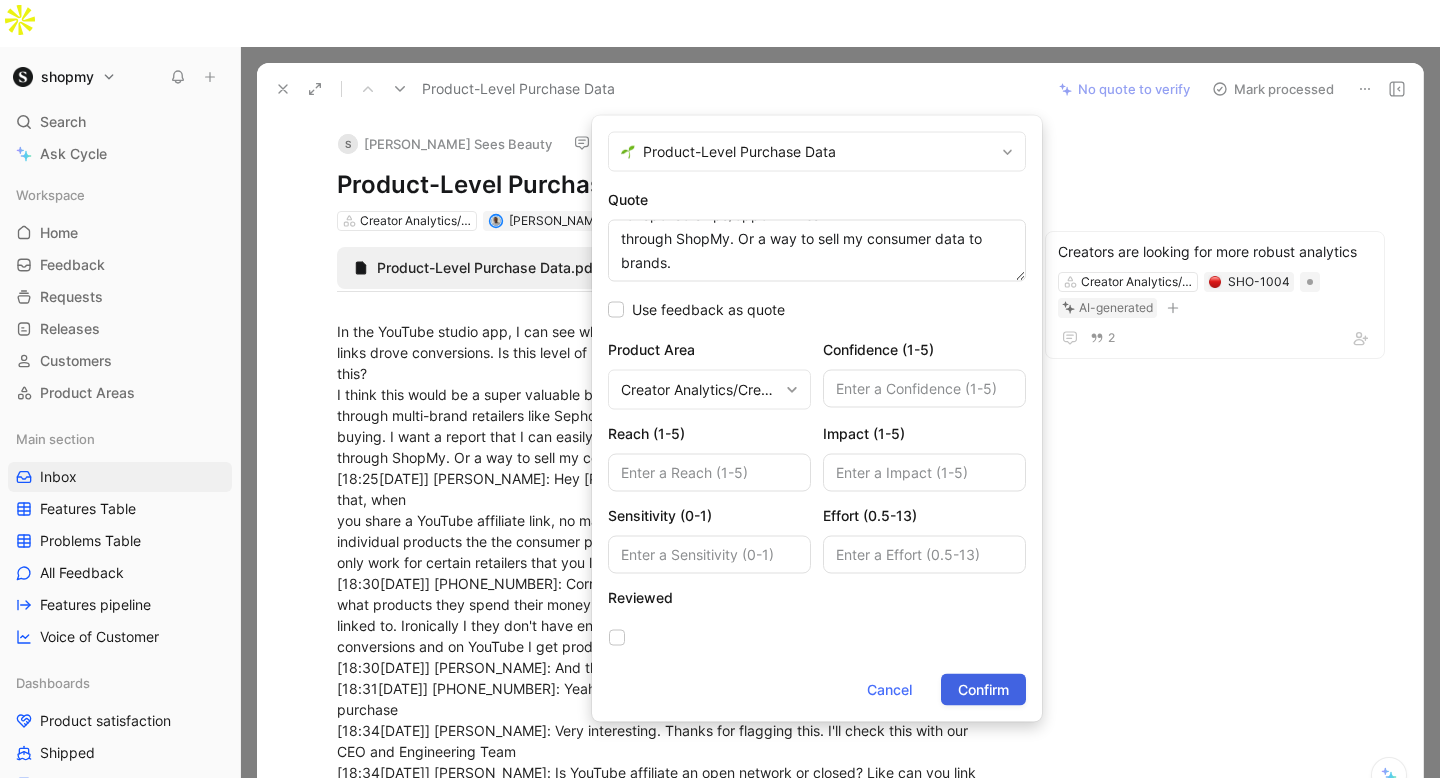 type on "I think this would be a super valuable business insight, especially since I do so much volume
through multi-brand retailers like Sephora and Nordstrom and don't know what they end up
buying. I want a report that I can easily use to pitch a brand for sponsorships/opportunities
through ShopMy. Or a way to sell my consumer data to brands." 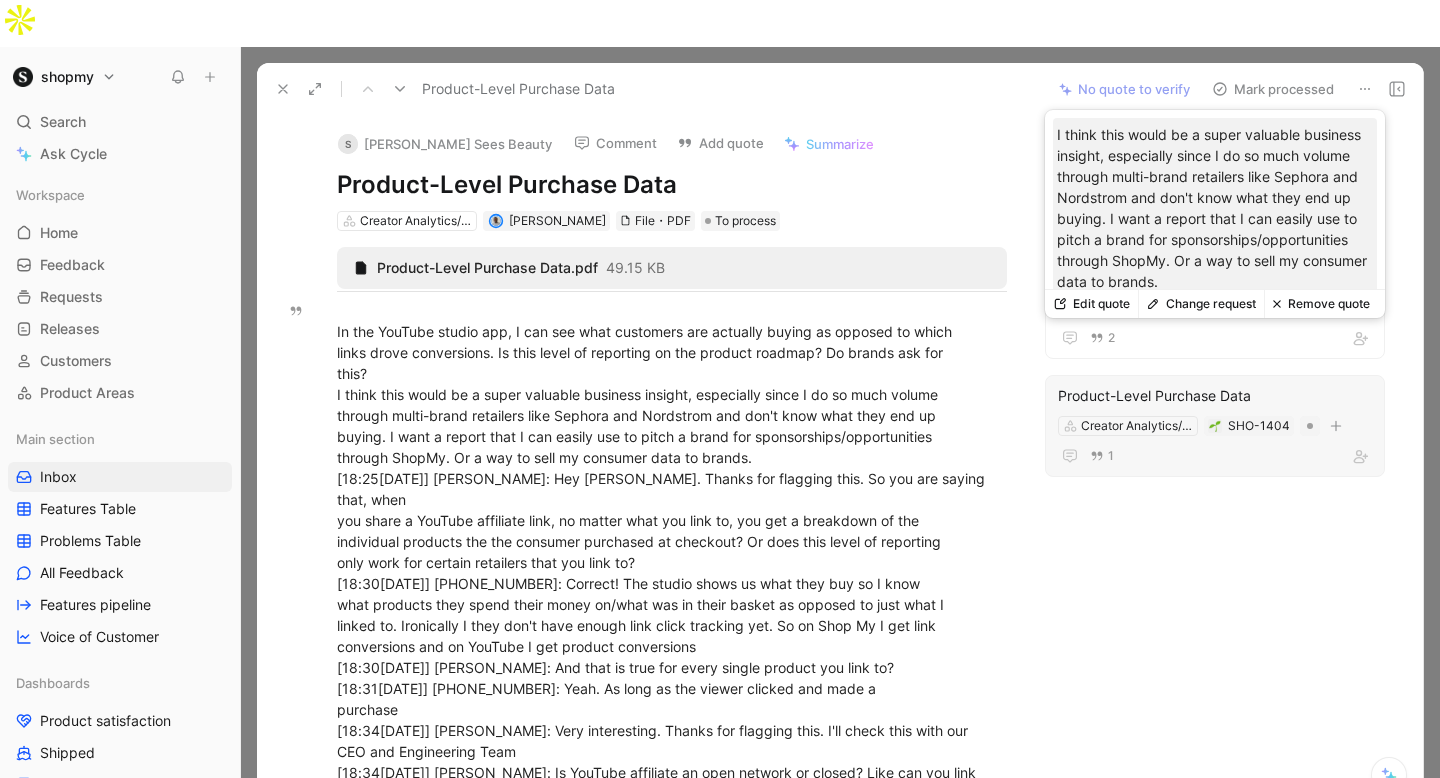 click on "Product-Level Purchase Data" at bounding box center (1215, 396) 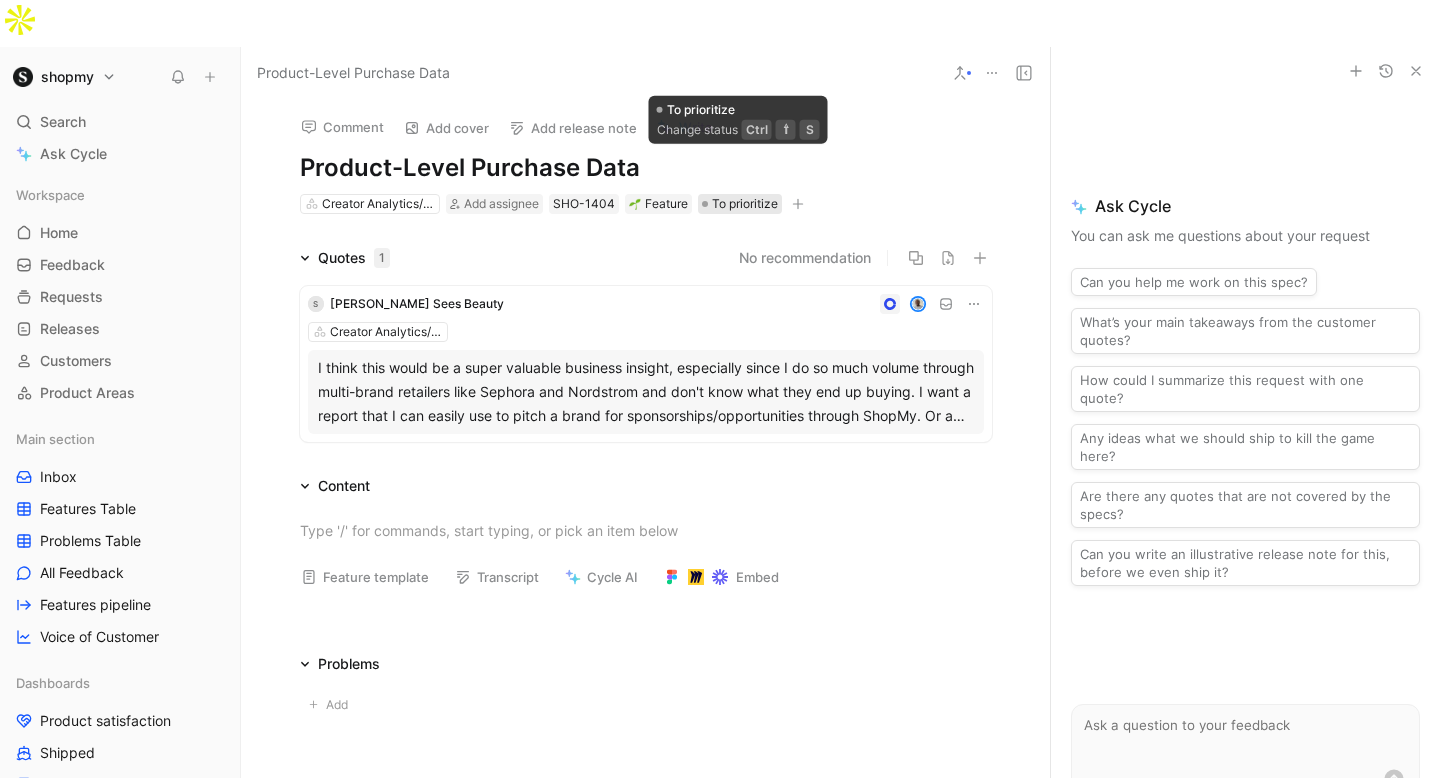 click on "To prioritize" at bounding box center [745, 204] 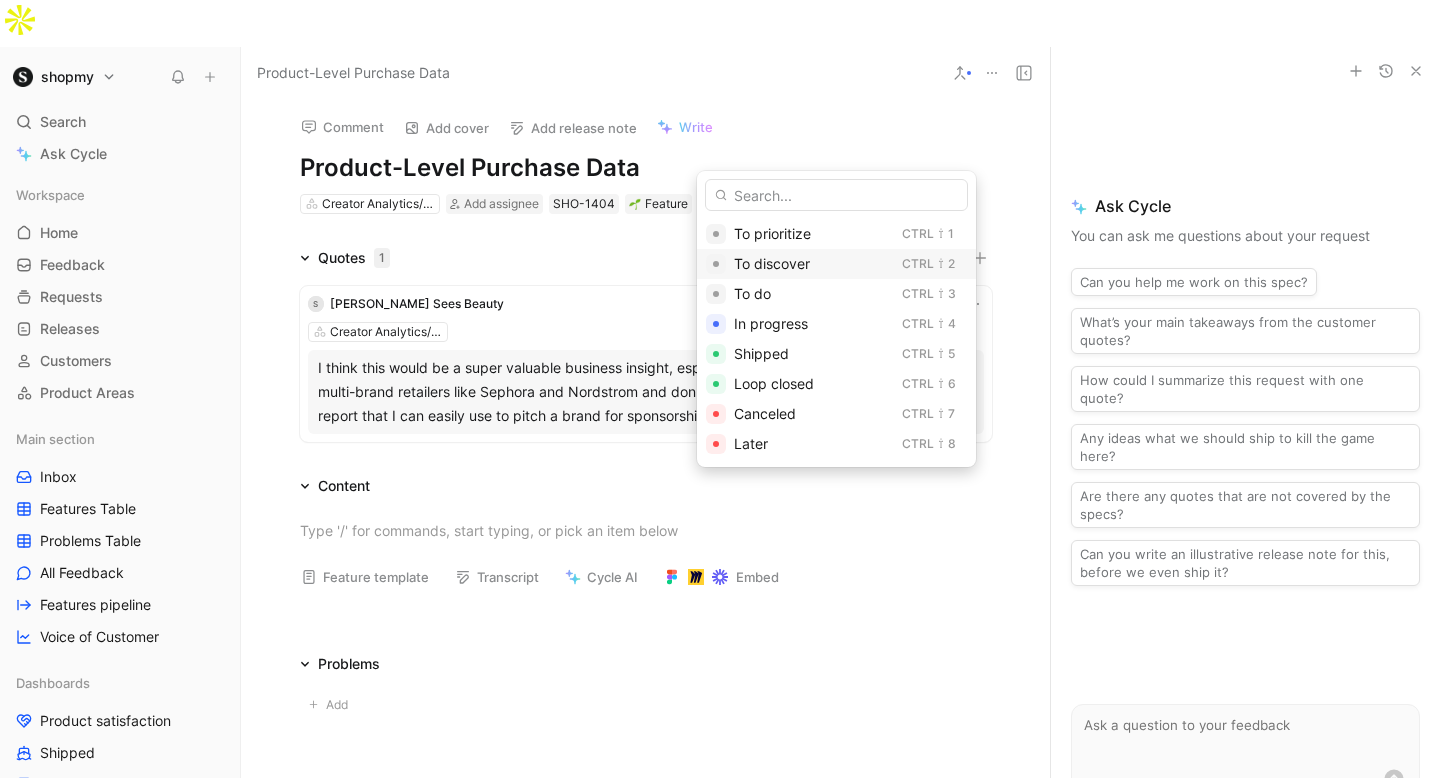 click on "To discover" at bounding box center [772, 263] 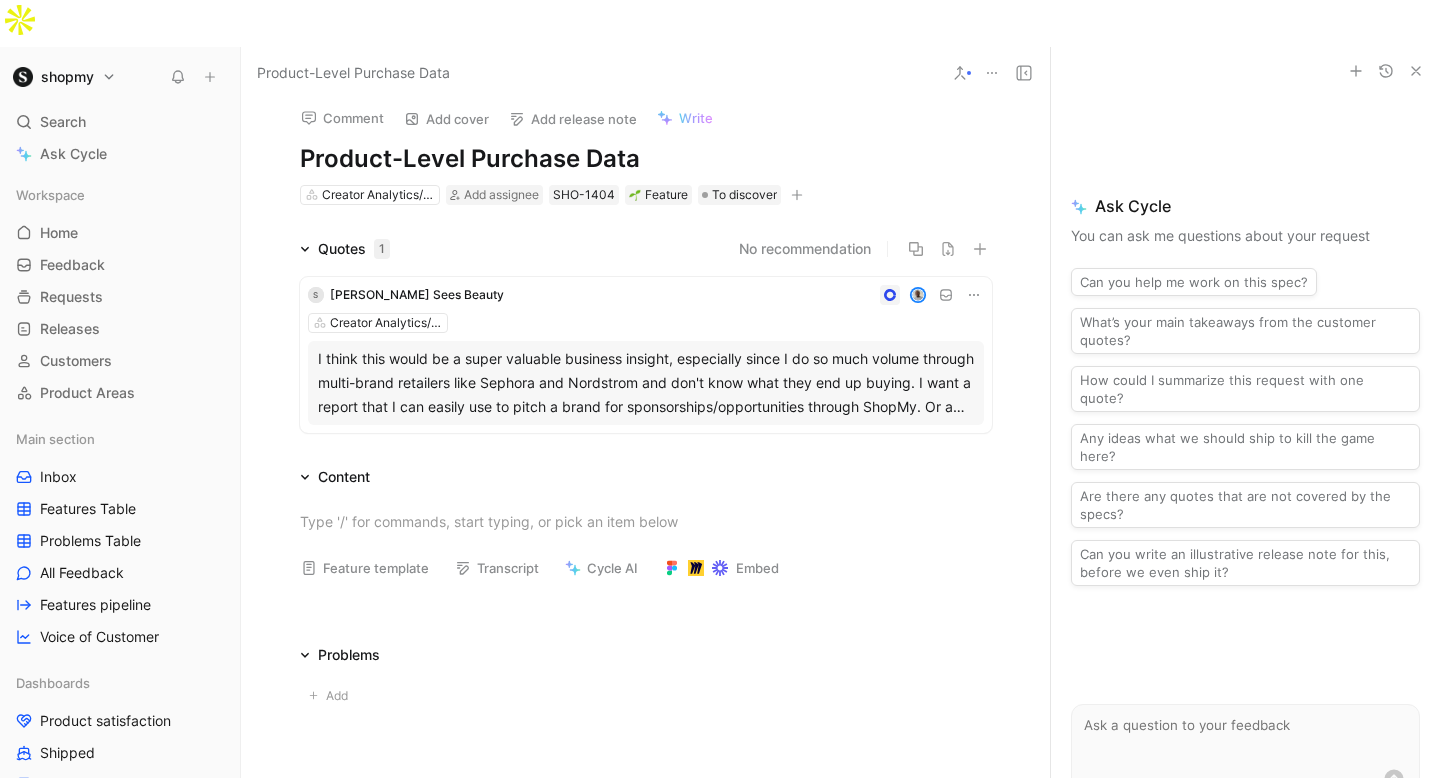scroll, scrollTop: 0, scrollLeft: 0, axis: both 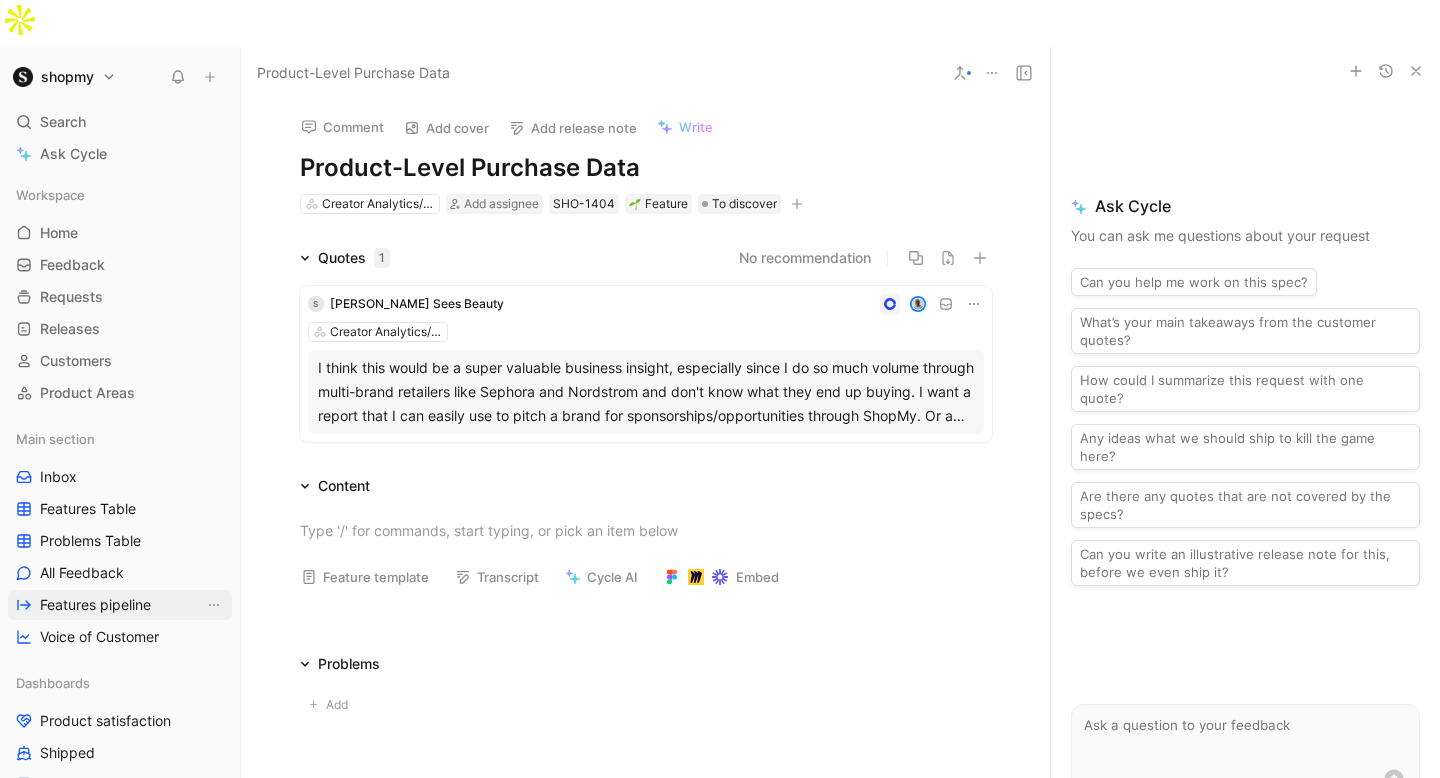 click on "Features pipeline" at bounding box center [95, 605] 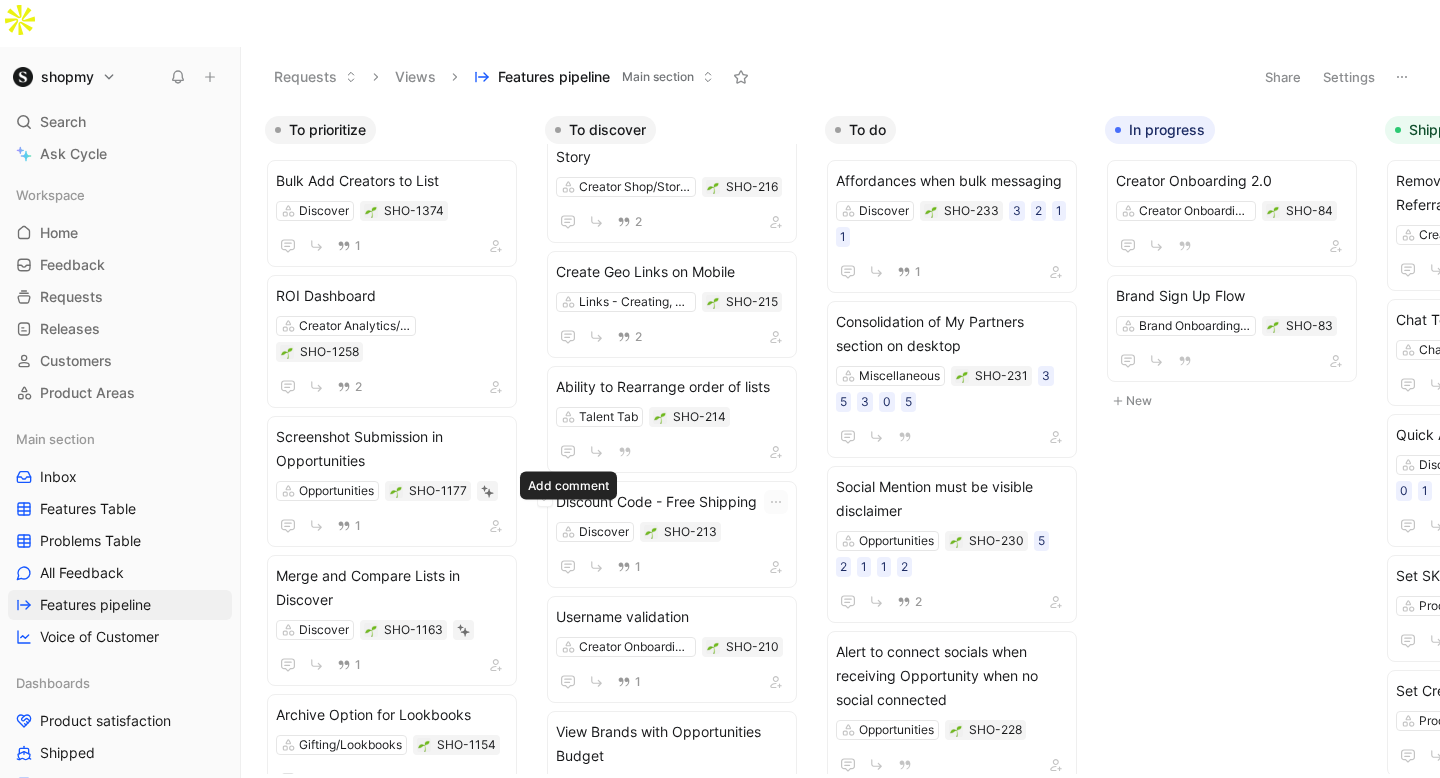 scroll, scrollTop: 905, scrollLeft: 0, axis: vertical 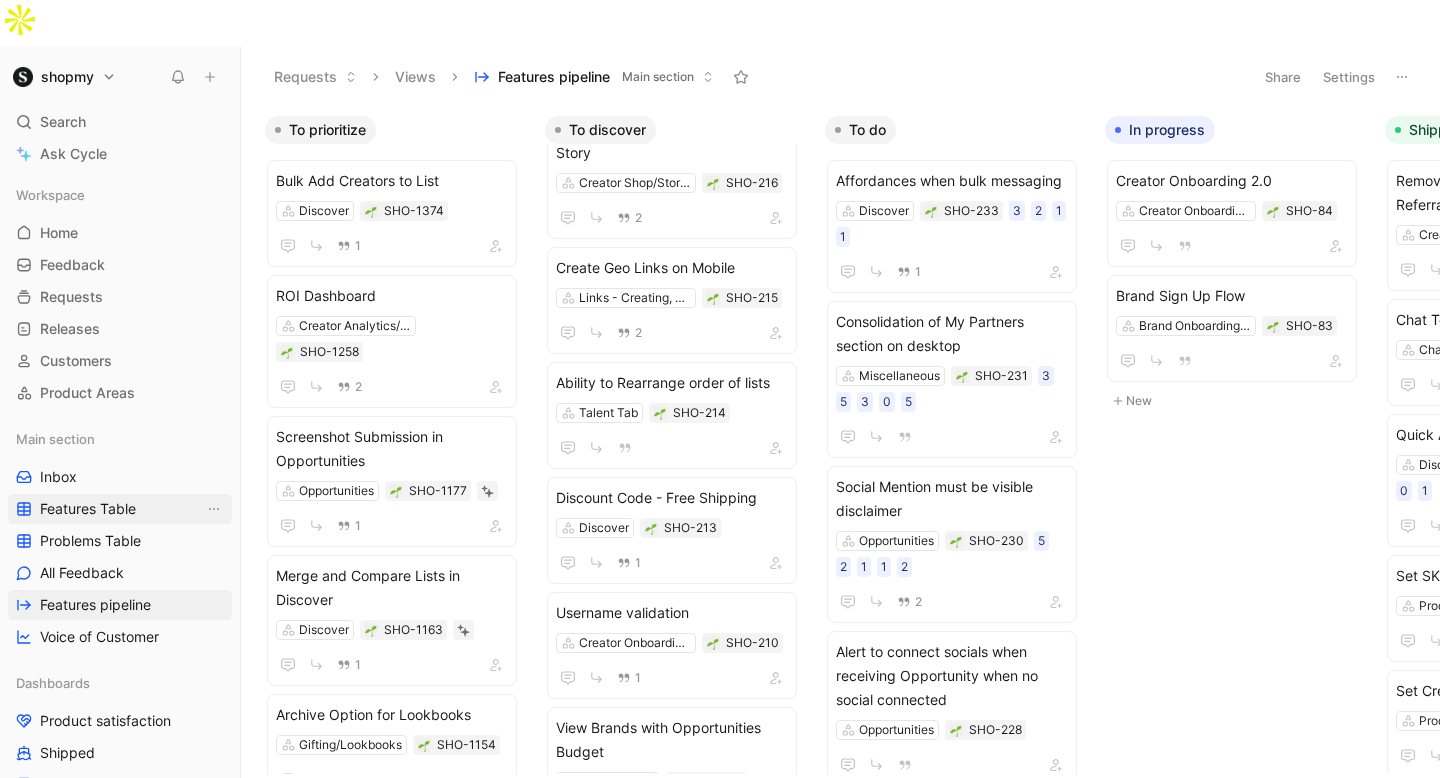 click on "Features Table" at bounding box center (88, 509) 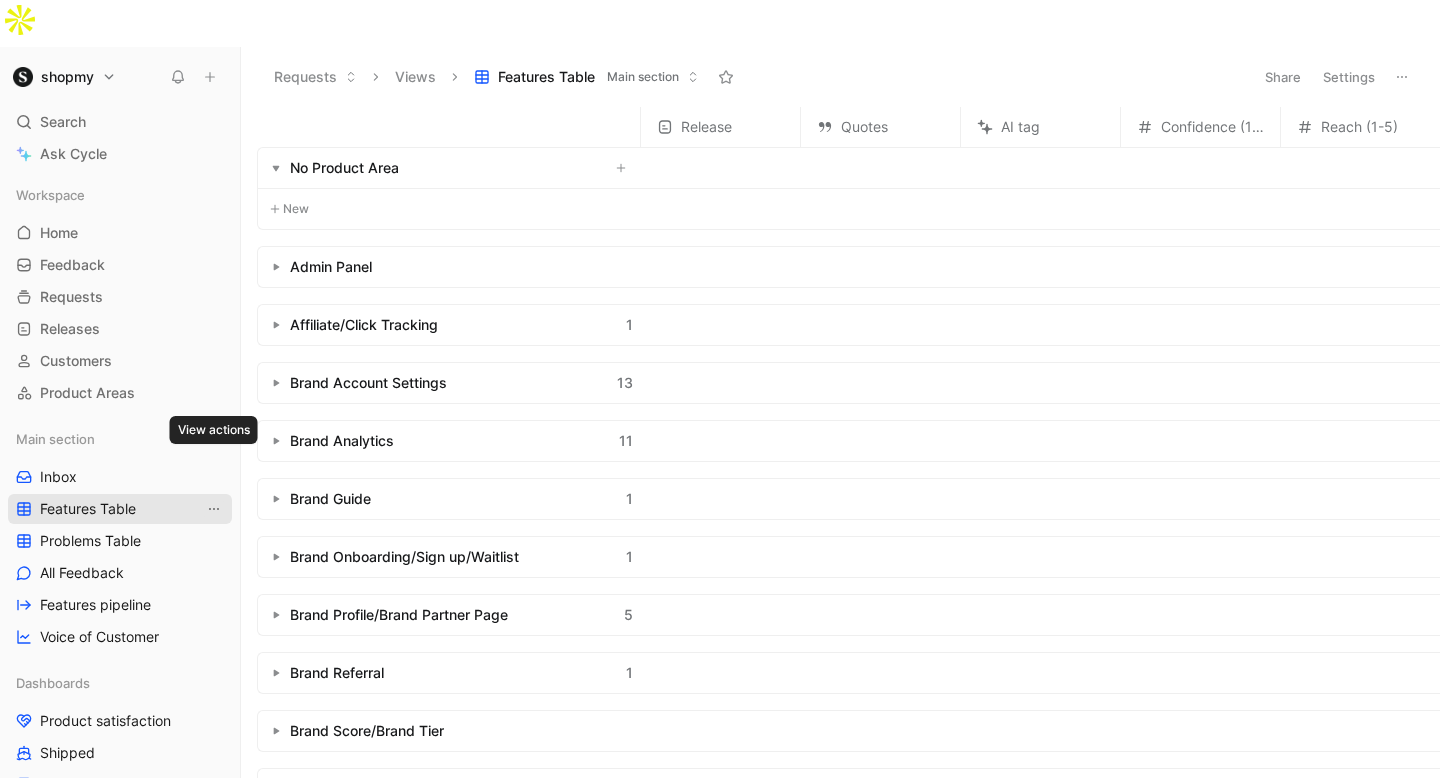 click 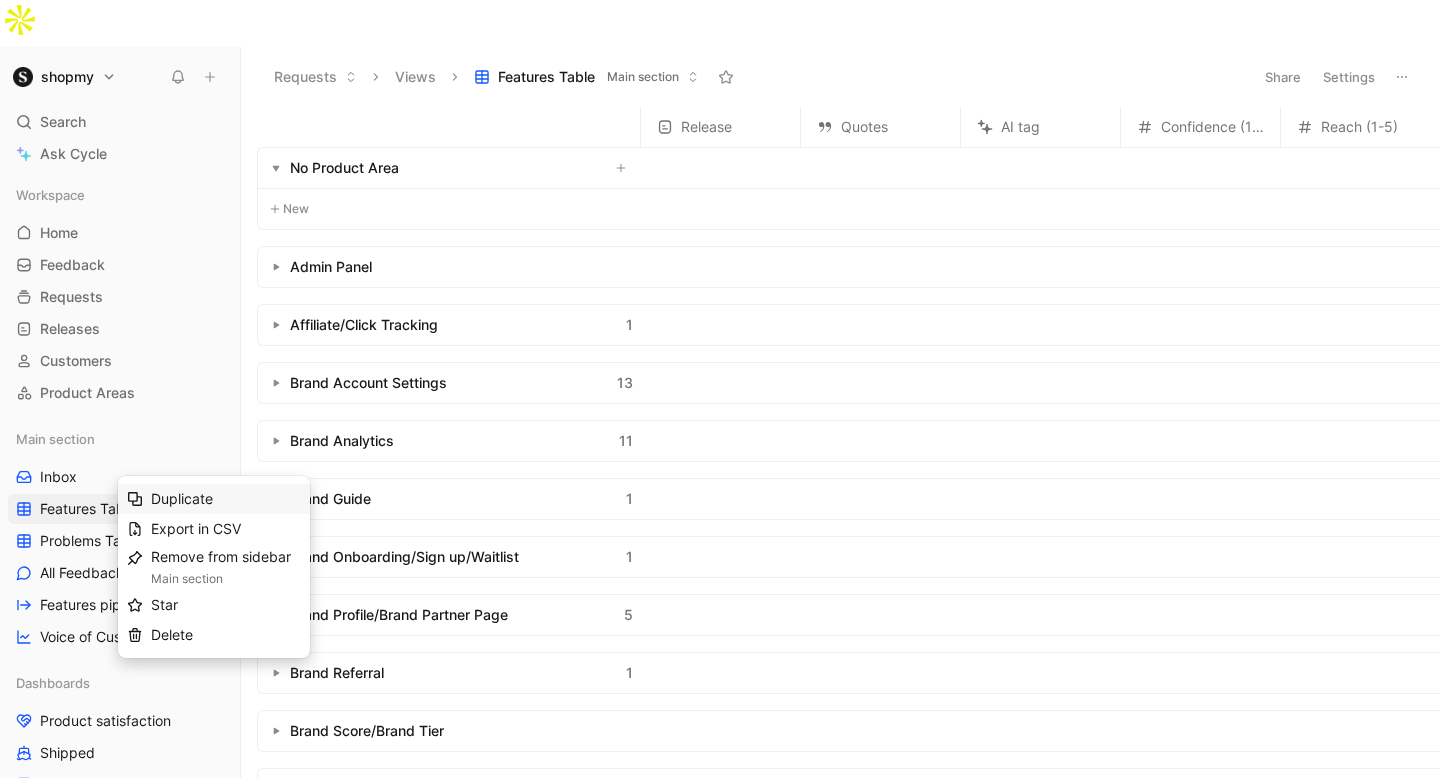 click on "Duplicate" at bounding box center (182, 498) 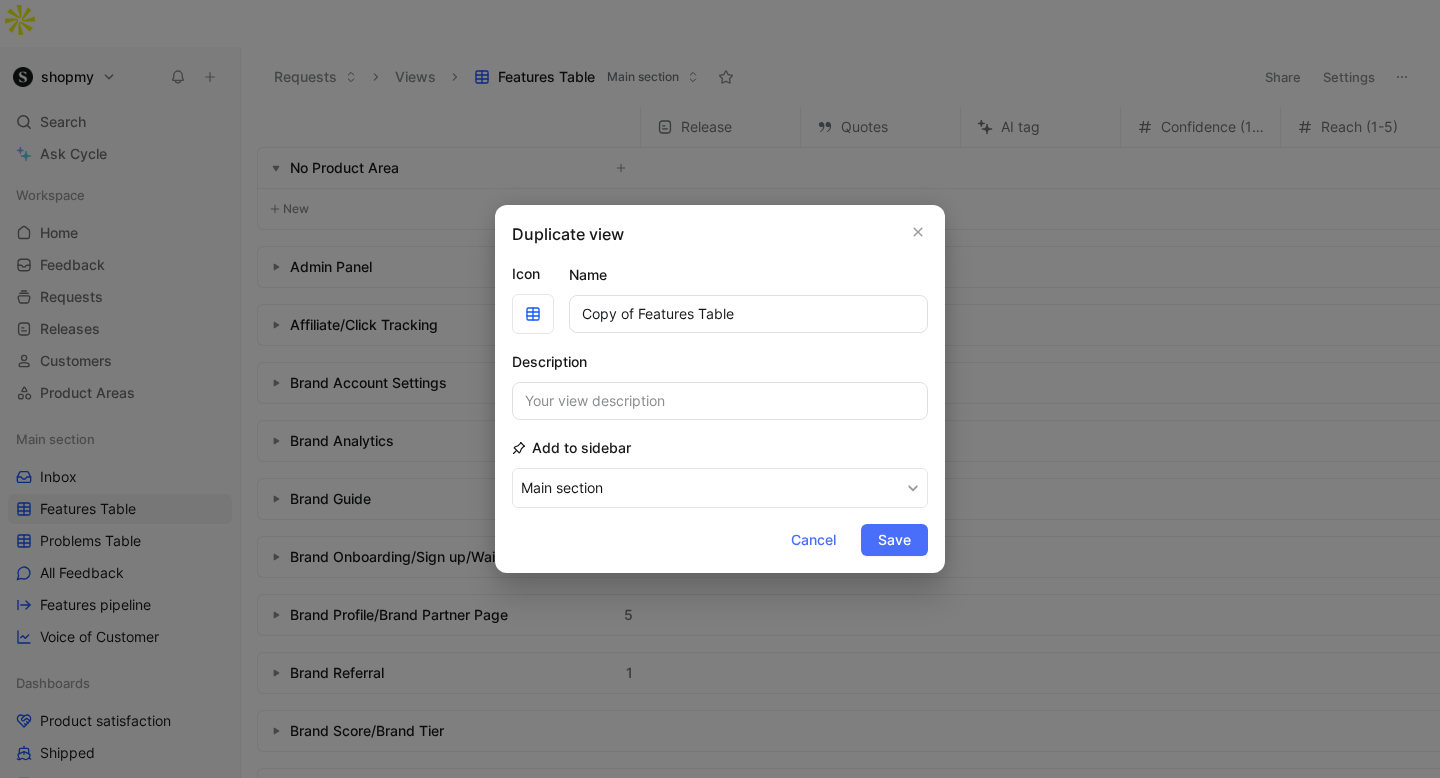 click on "Copy of Features Table" at bounding box center (748, 314) 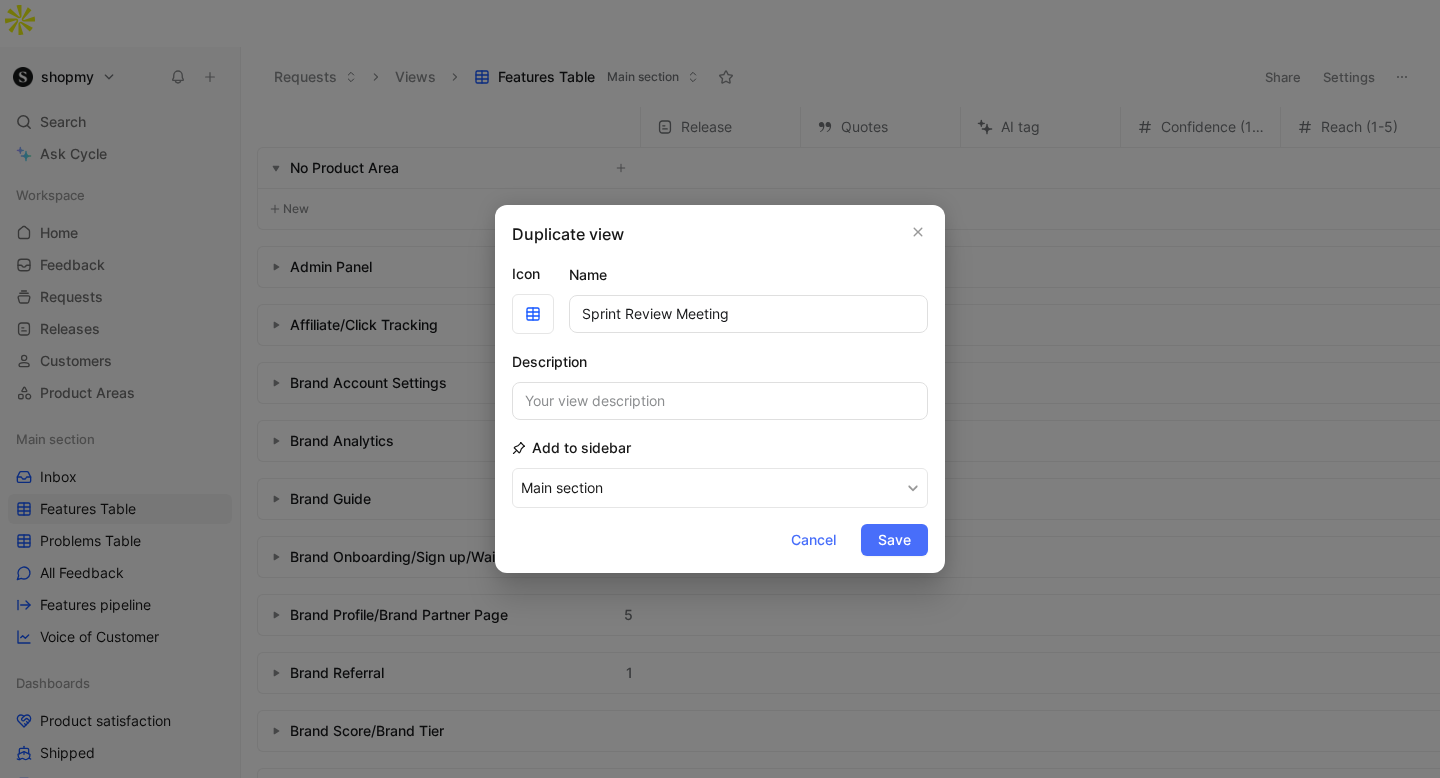 type on "Sprint Review Meeting" 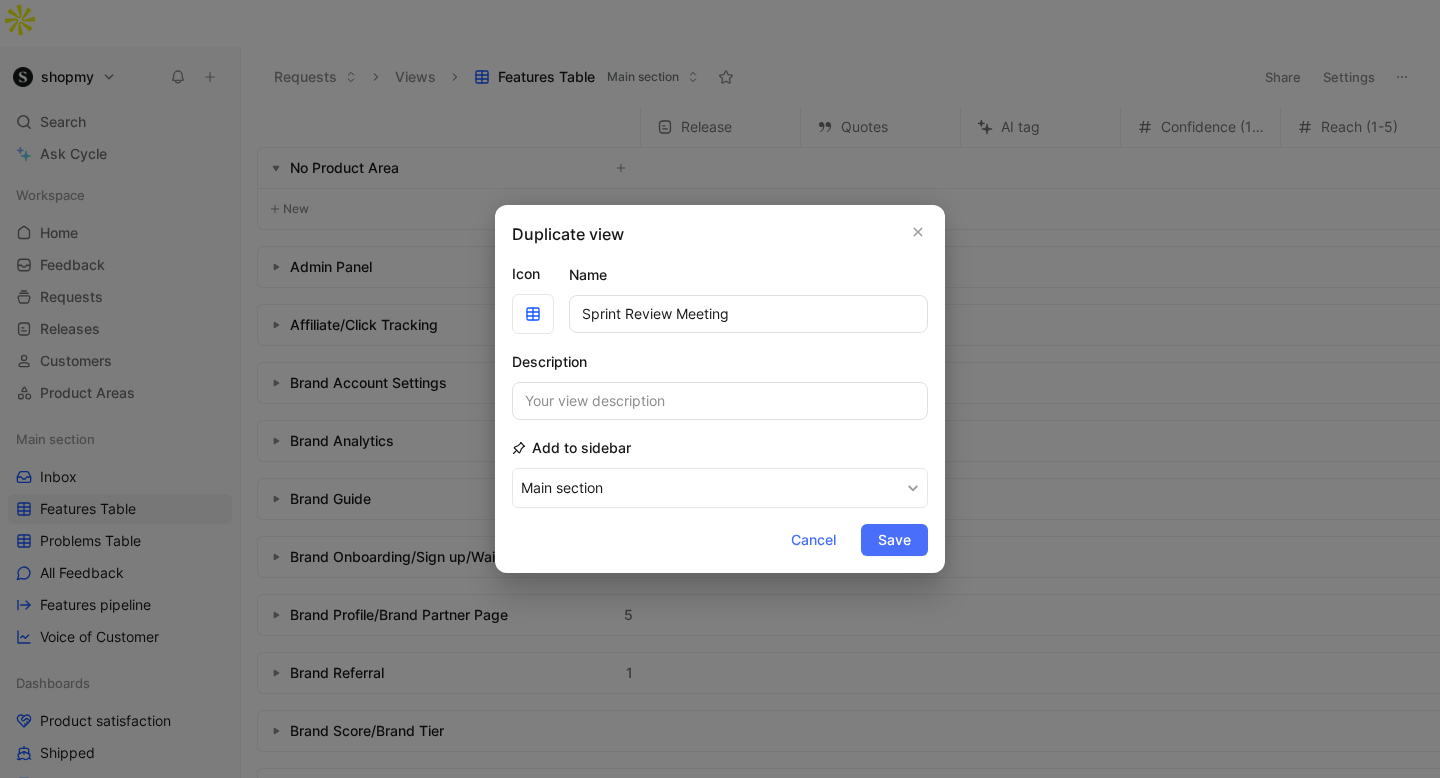 click on "Main section" at bounding box center [720, 488] 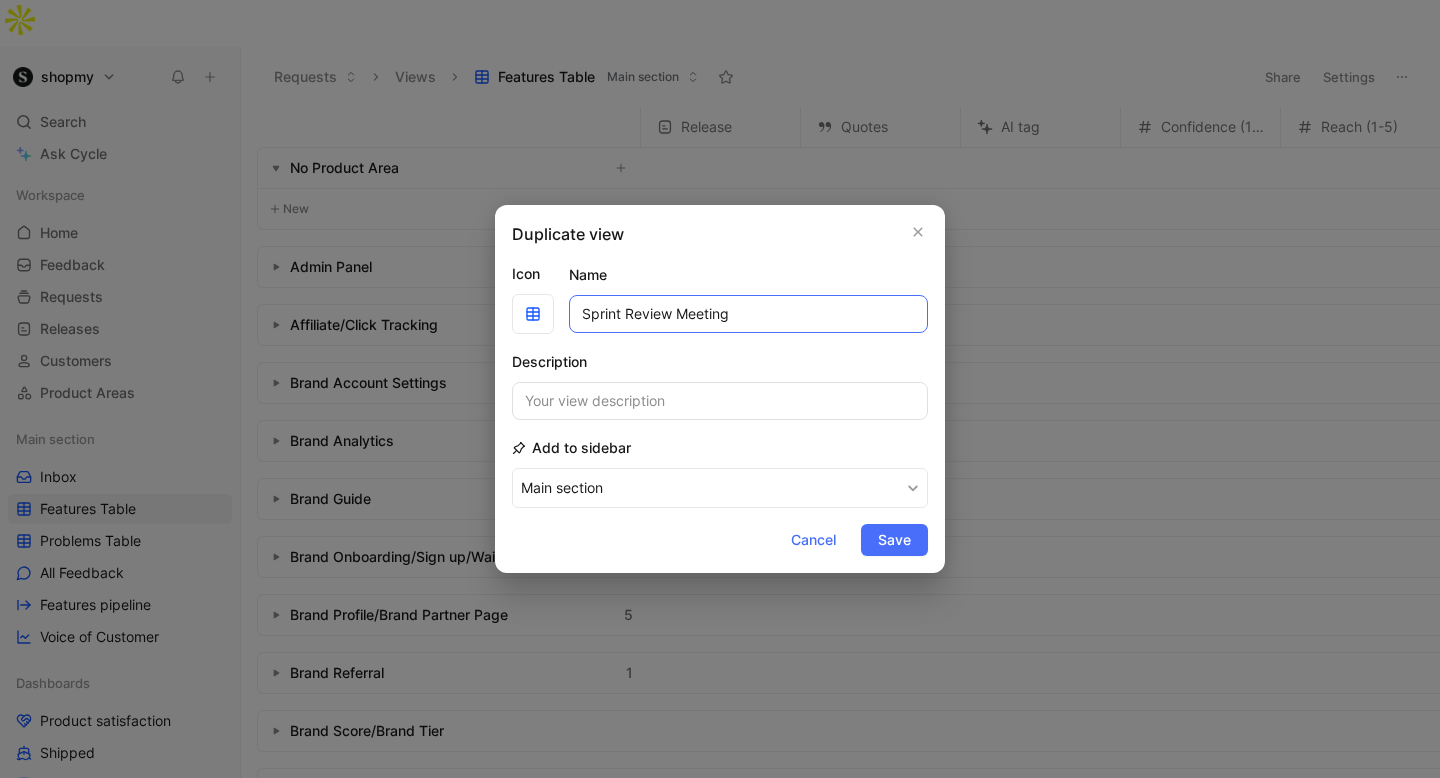 click on "Sprint Review Meeting" at bounding box center [748, 314] 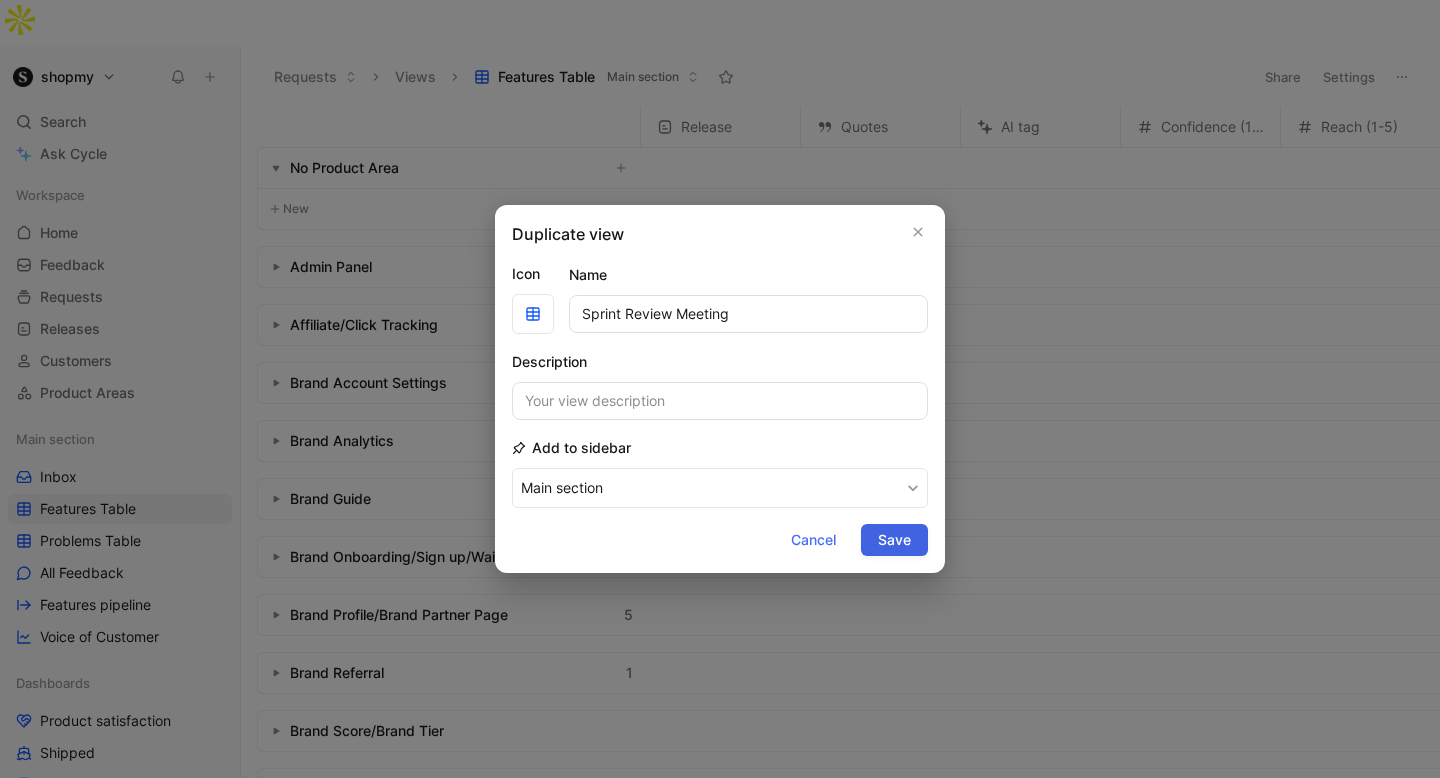 click on "Save" at bounding box center (894, 540) 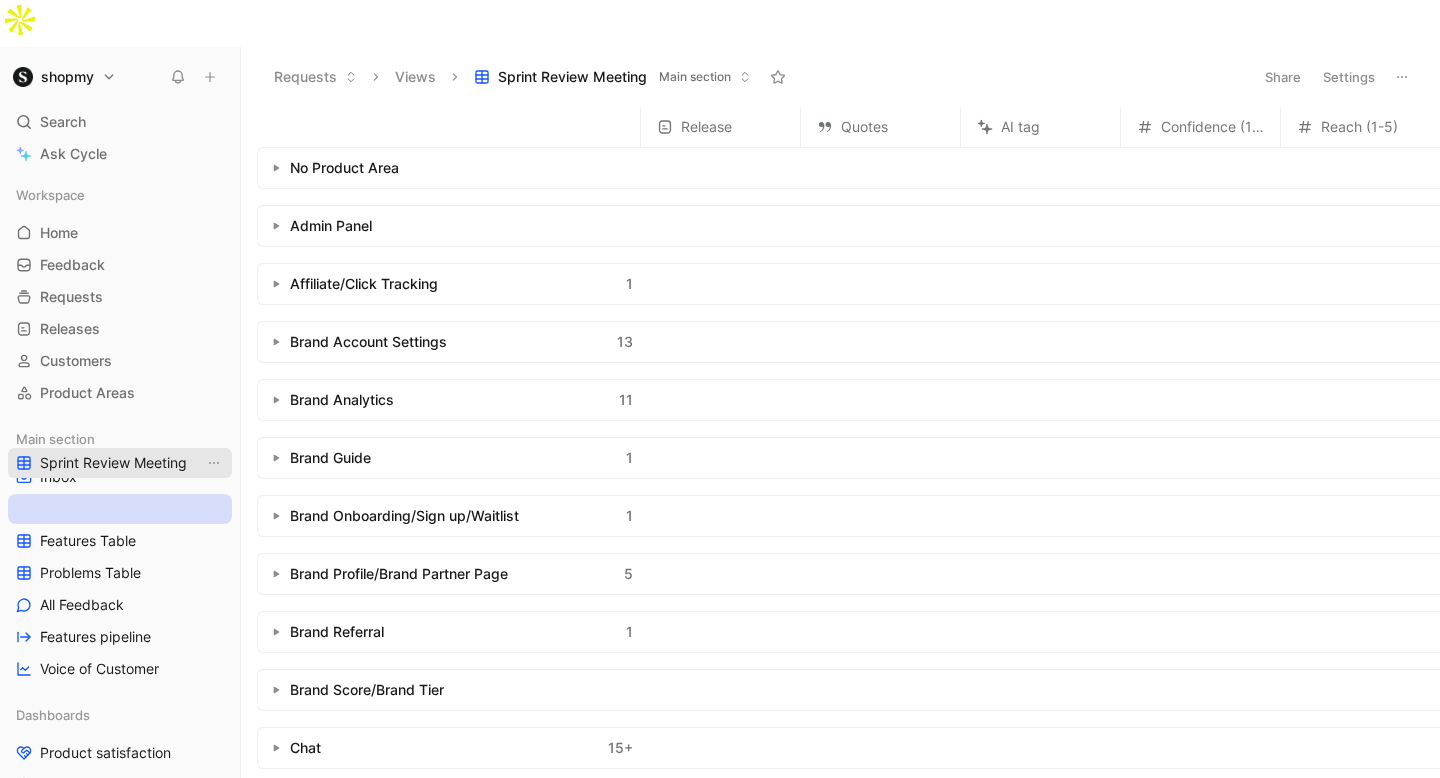 drag, startPoint x: 160, startPoint y: 427, endPoint x: 160, endPoint y: 462, distance: 35 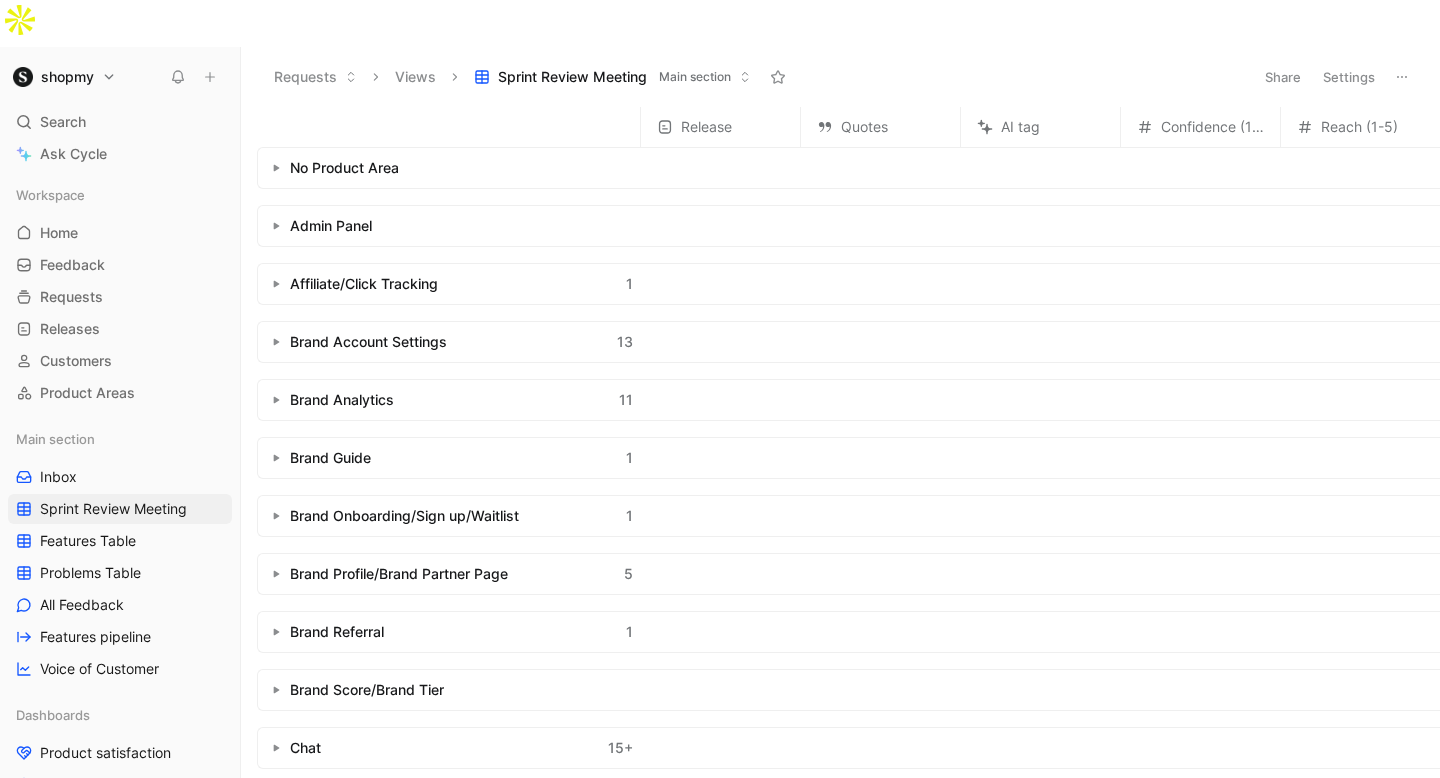 click on "Settings" at bounding box center (1349, 77) 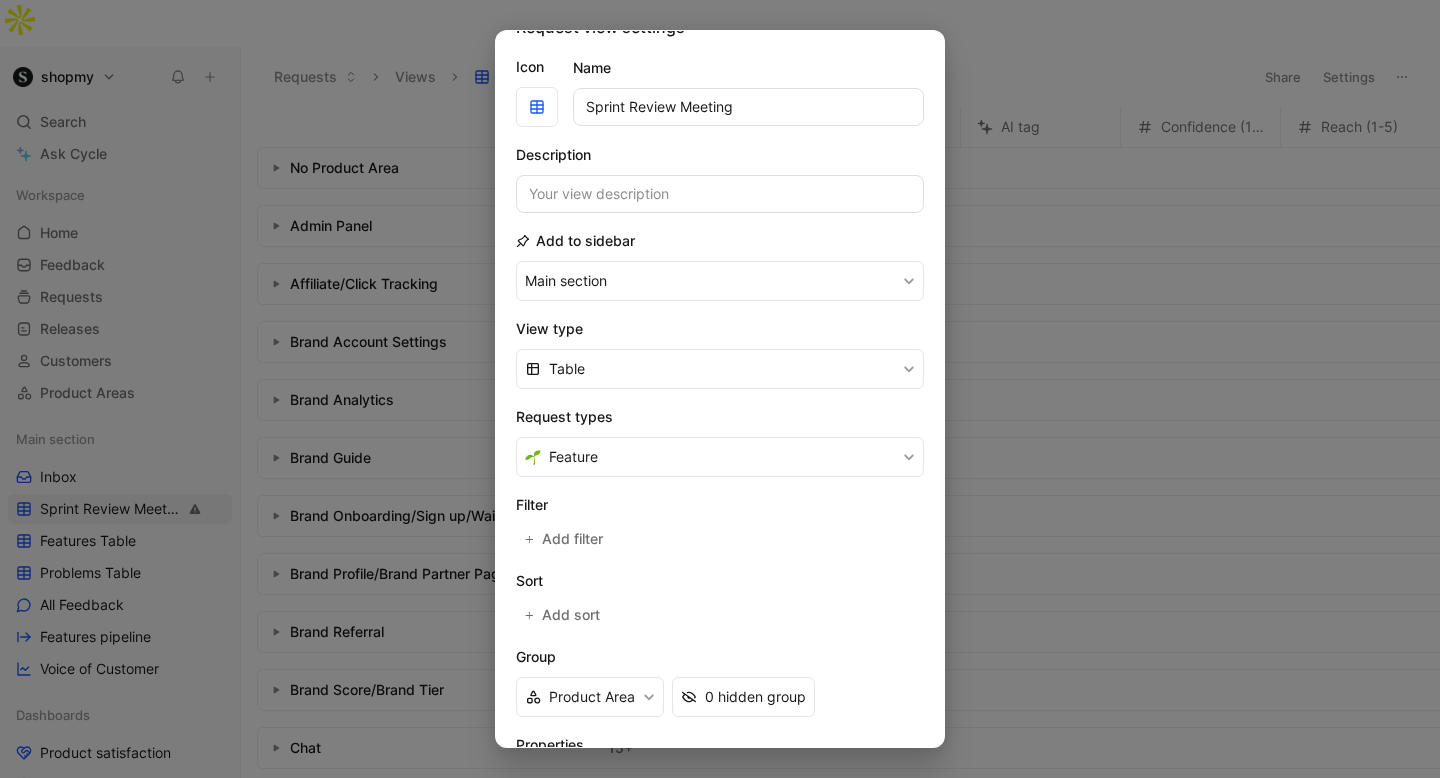 scroll, scrollTop: 75, scrollLeft: 0, axis: vertical 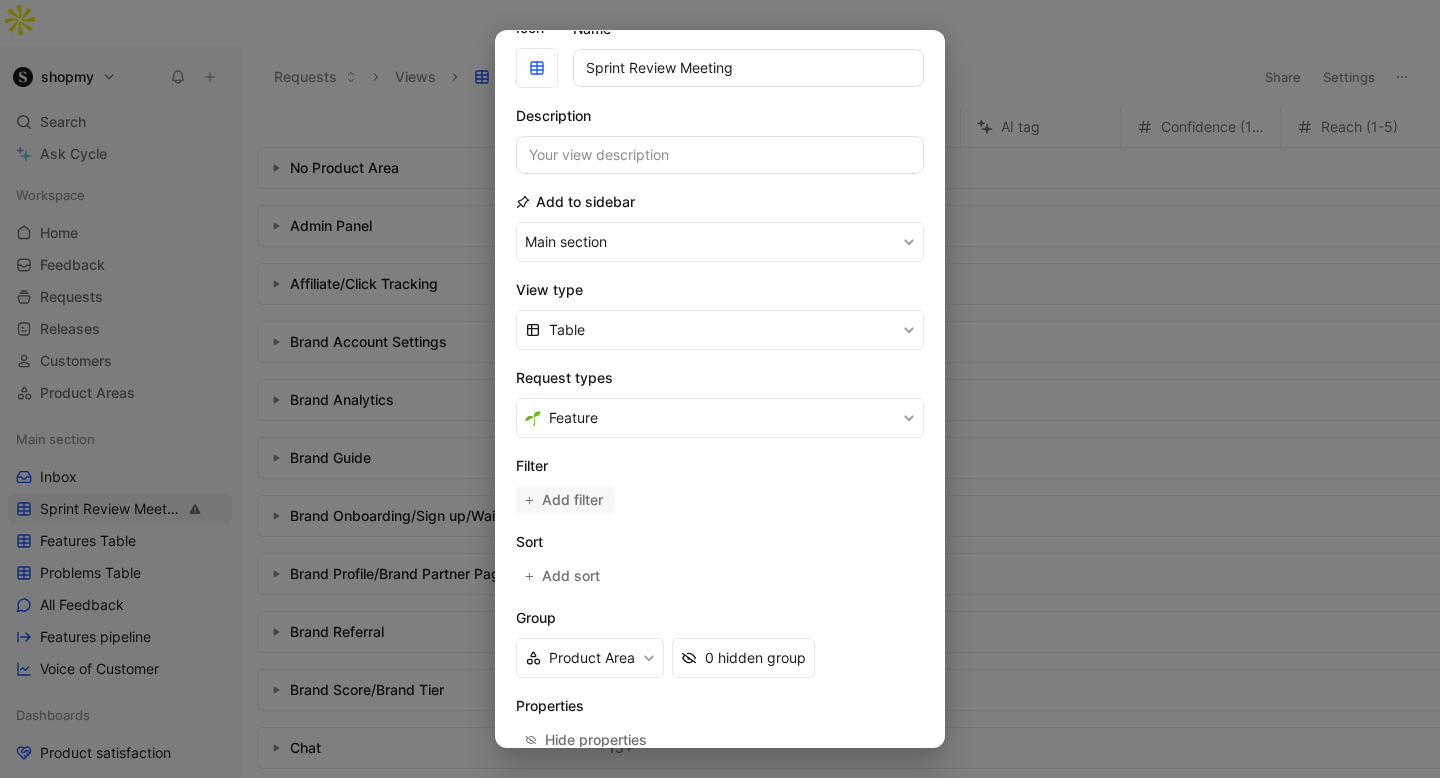 click on "Add filter" at bounding box center [573, 500] 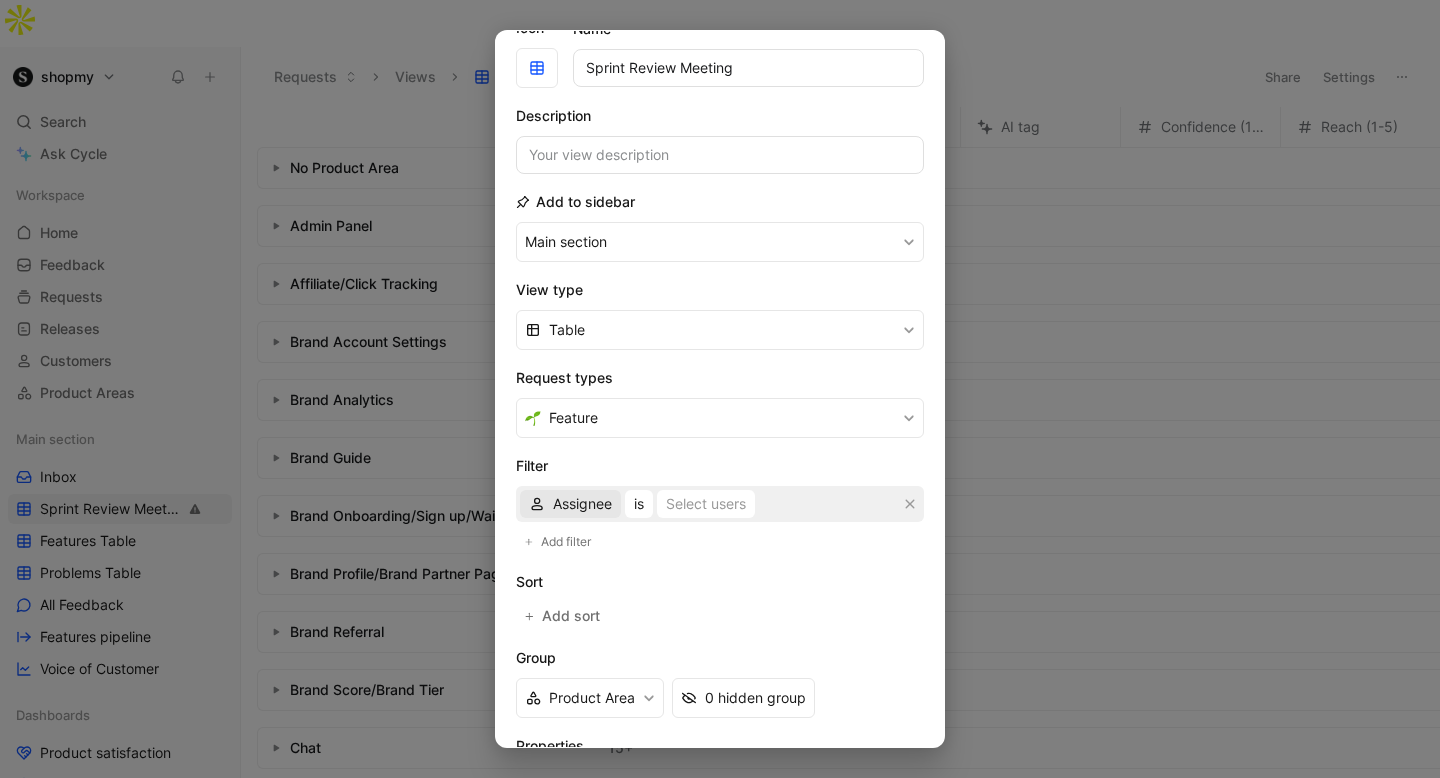click on "Assignee" at bounding box center [582, 504] 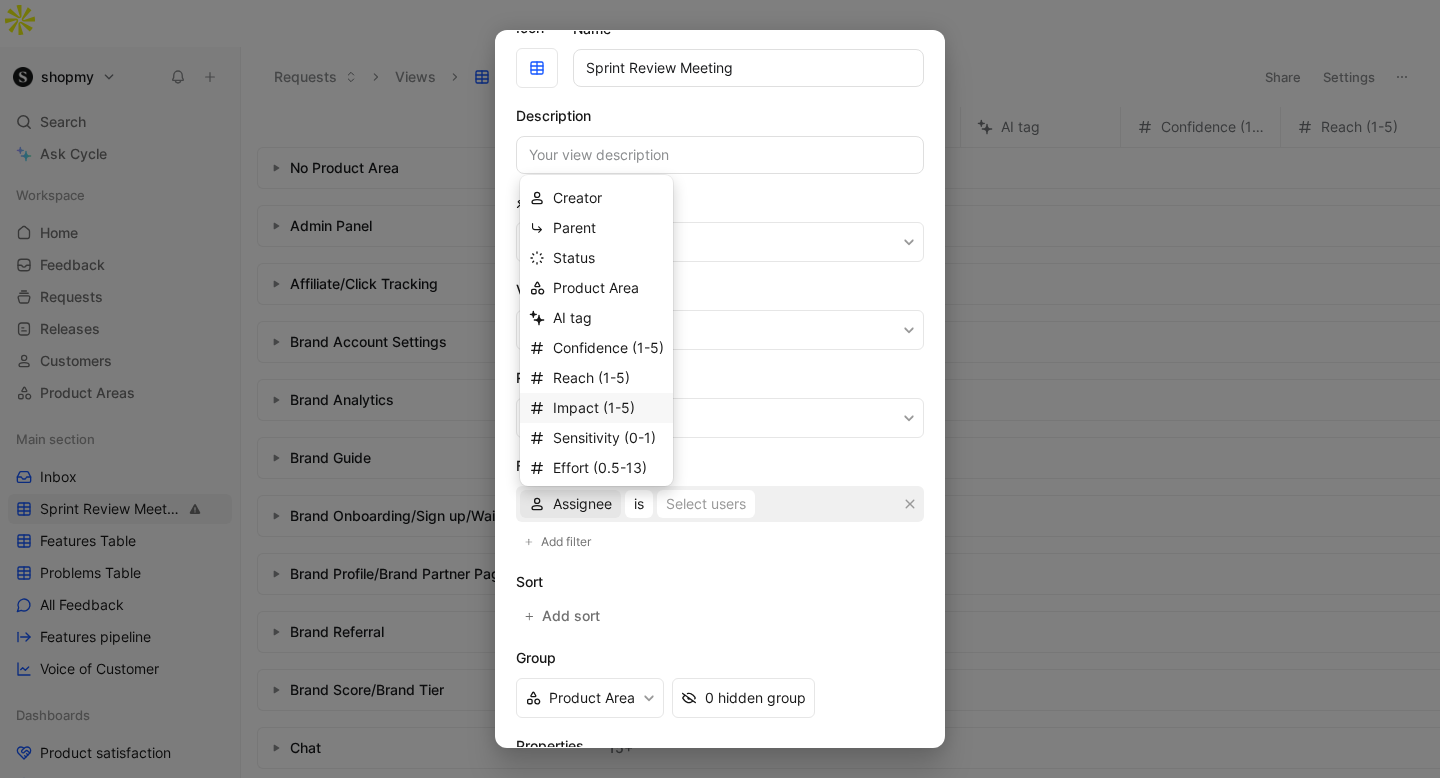scroll, scrollTop: 35, scrollLeft: 0, axis: vertical 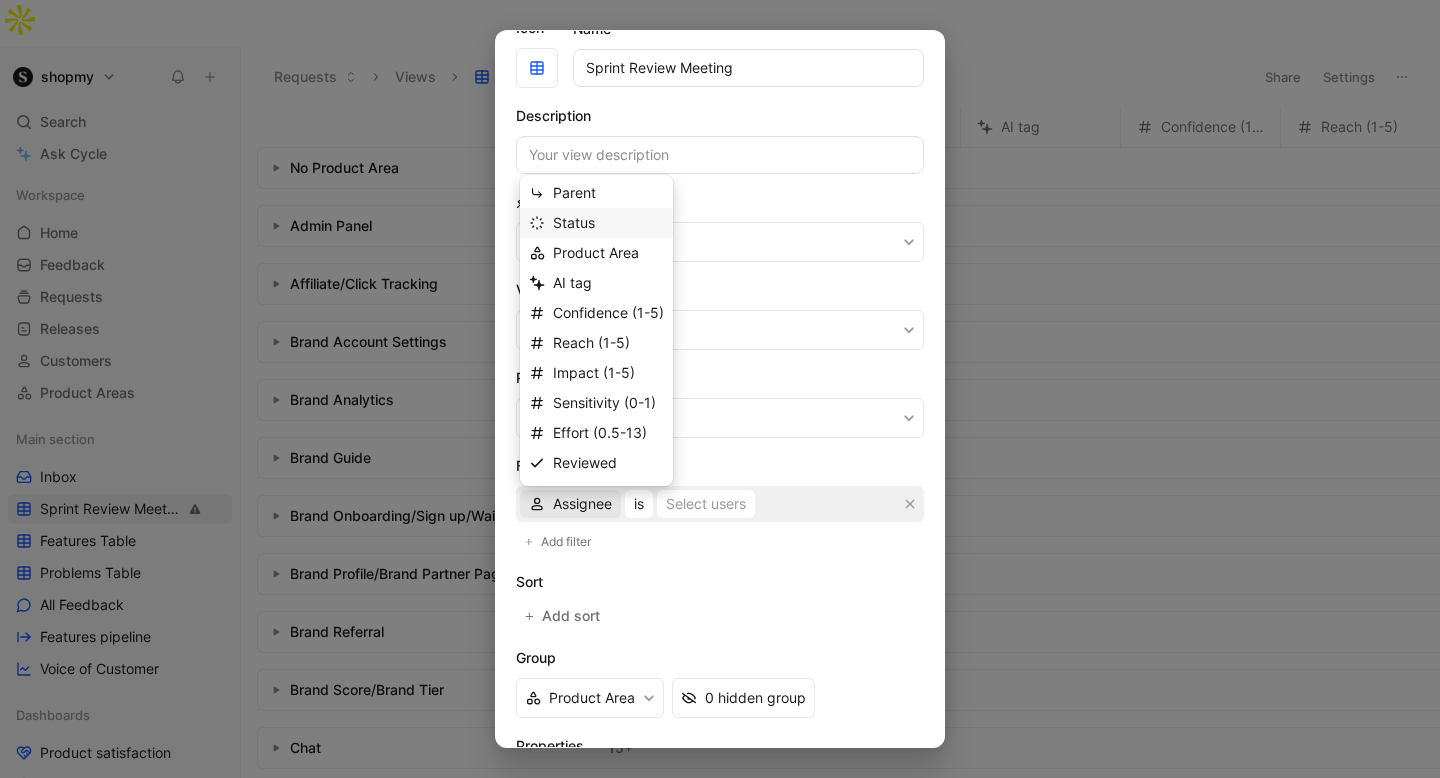 click on "Status" at bounding box center [608, 223] 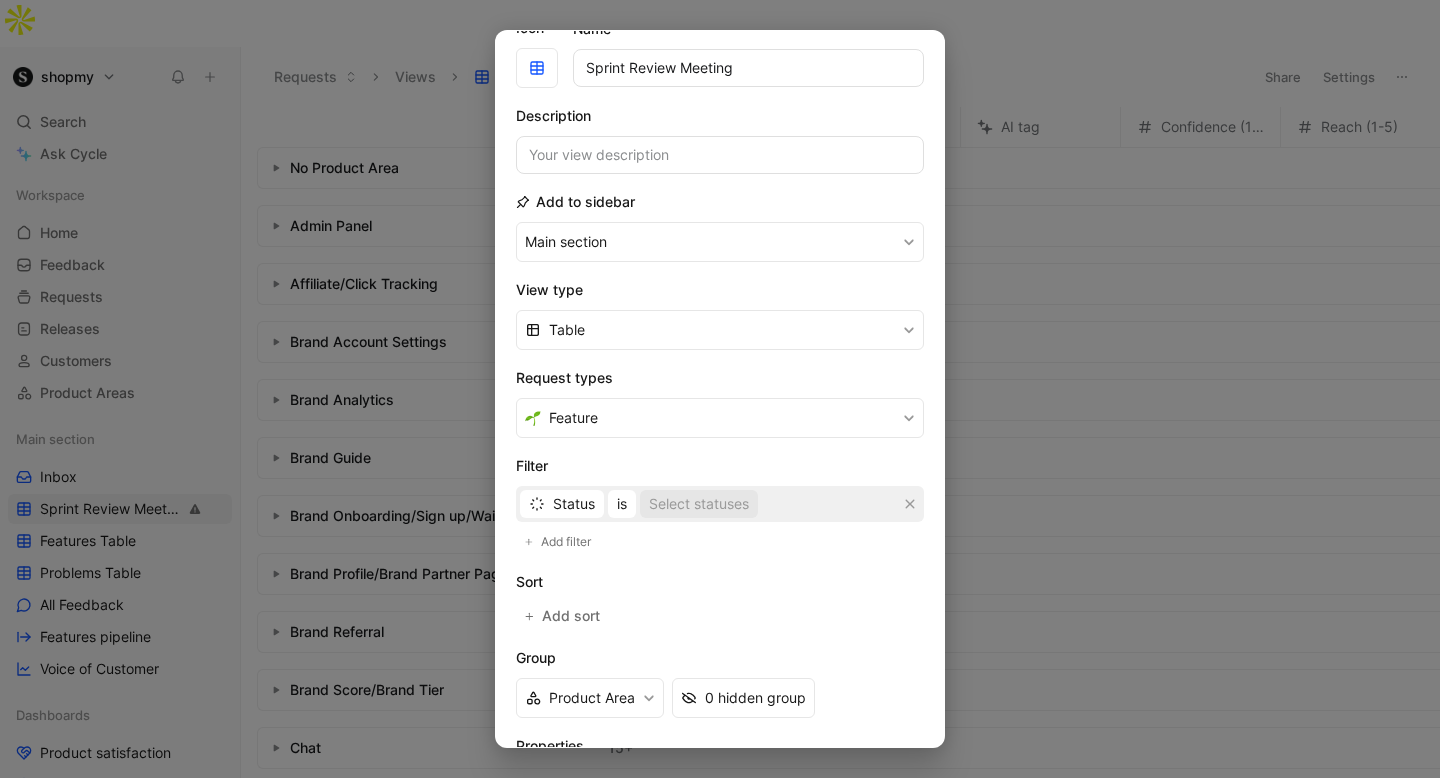 click on "Select statuses" at bounding box center [699, 504] 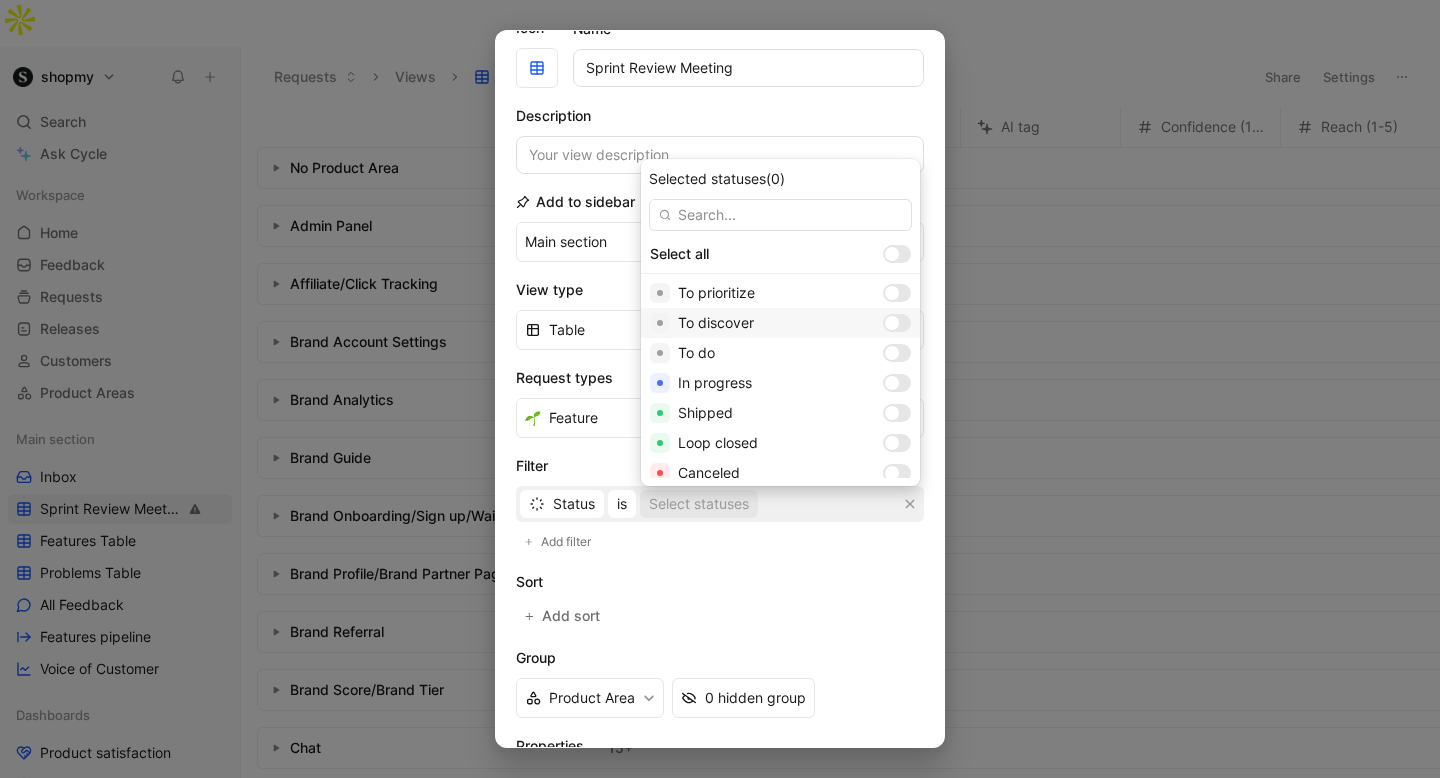 click at bounding box center [897, 323] 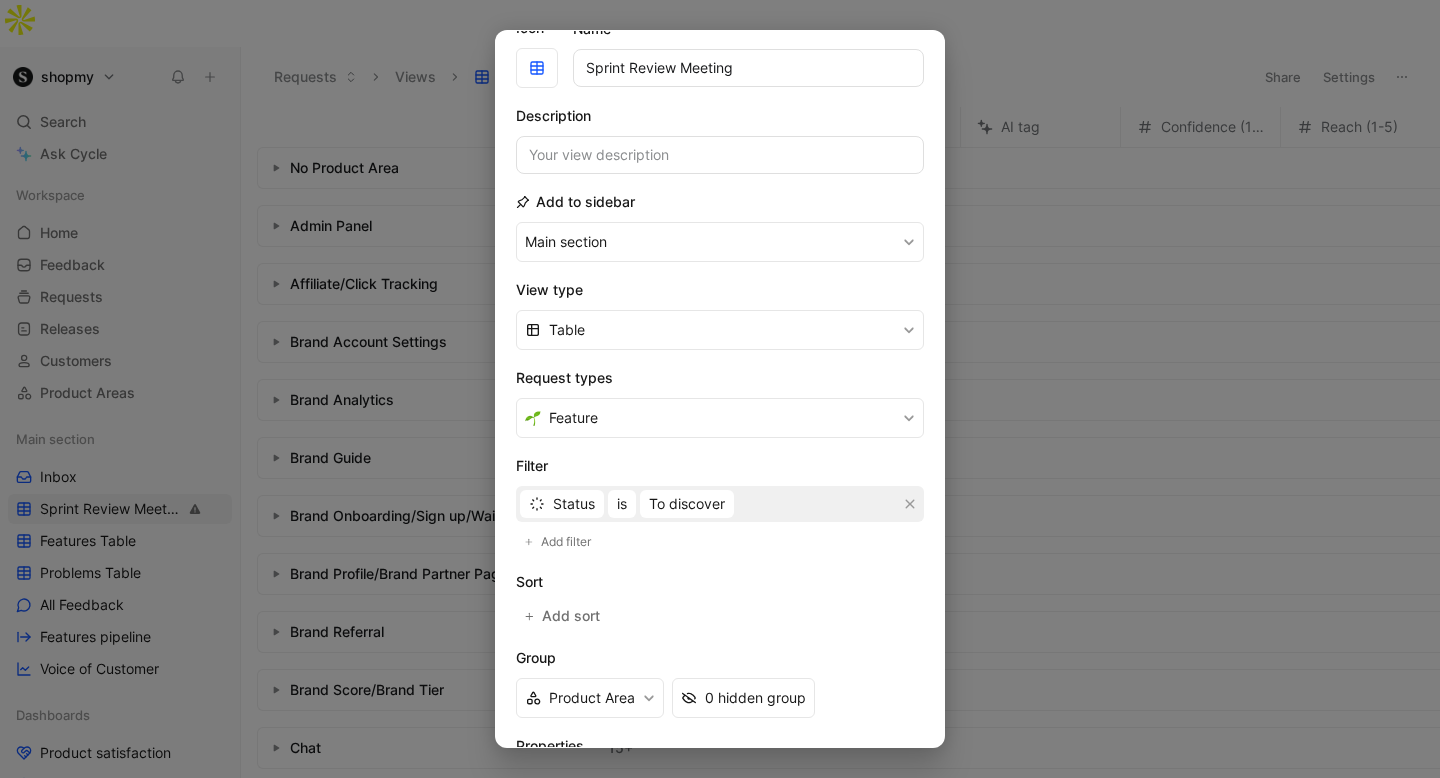 scroll, scrollTop: 226, scrollLeft: 0, axis: vertical 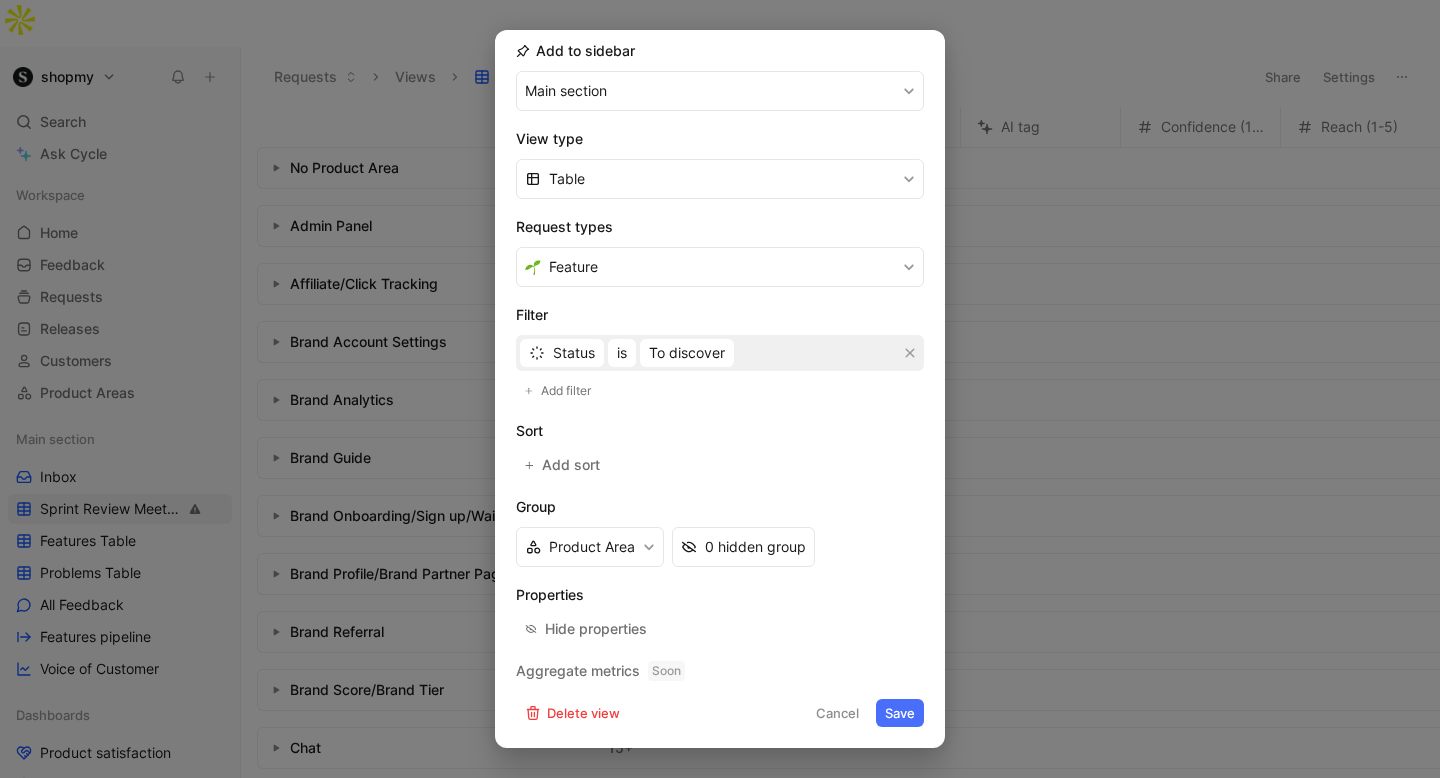 click on "Save" at bounding box center [900, 713] 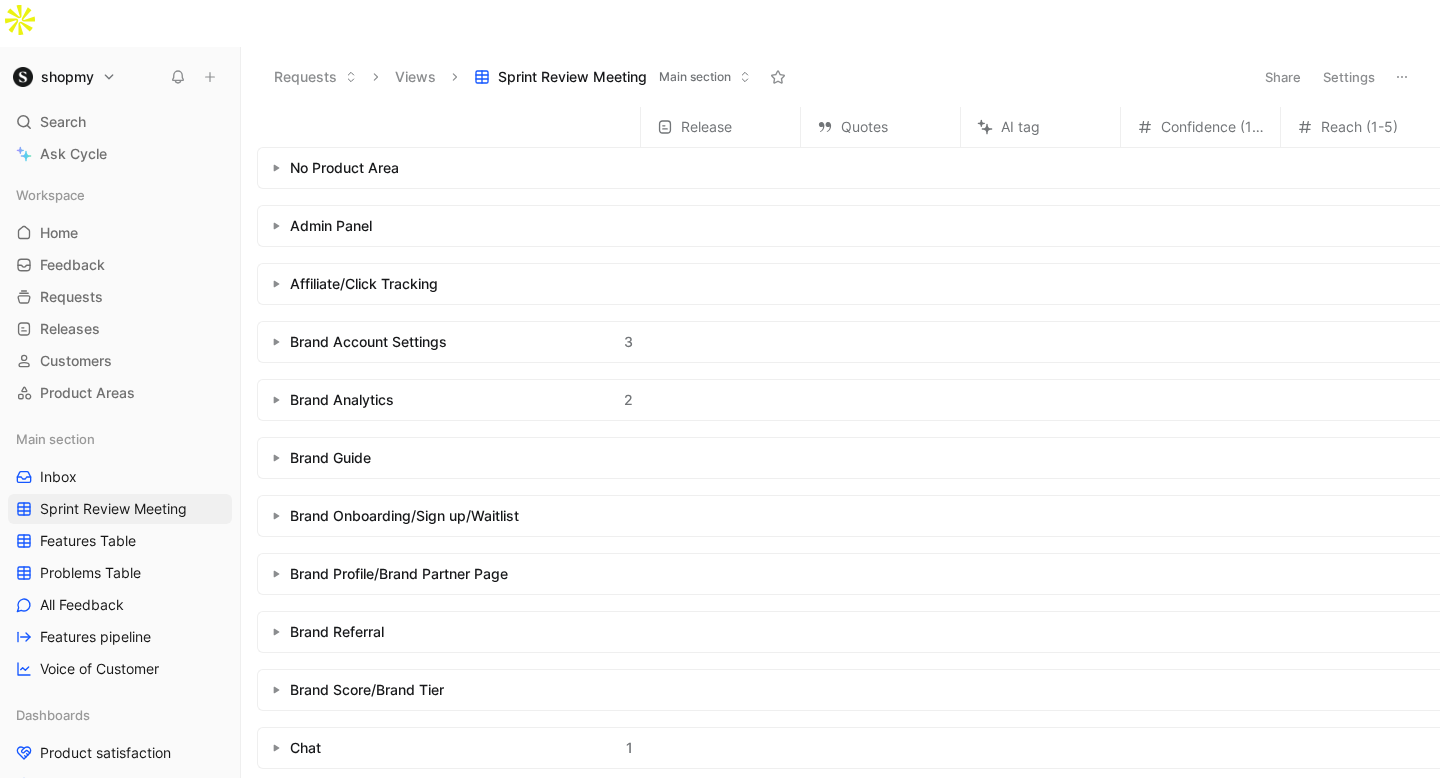 click 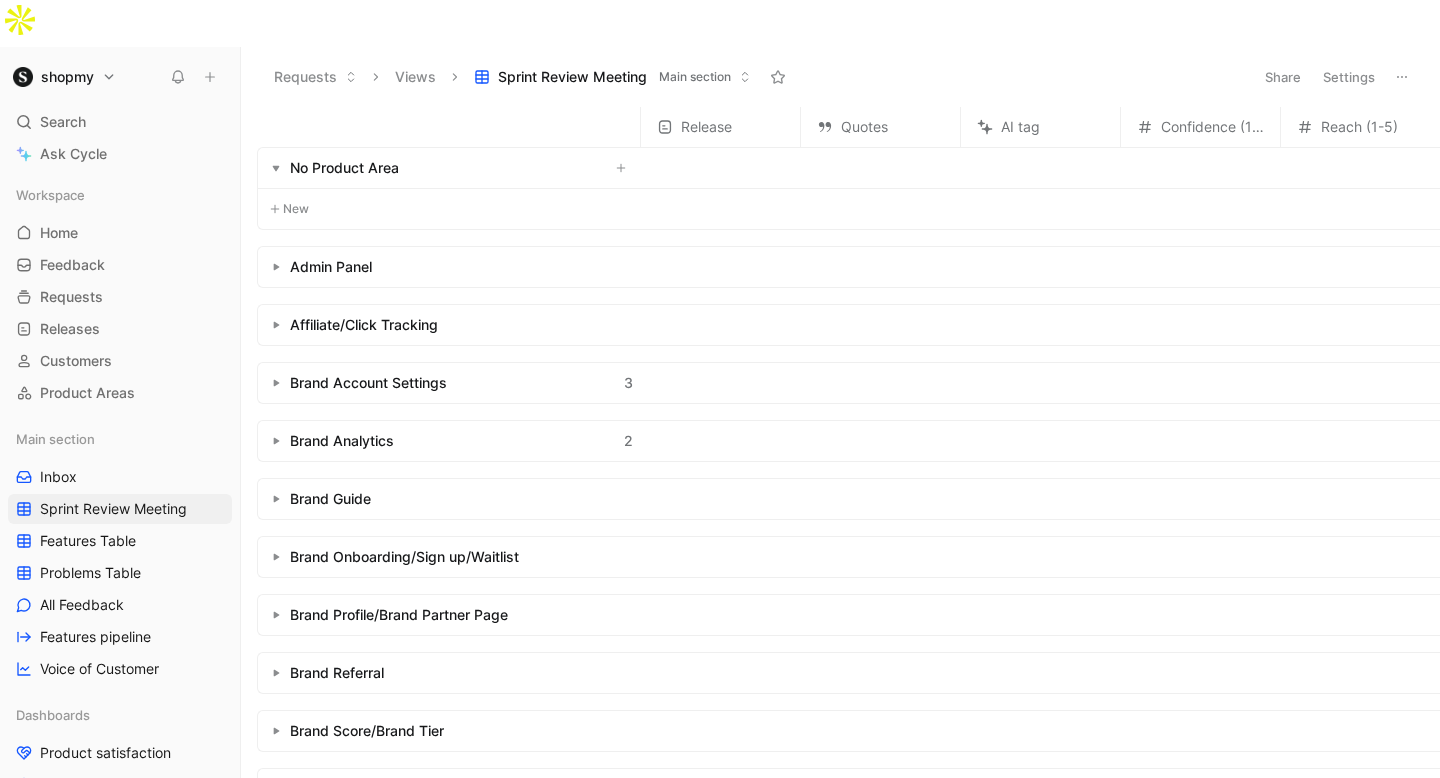 click 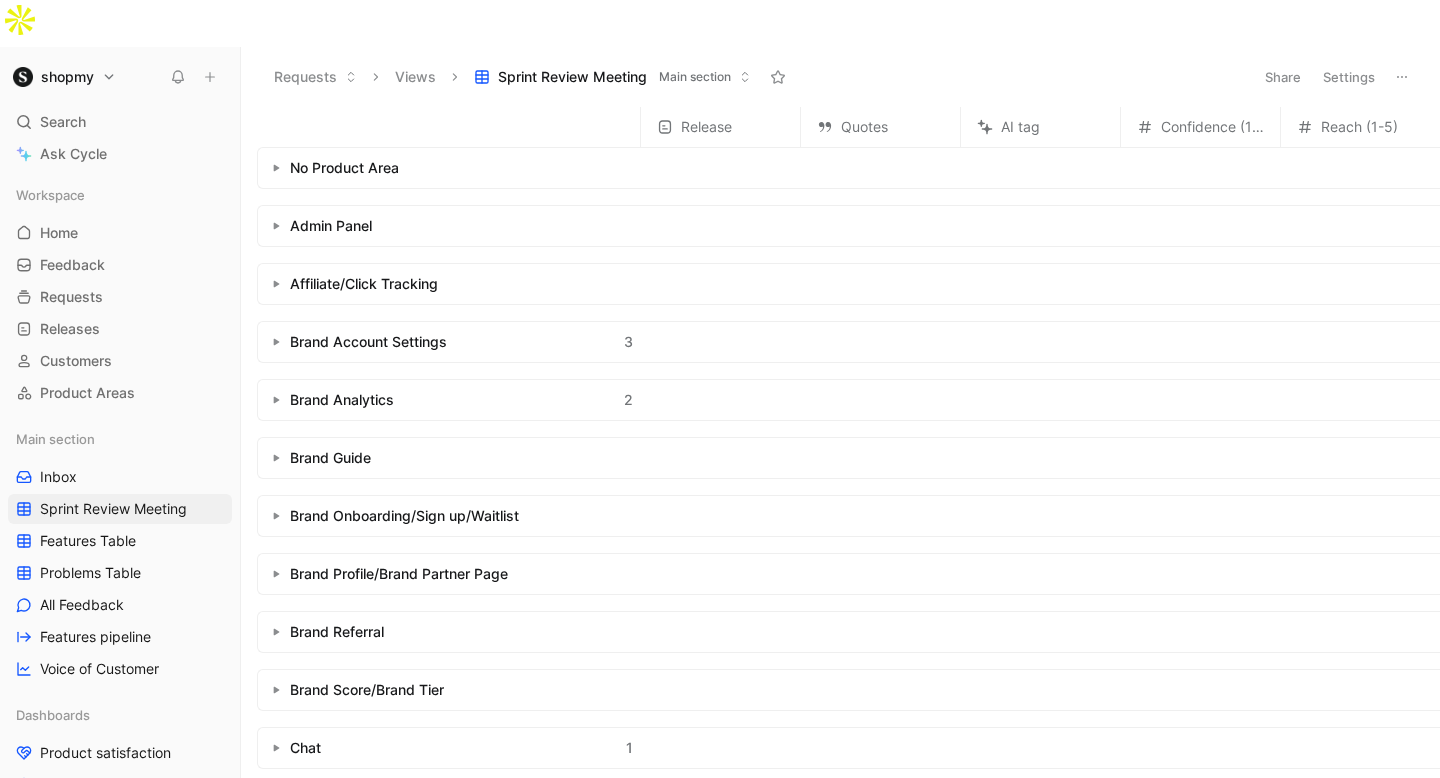 click 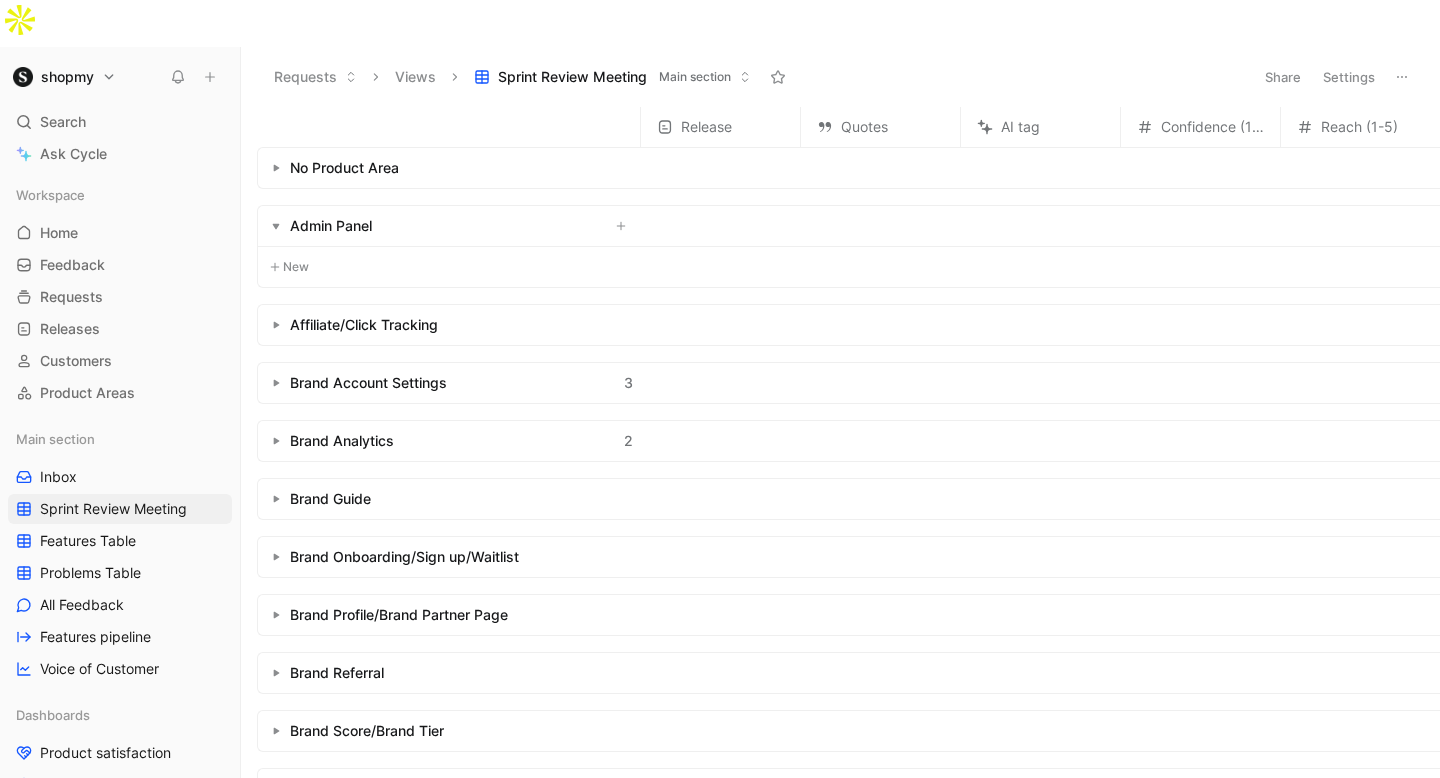 click 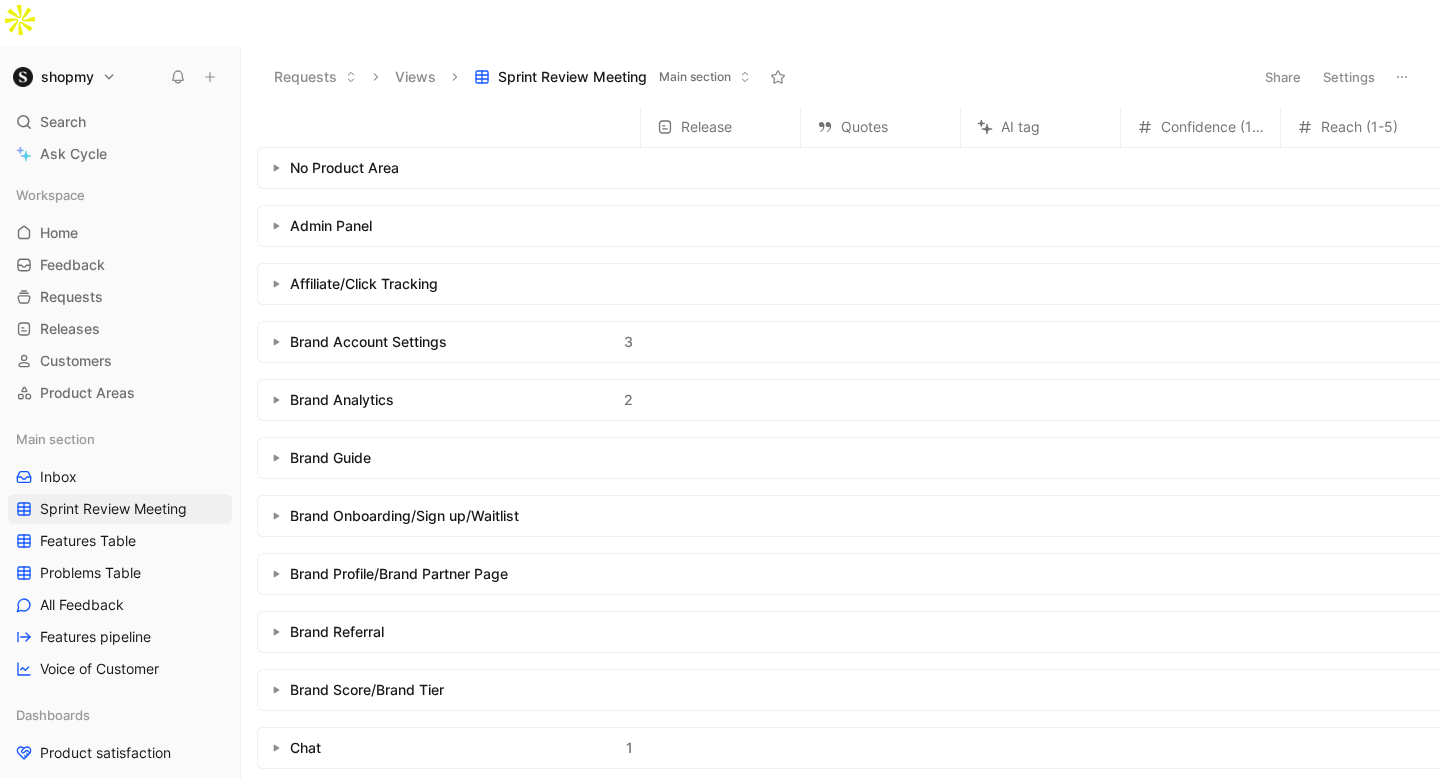click at bounding box center [276, 284] 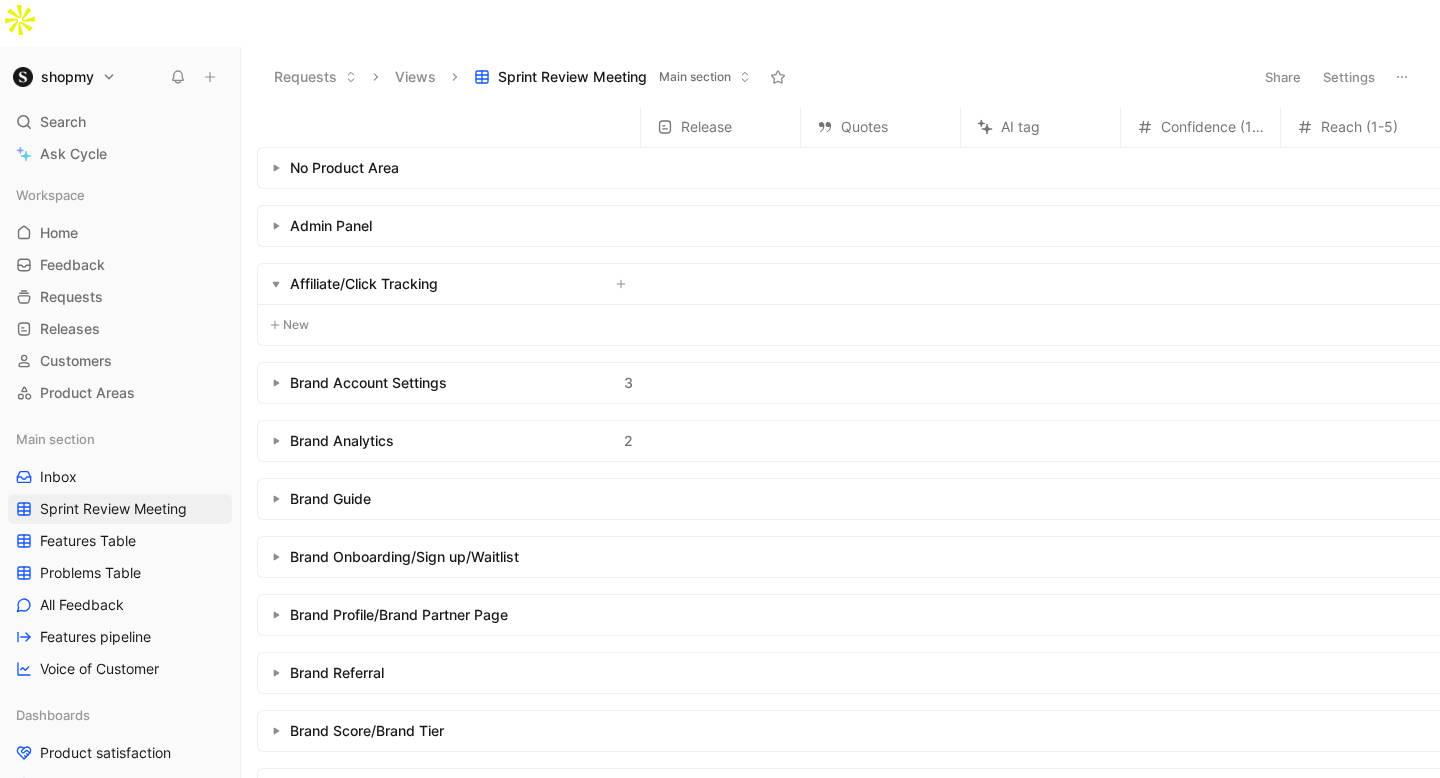 click at bounding box center [276, 383] 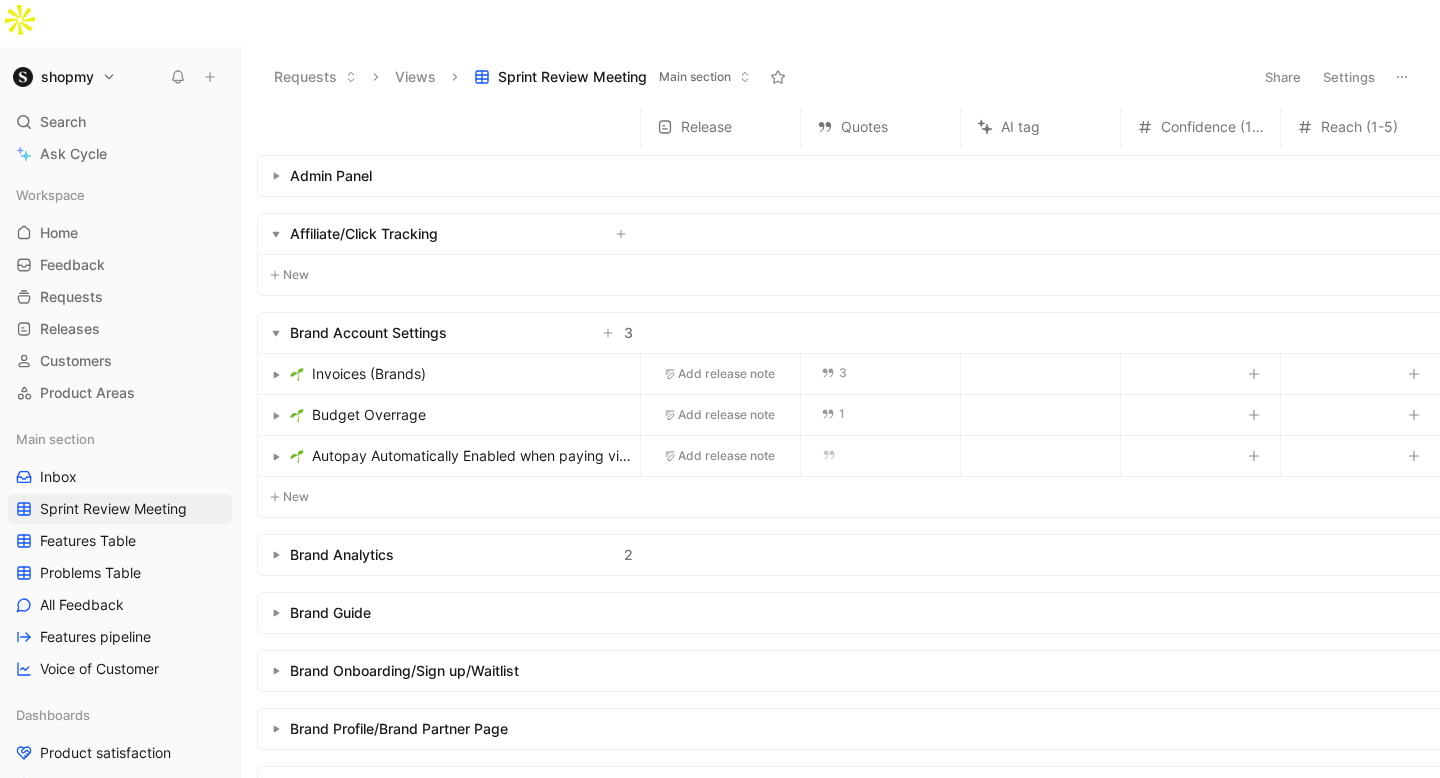 scroll, scrollTop: 64, scrollLeft: 0, axis: vertical 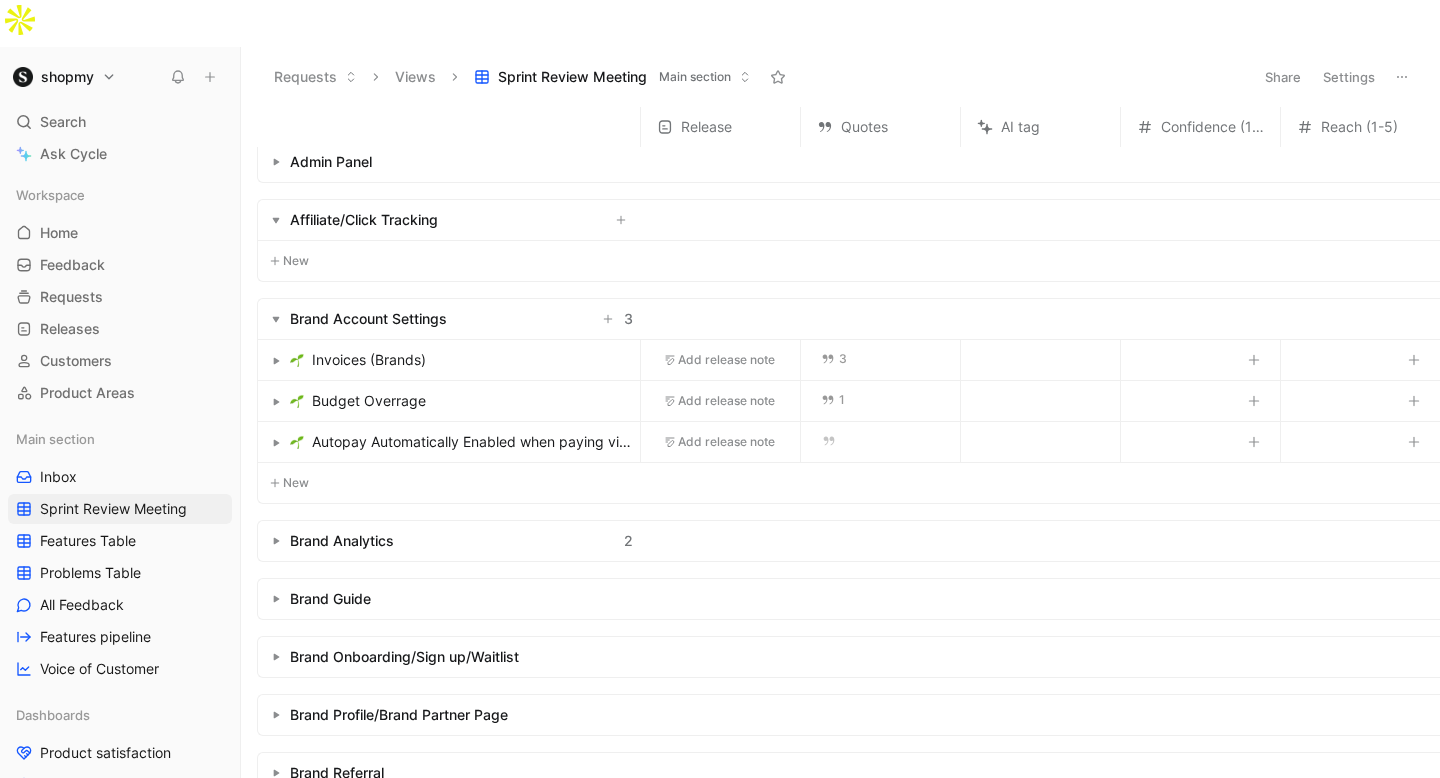 click at bounding box center (276, 541) 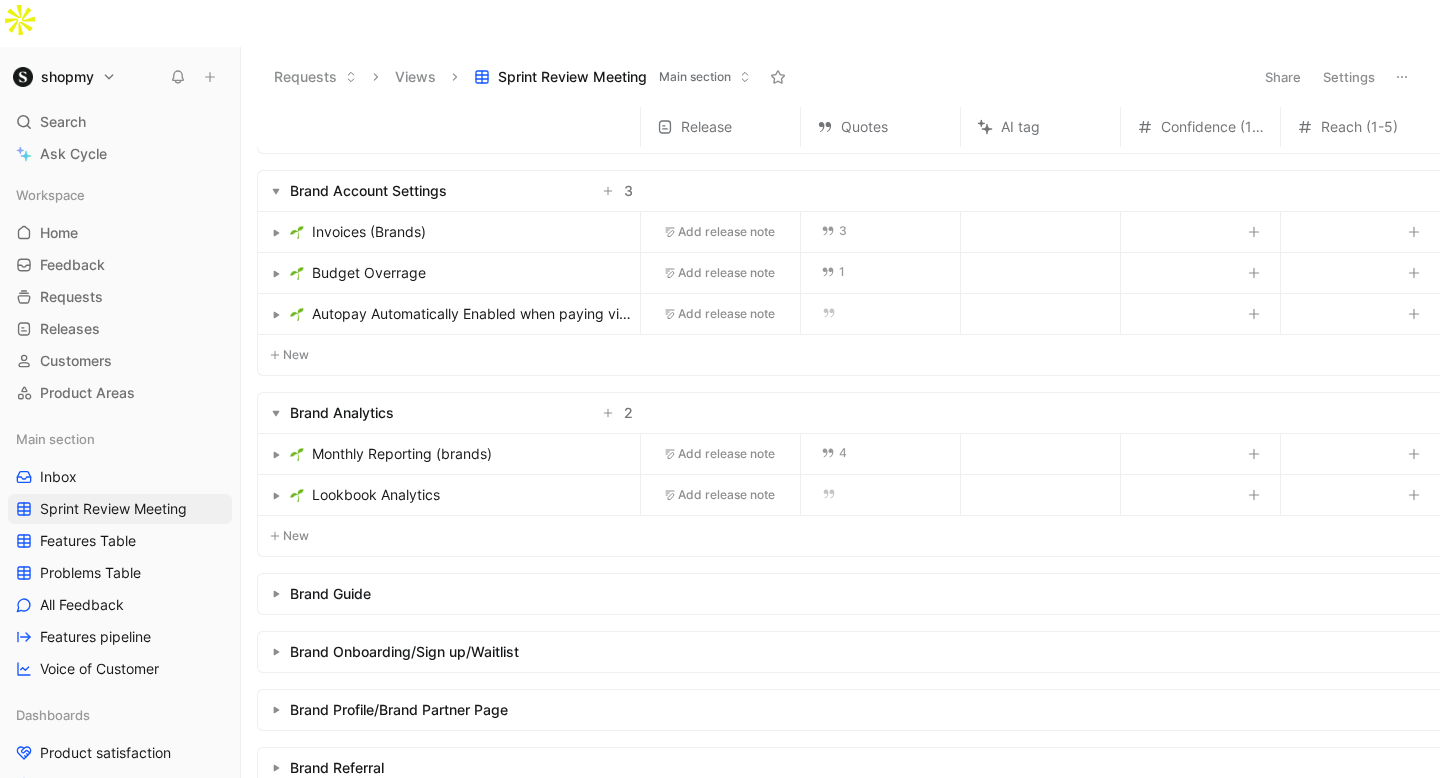scroll, scrollTop: 257, scrollLeft: 0, axis: vertical 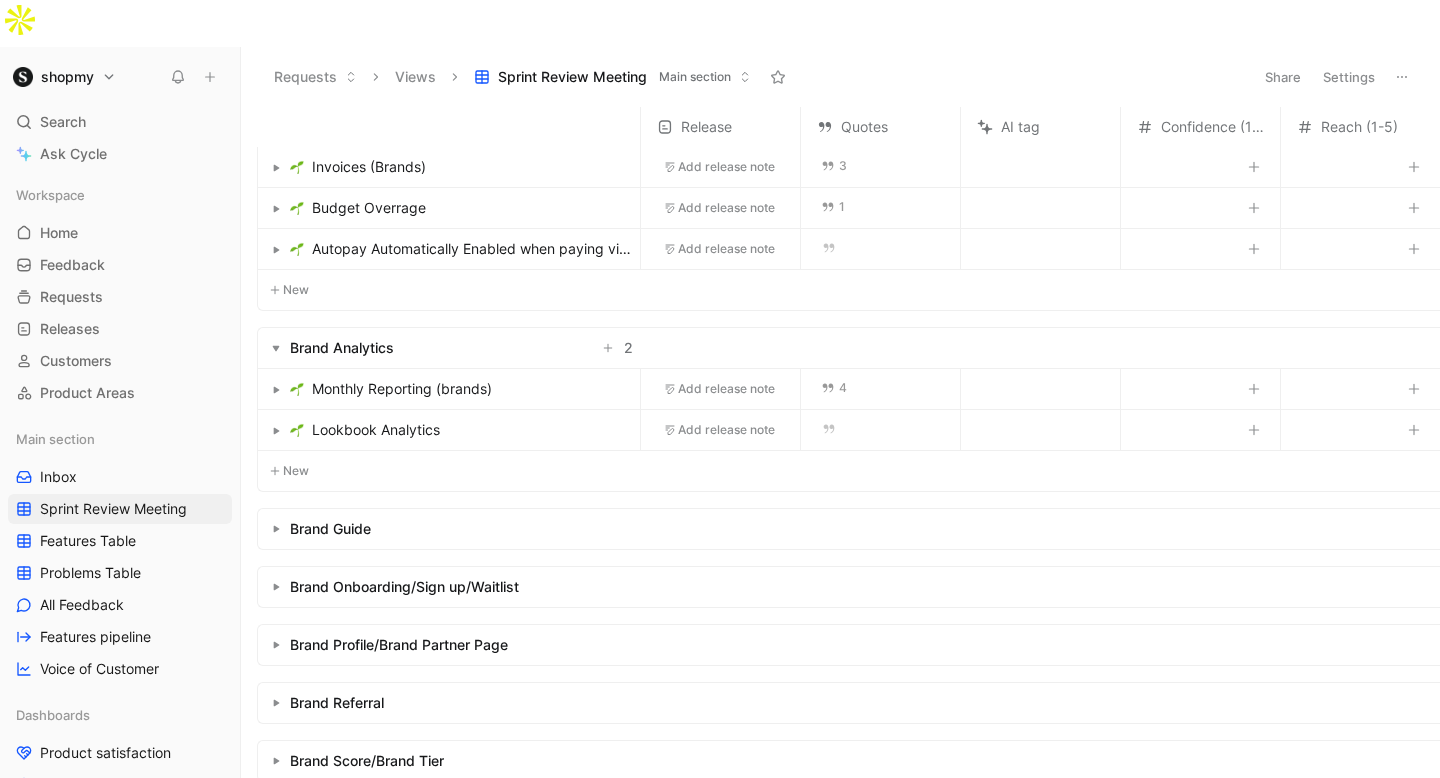 click at bounding box center (276, 529) 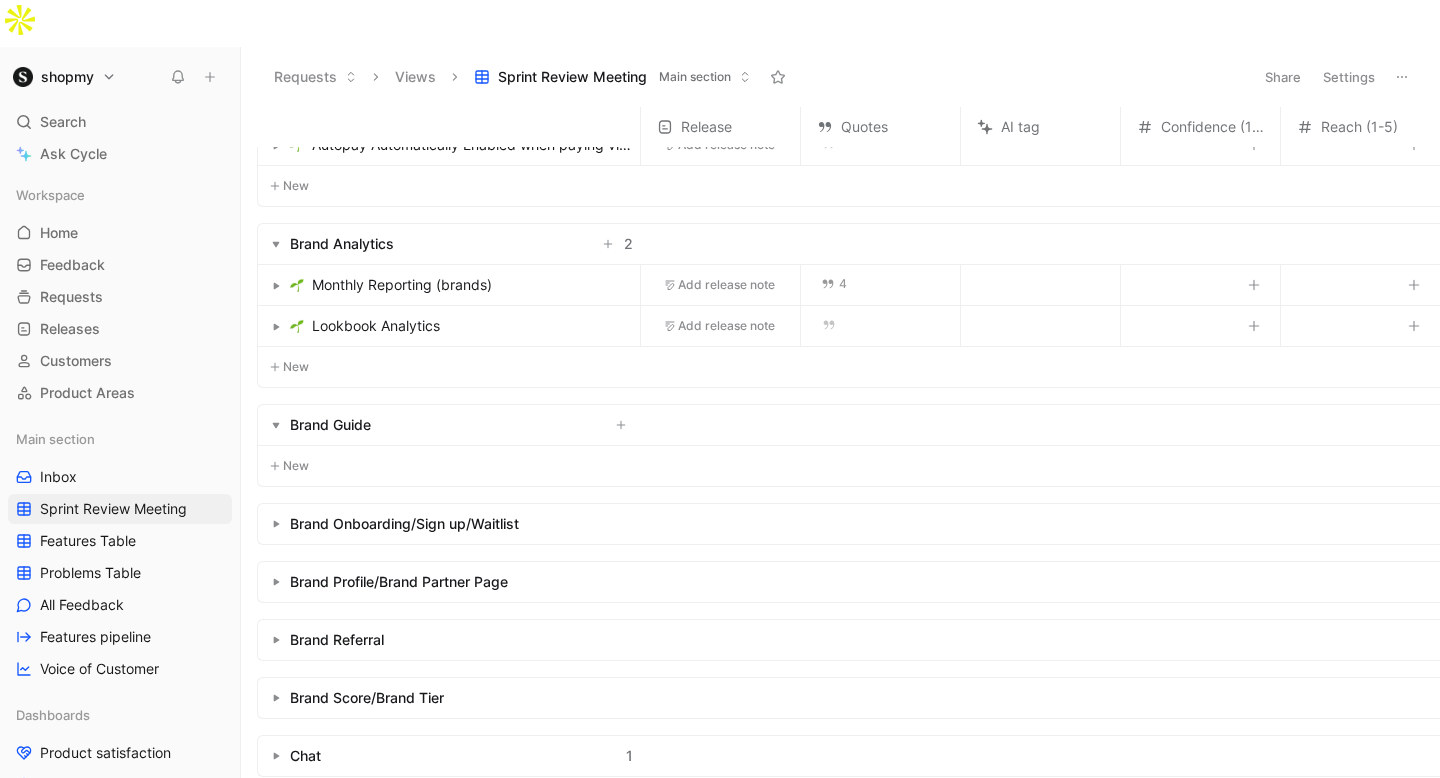 click at bounding box center (276, 524) 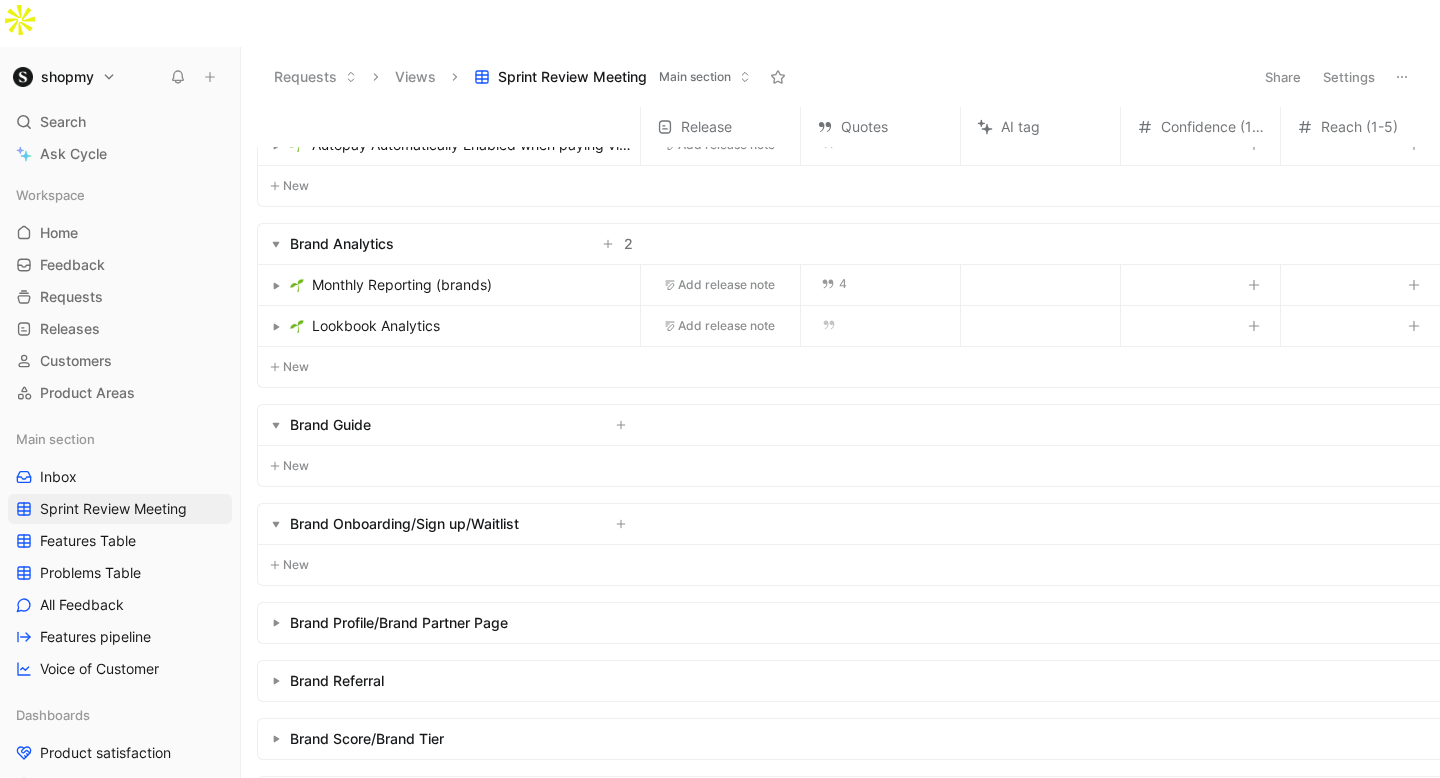 scroll, scrollTop: 402, scrollLeft: 0, axis: vertical 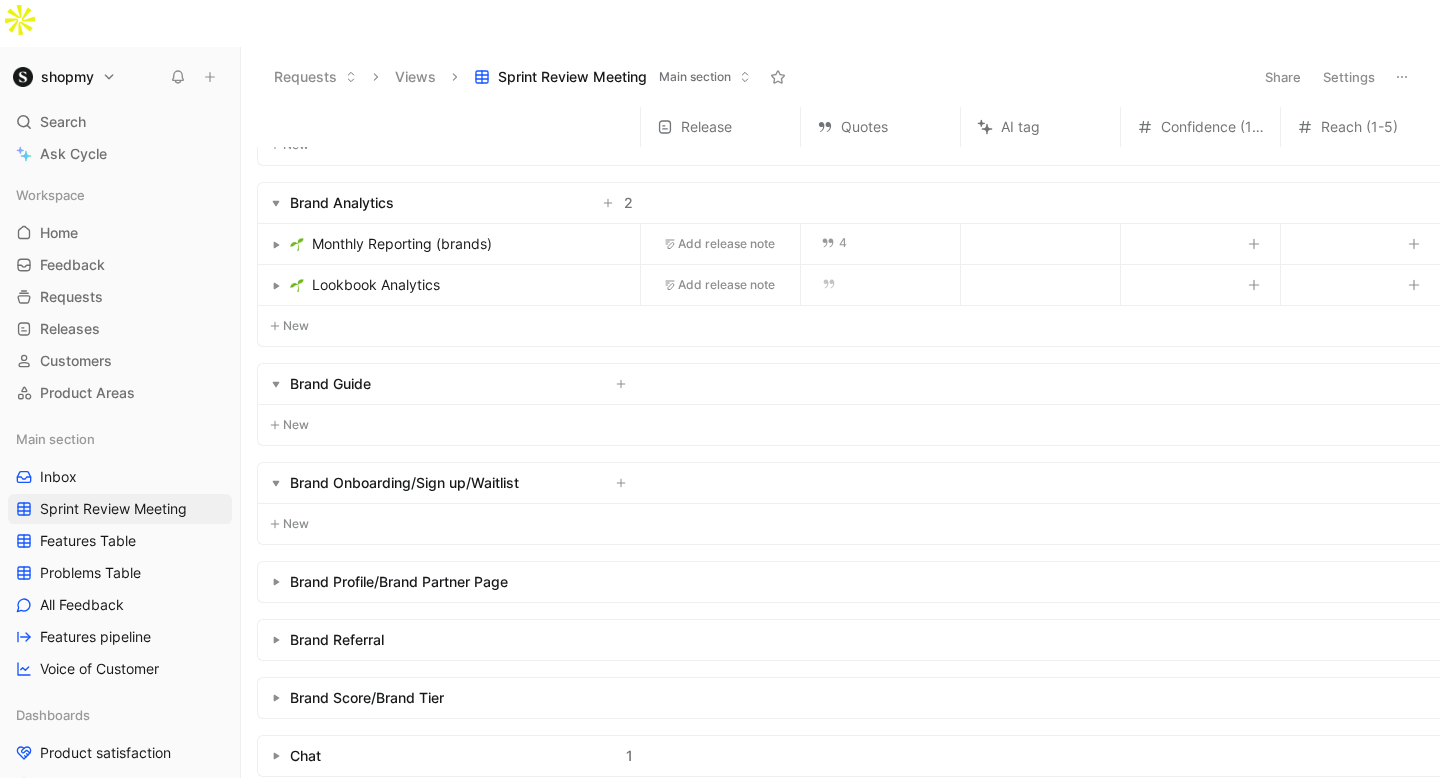 click at bounding box center [276, 582] 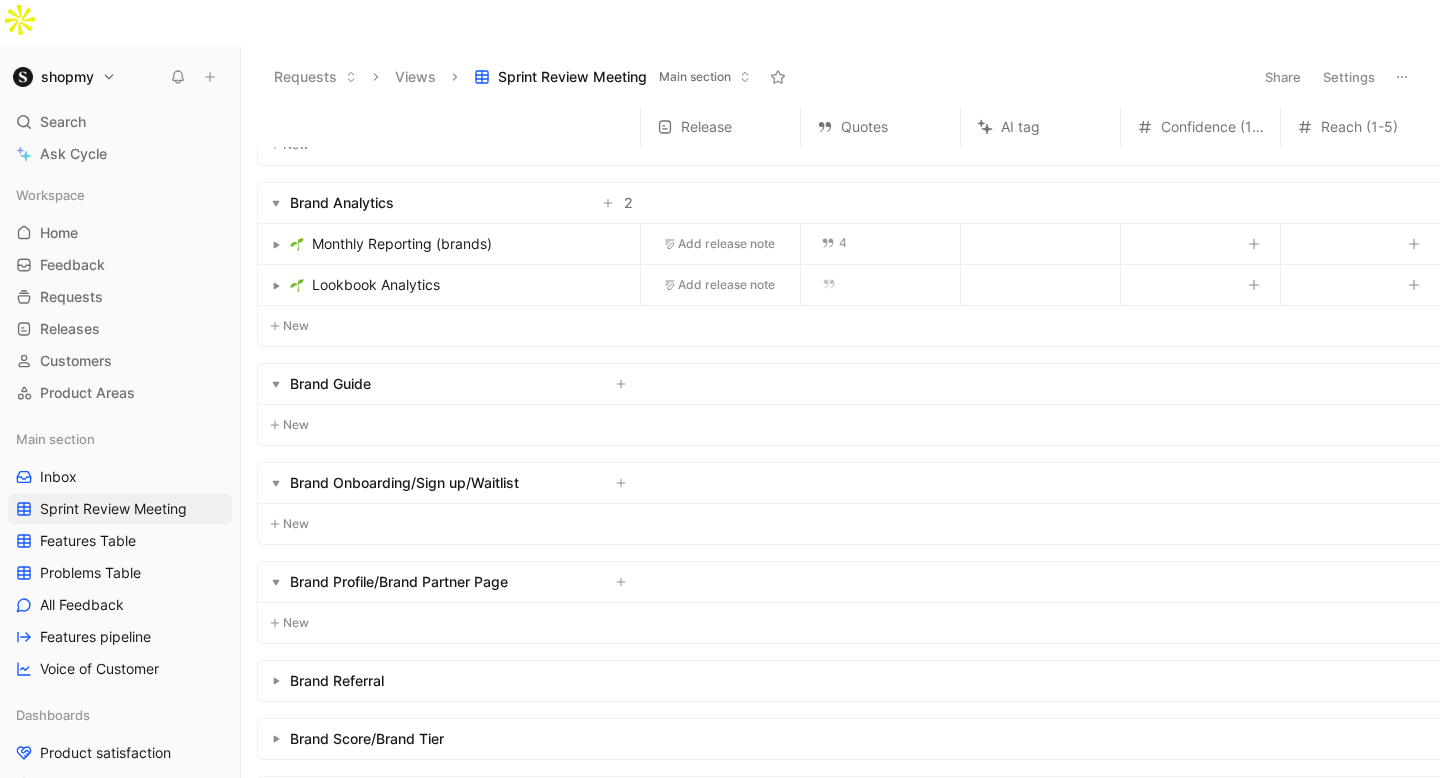 scroll, scrollTop: 443, scrollLeft: 0, axis: vertical 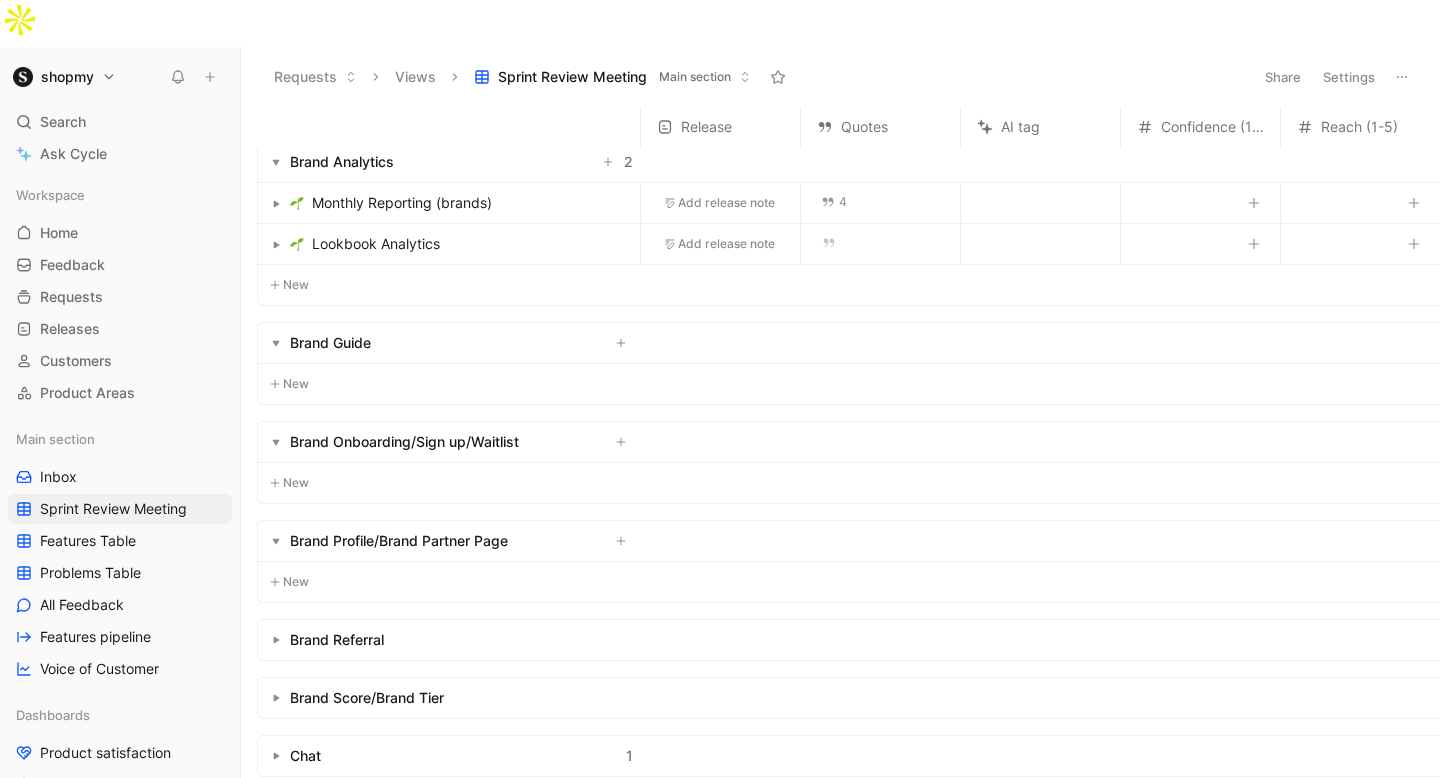 click 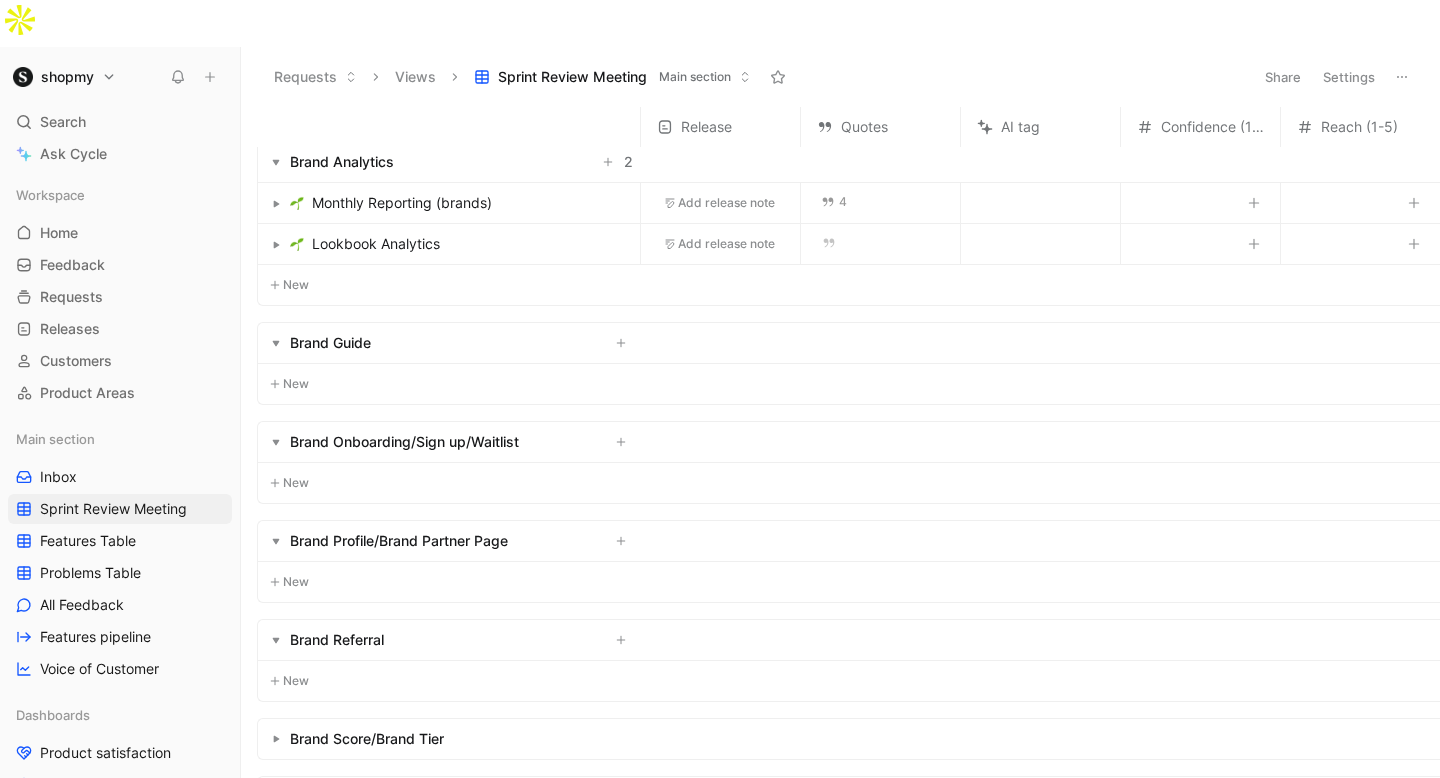scroll, scrollTop: 484, scrollLeft: 0, axis: vertical 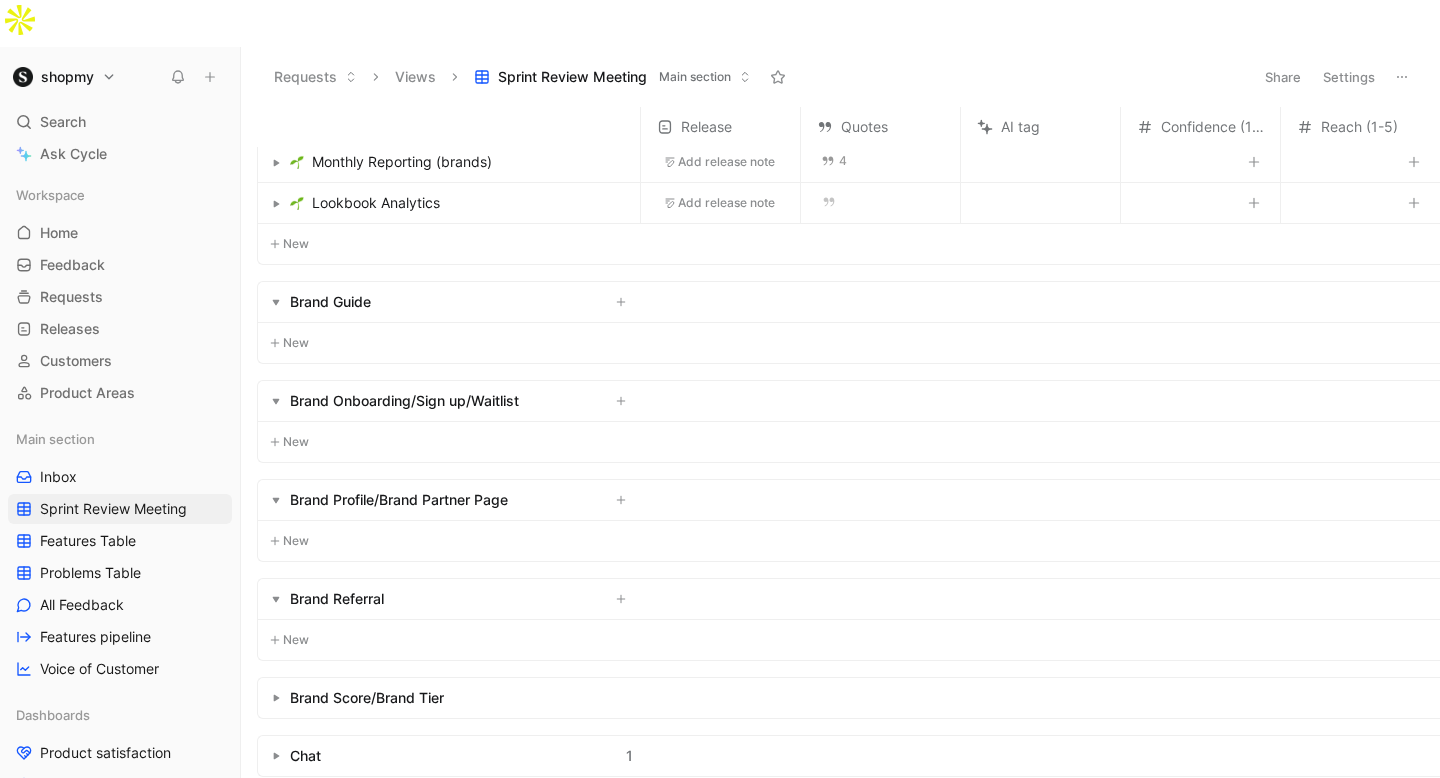 click 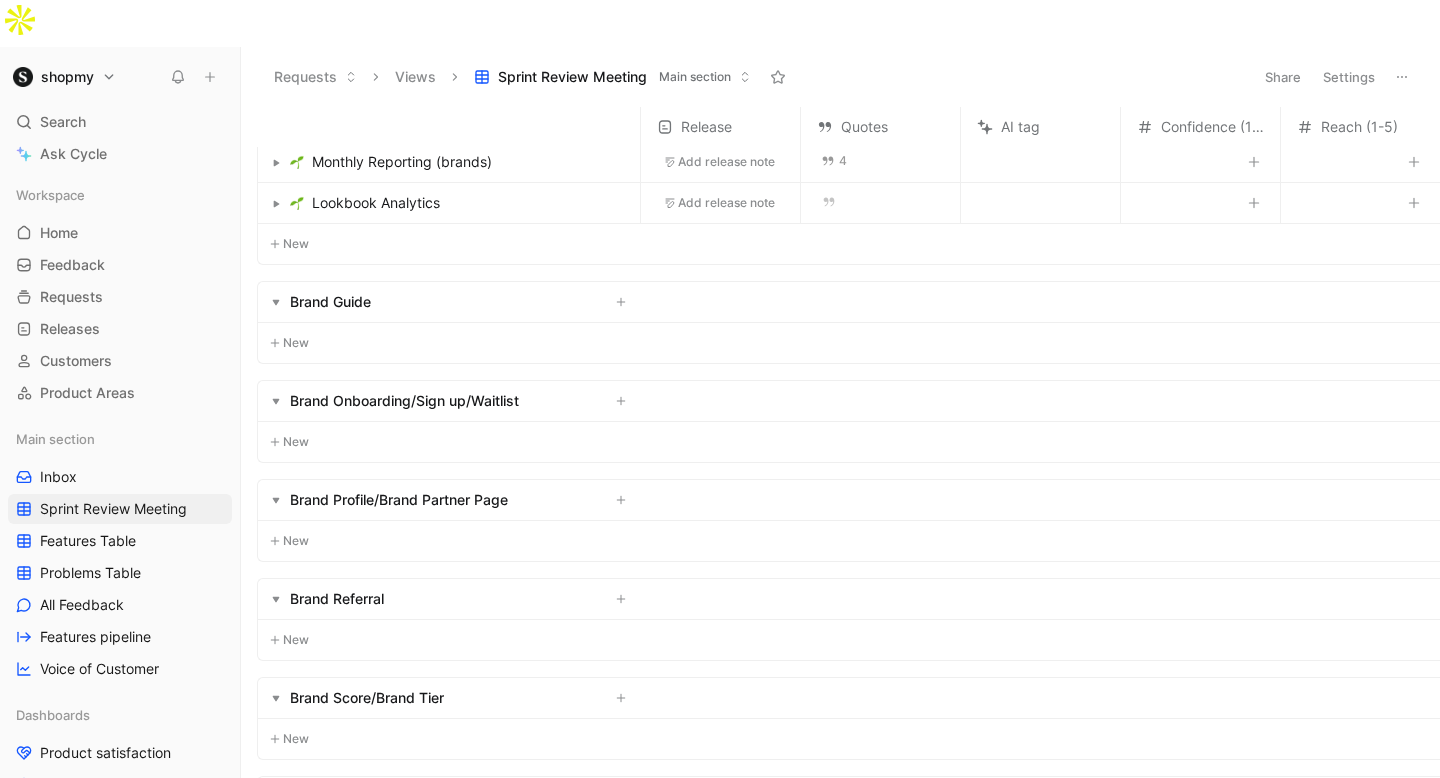 scroll, scrollTop: 525, scrollLeft: 0, axis: vertical 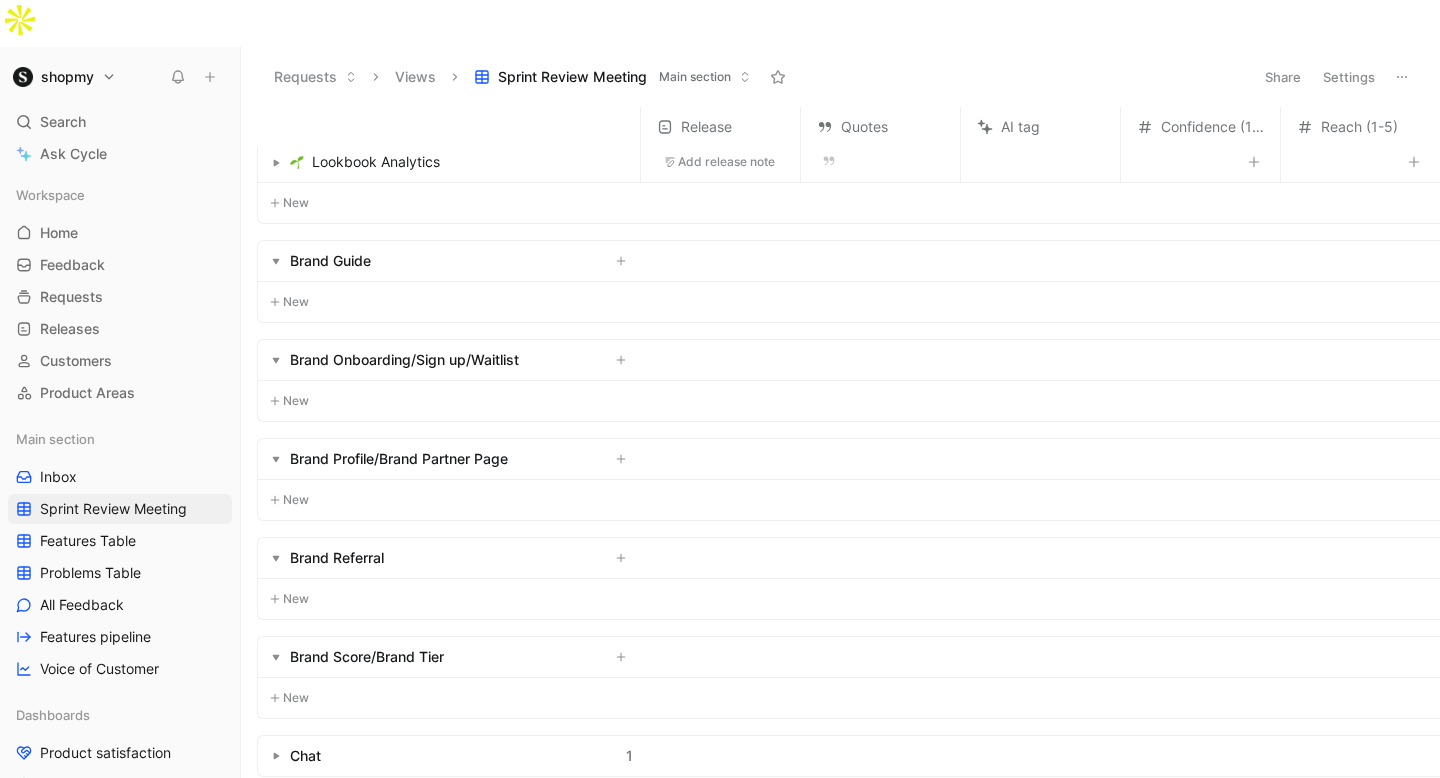 click at bounding box center [276, 756] 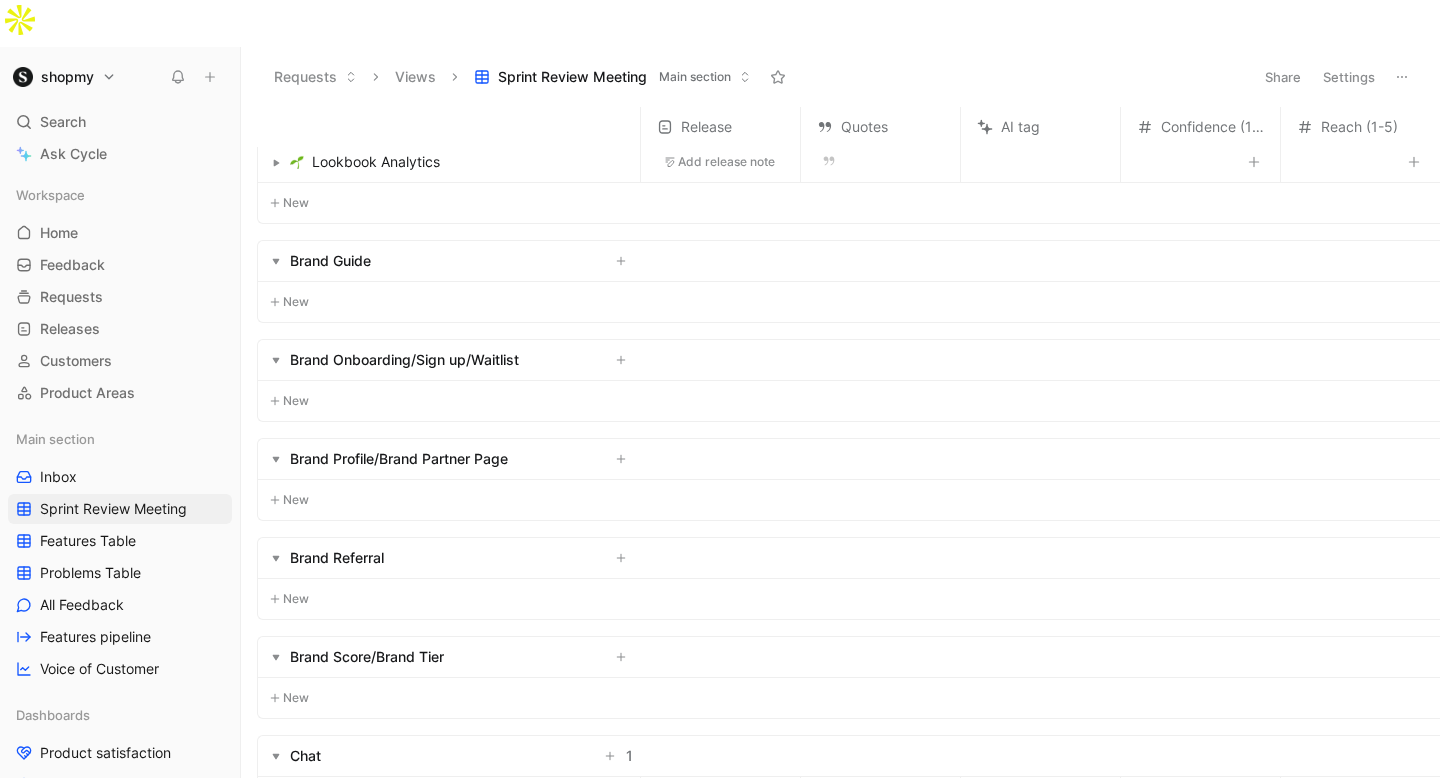 scroll, scrollTop: 607, scrollLeft: 0, axis: vertical 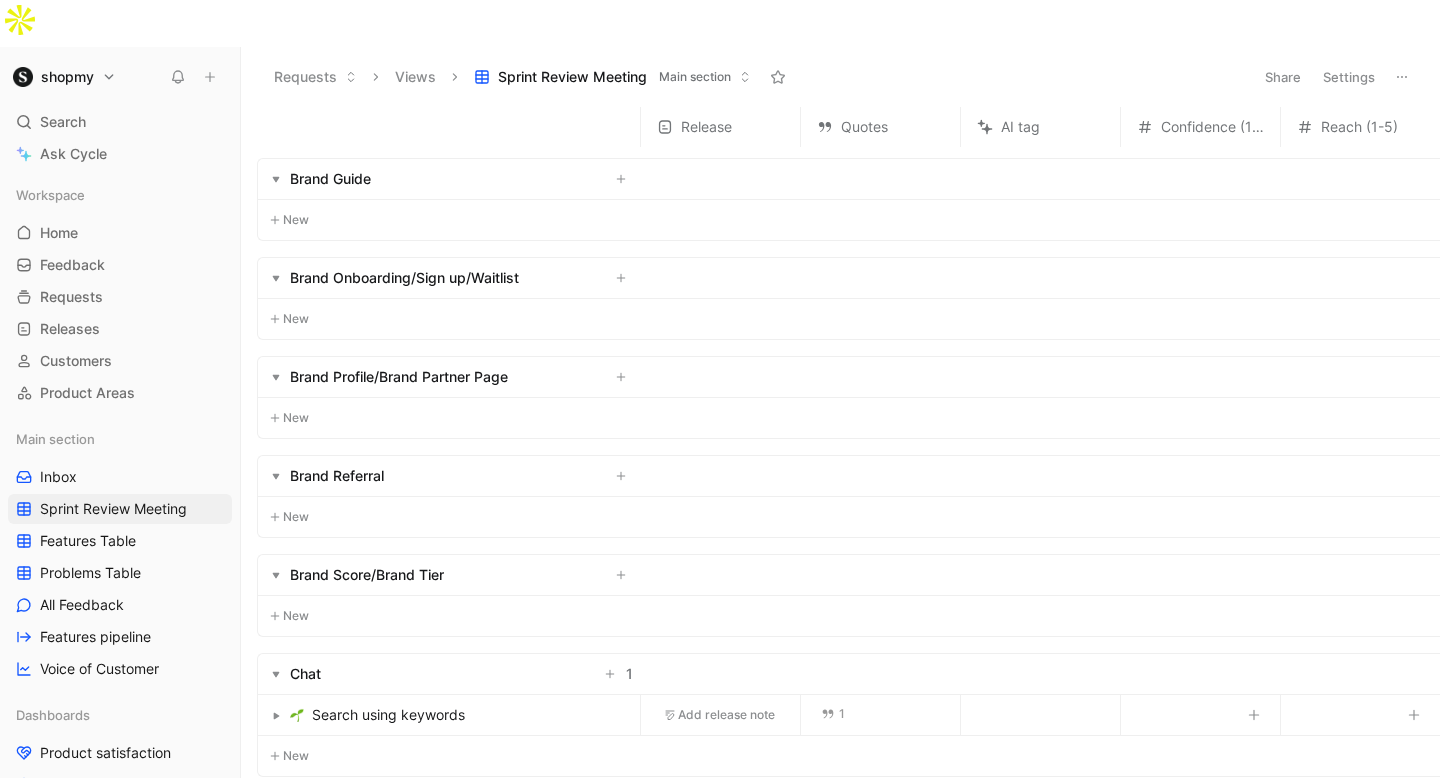 click on "Load more" at bounding box center (303, 805) 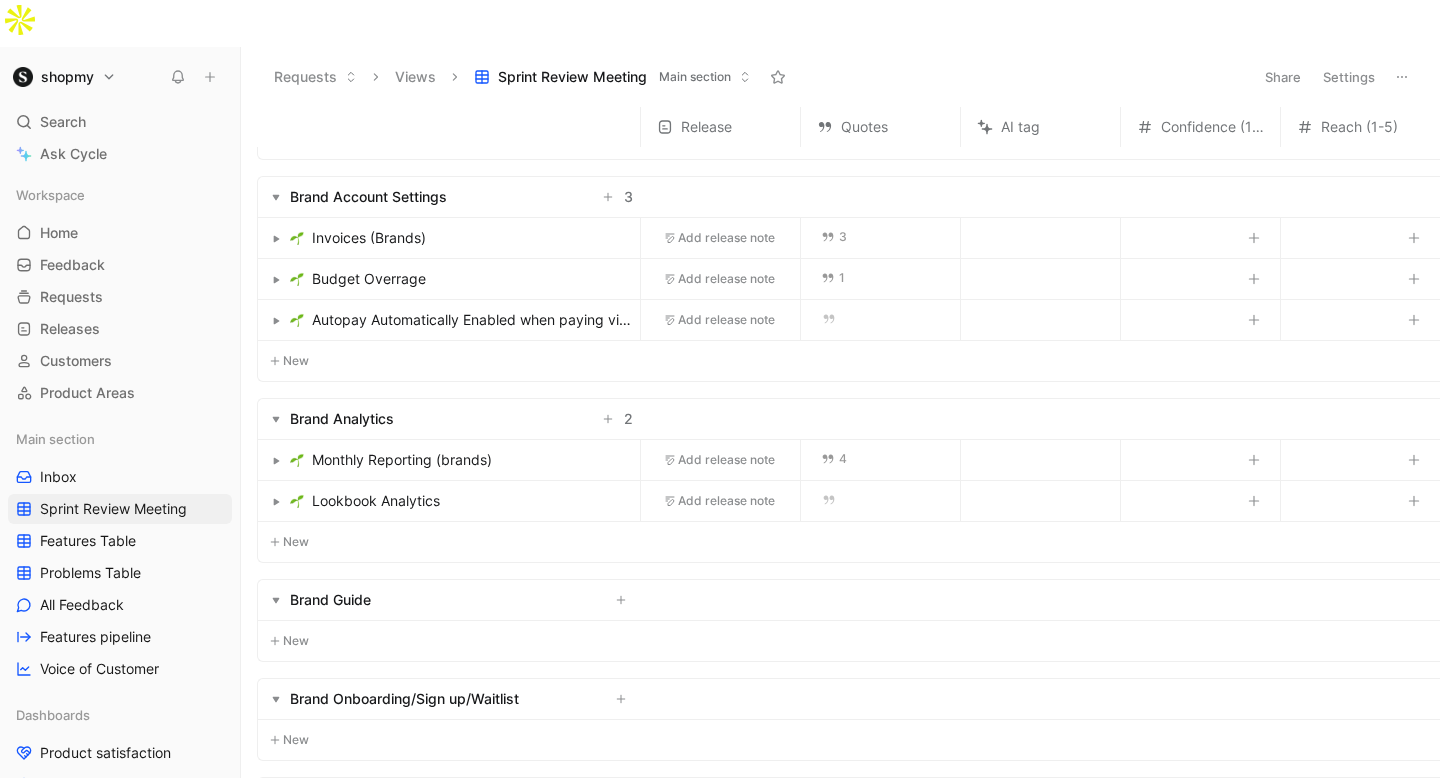 scroll, scrollTop: 0, scrollLeft: 0, axis: both 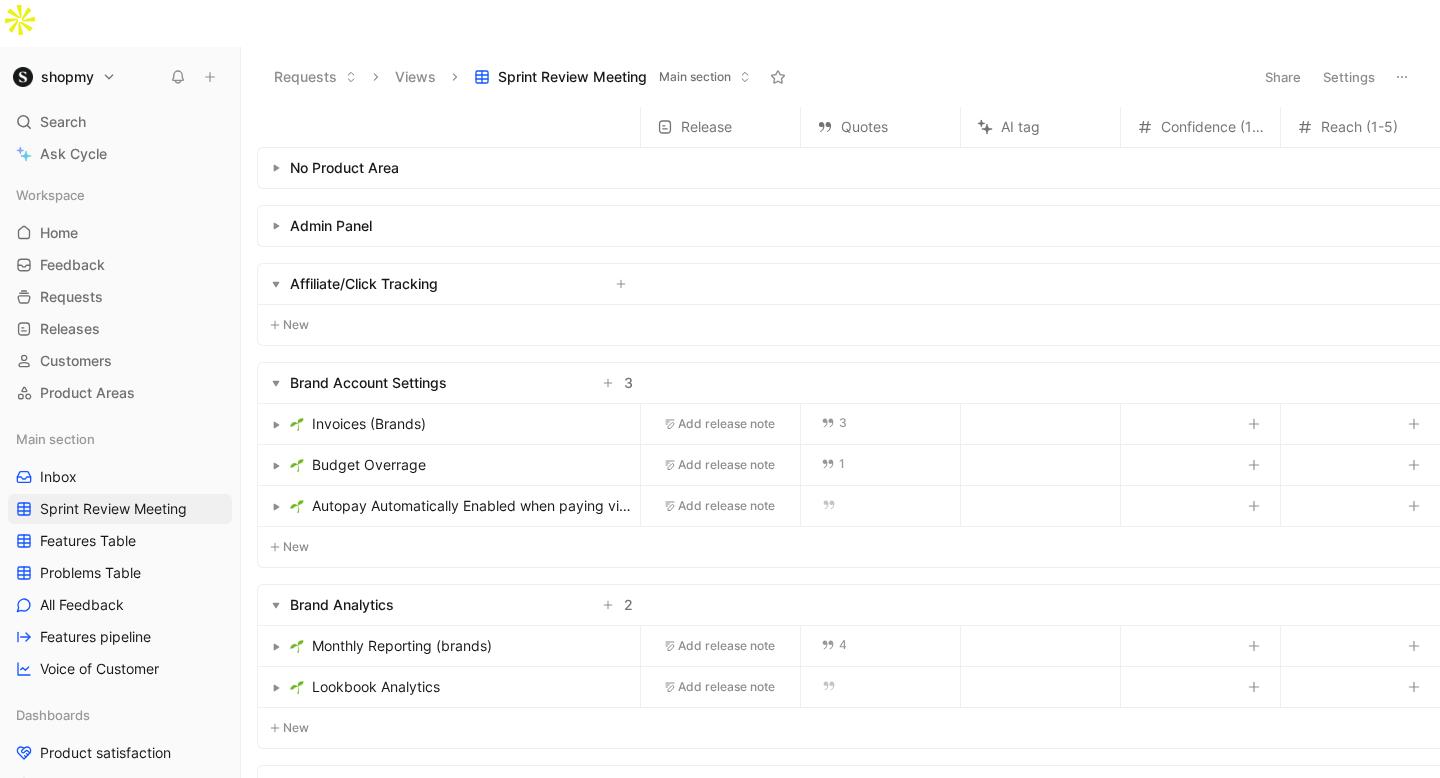 click on "Settings" at bounding box center [1349, 77] 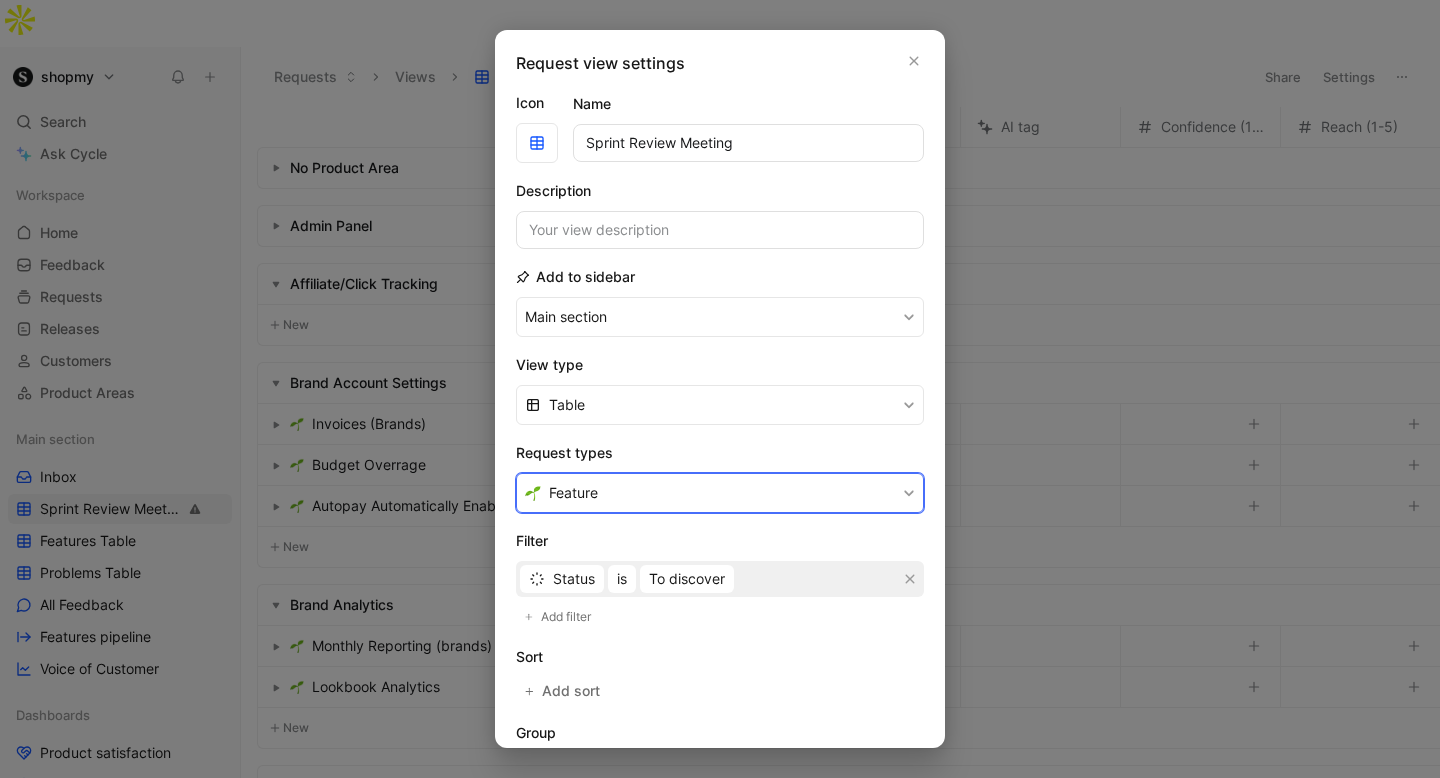 click on "Feature" at bounding box center (720, 493) 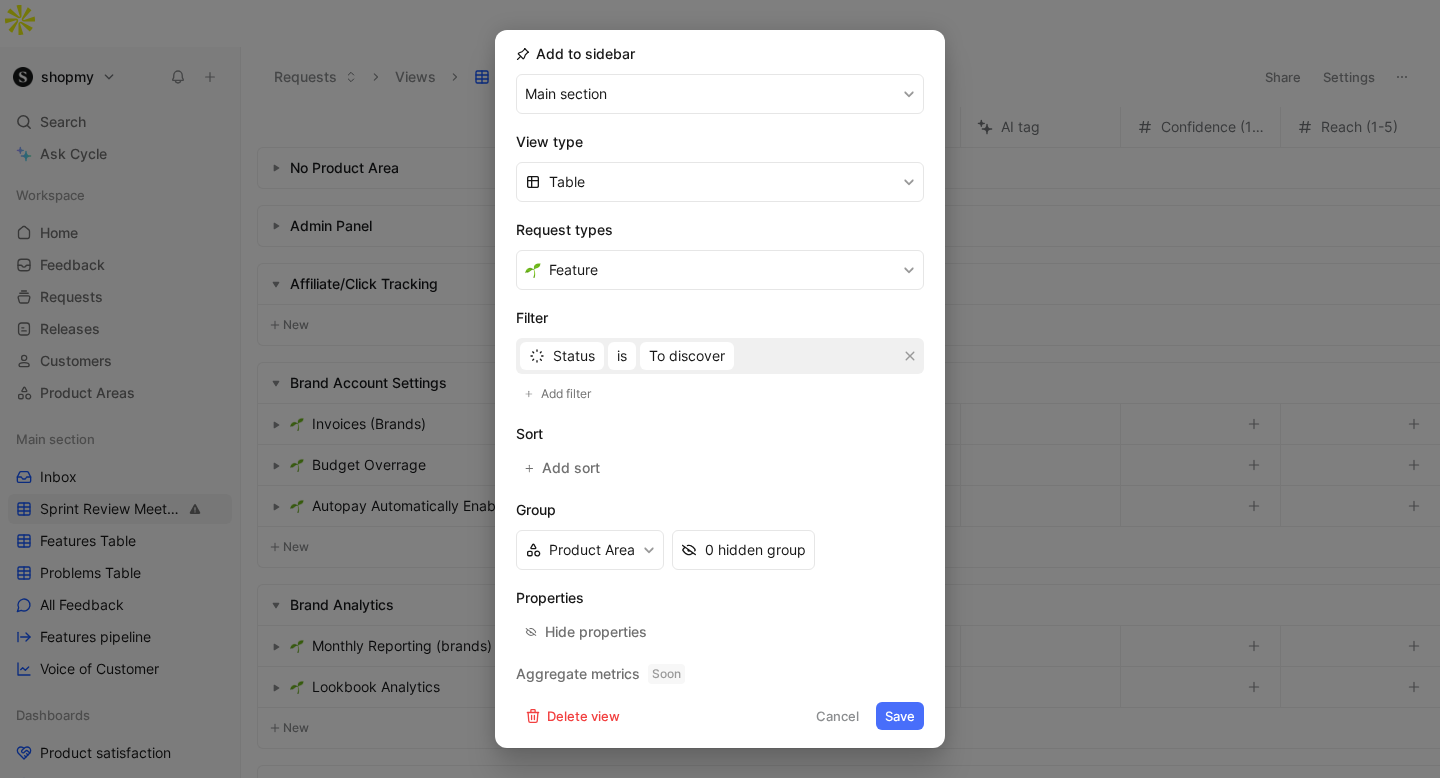 scroll, scrollTop: 186, scrollLeft: 0, axis: vertical 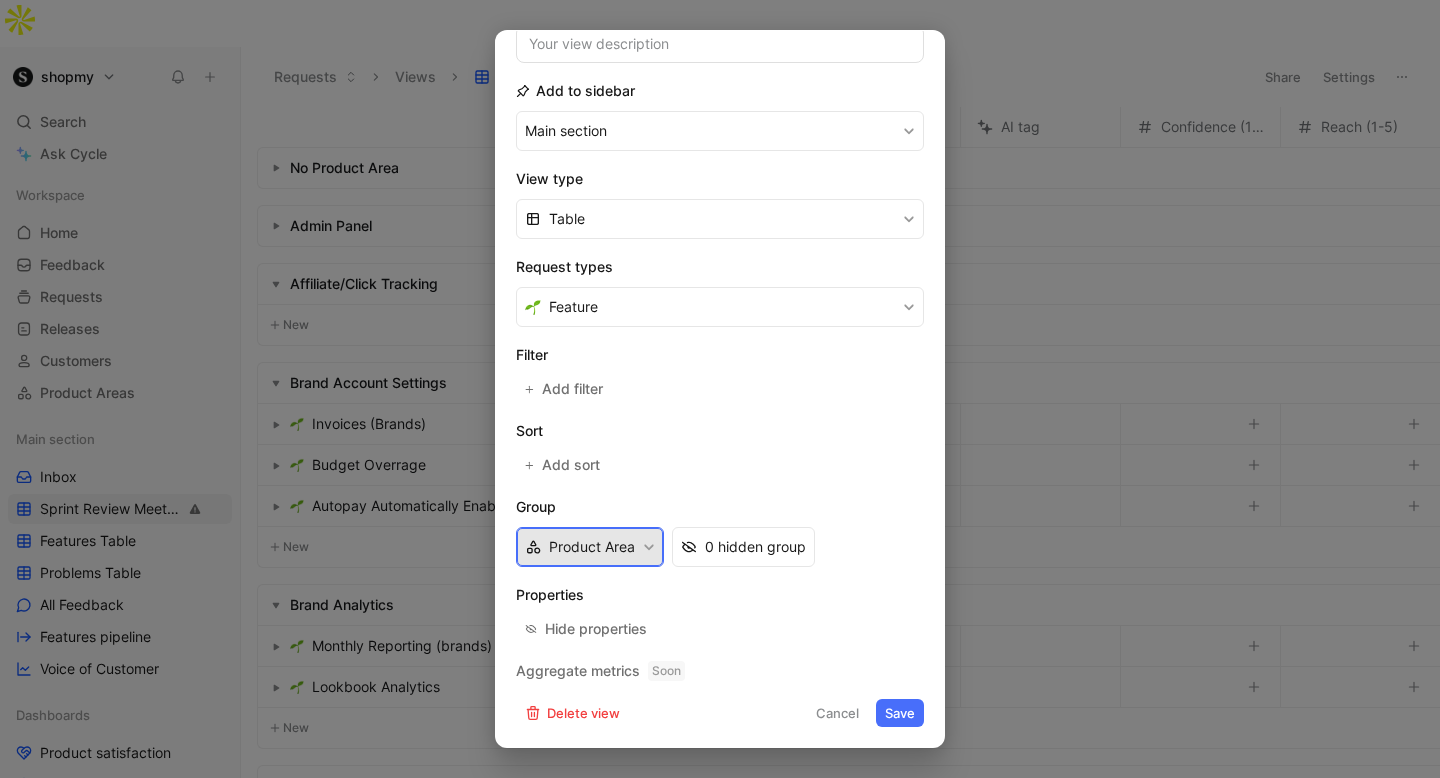 click on "Product Area" at bounding box center (590, 547) 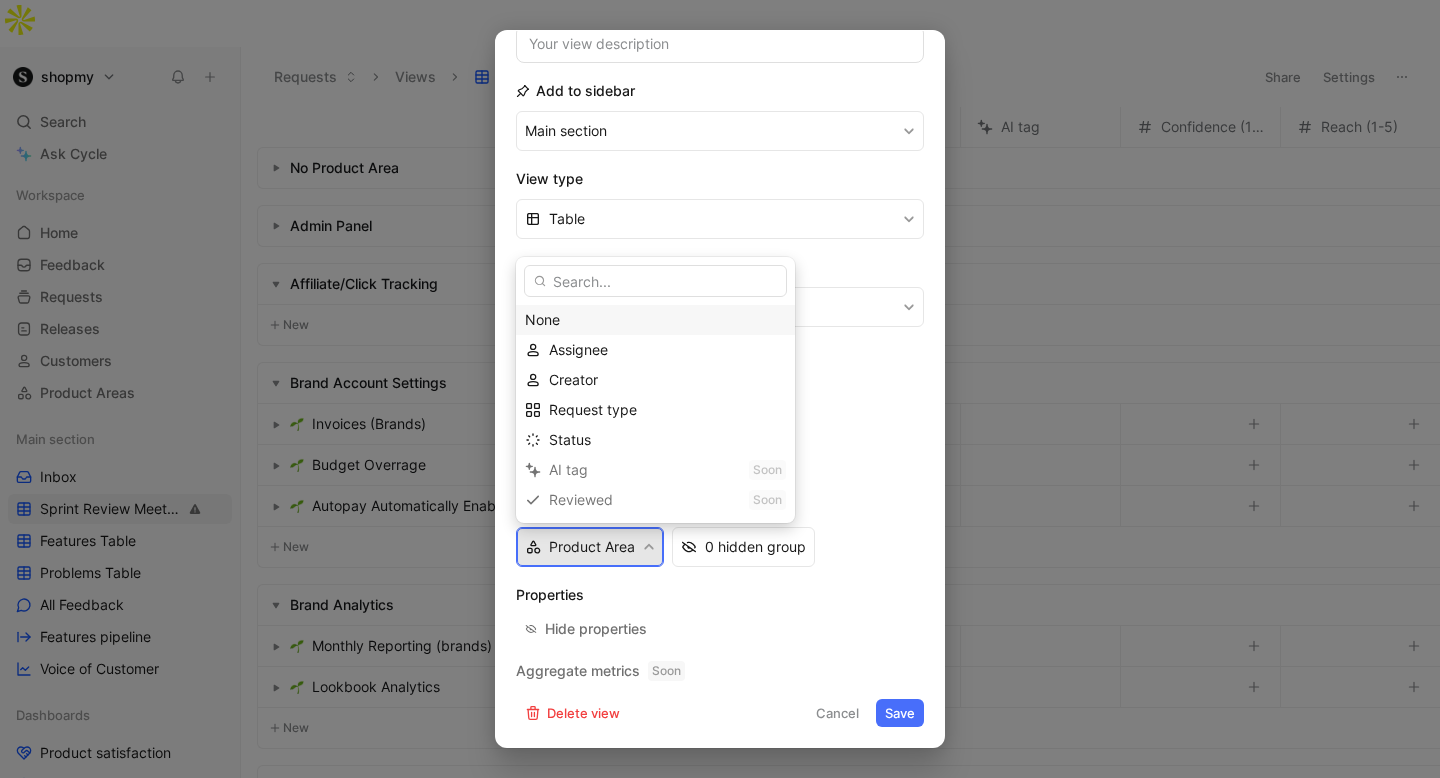 click on "None" at bounding box center (655, 320) 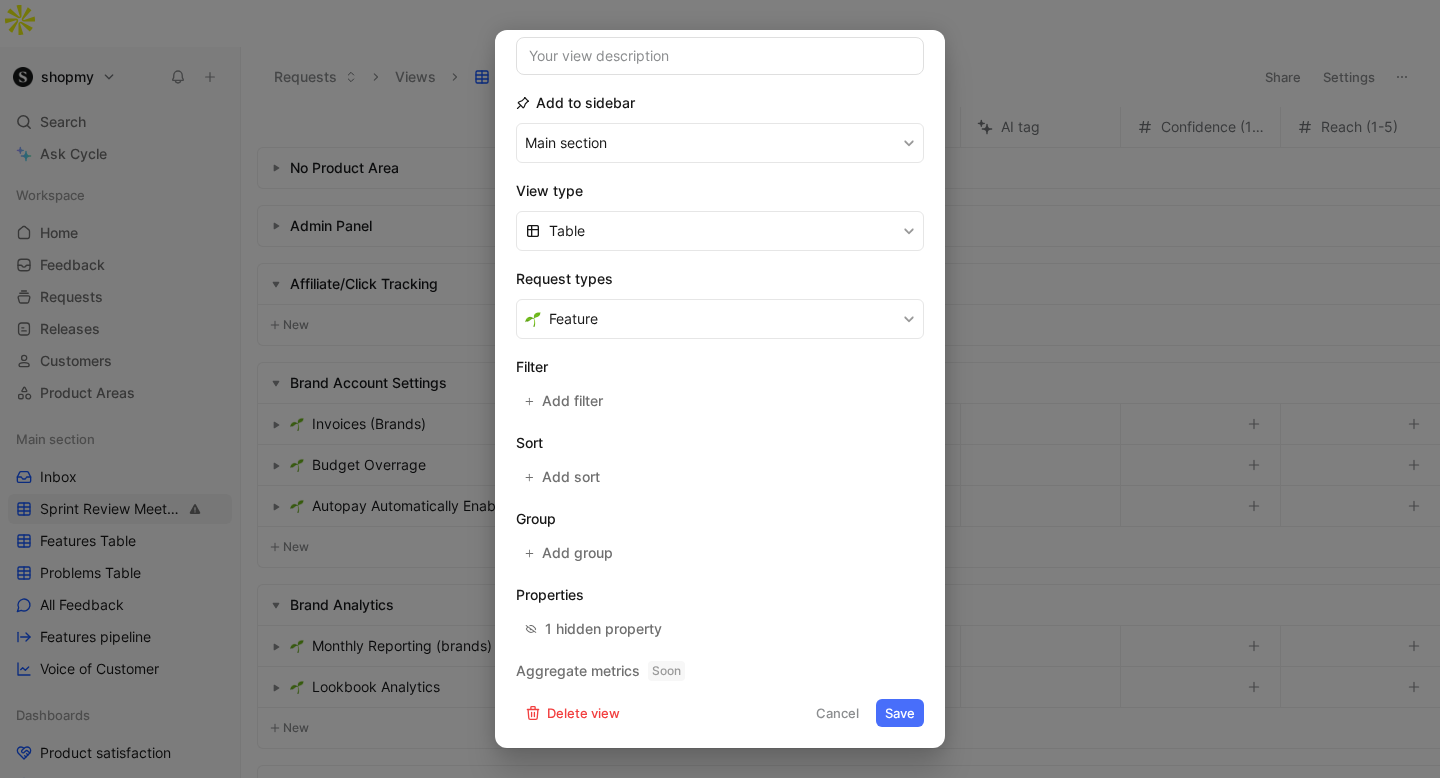 scroll, scrollTop: 174, scrollLeft: 0, axis: vertical 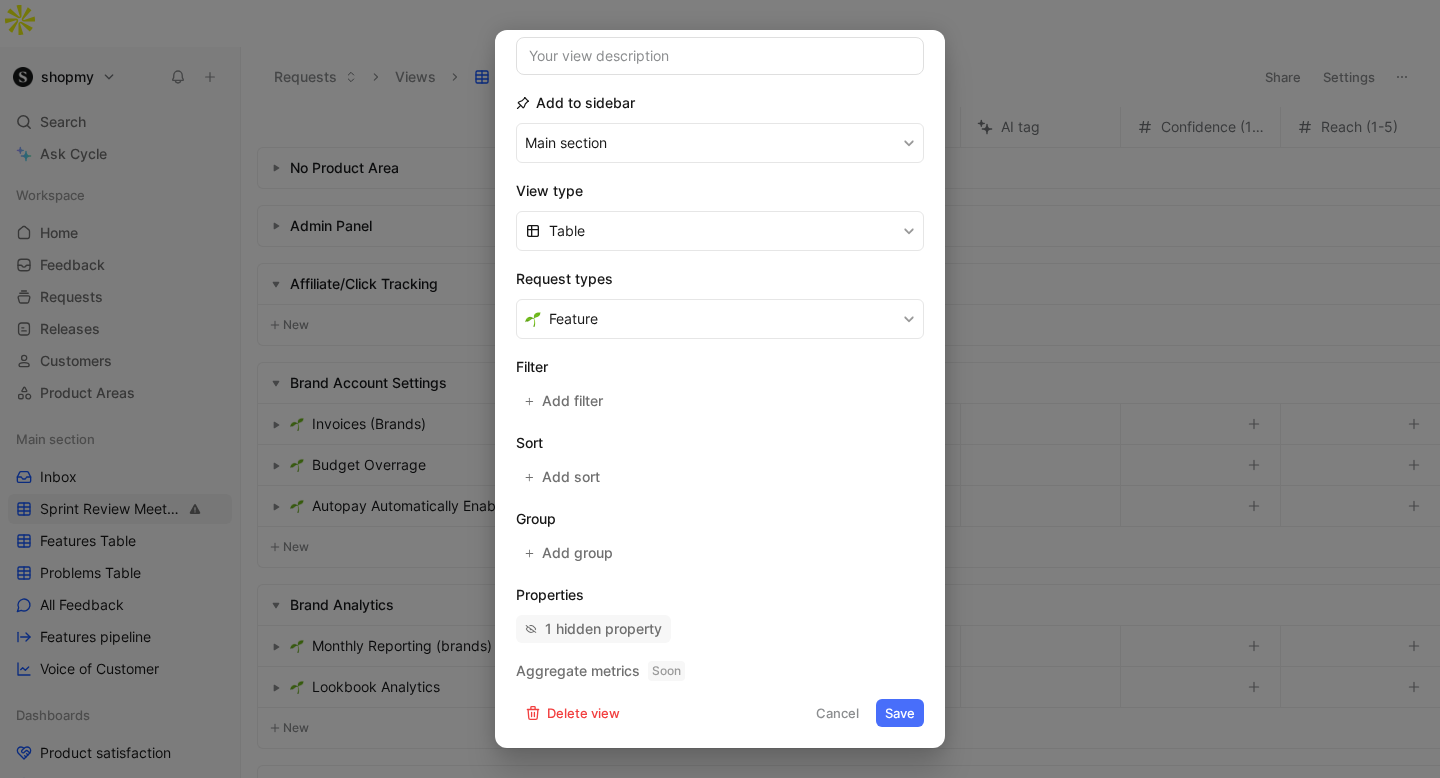 click on "1 hidden property" at bounding box center [603, 629] 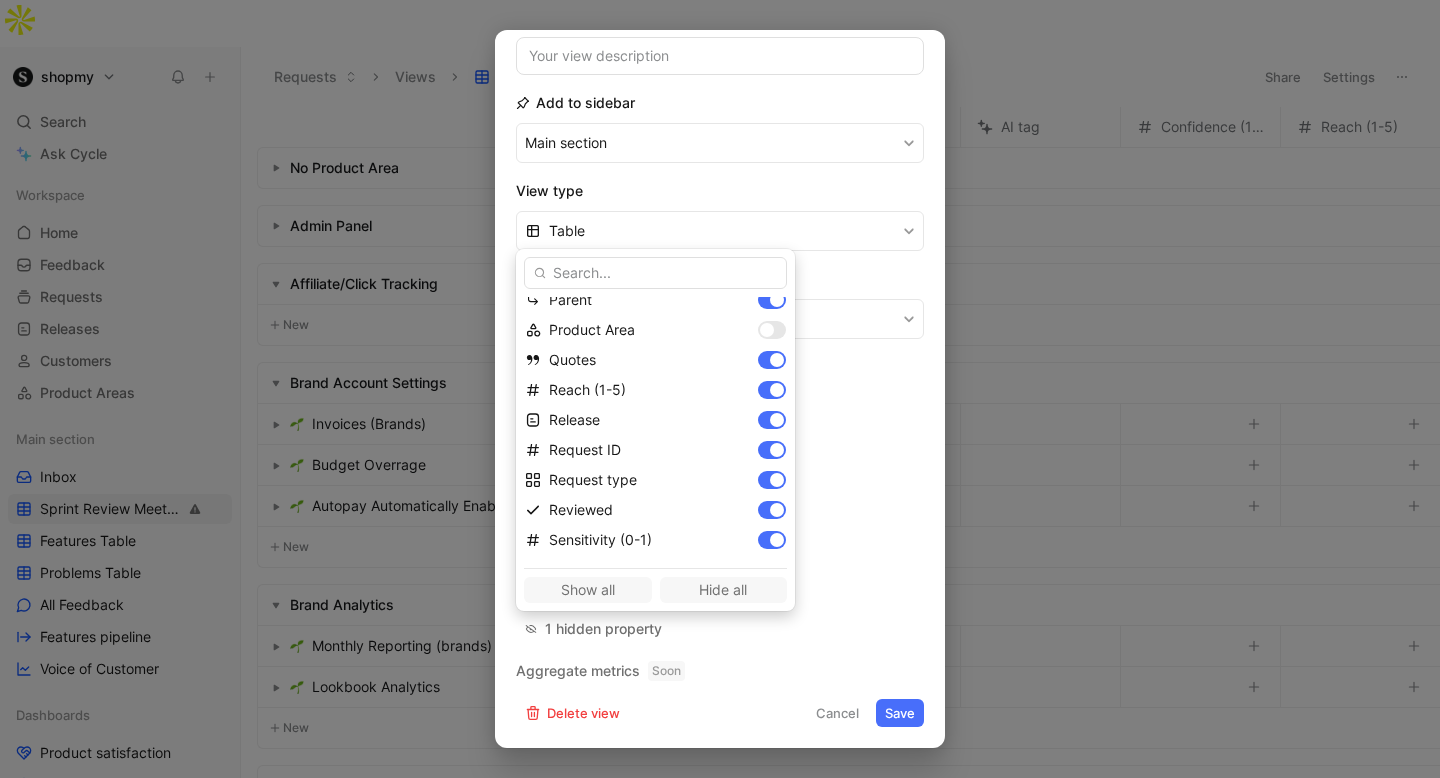 scroll, scrollTop: 221, scrollLeft: 0, axis: vertical 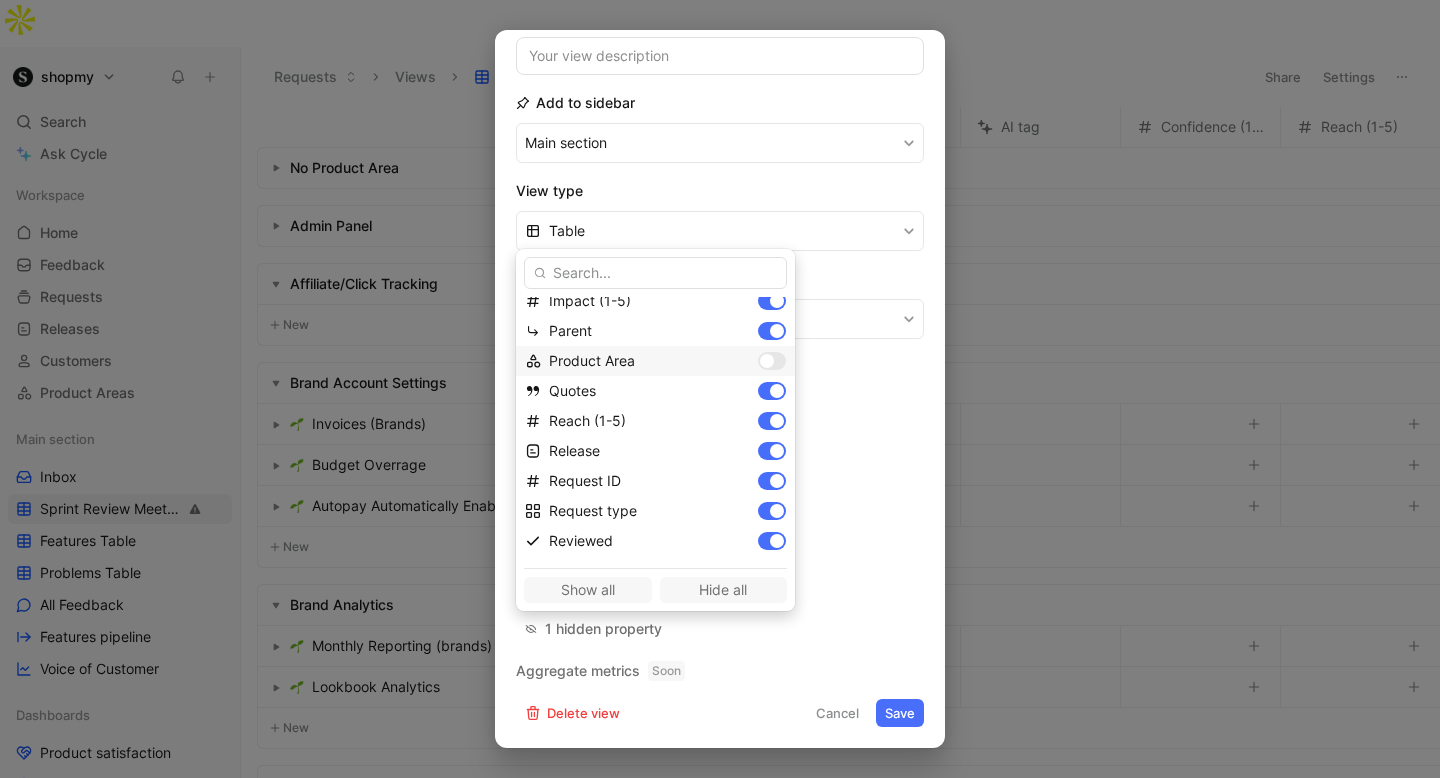 click at bounding box center (772, 361) 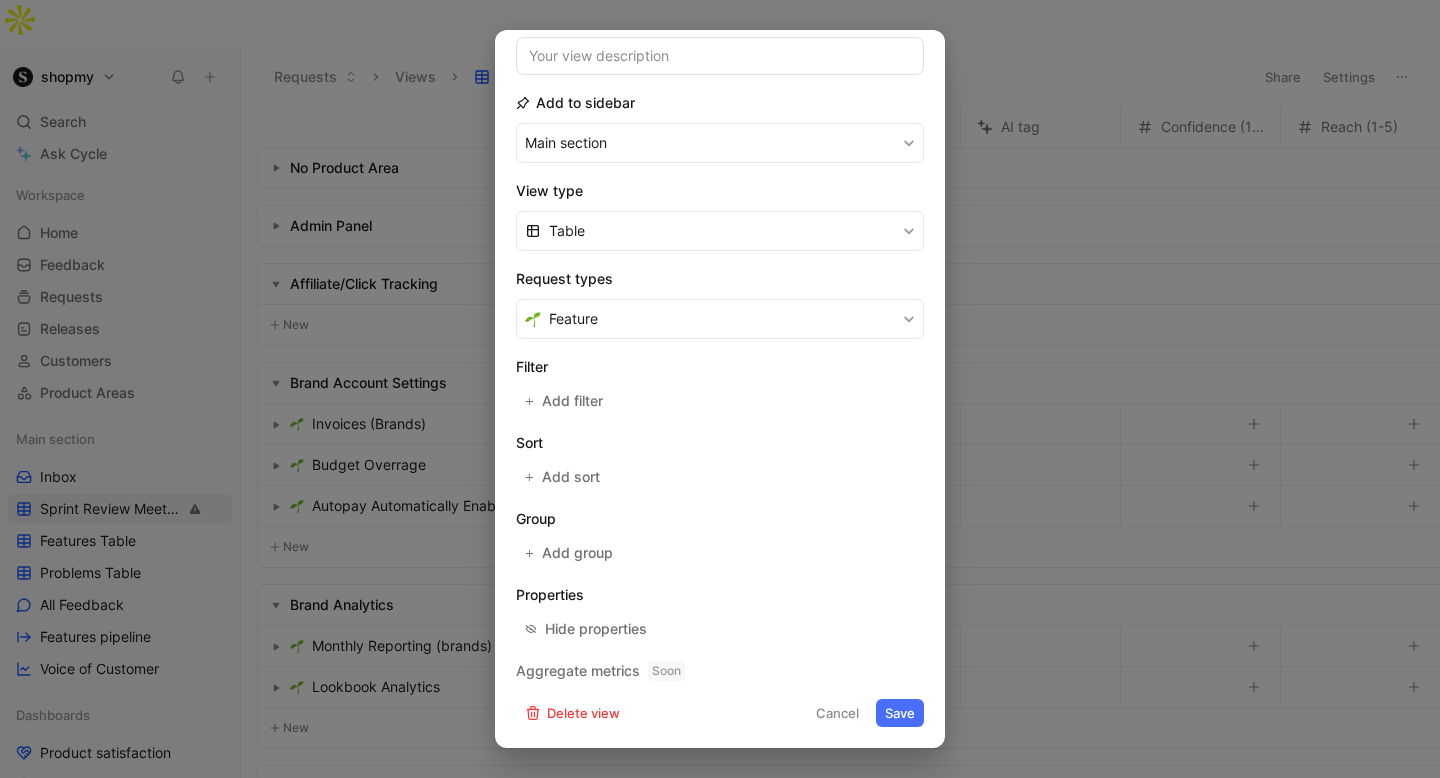 click on "Save" at bounding box center (900, 713) 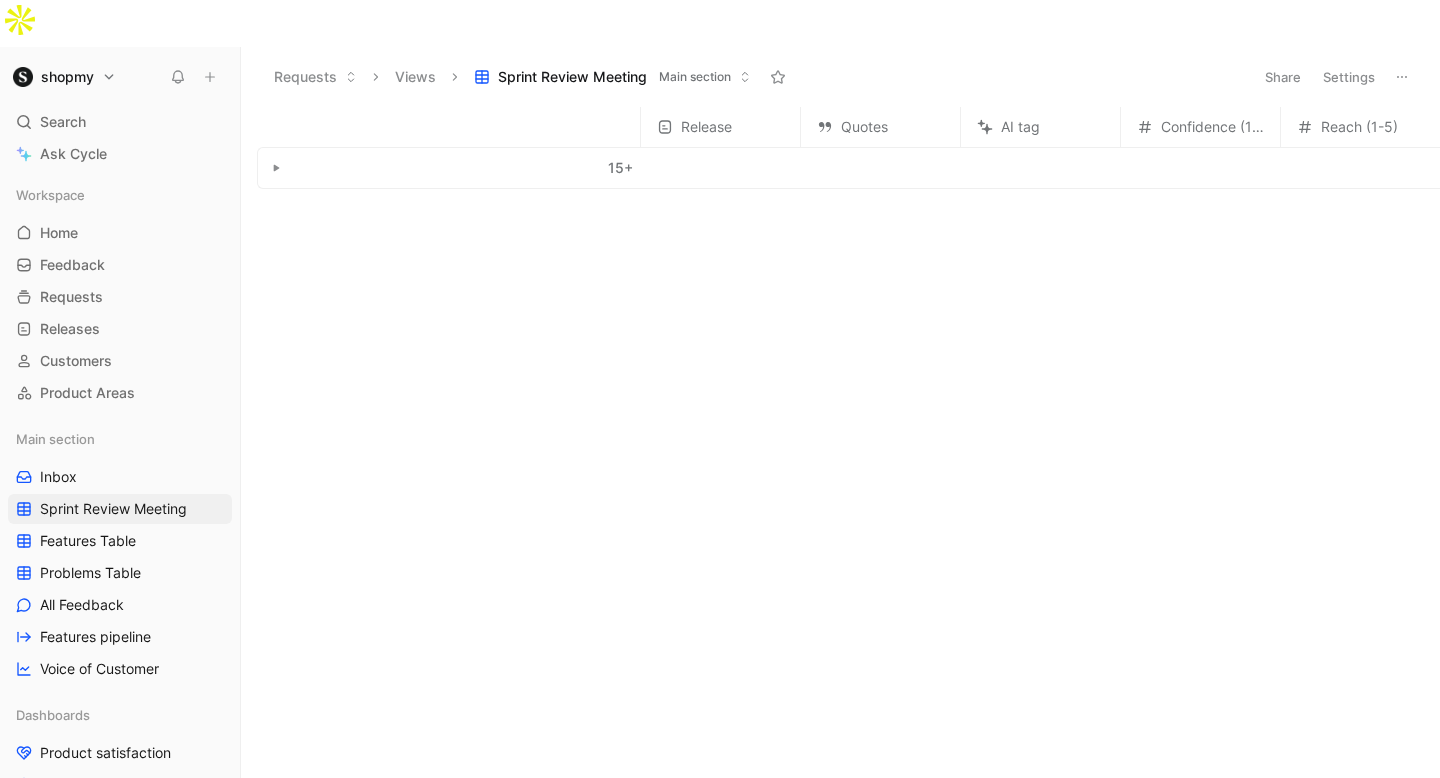 click on "15 +" at bounding box center [620, 168] 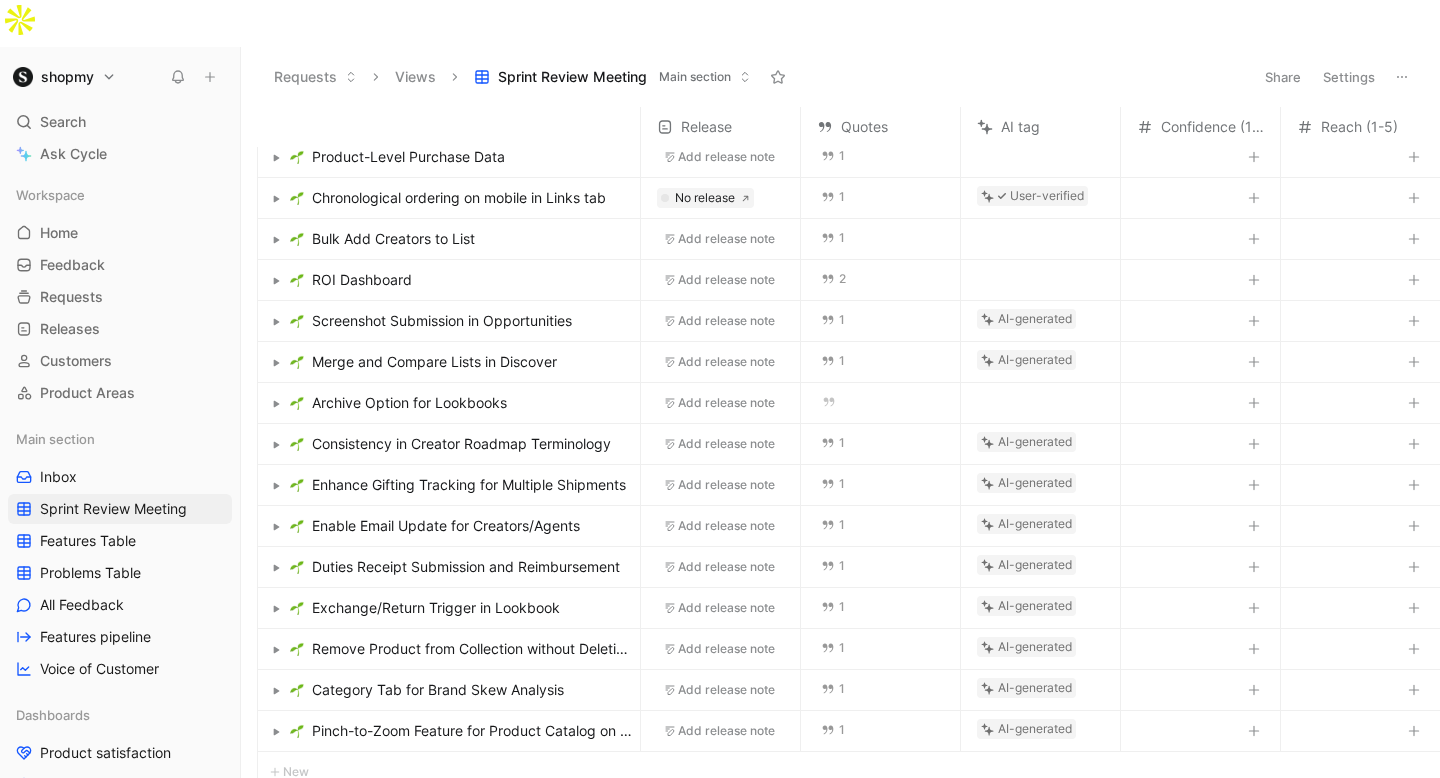 scroll, scrollTop: 76, scrollLeft: 0, axis: vertical 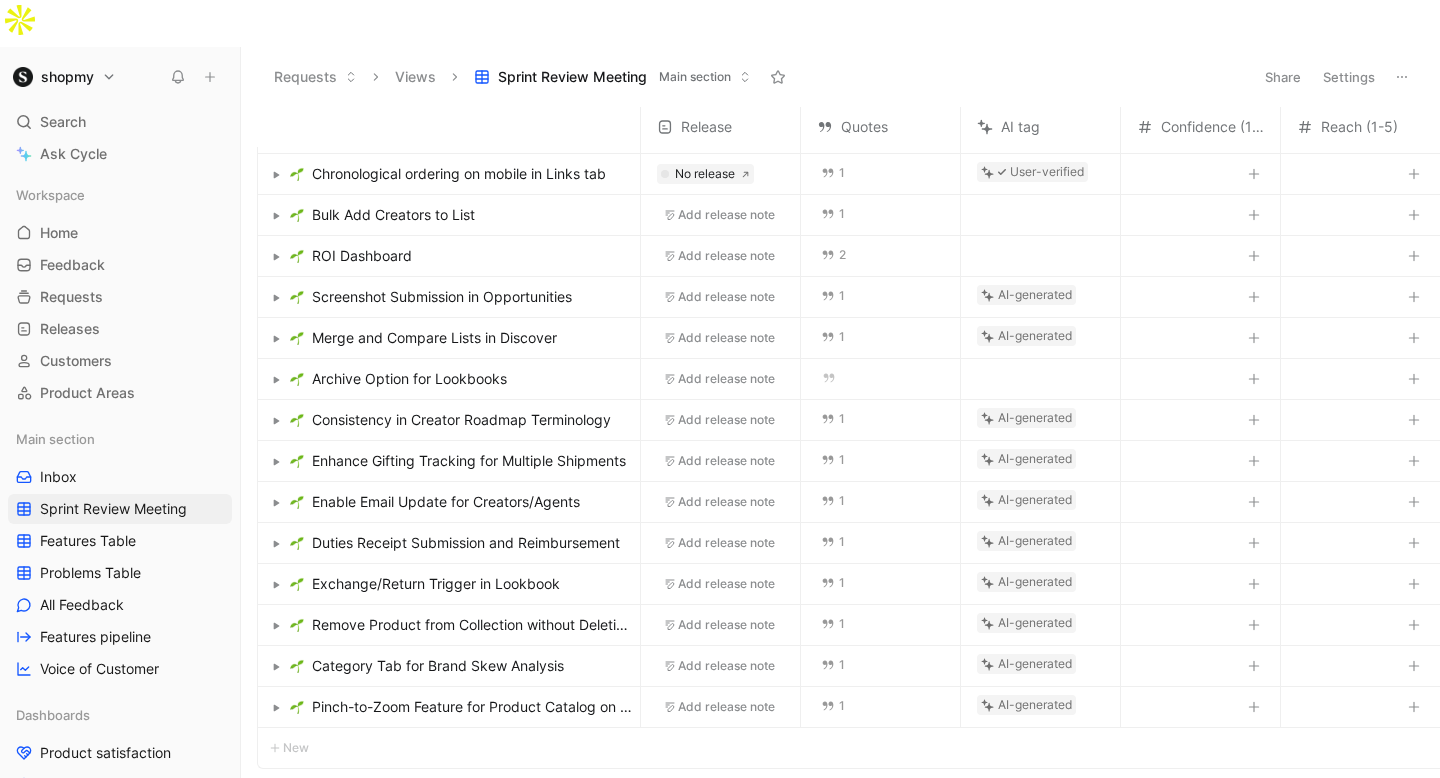 click on "Category Tab for Brand Skew Analysis" at bounding box center (438, 666) 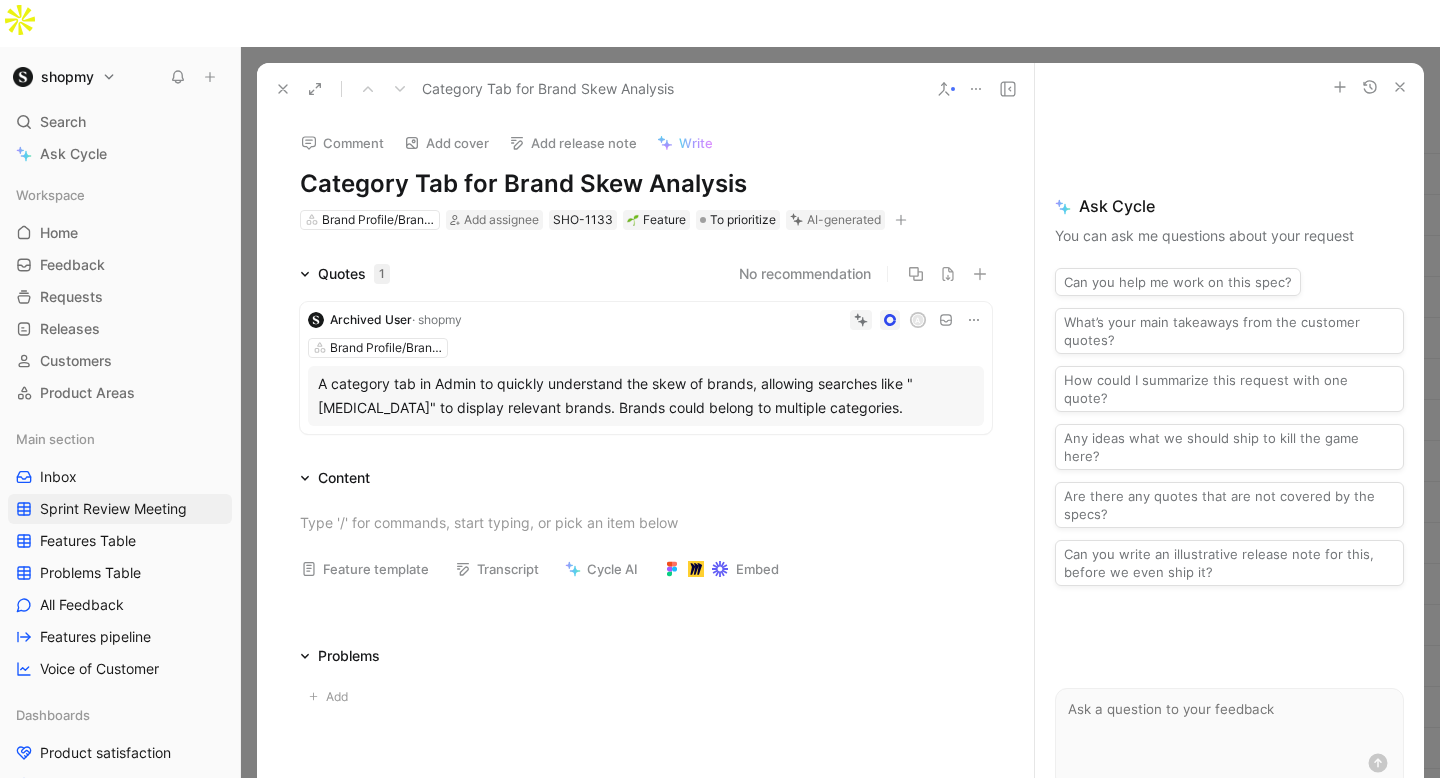 click 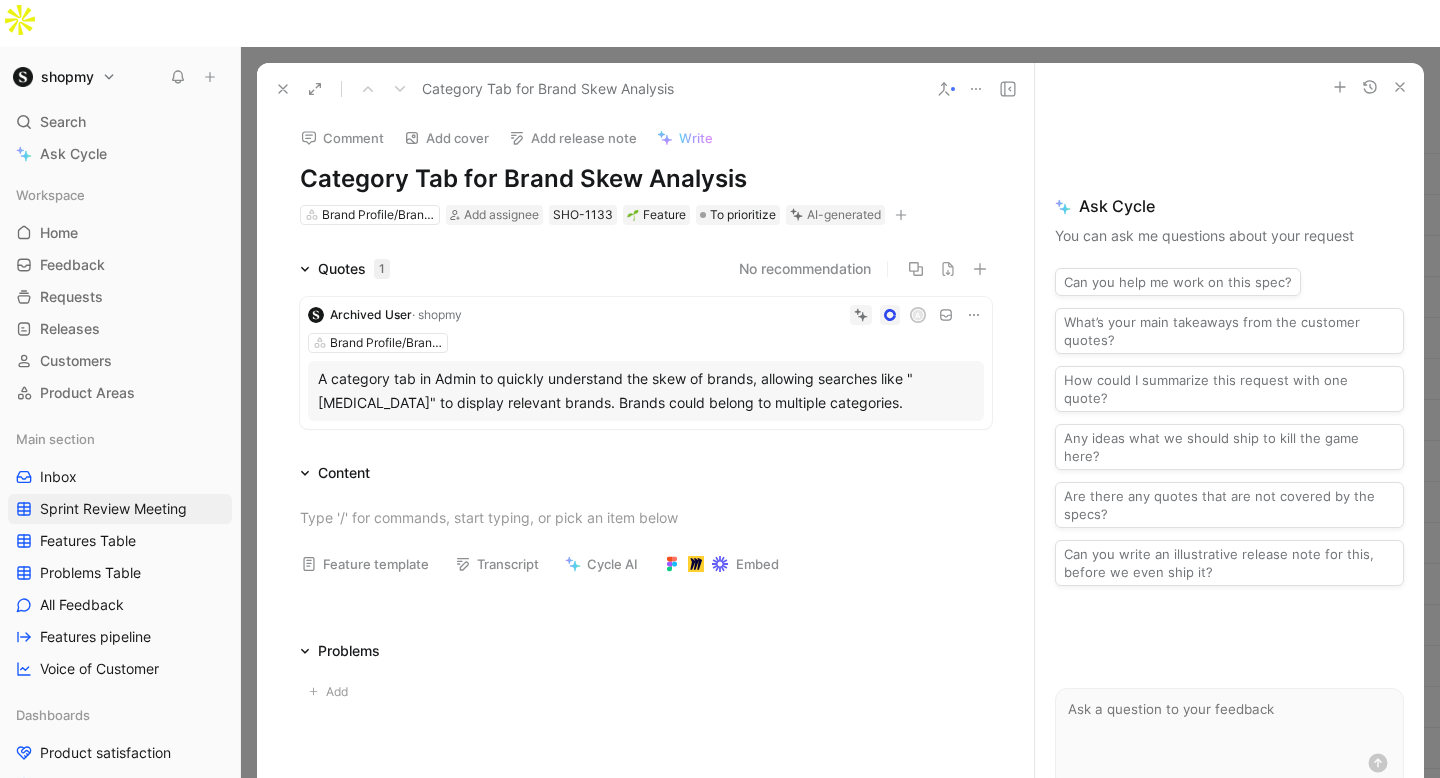 scroll, scrollTop: 0, scrollLeft: 0, axis: both 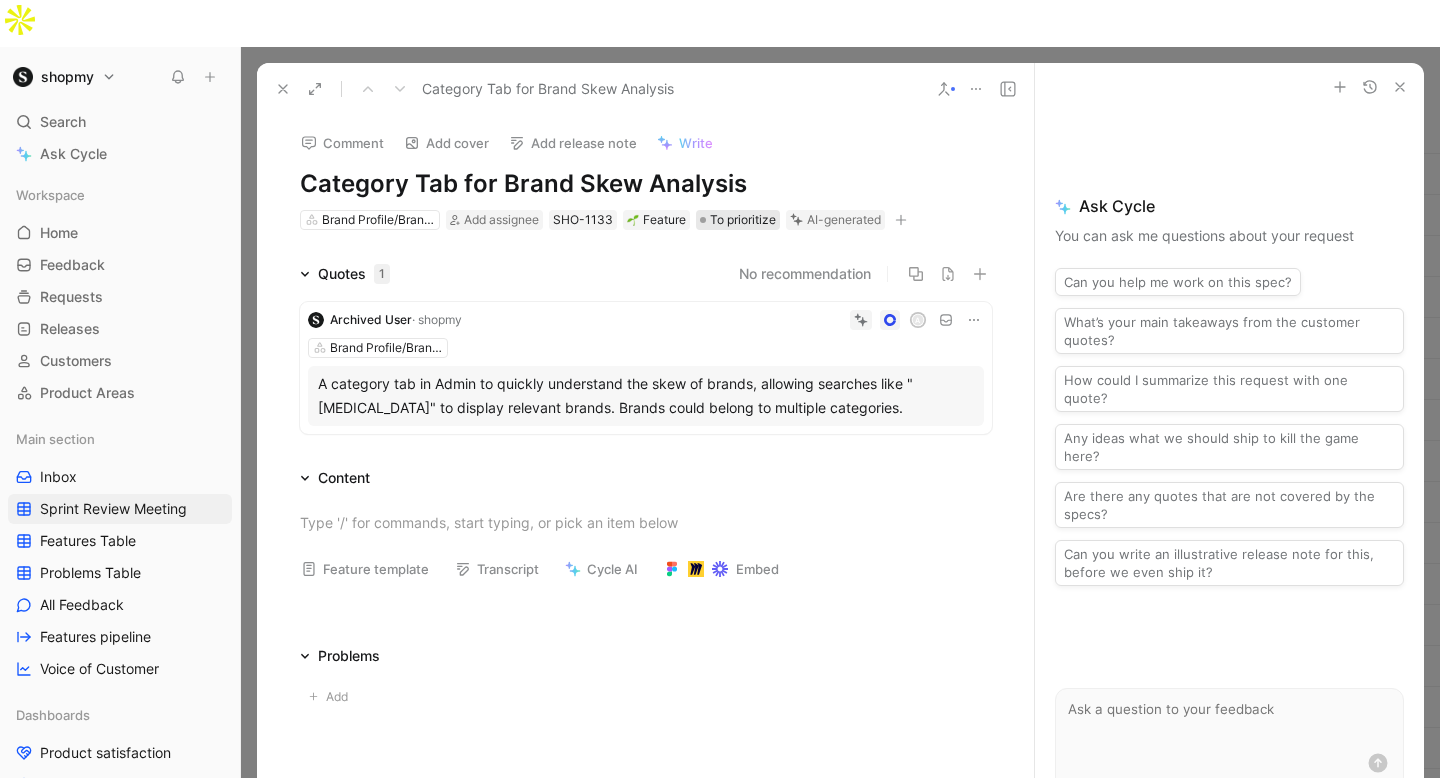 click on "To prioritize" at bounding box center (743, 220) 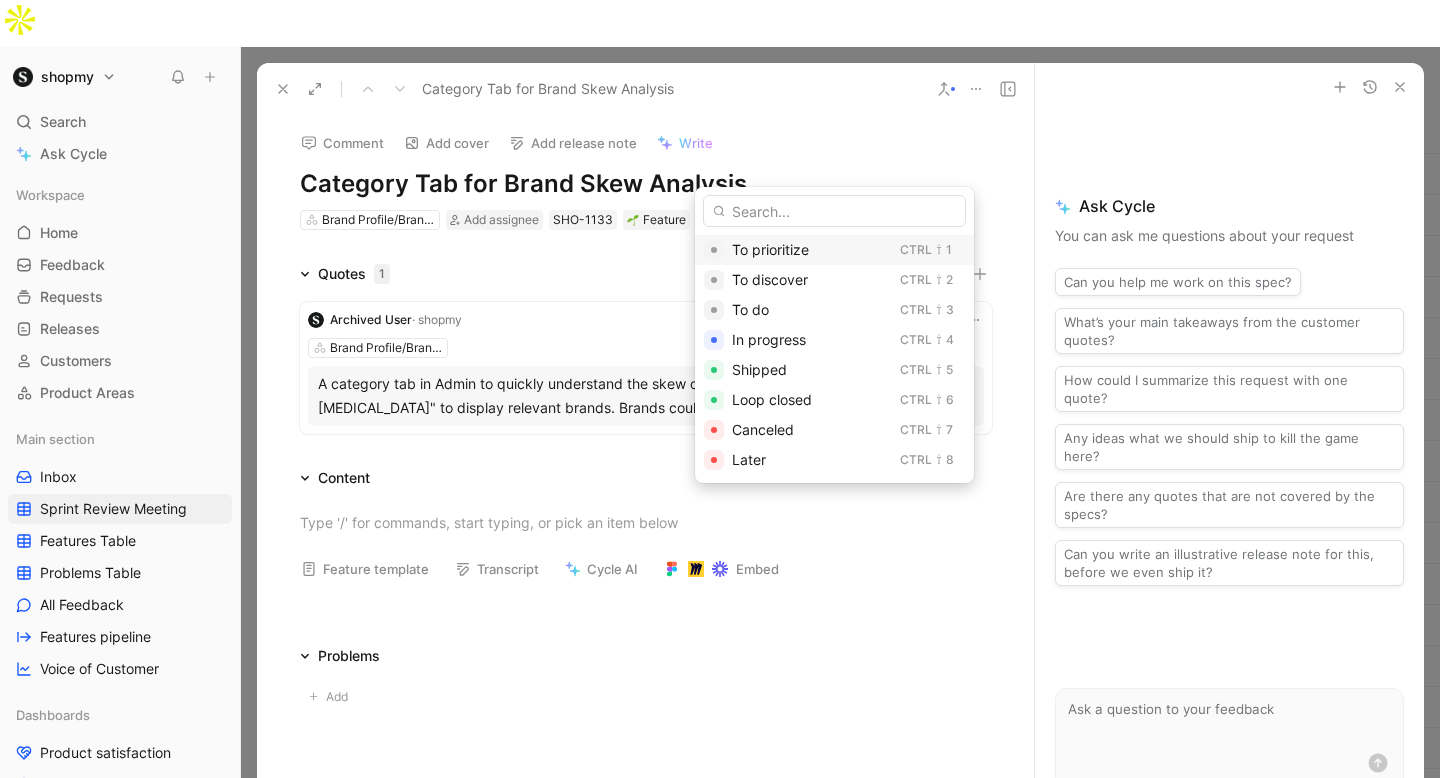 click on "To prioritize" at bounding box center [770, 249] 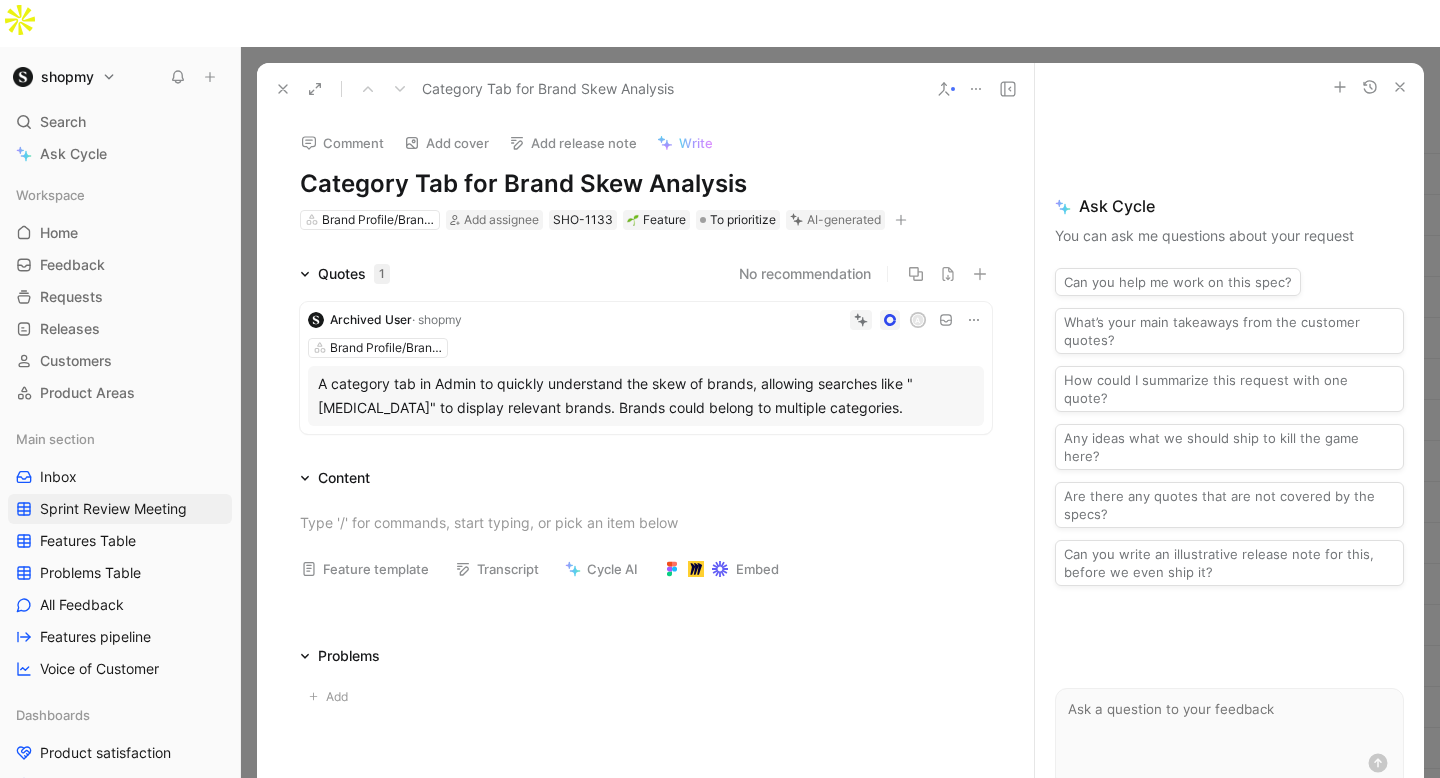click 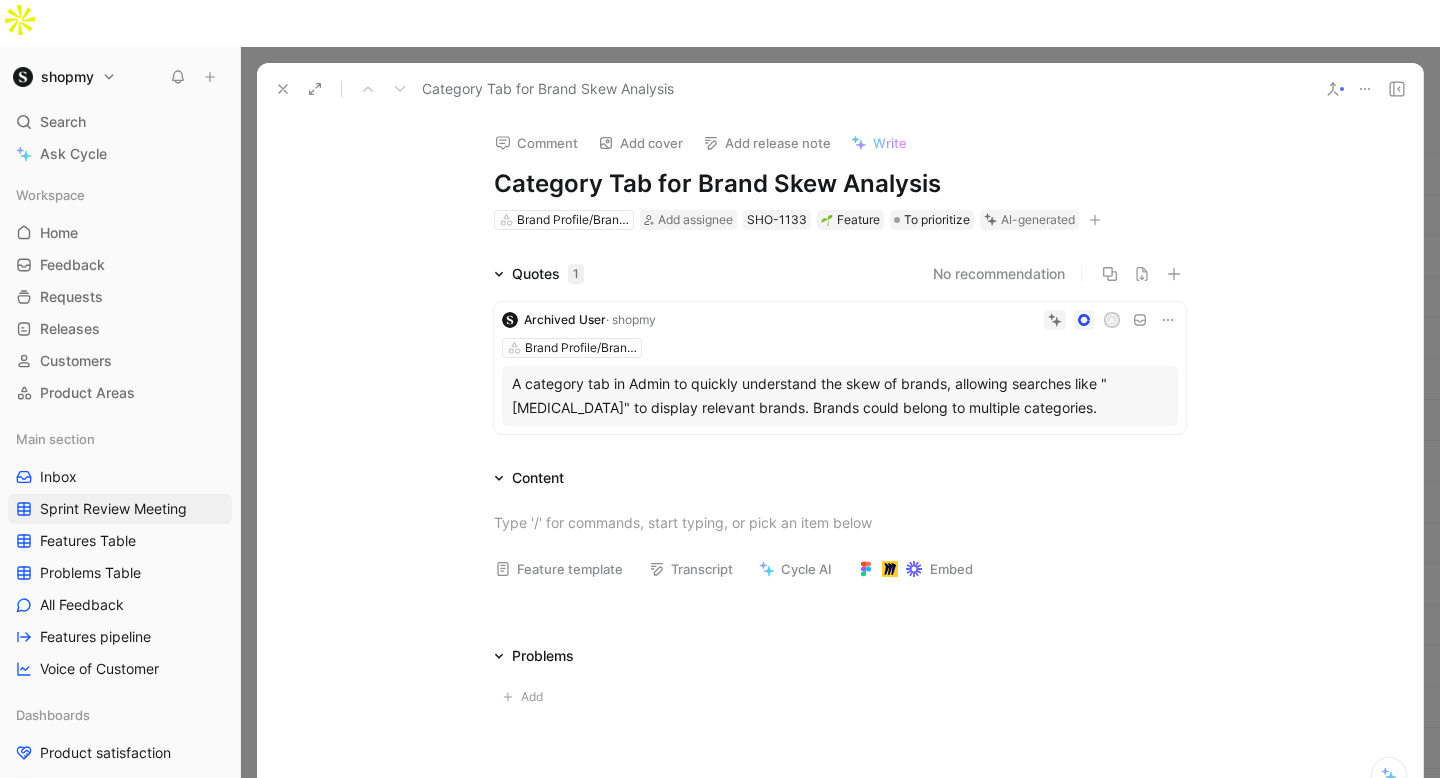 click 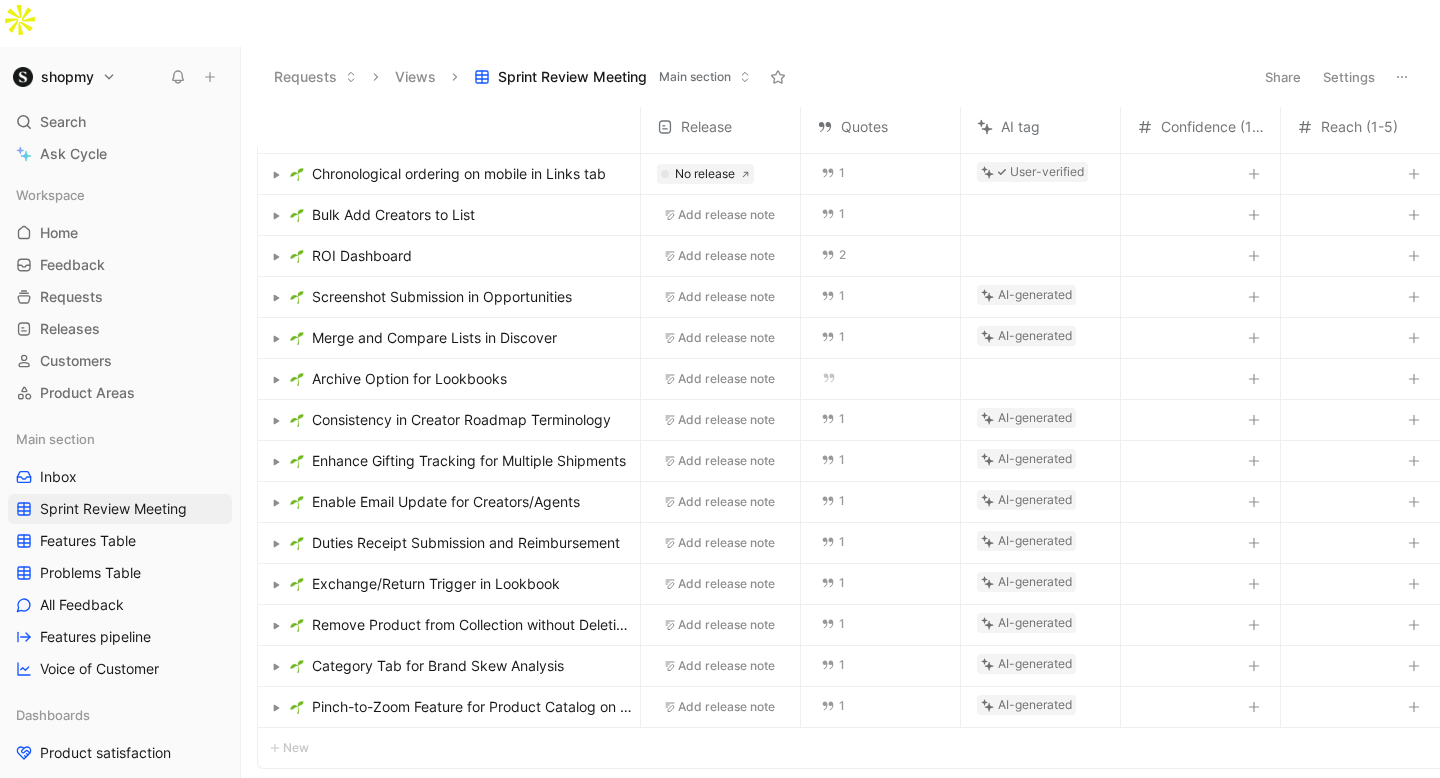 scroll, scrollTop: 0, scrollLeft: 0, axis: both 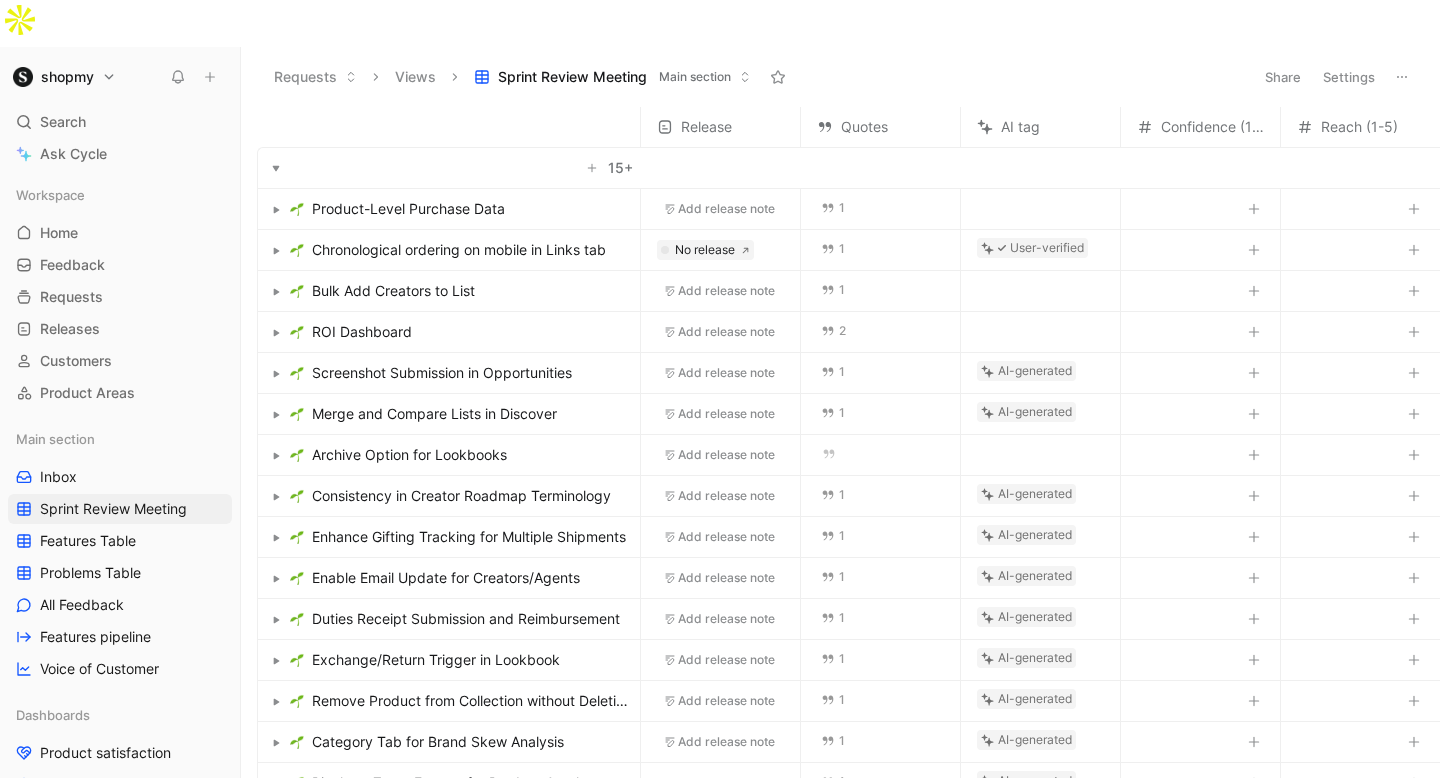 click on "Settings" at bounding box center [1349, 77] 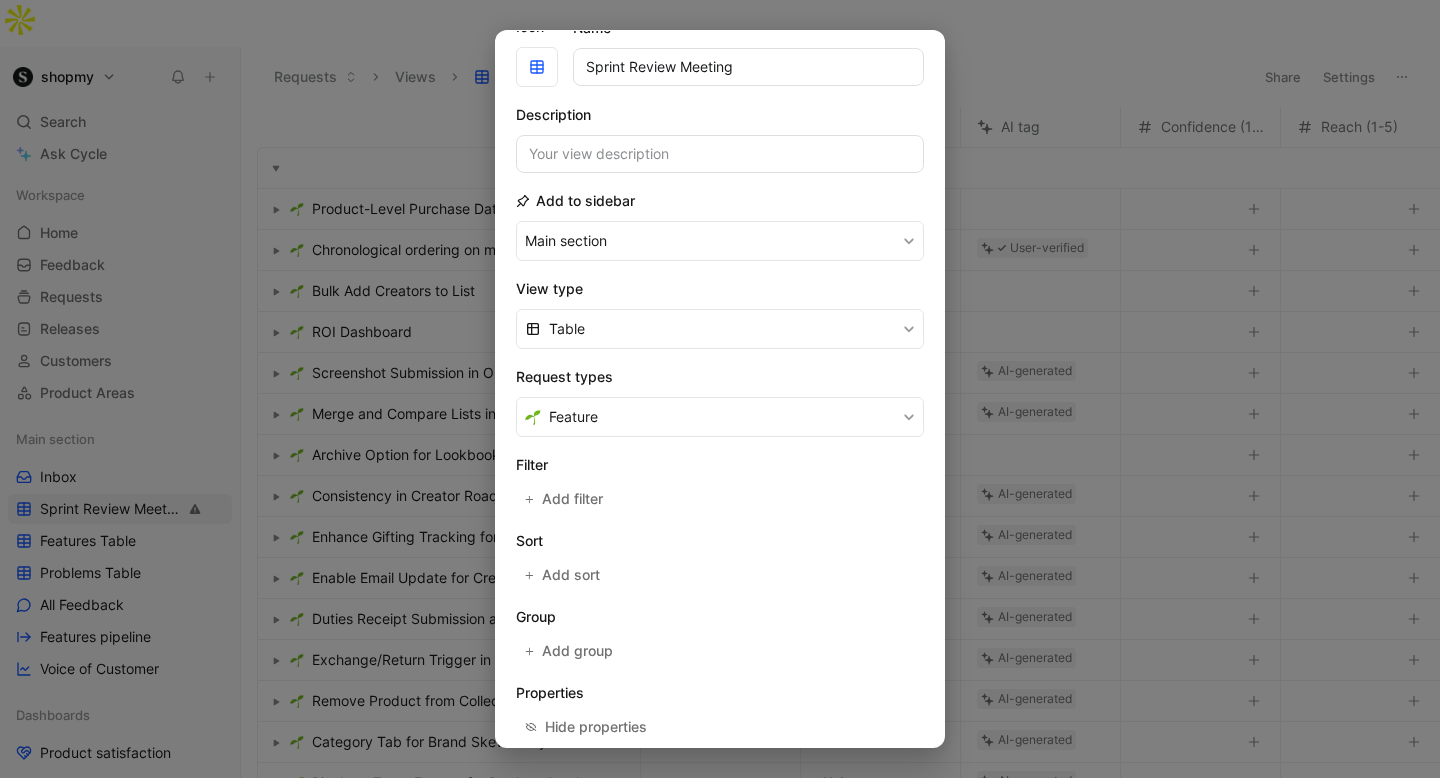 scroll, scrollTop: 174, scrollLeft: 0, axis: vertical 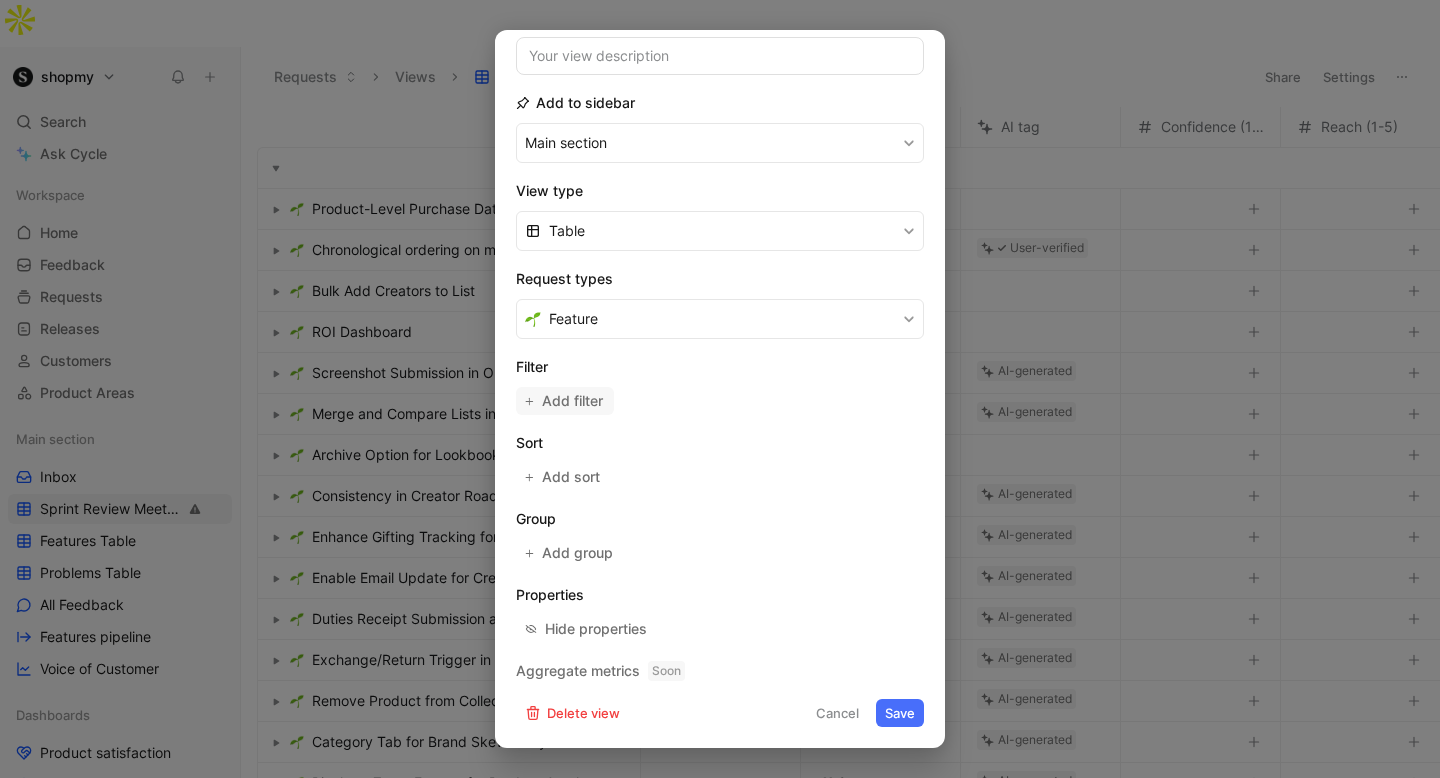 click on "Add filter" at bounding box center [565, 401] 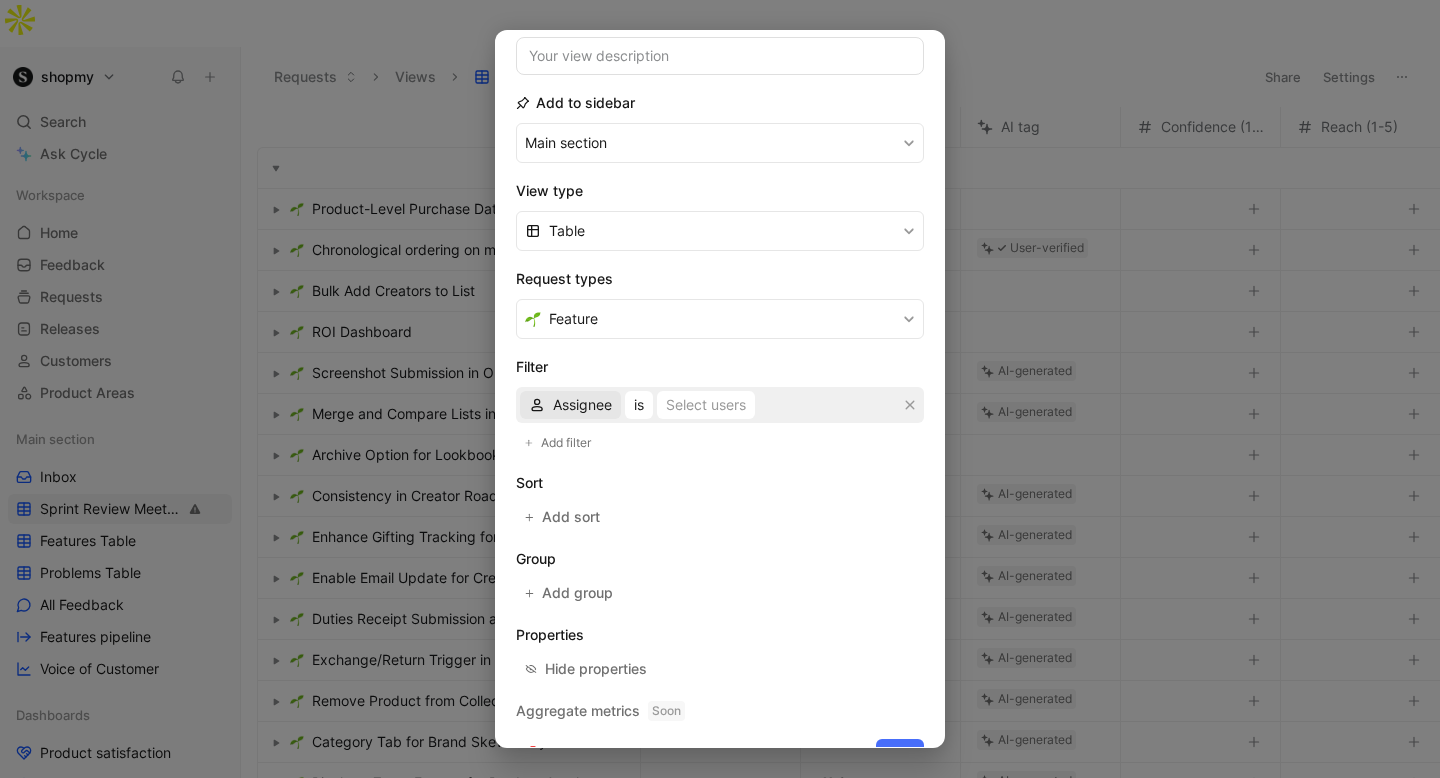 click on "Assignee" at bounding box center [582, 405] 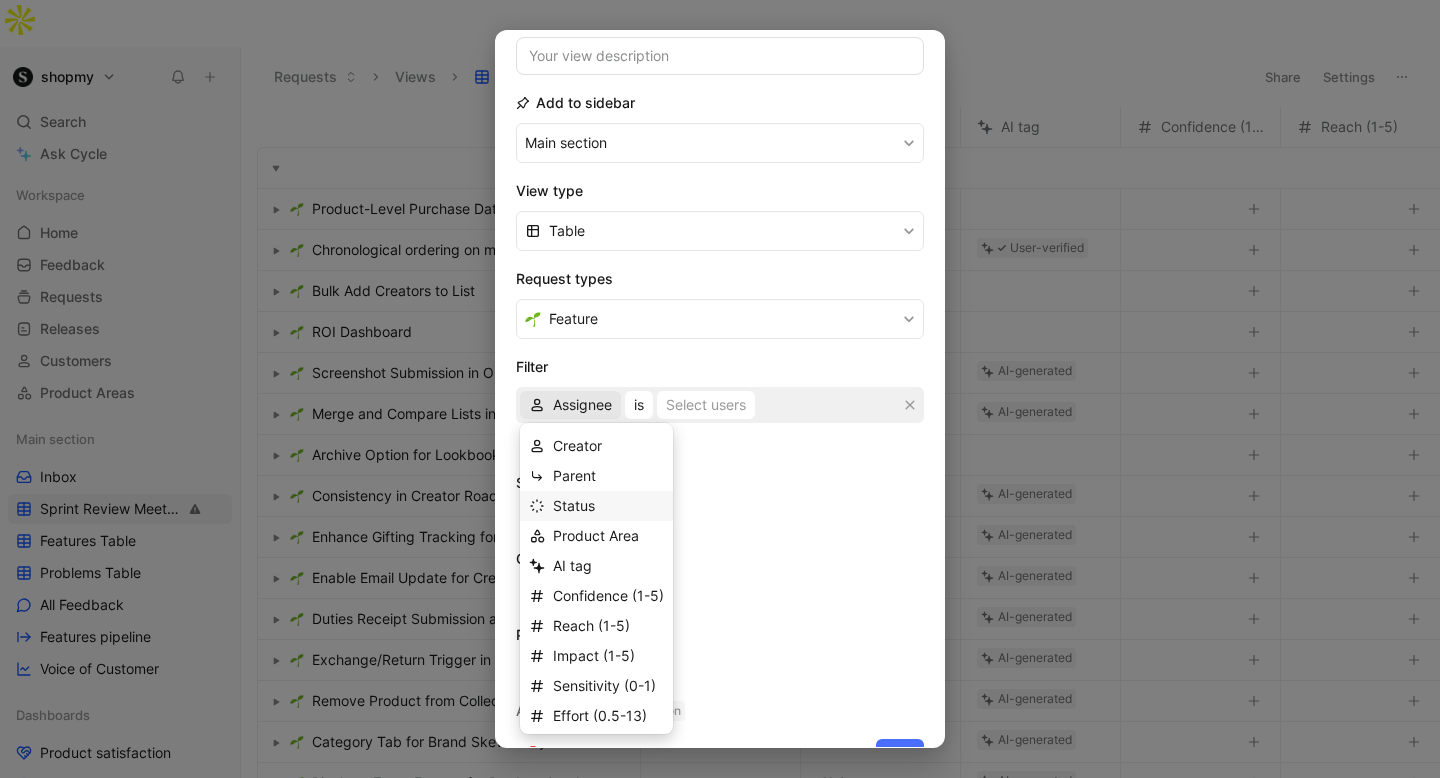 click on "Status" at bounding box center [574, 505] 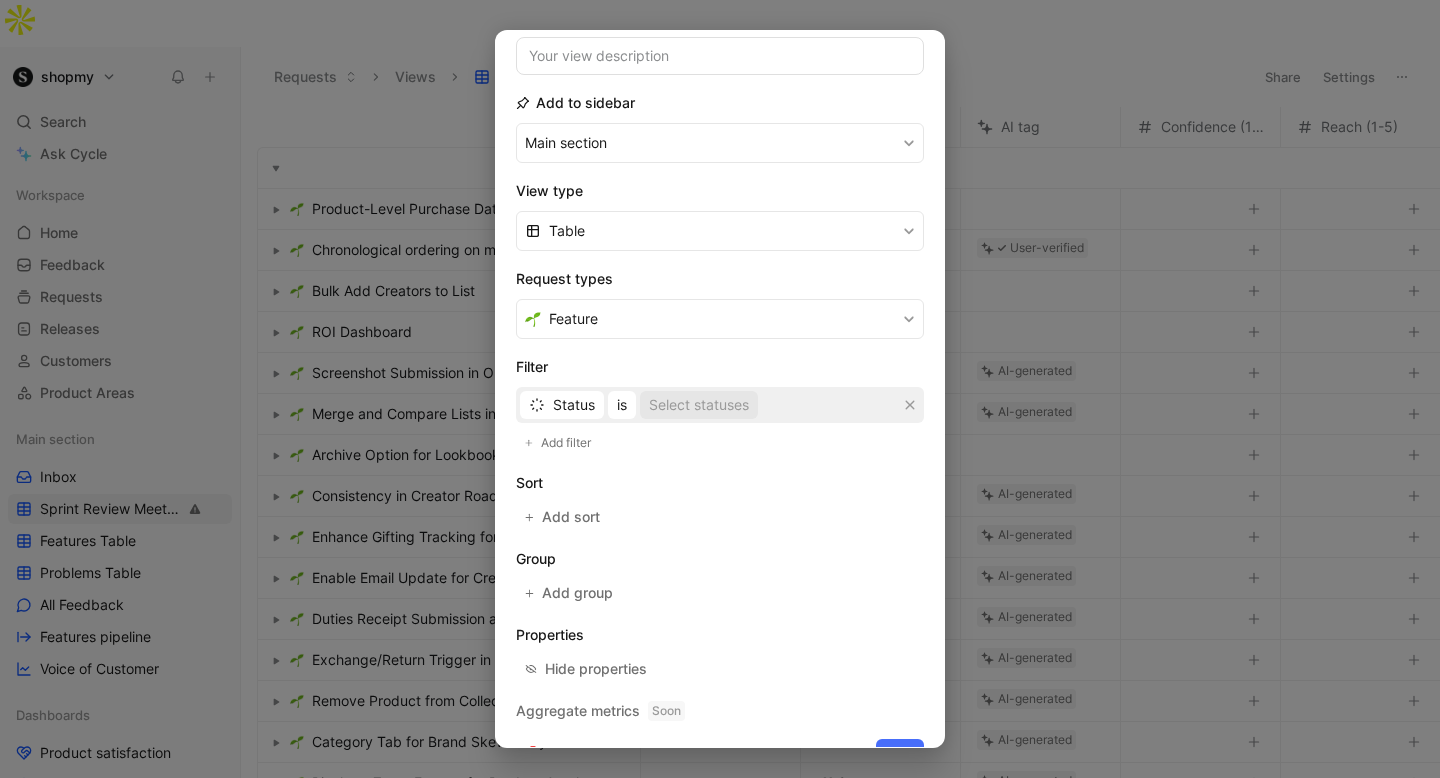 click on "Select statuses" at bounding box center (699, 405) 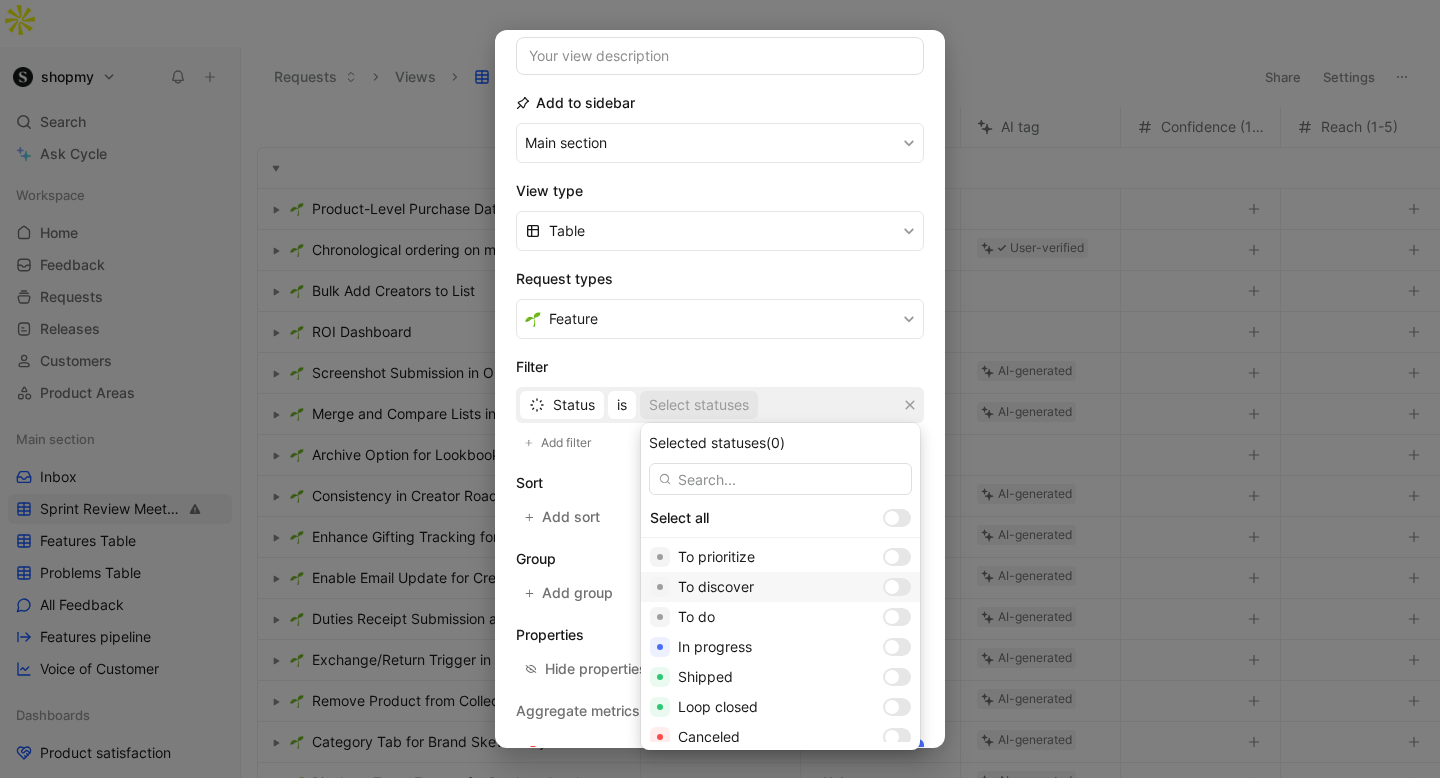 click at bounding box center (897, 587) 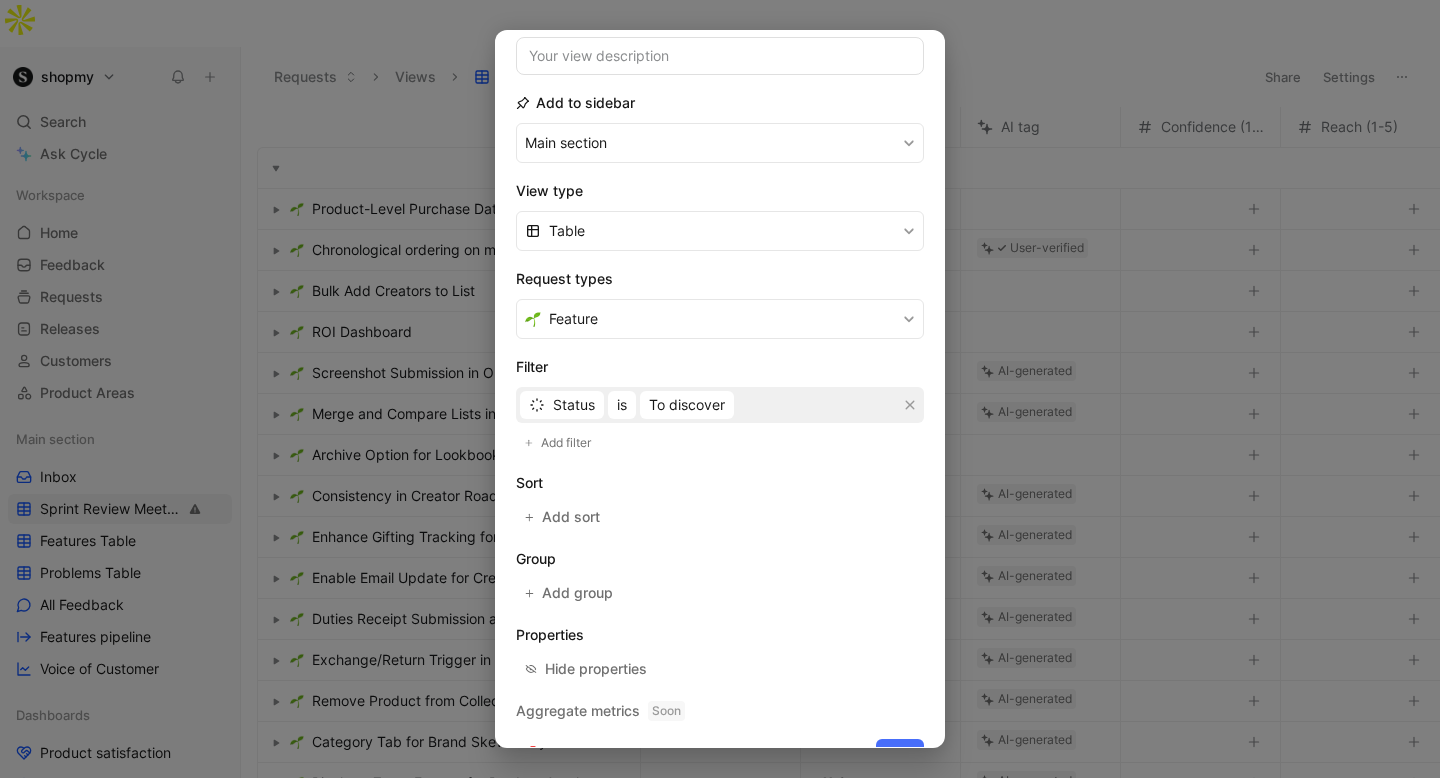 scroll, scrollTop: 214, scrollLeft: 0, axis: vertical 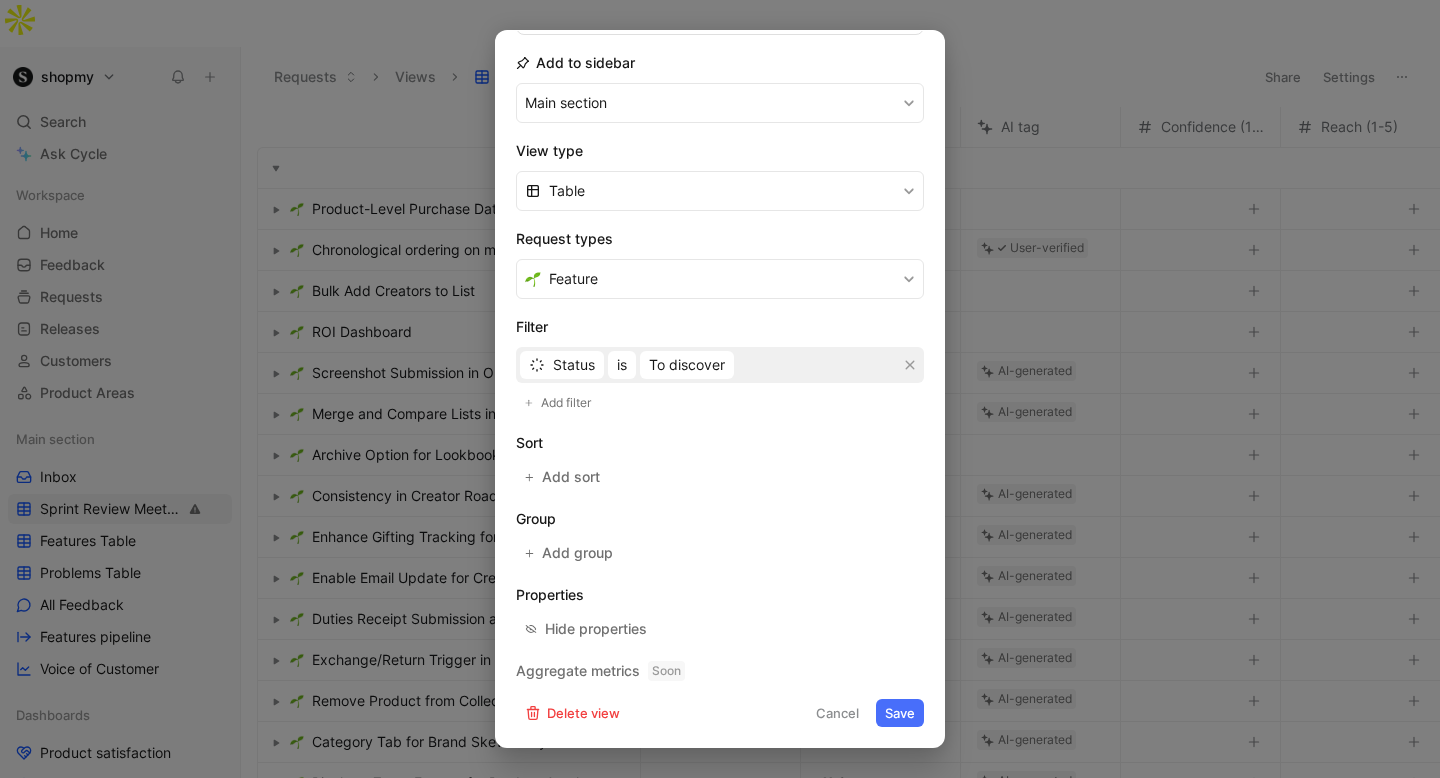 click on "Save" at bounding box center (900, 713) 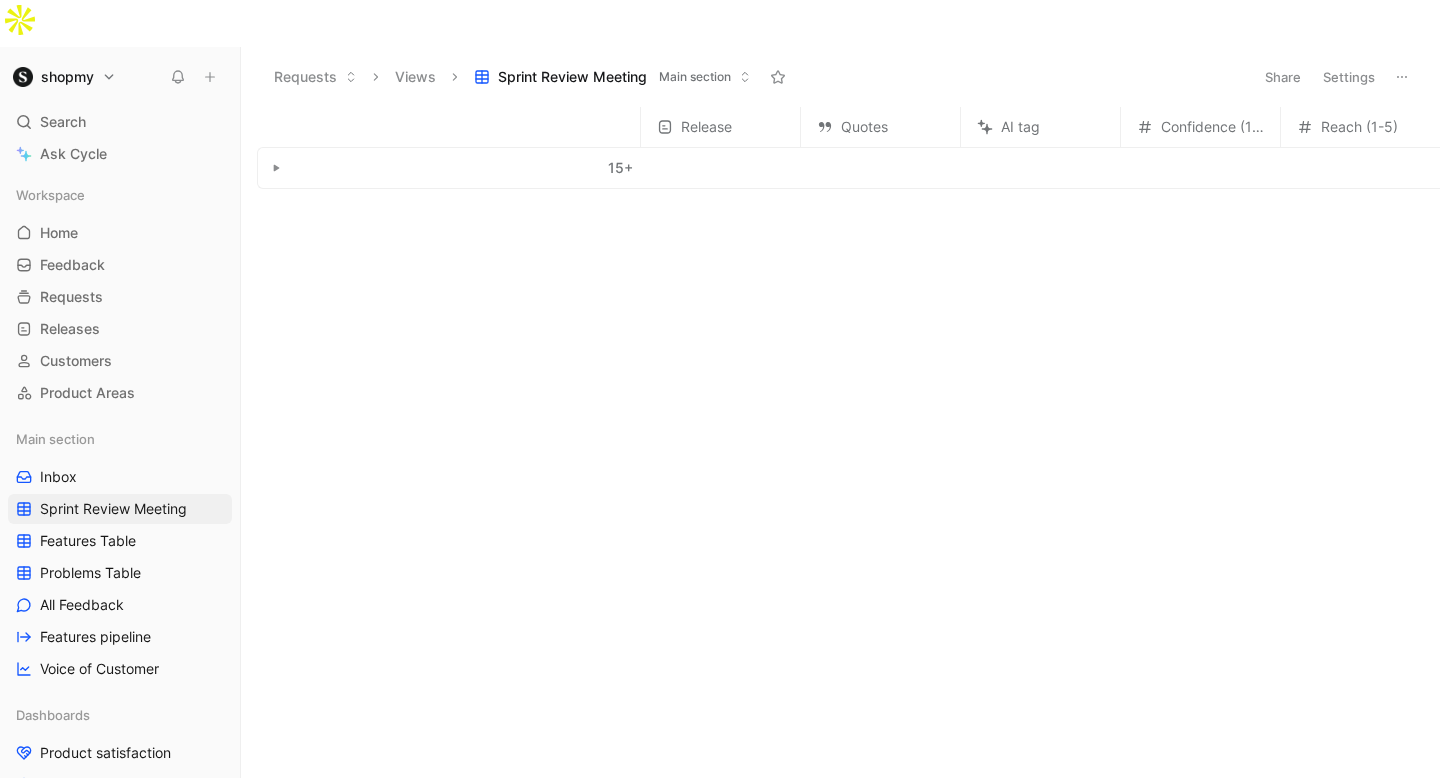 click on "15 +" at bounding box center [449, 168] 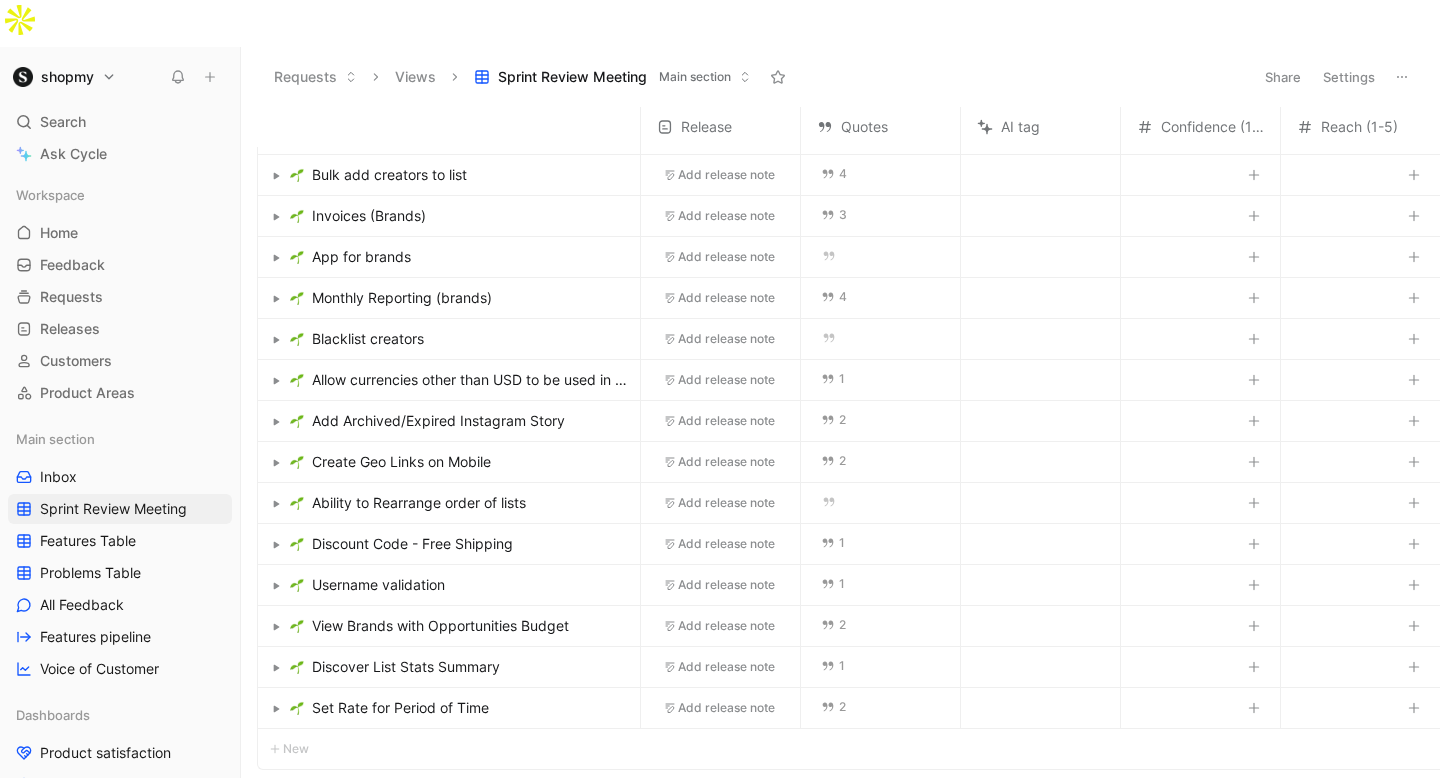 scroll, scrollTop: 76, scrollLeft: 0, axis: vertical 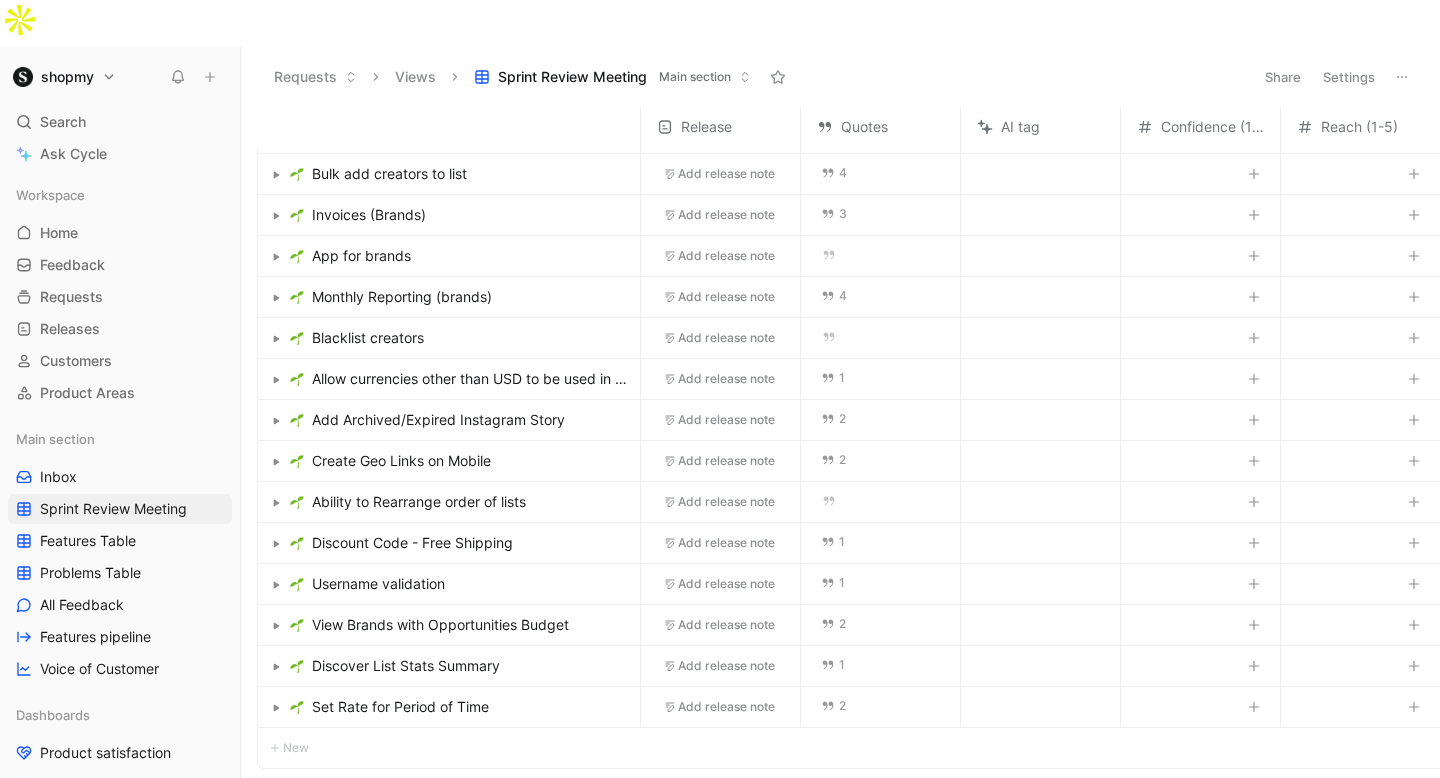 click on "Set Rate for Period of Time" at bounding box center (400, 707) 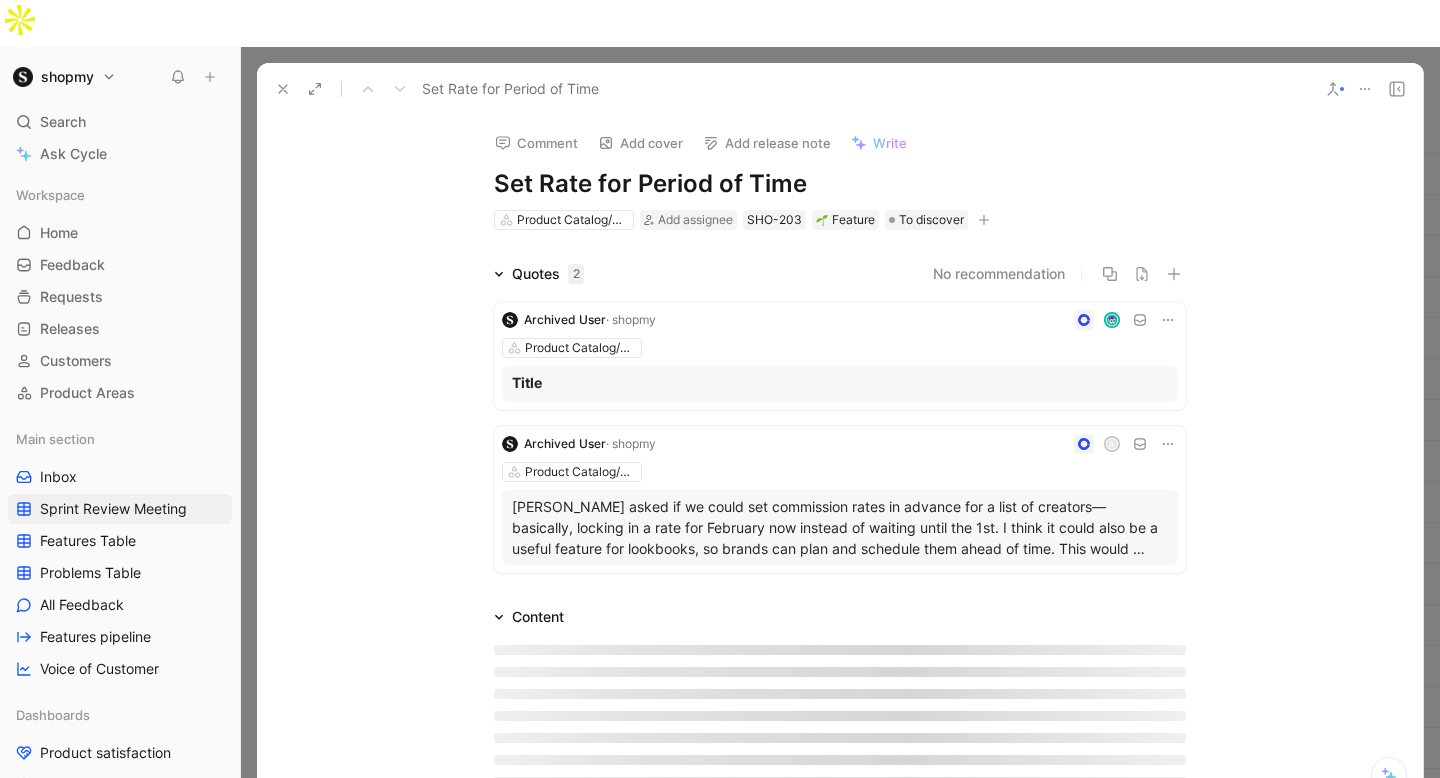 scroll, scrollTop: 6, scrollLeft: 0, axis: vertical 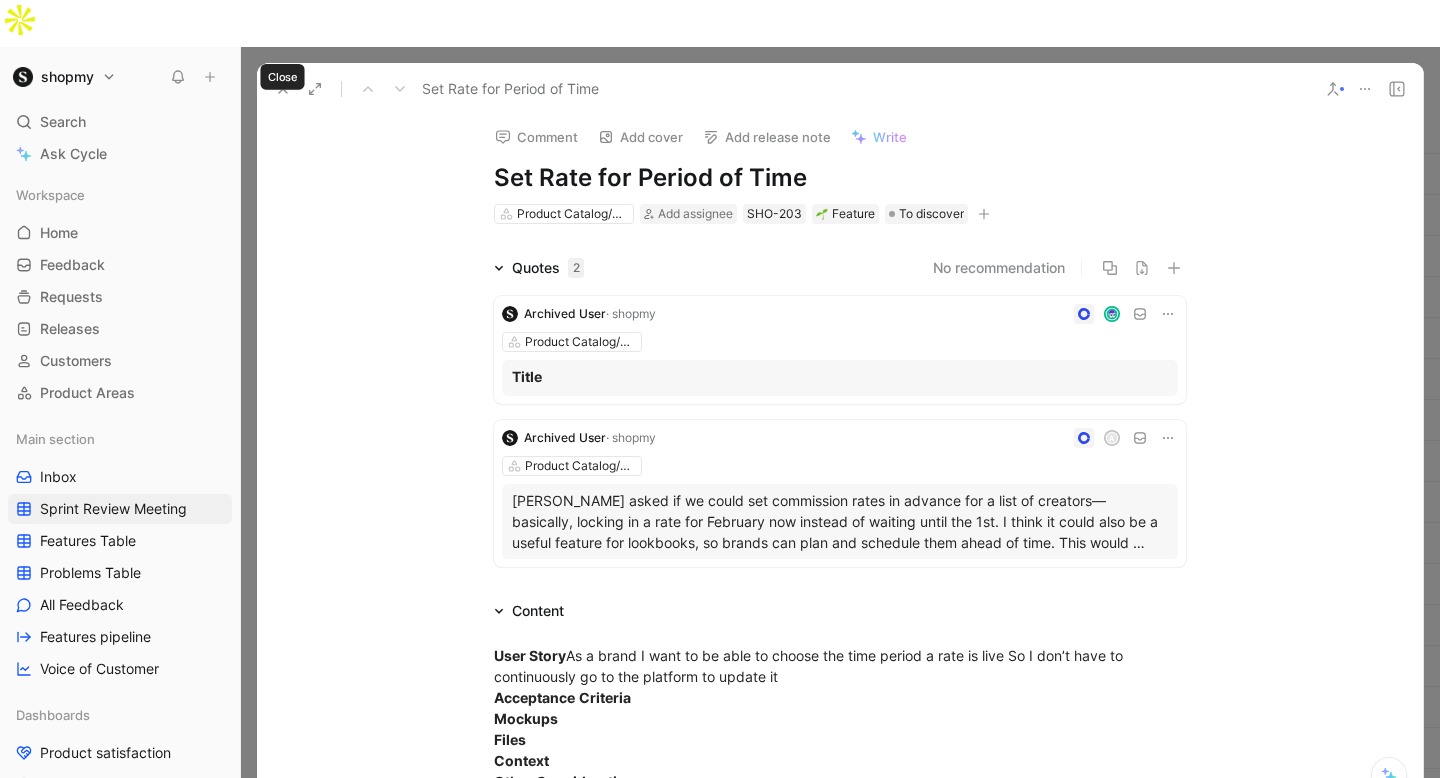 click 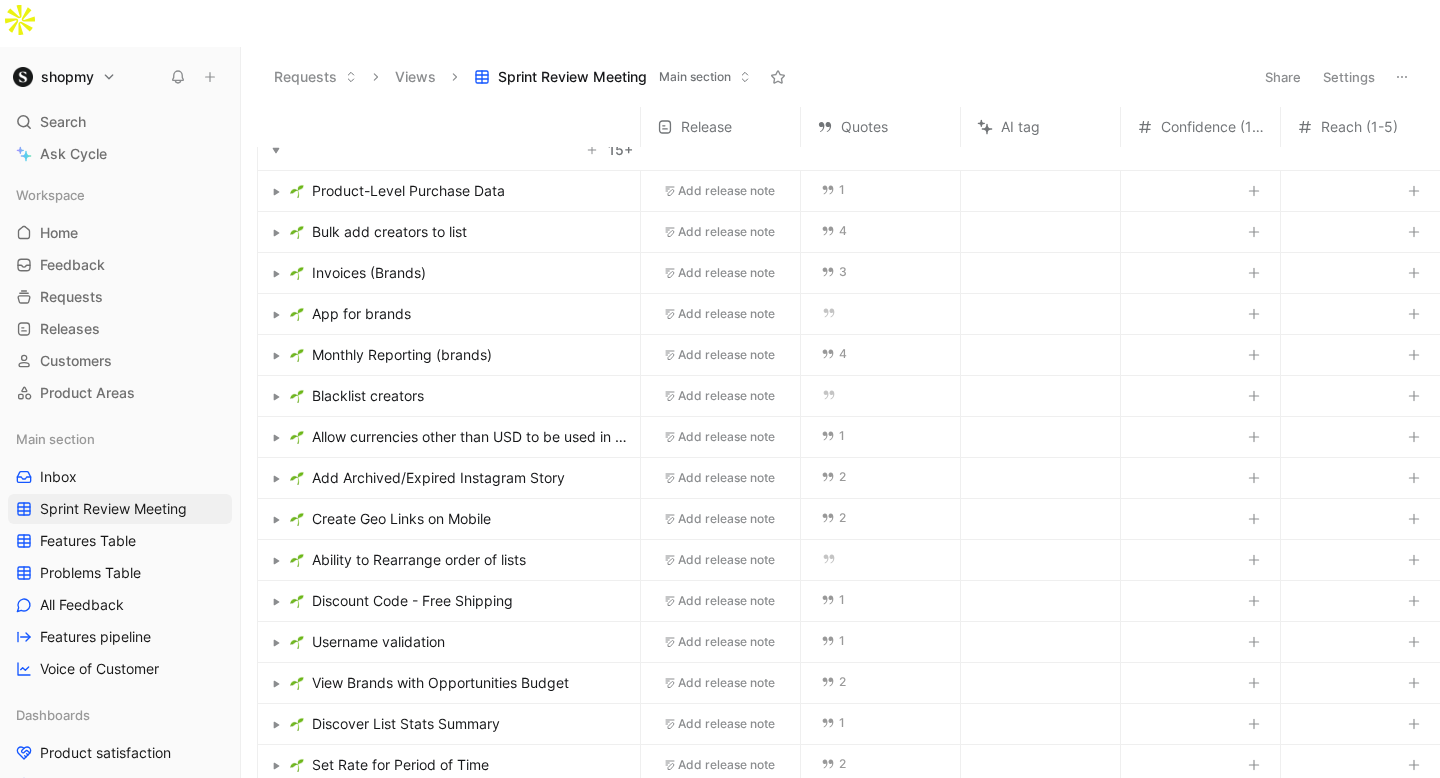 scroll, scrollTop: 0, scrollLeft: 0, axis: both 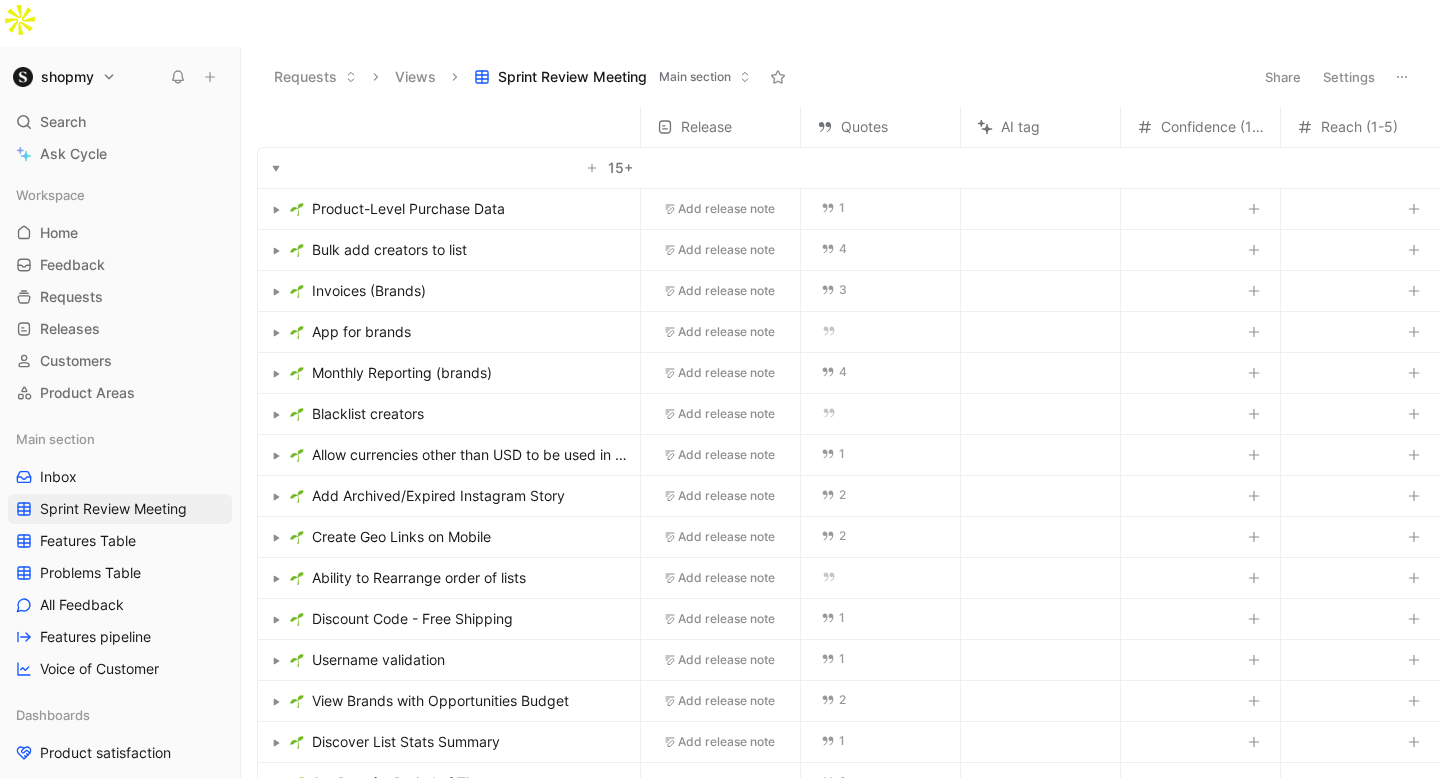 click 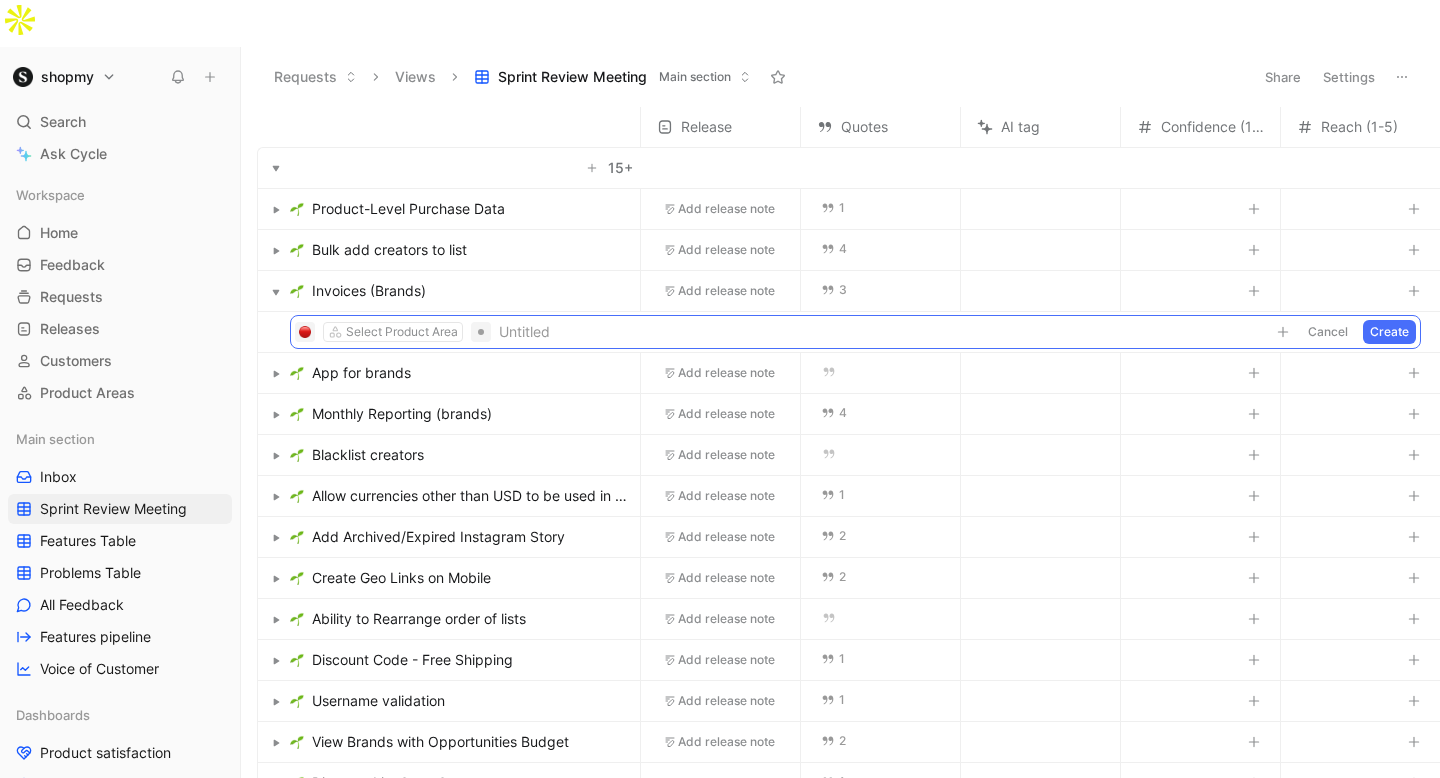 click 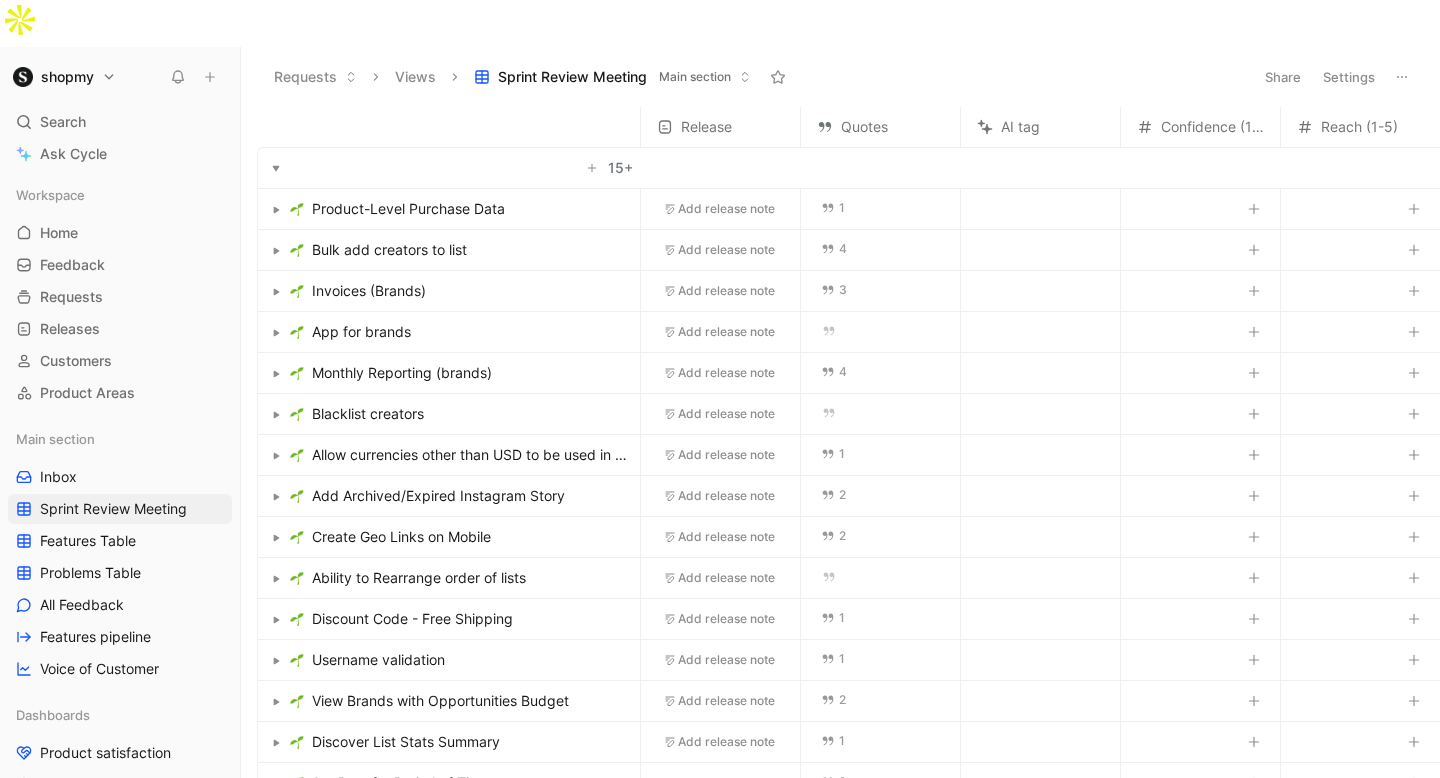 click on "Invoices (Brands)" at bounding box center (449, 291) 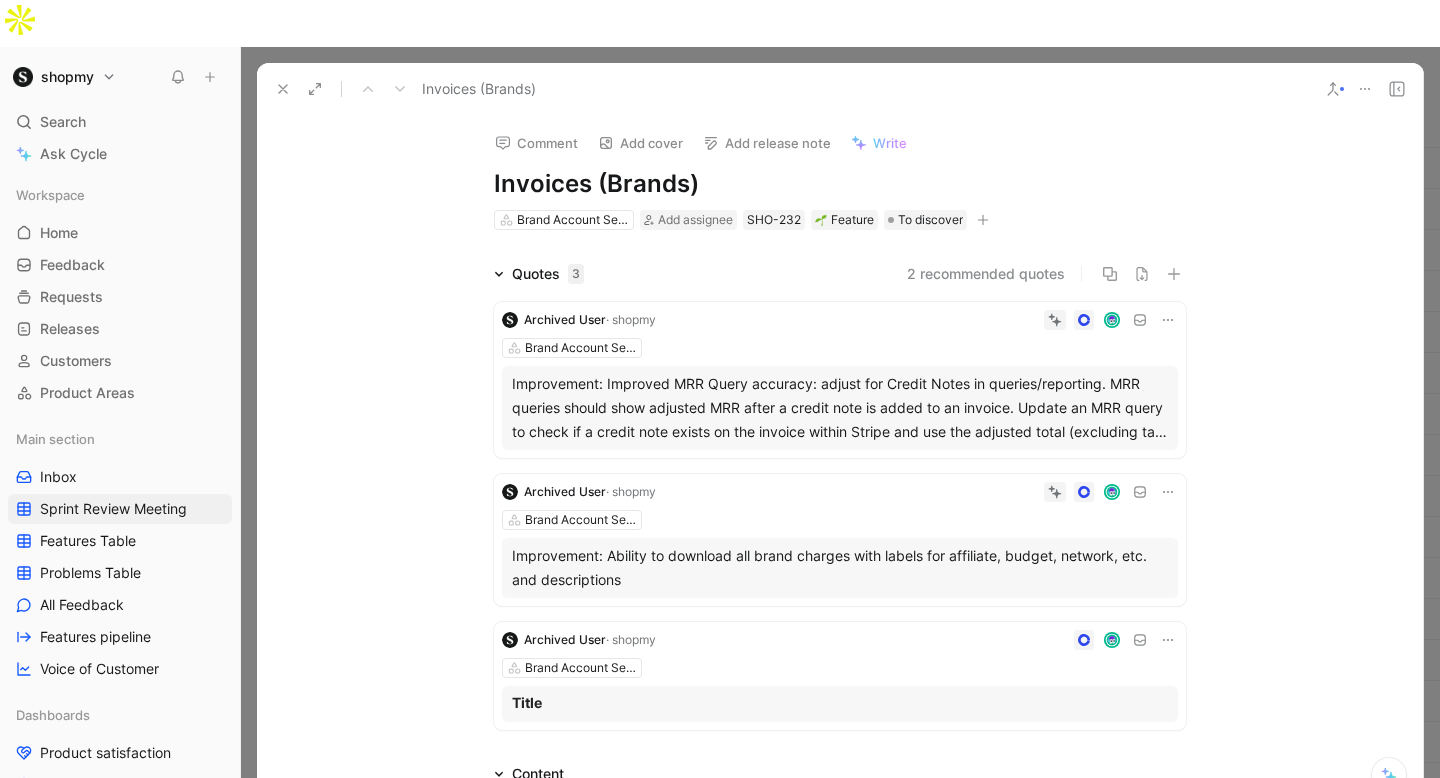 click on "Improvement: Ability to download all brand charges with labels for affiliate, budget, network, etc. and descriptions" at bounding box center [840, 568] 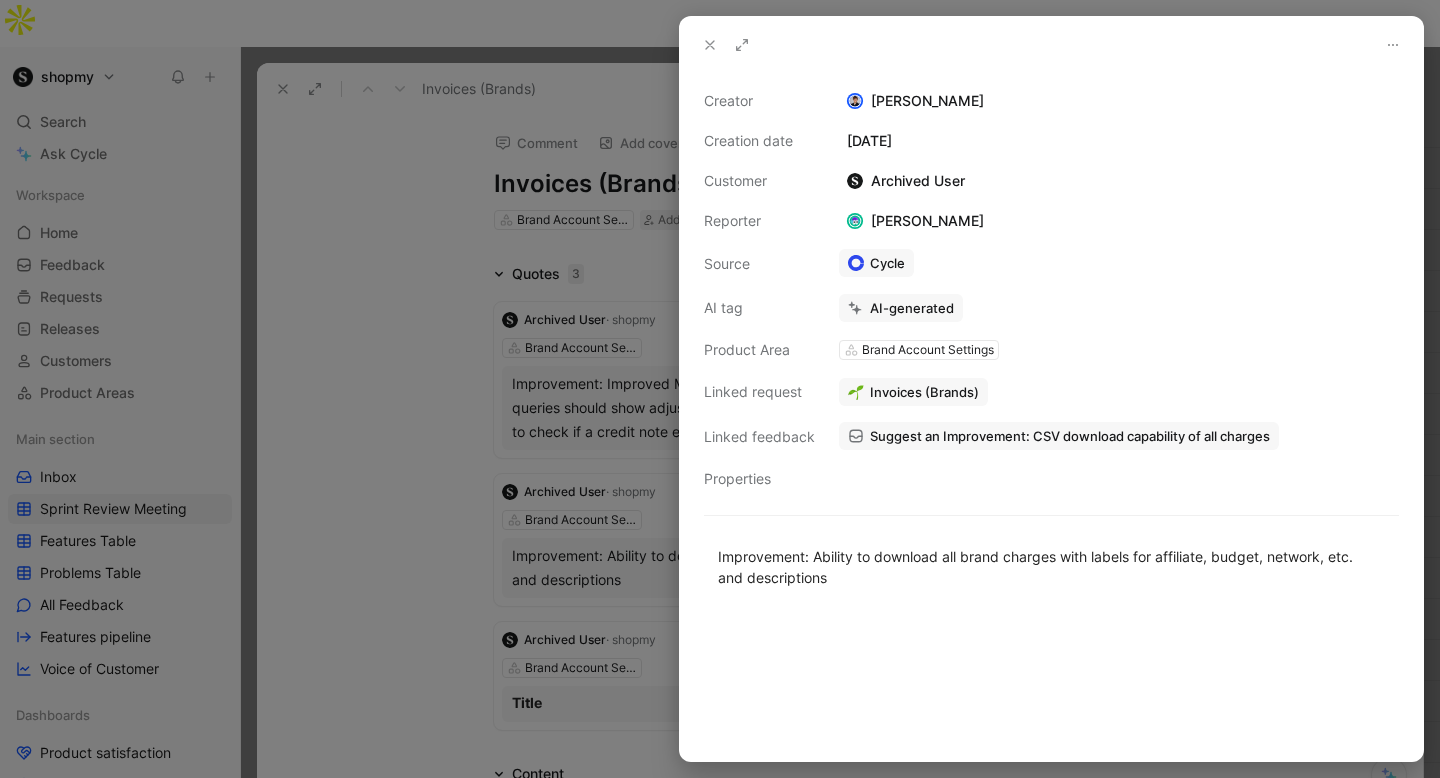 click 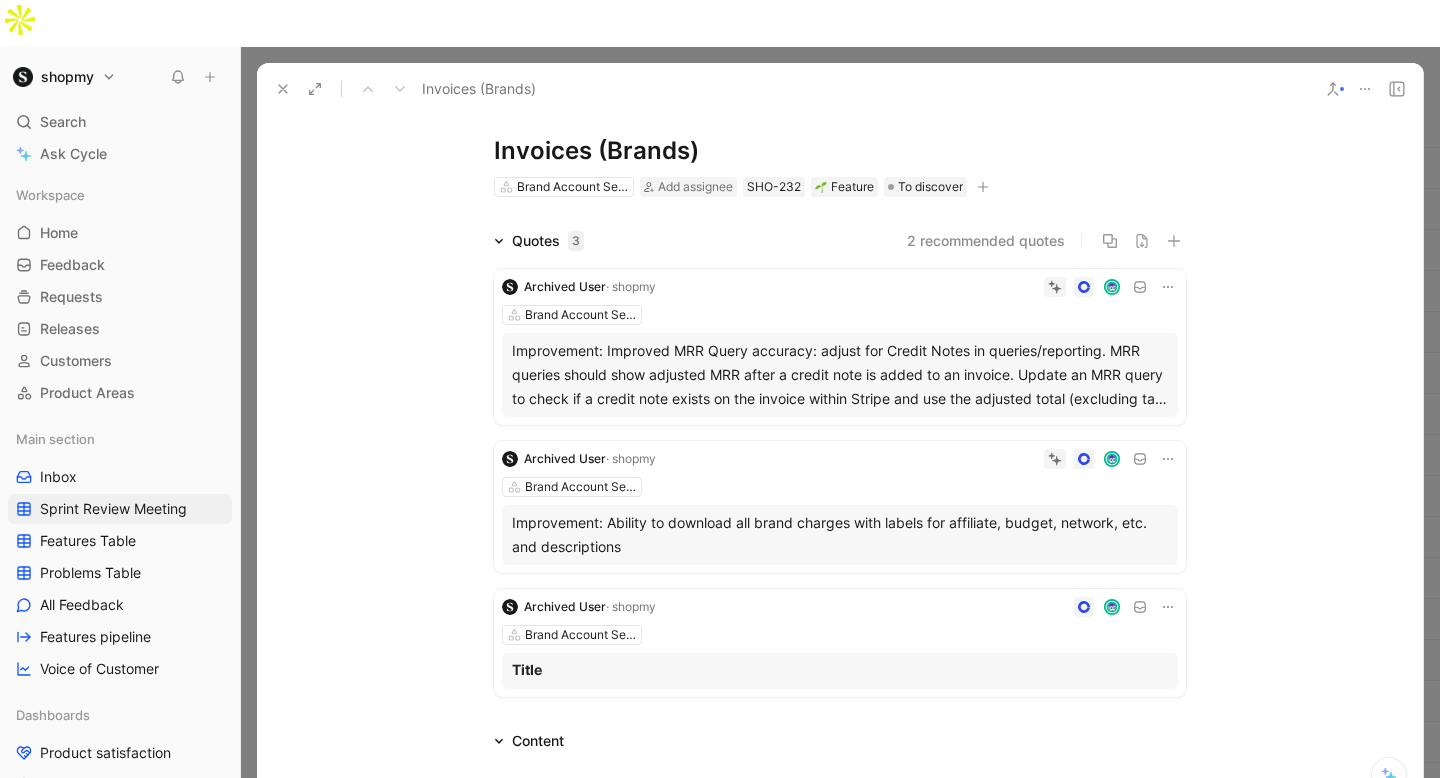 scroll, scrollTop: 0, scrollLeft: 0, axis: both 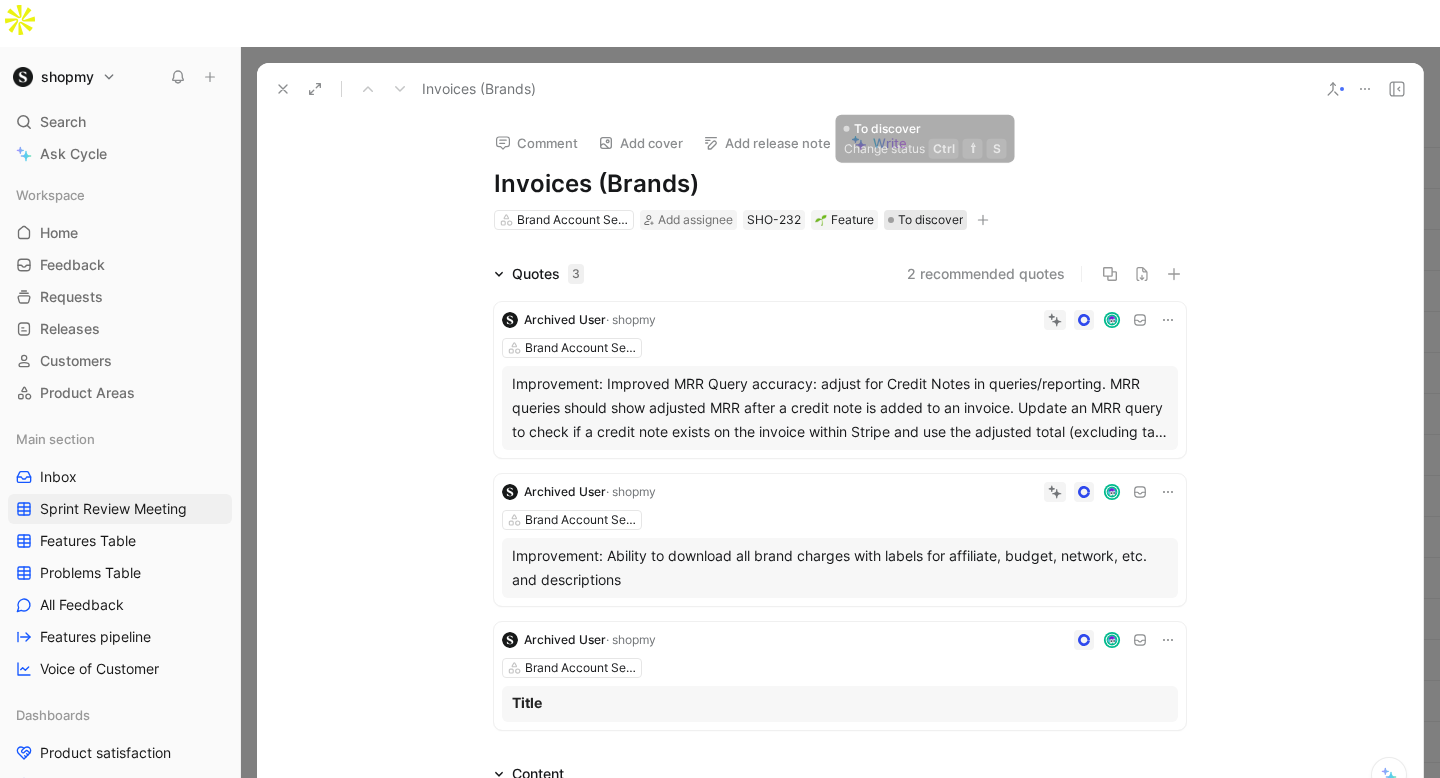 click on "To discover" at bounding box center [930, 220] 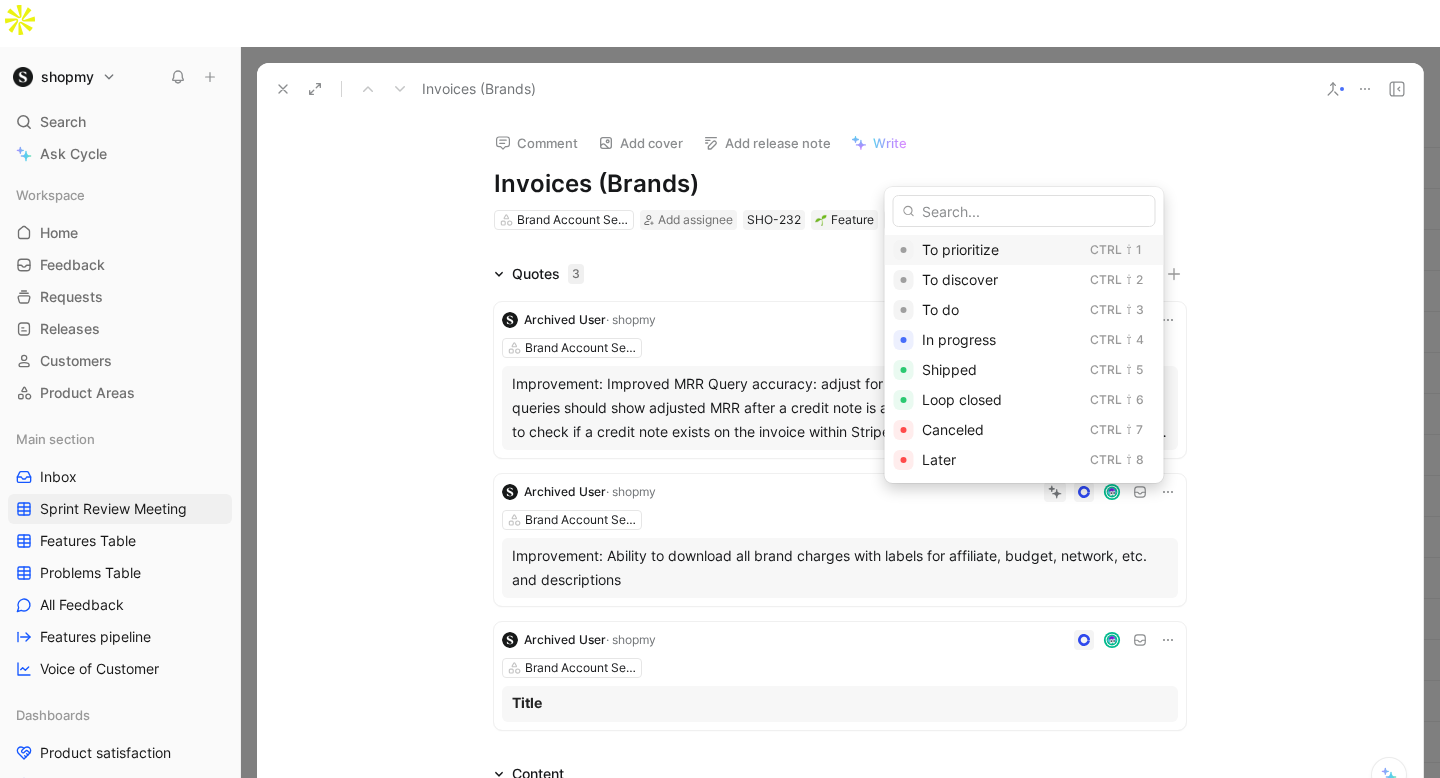 click on "To prioritize" at bounding box center [960, 249] 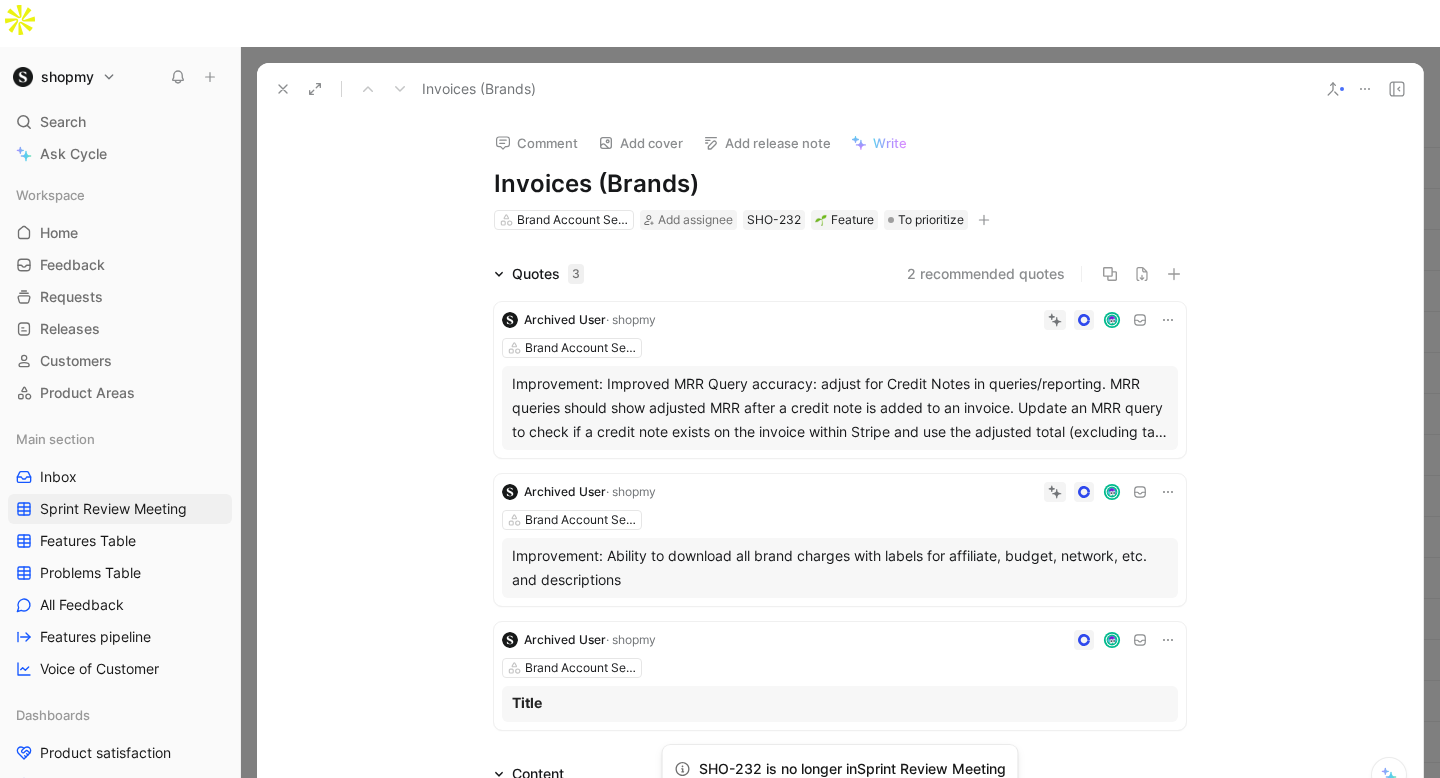 click at bounding box center [283, 89] 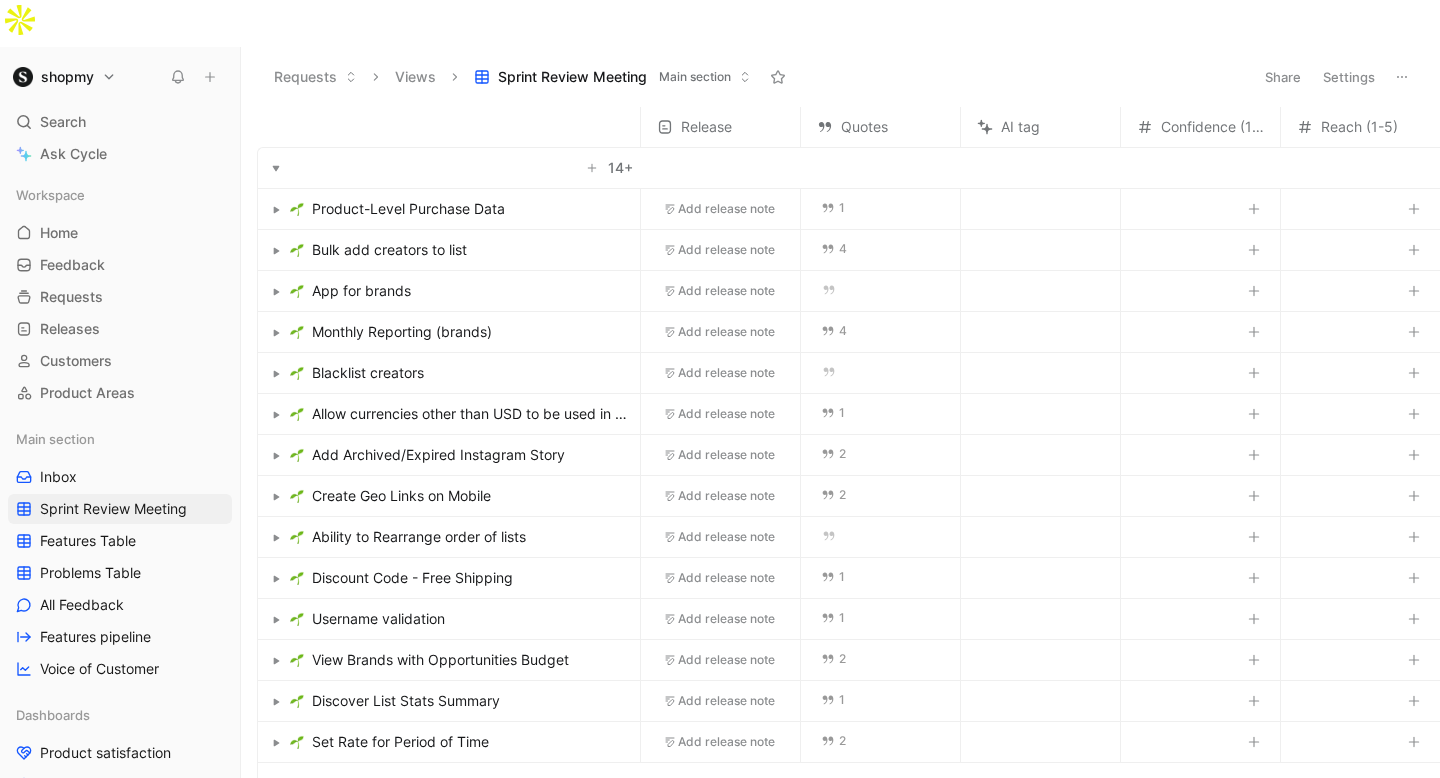 scroll, scrollTop: 26, scrollLeft: 0, axis: vertical 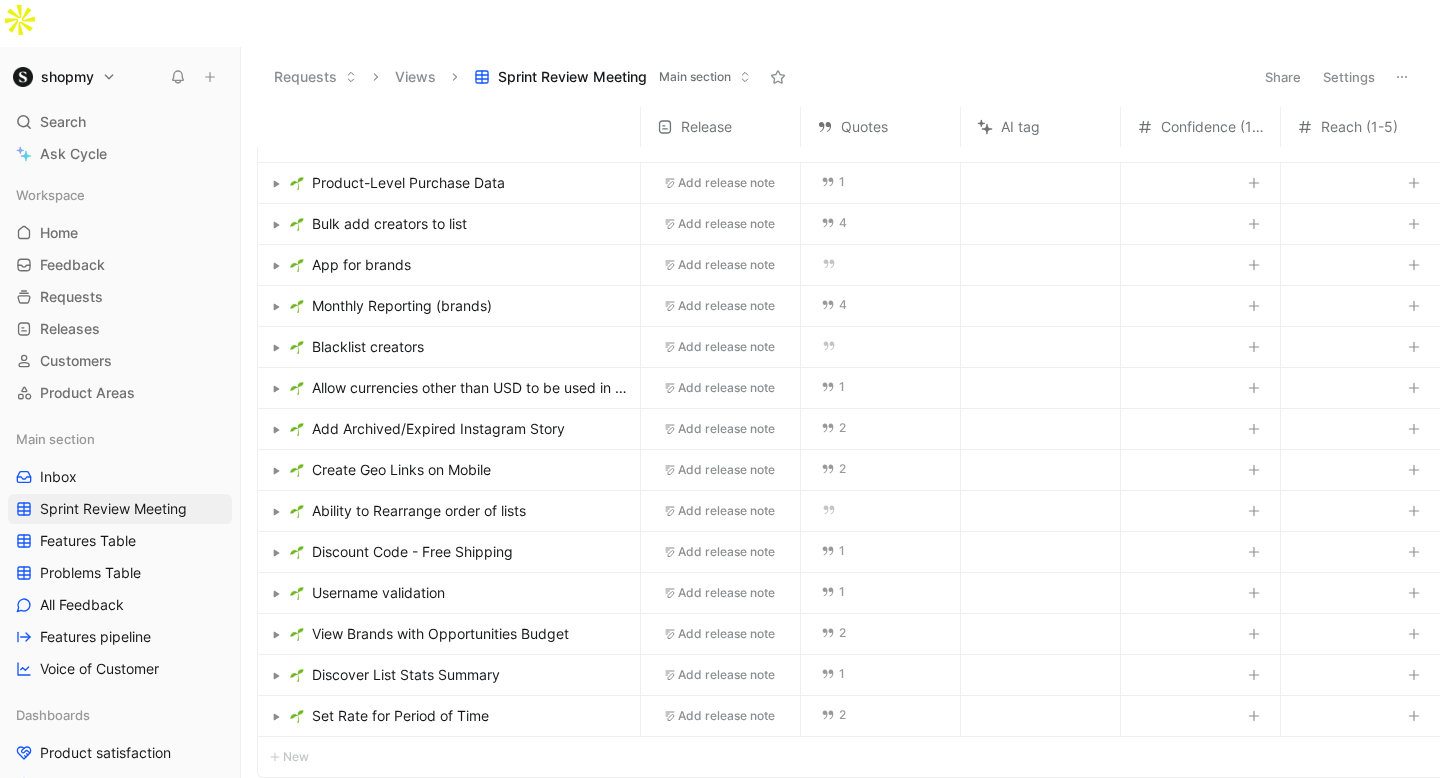 click on "Set Rate for Period of Time" at bounding box center (400, 716) 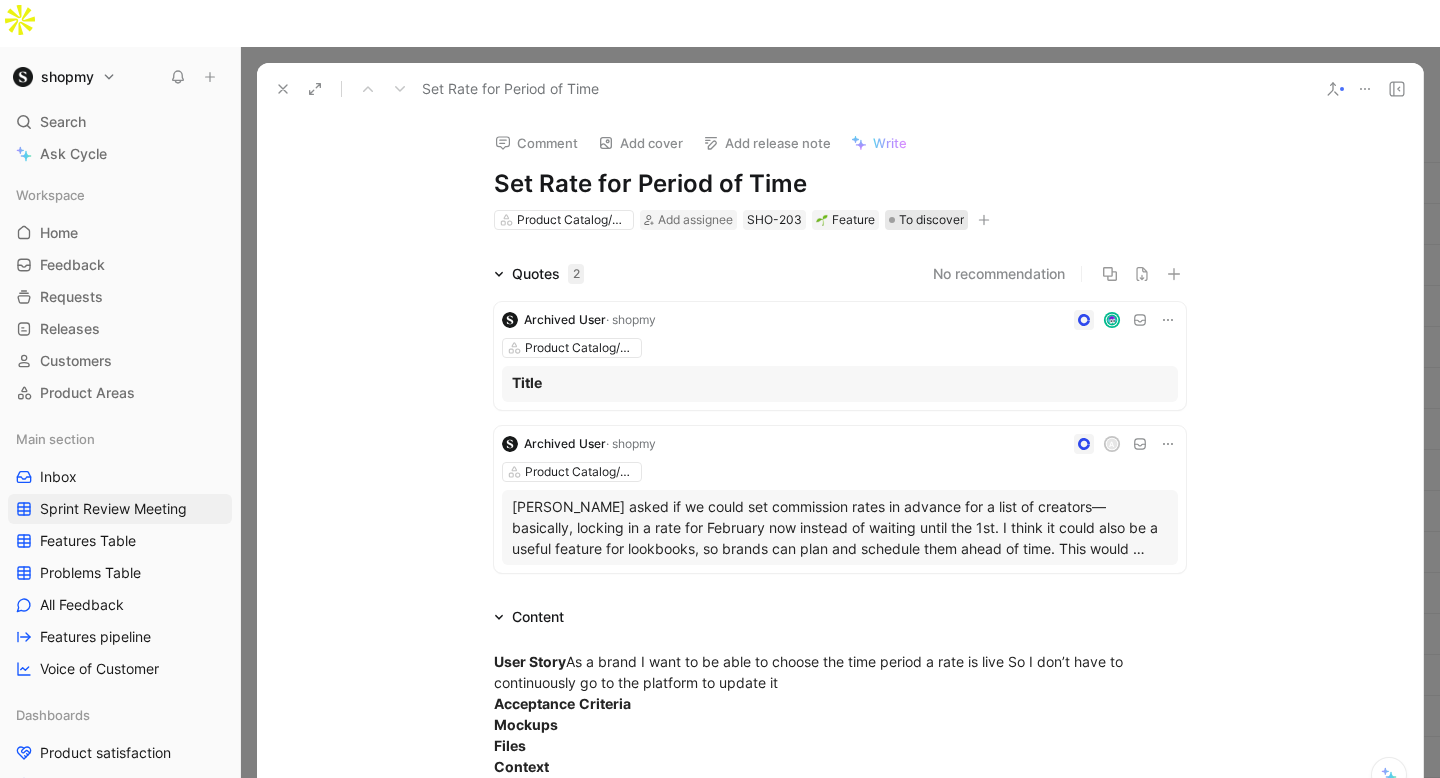 click on "To discover" at bounding box center [931, 220] 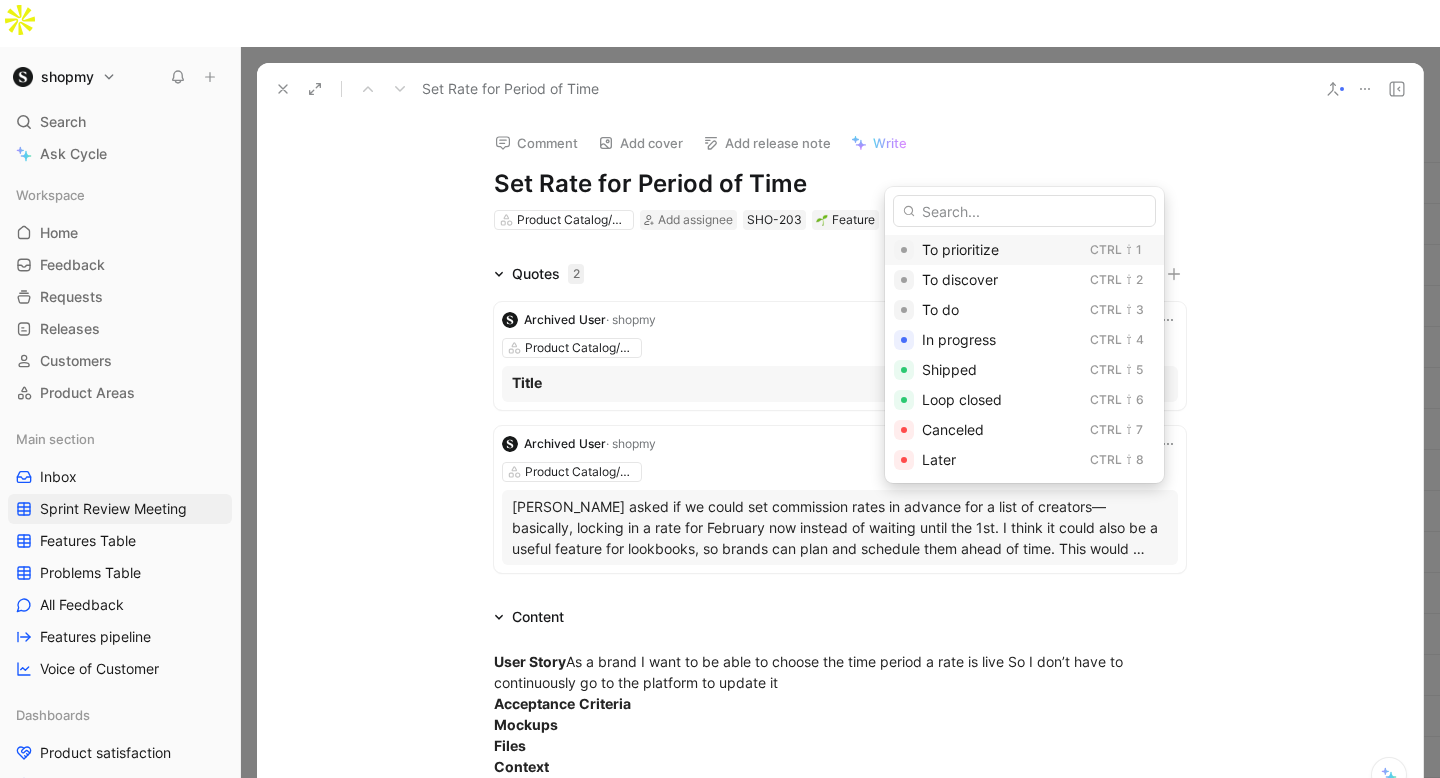 click on "To prioritize" at bounding box center [960, 249] 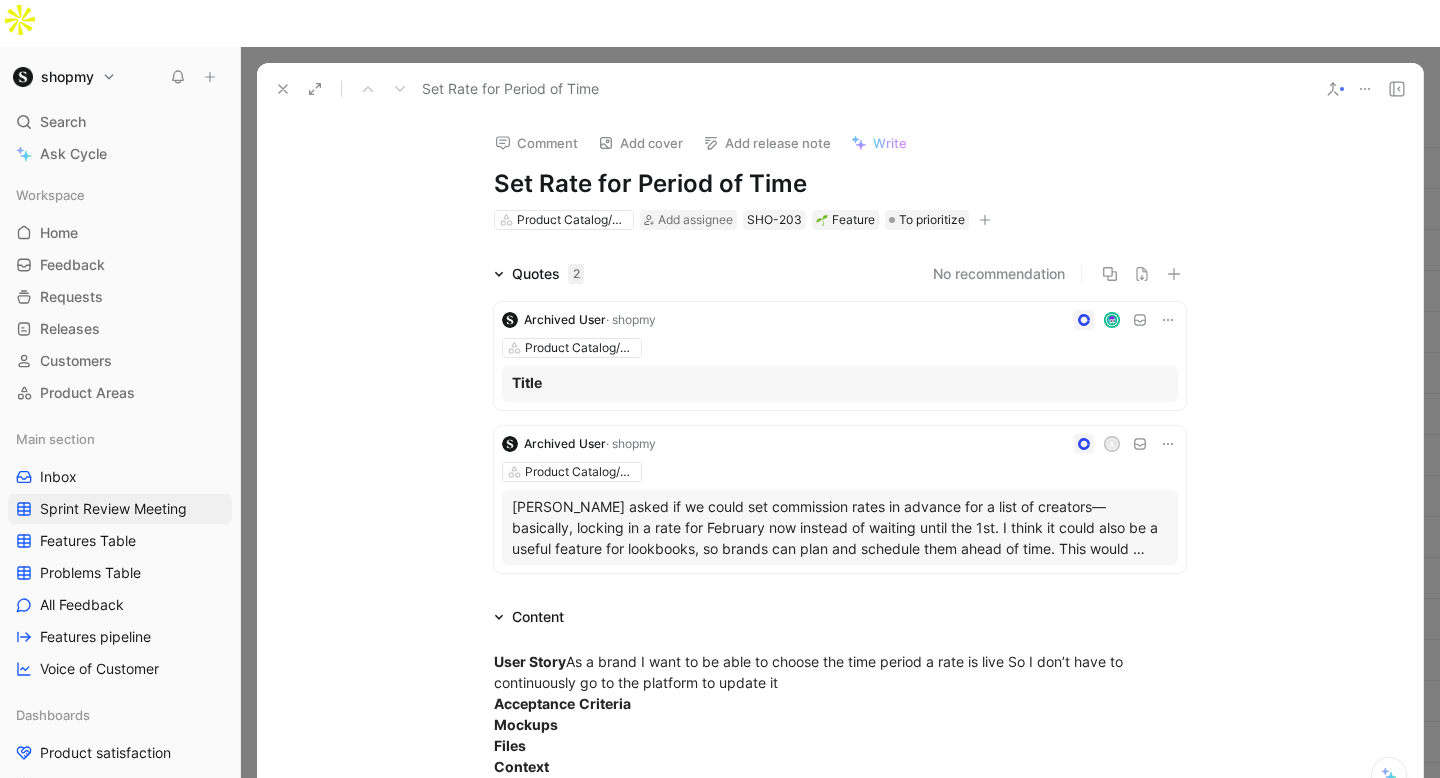 scroll, scrollTop: 0, scrollLeft: 0, axis: both 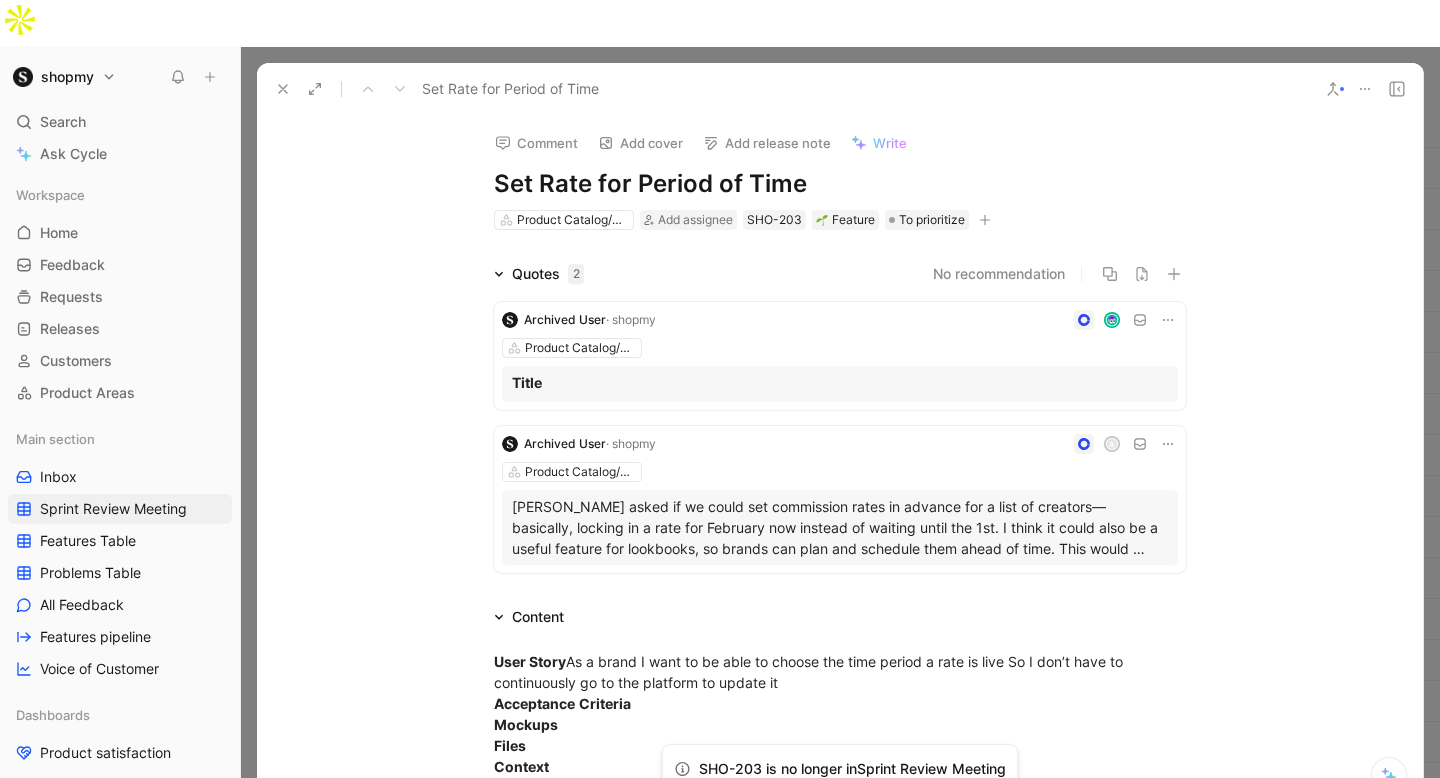click 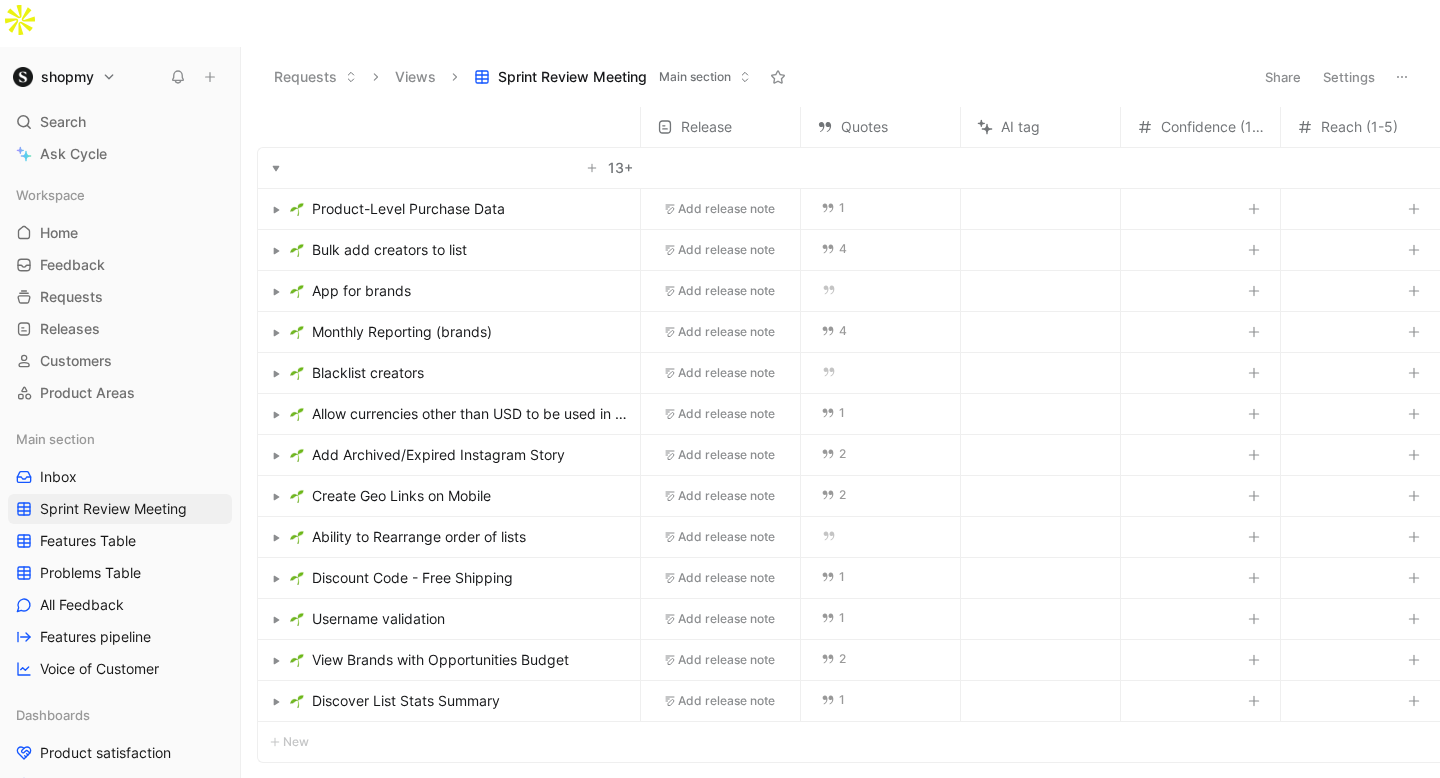 click on "Discover List Stats Summary" at bounding box center (406, 701) 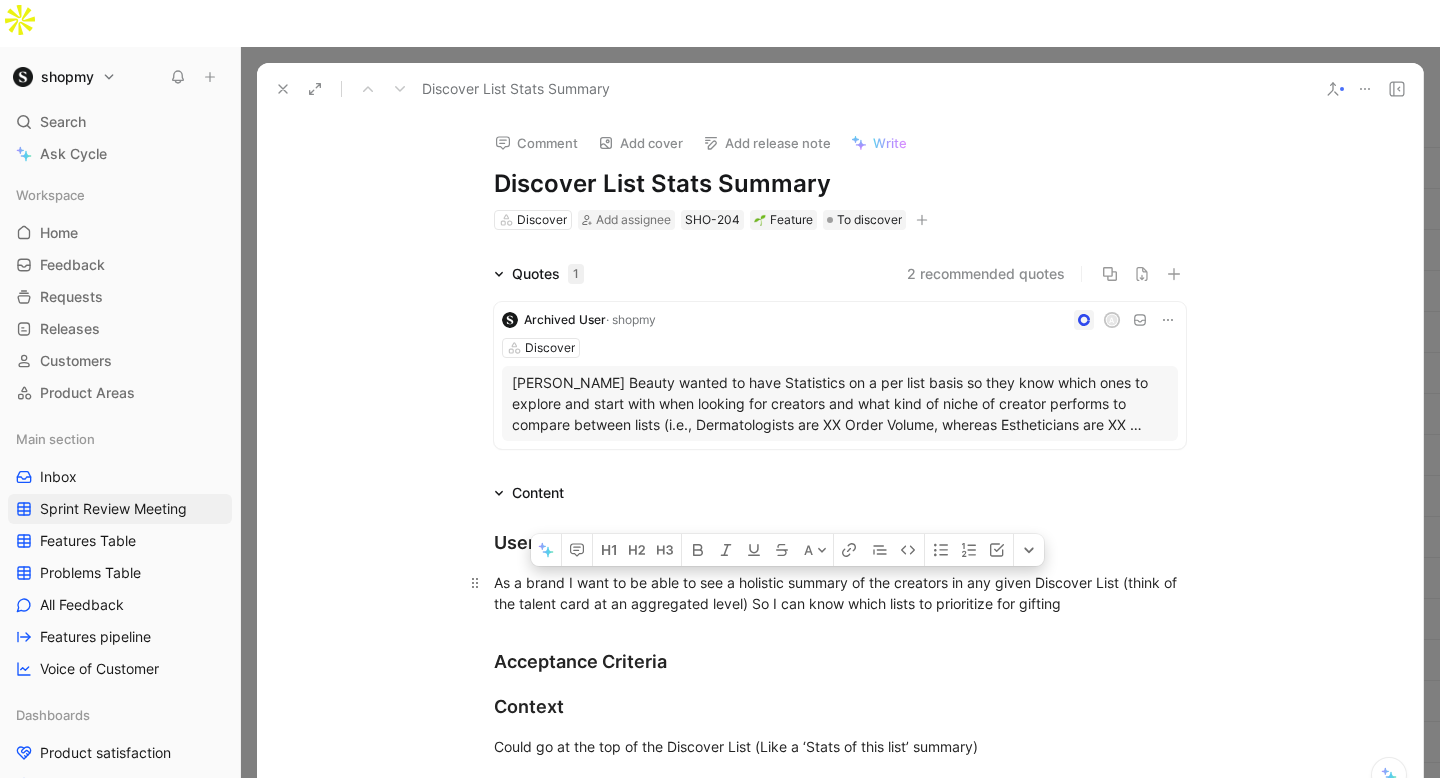 drag, startPoint x: 495, startPoint y: 537, endPoint x: 1097, endPoint y: 554, distance: 602.24 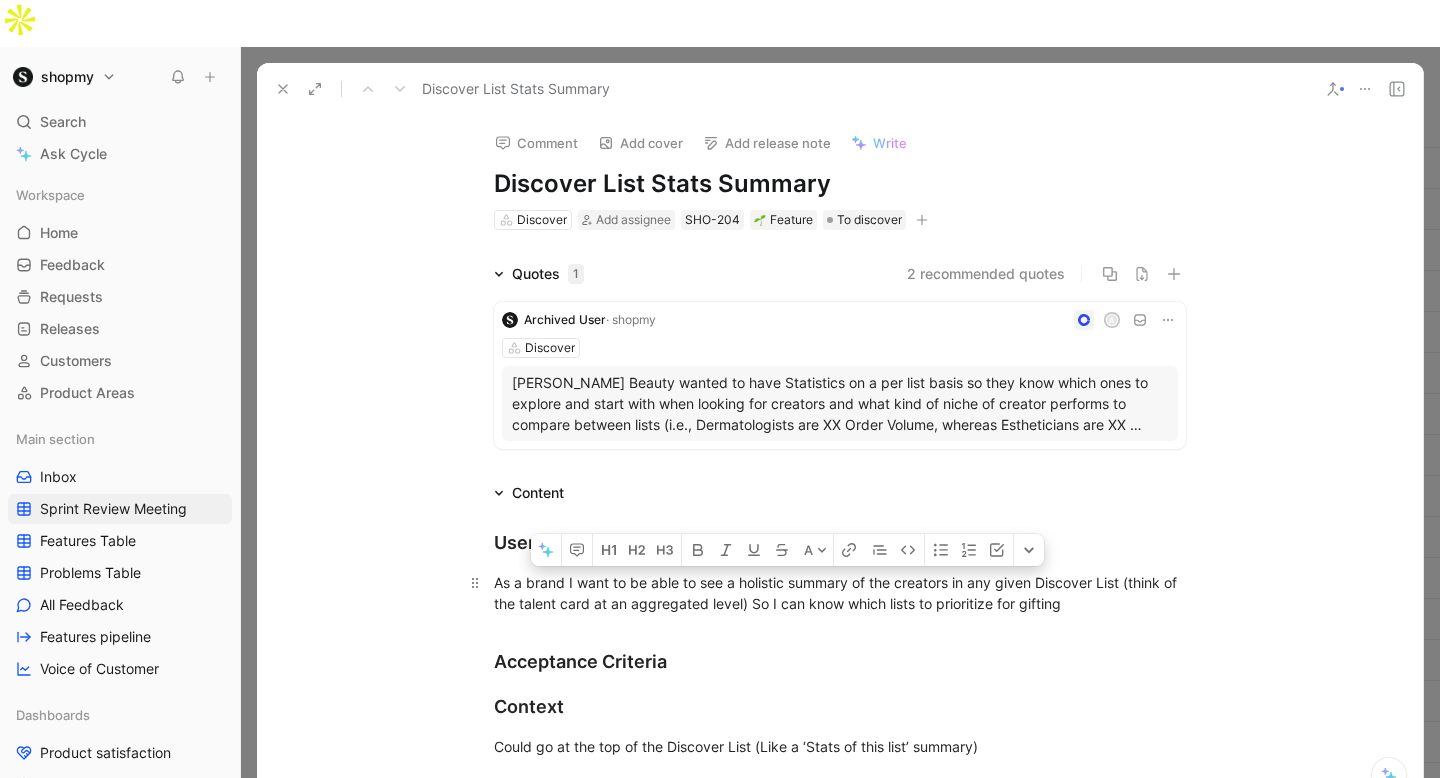 click on "As a brand I want to be able to see a holistic summary of the creators in any given Discover List (think of the talent card at an aggregated level) So I can know which lists to prioritize for gifting" at bounding box center (840, 593) 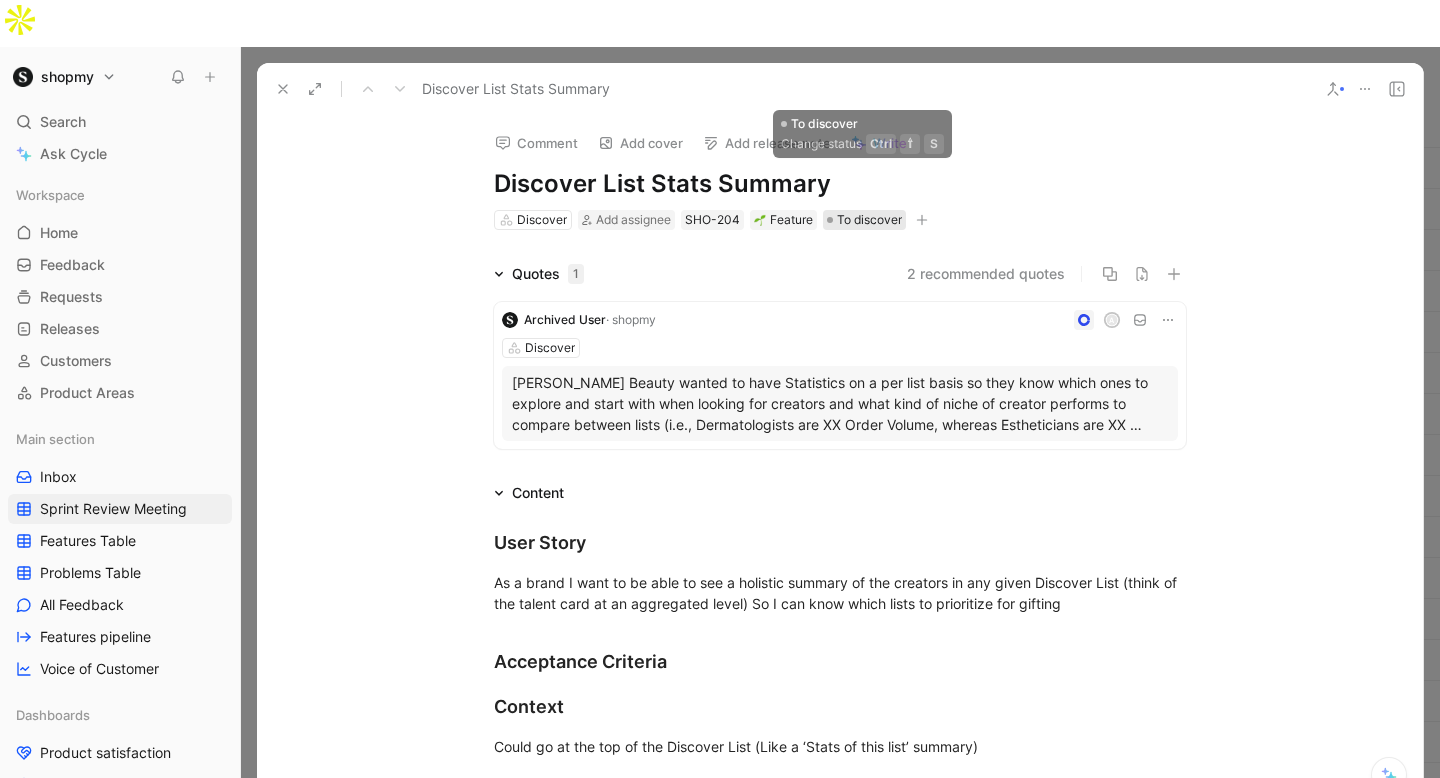 click on "To discover" at bounding box center [869, 220] 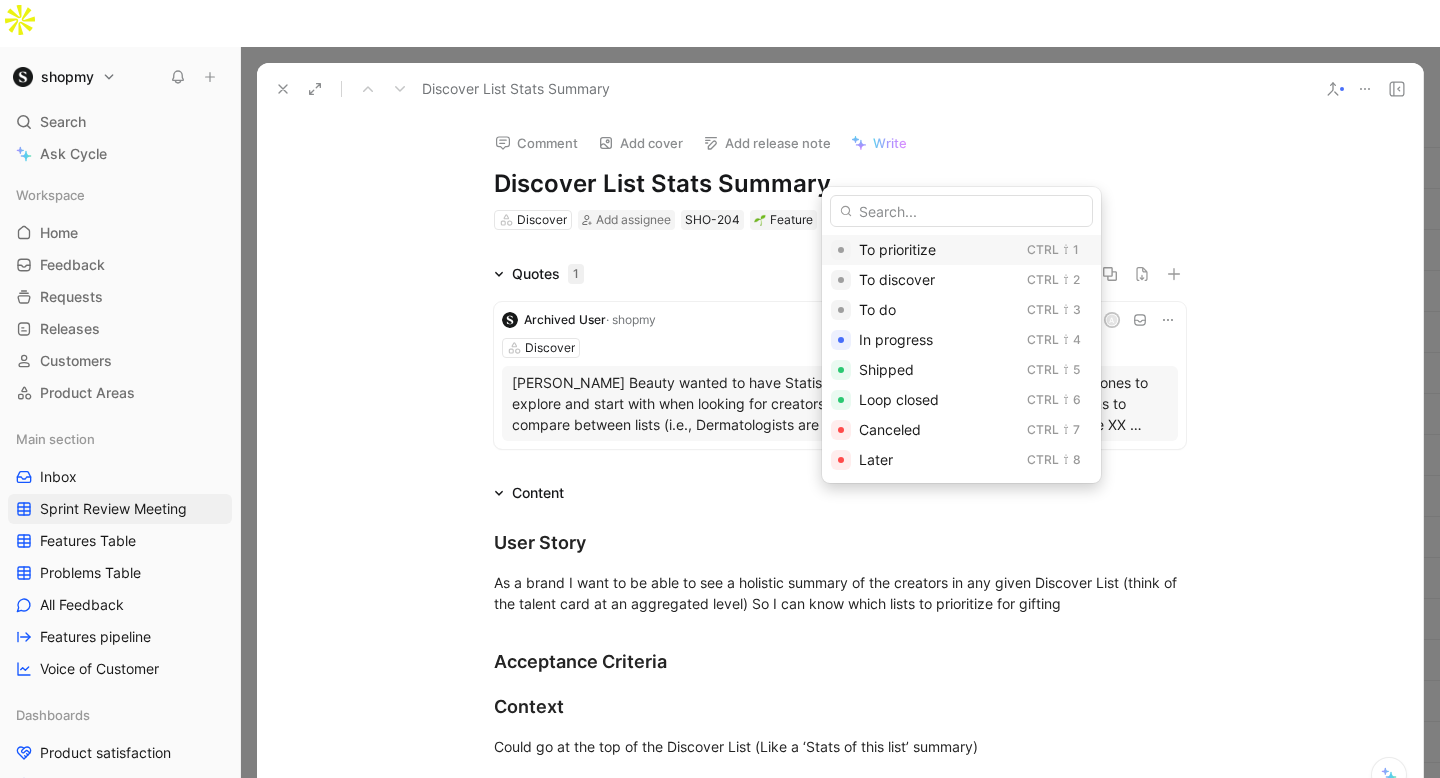 click on "To prioritize" at bounding box center (897, 249) 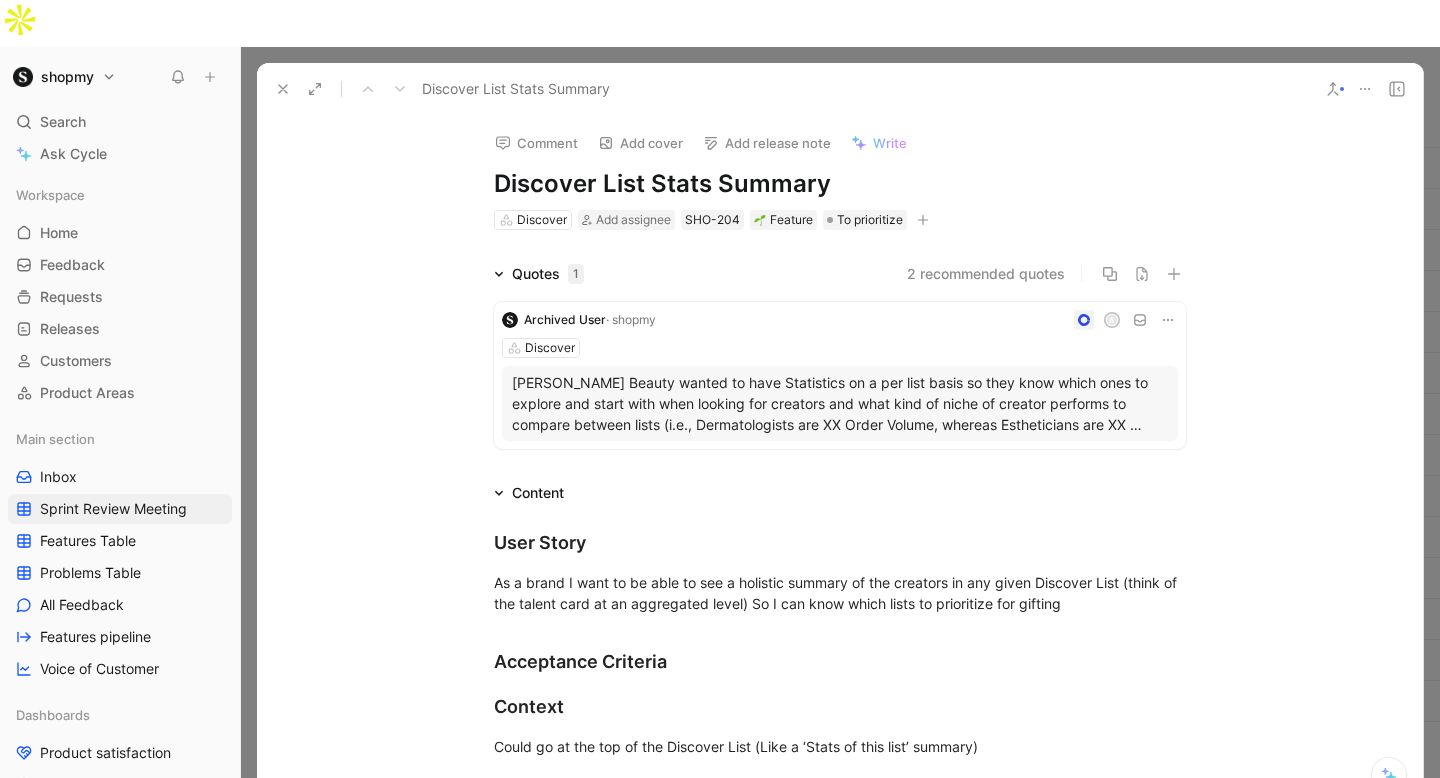 click 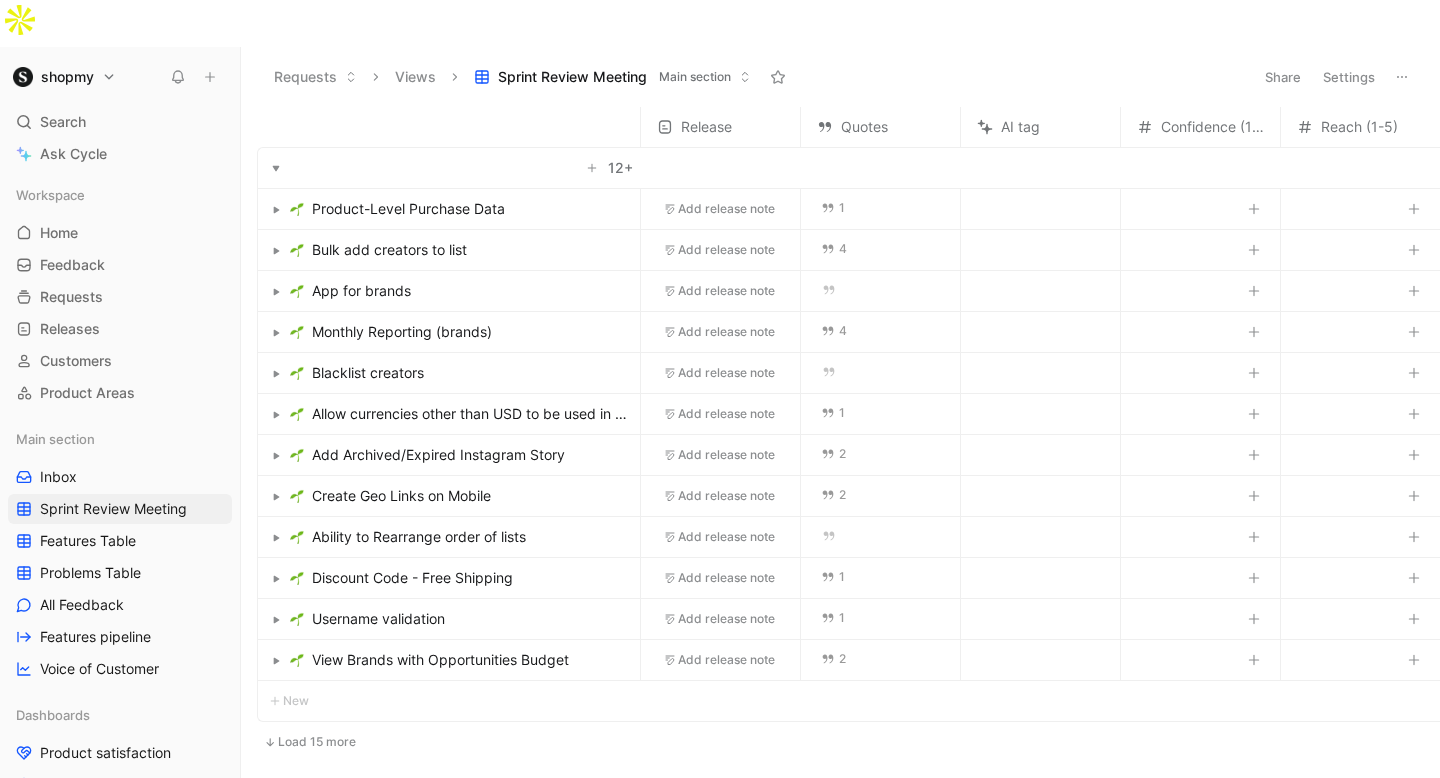 click on "View Brands with Opportunities Budget" at bounding box center (440, 660) 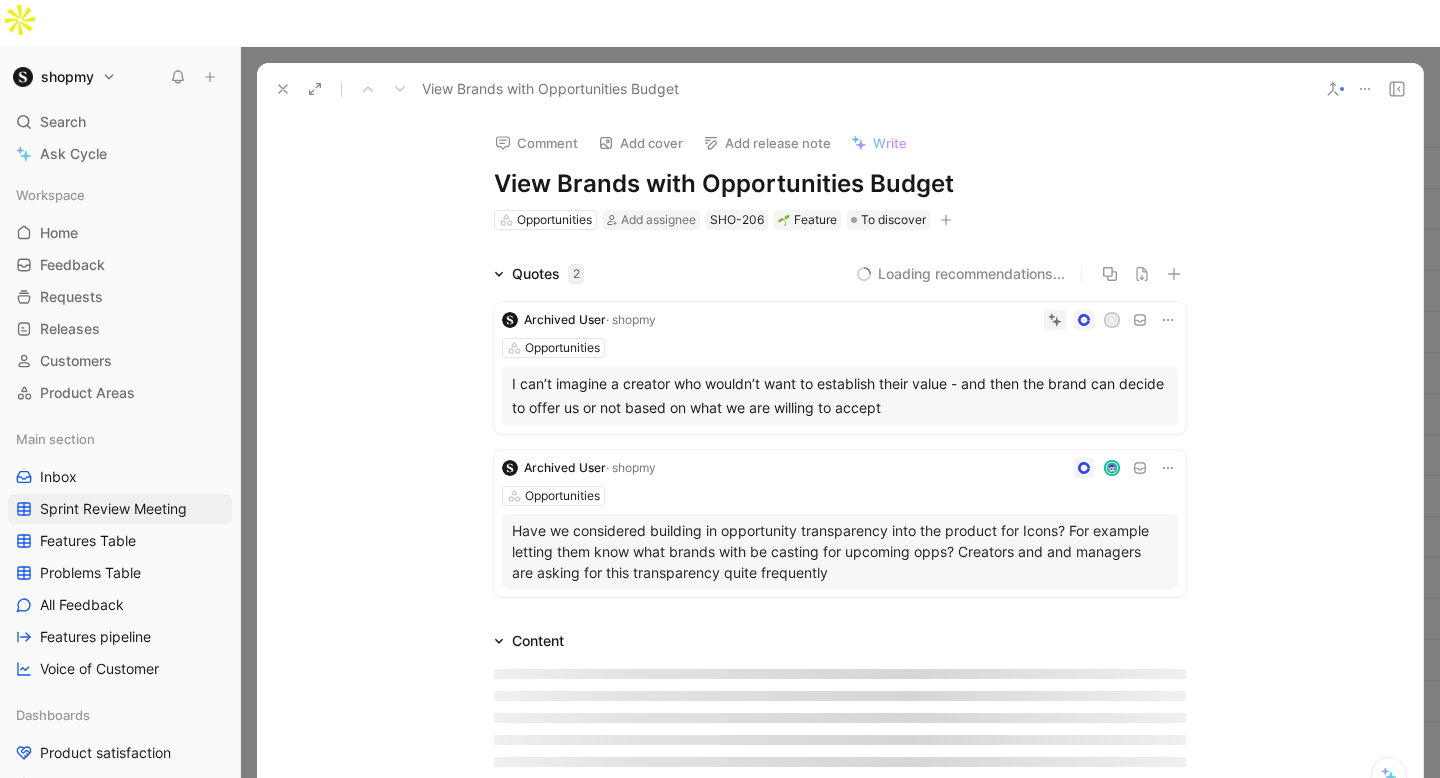click on "Comment Add cover Add release note Write View Brands with Opportunities Budget Opportunities Add assignee SHO-206 Feature To discover" at bounding box center (840, 173) 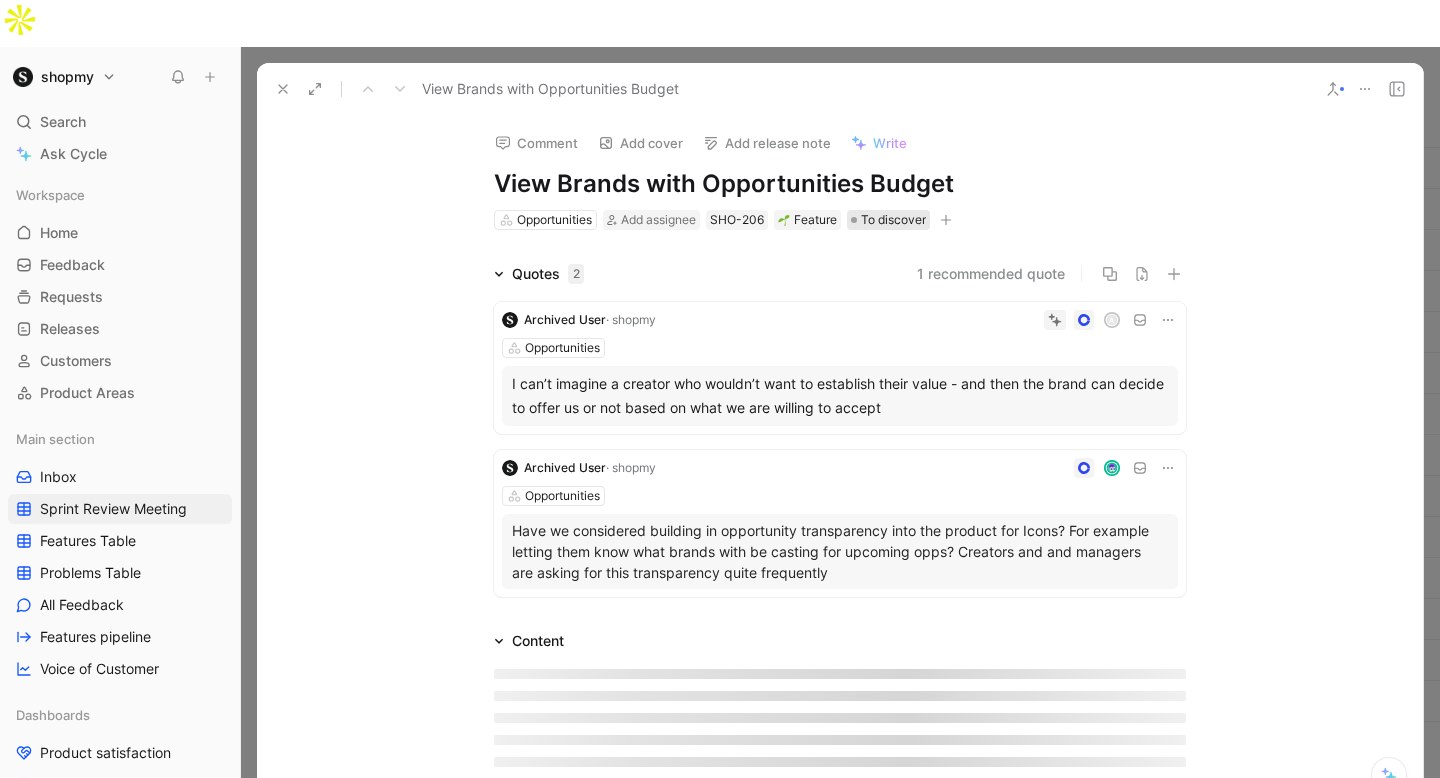 click on "To discover" at bounding box center (893, 220) 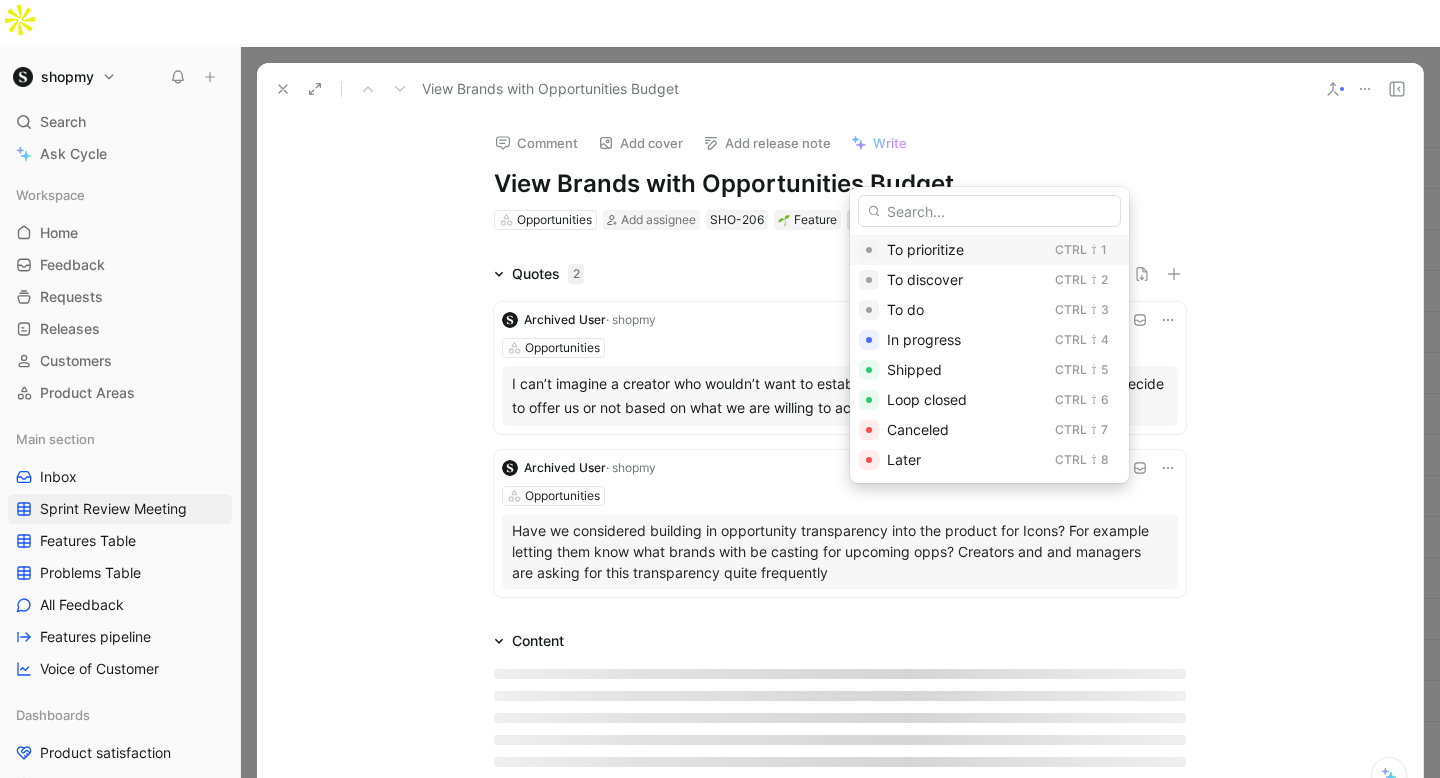 click on "To prioritize" at bounding box center [925, 249] 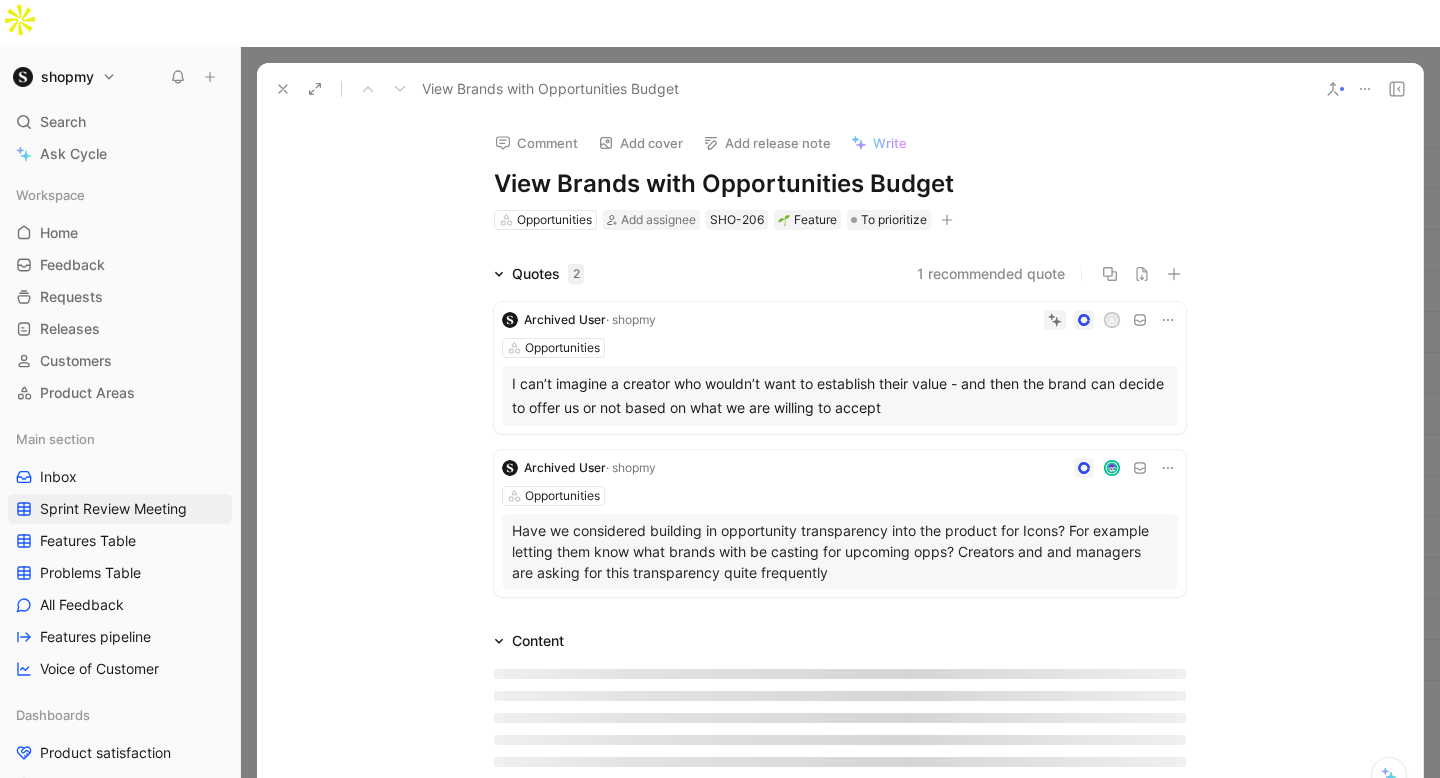 click at bounding box center [283, 89] 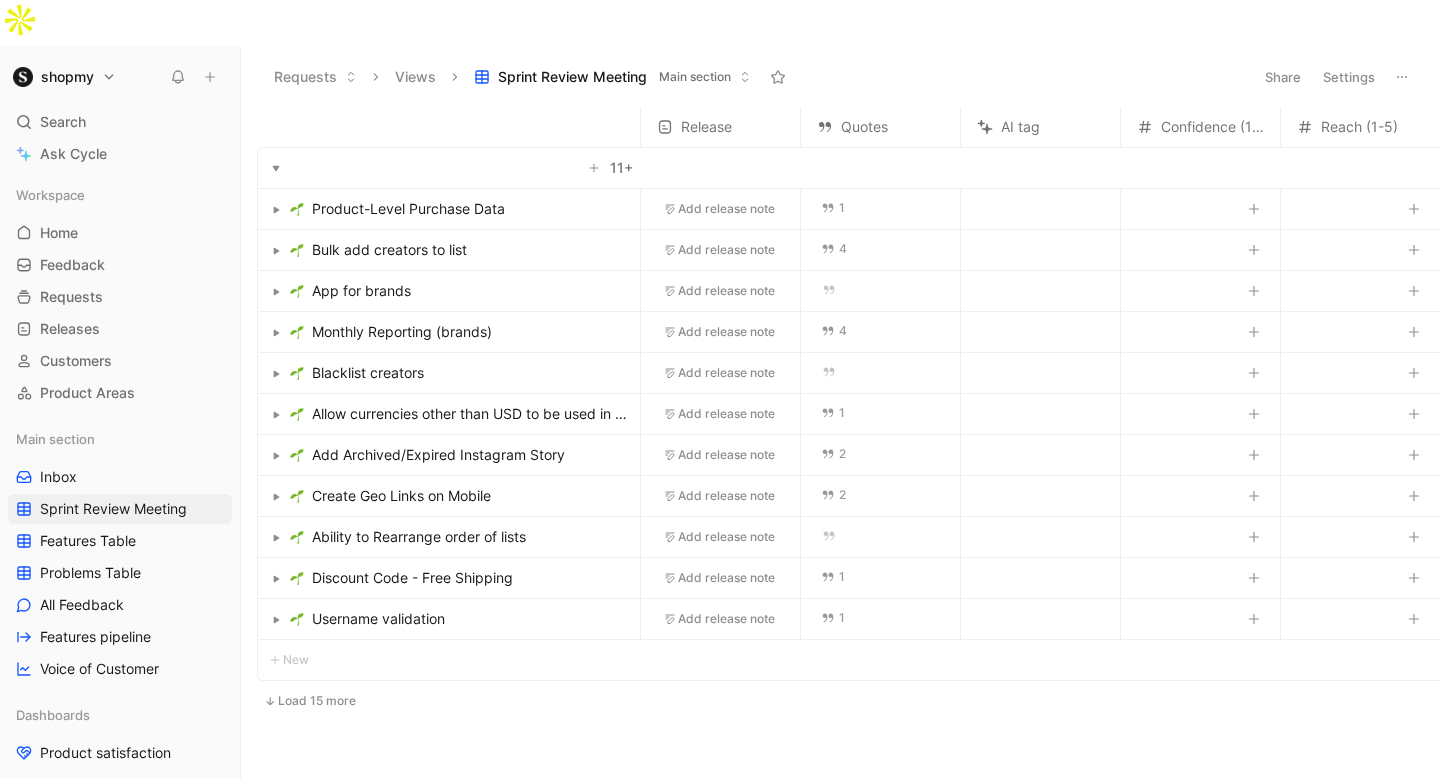 click on "Username validation" at bounding box center [461, 619] 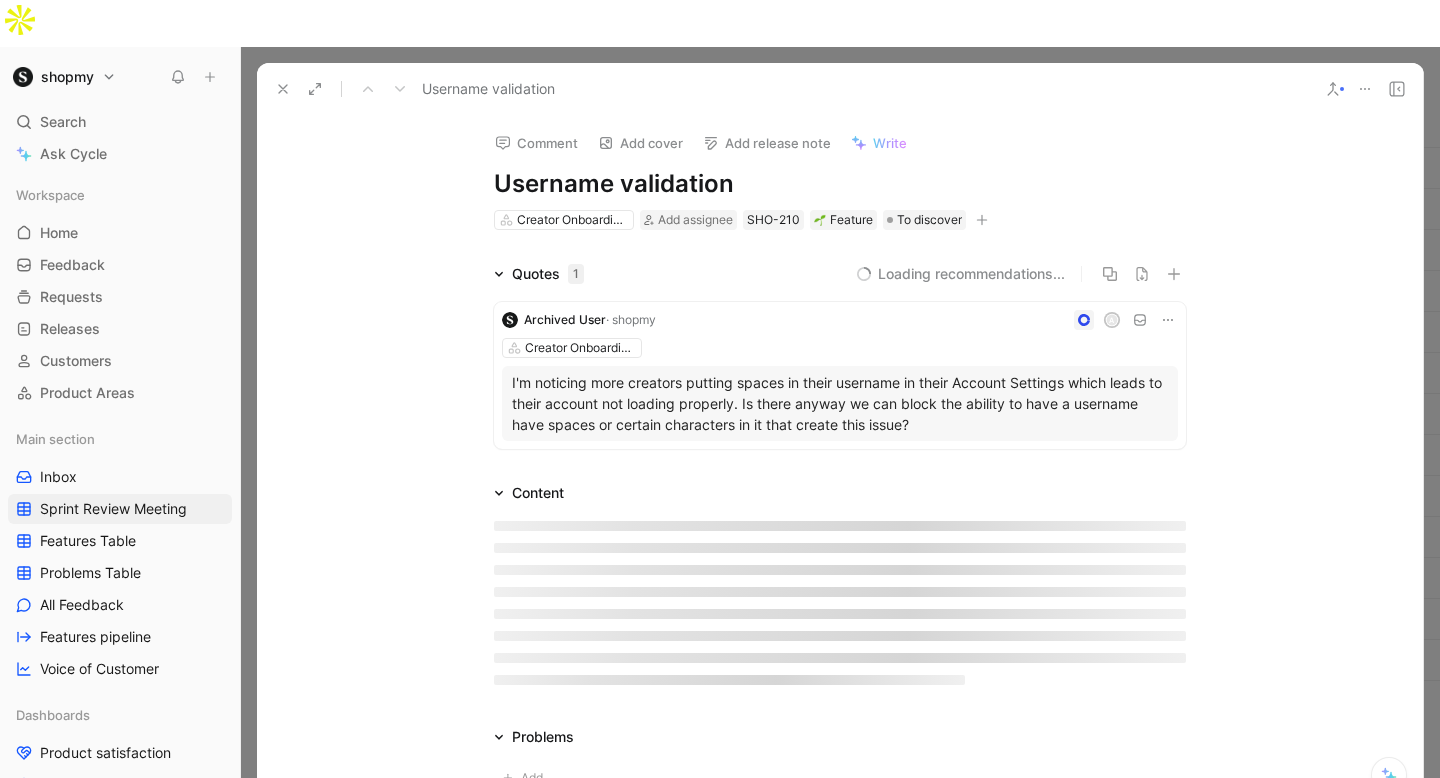 click 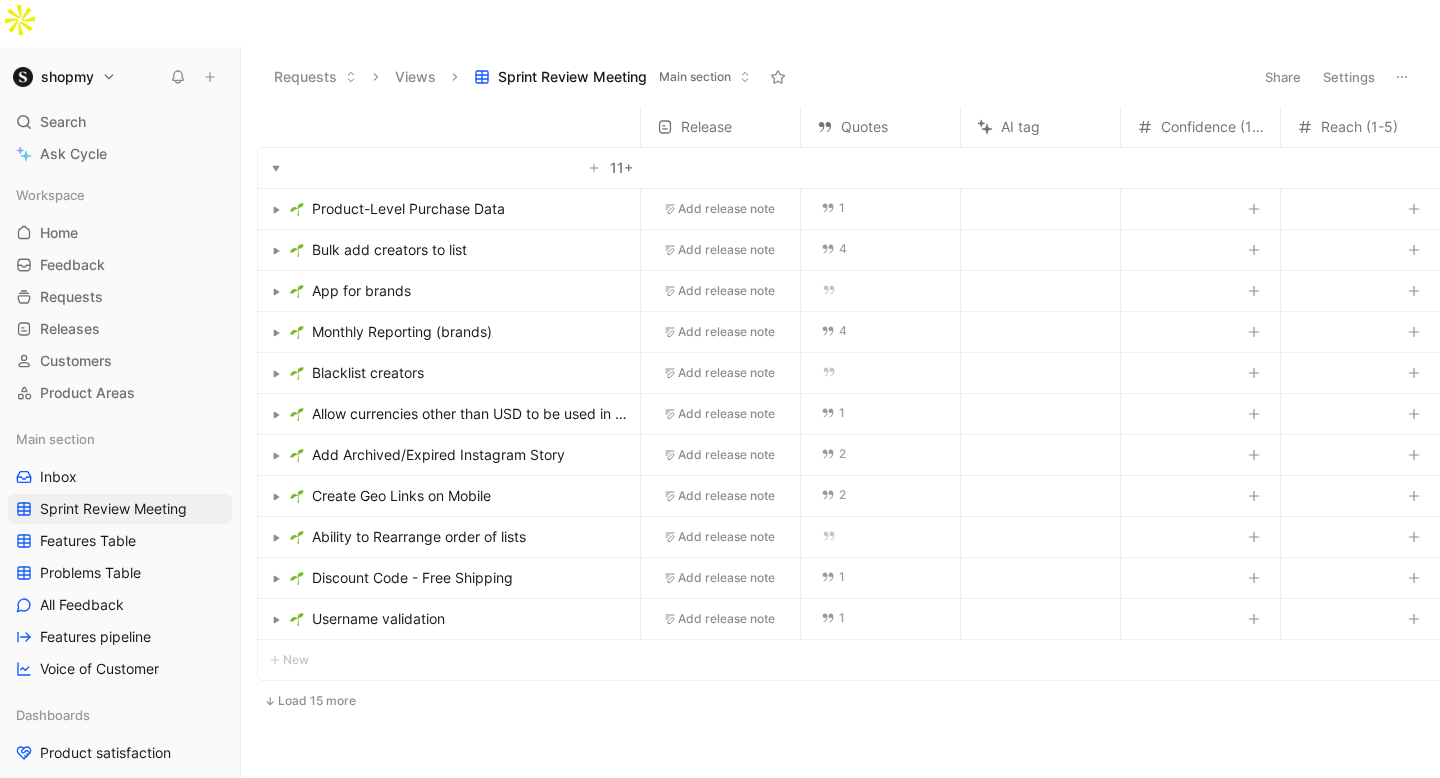click on "Discount Code - Free Shipping" at bounding box center [461, 578] 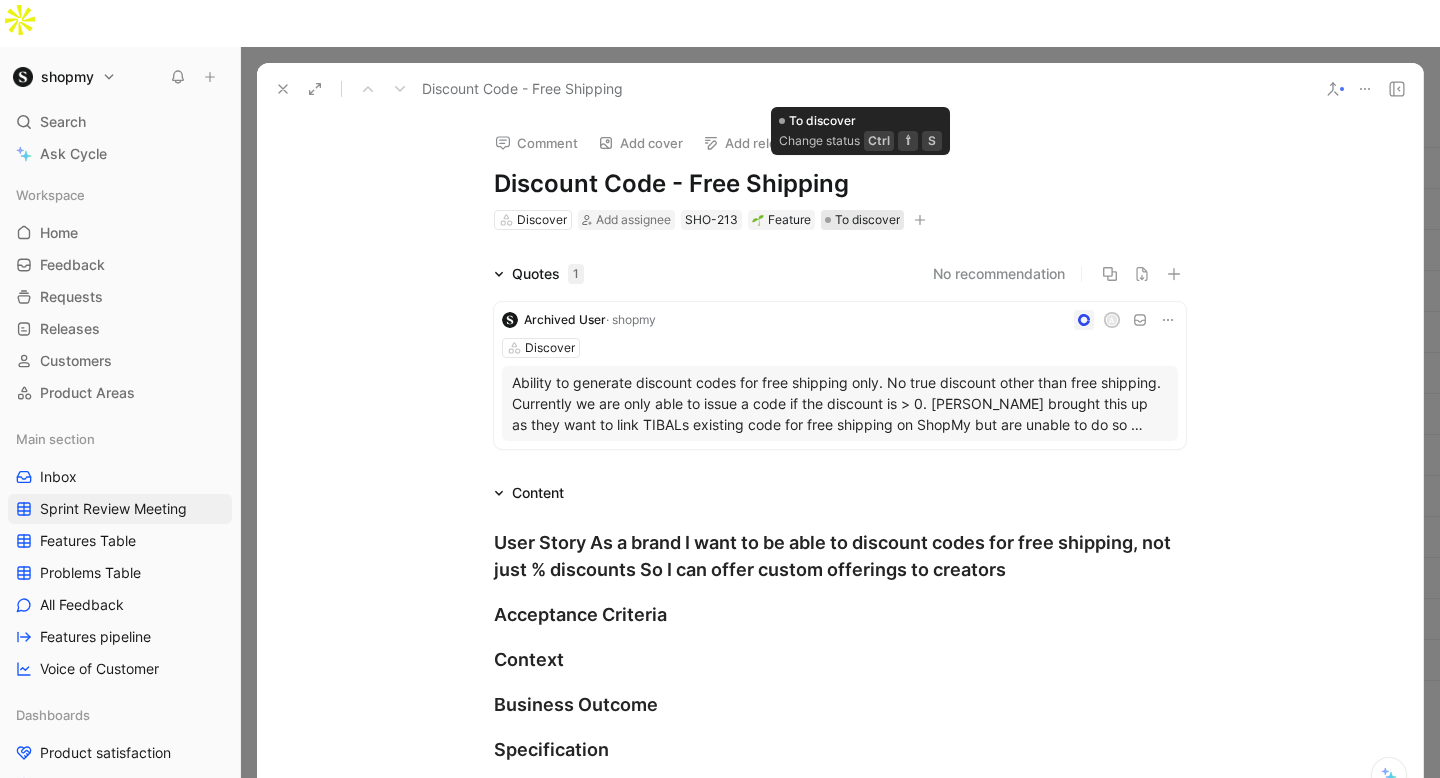 click on "To discover" at bounding box center (867, 220) 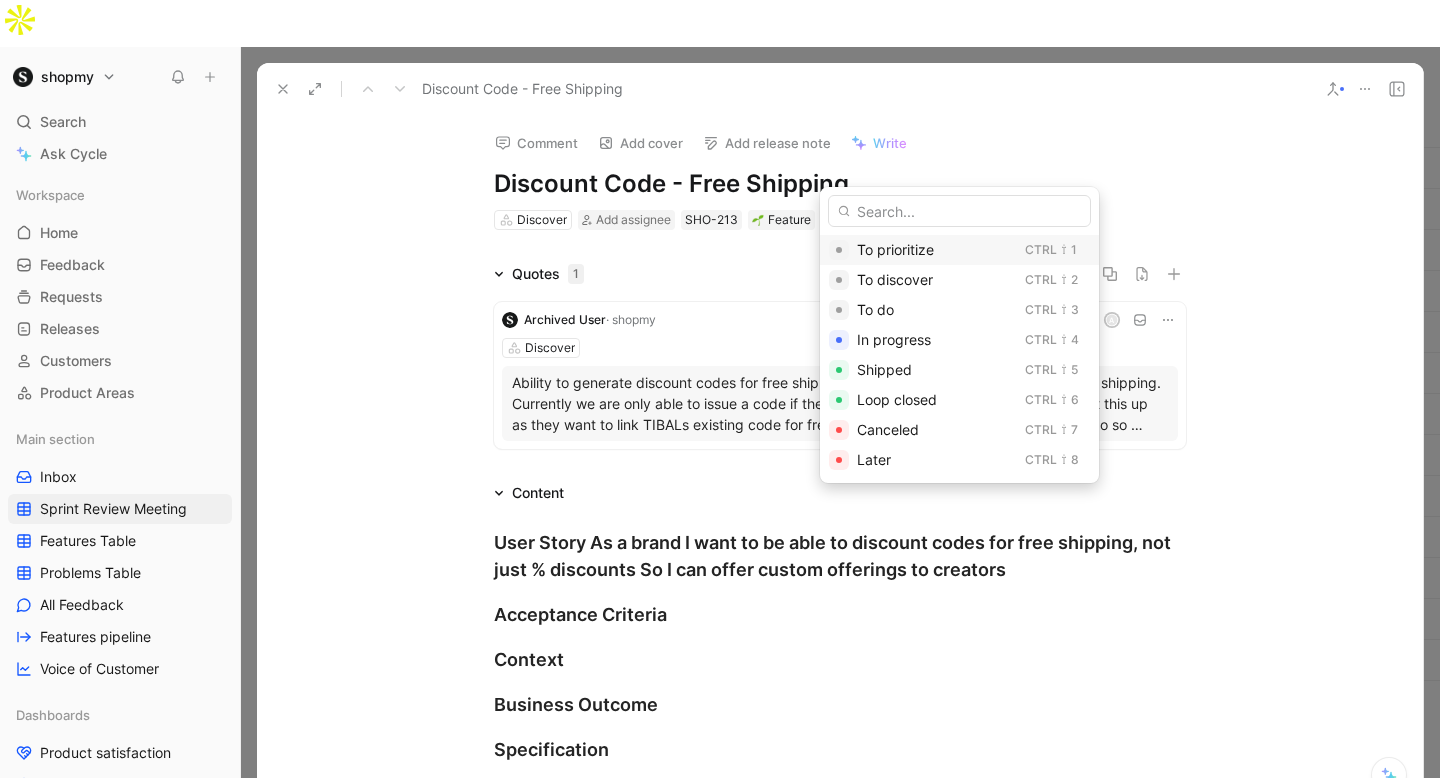 click on "To prioritize" at bounding box center (895, 249) 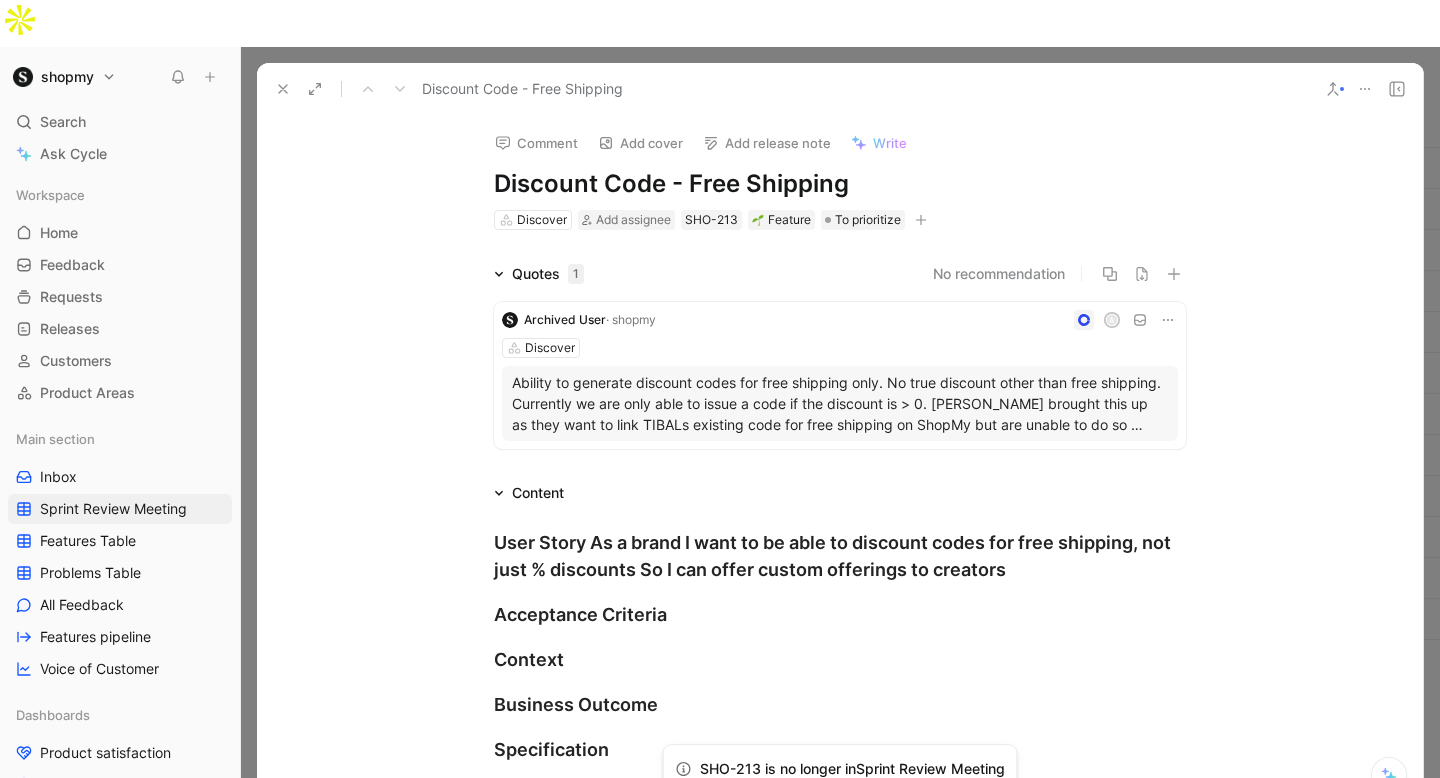 click 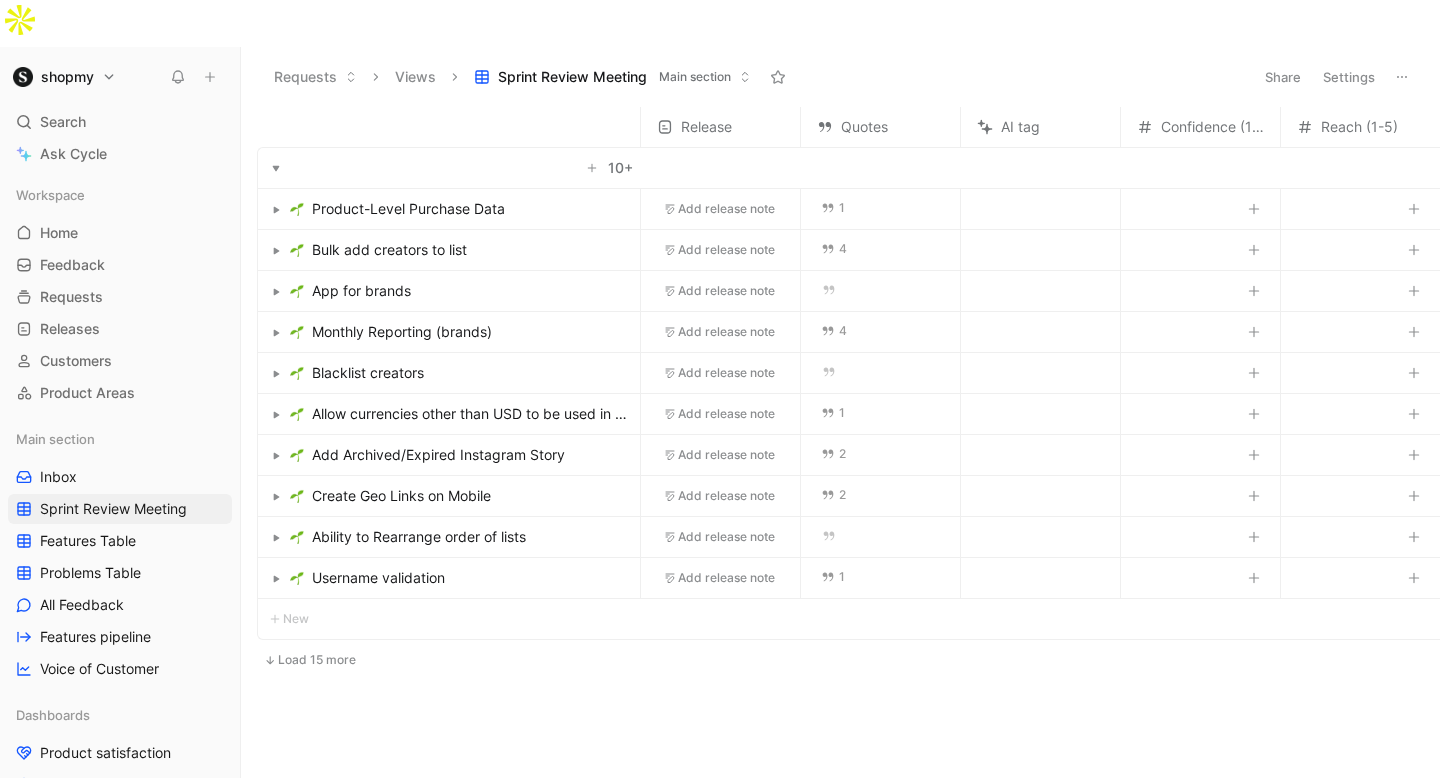 click on "Ability to Rearrange order of lists" at bounding box center (419, 537) 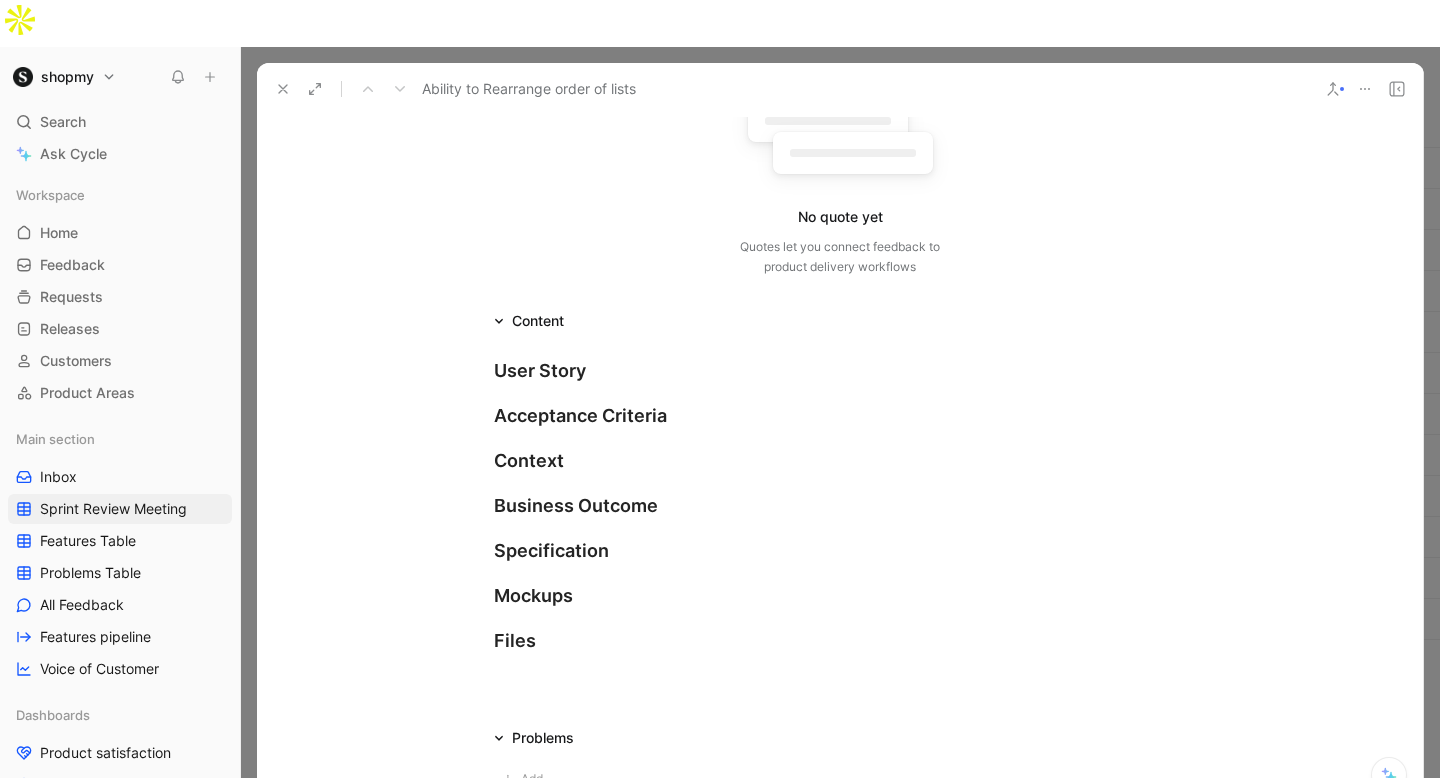 scroll, scrollTop: 0, scrollLeft: 0, axis: both 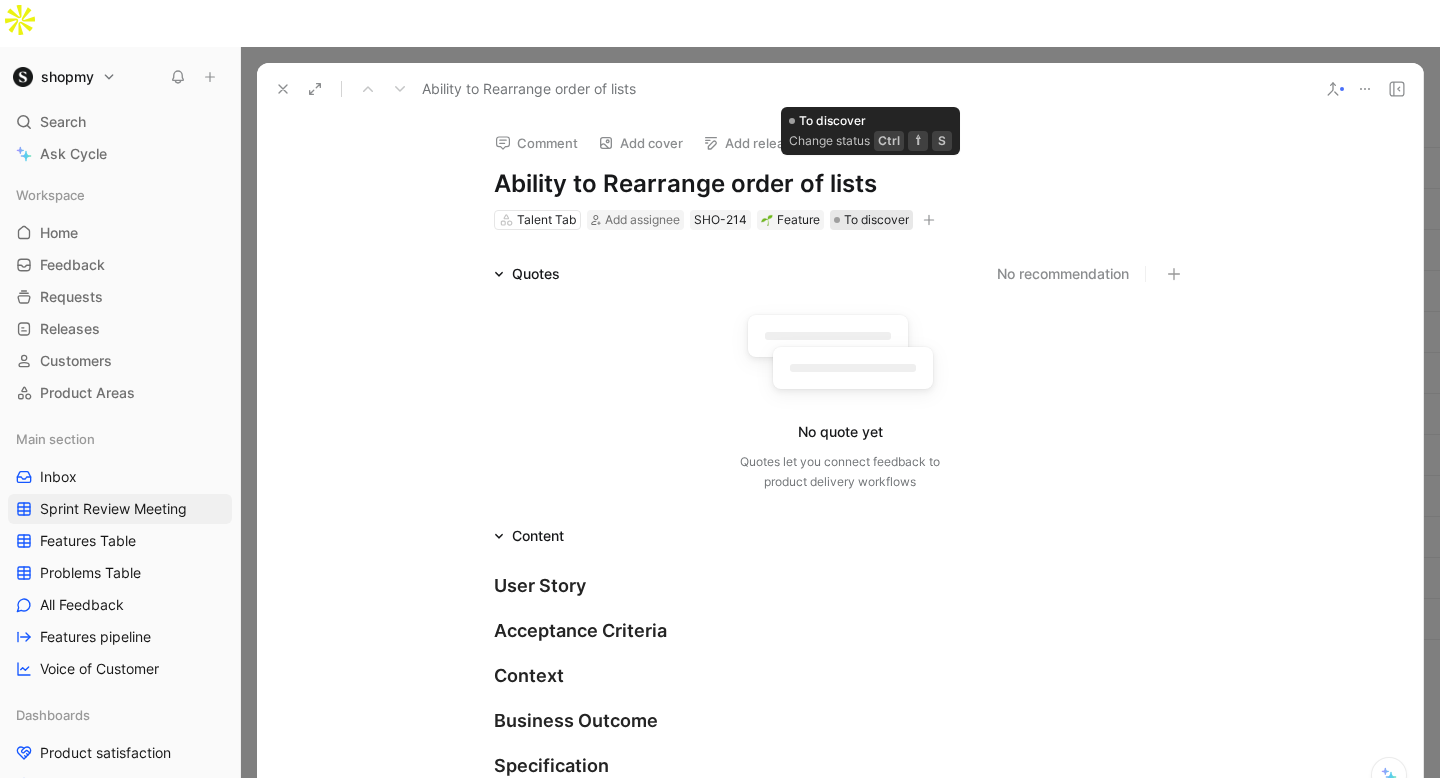 click on "To discover" at bounding box center (876, 220) 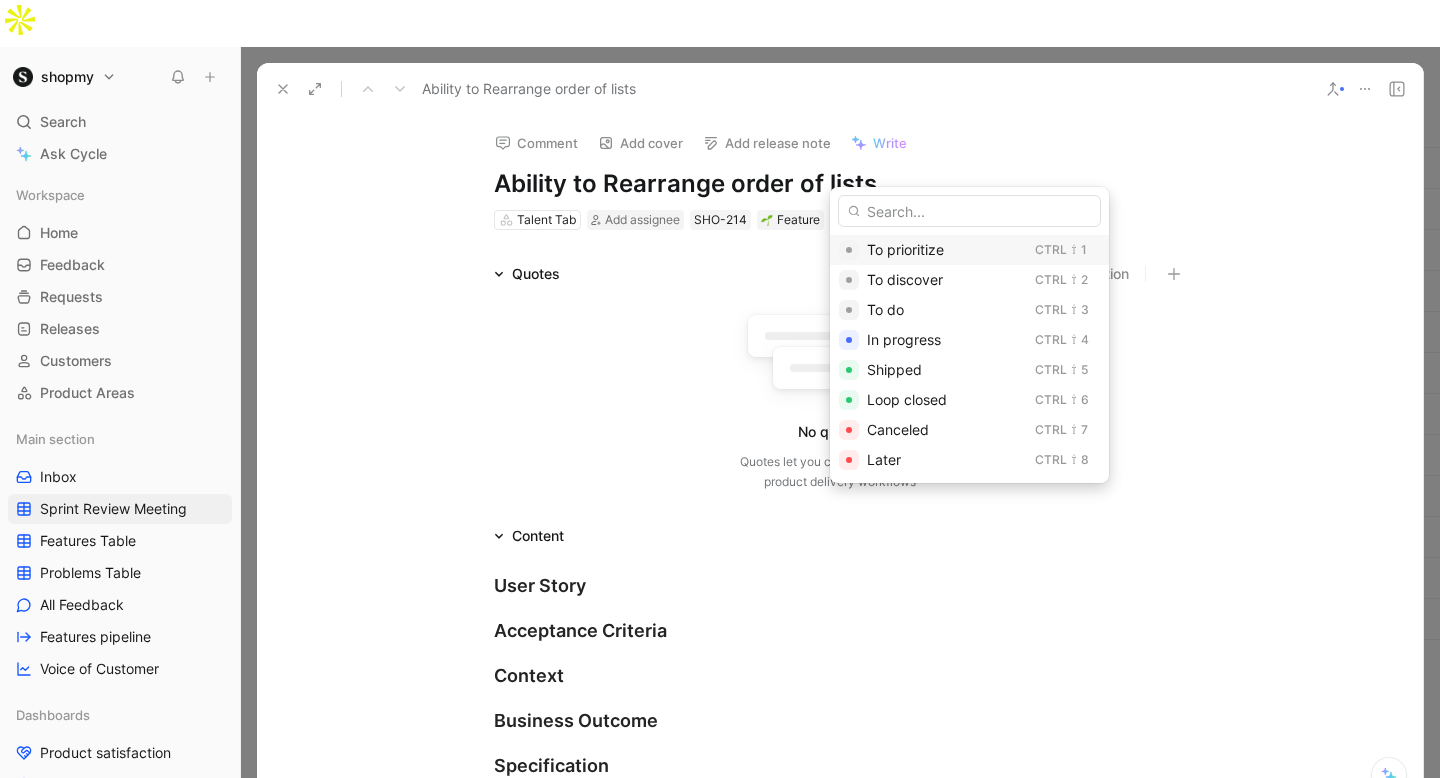 click on "To prioritize" at bounding box center (905, 249) 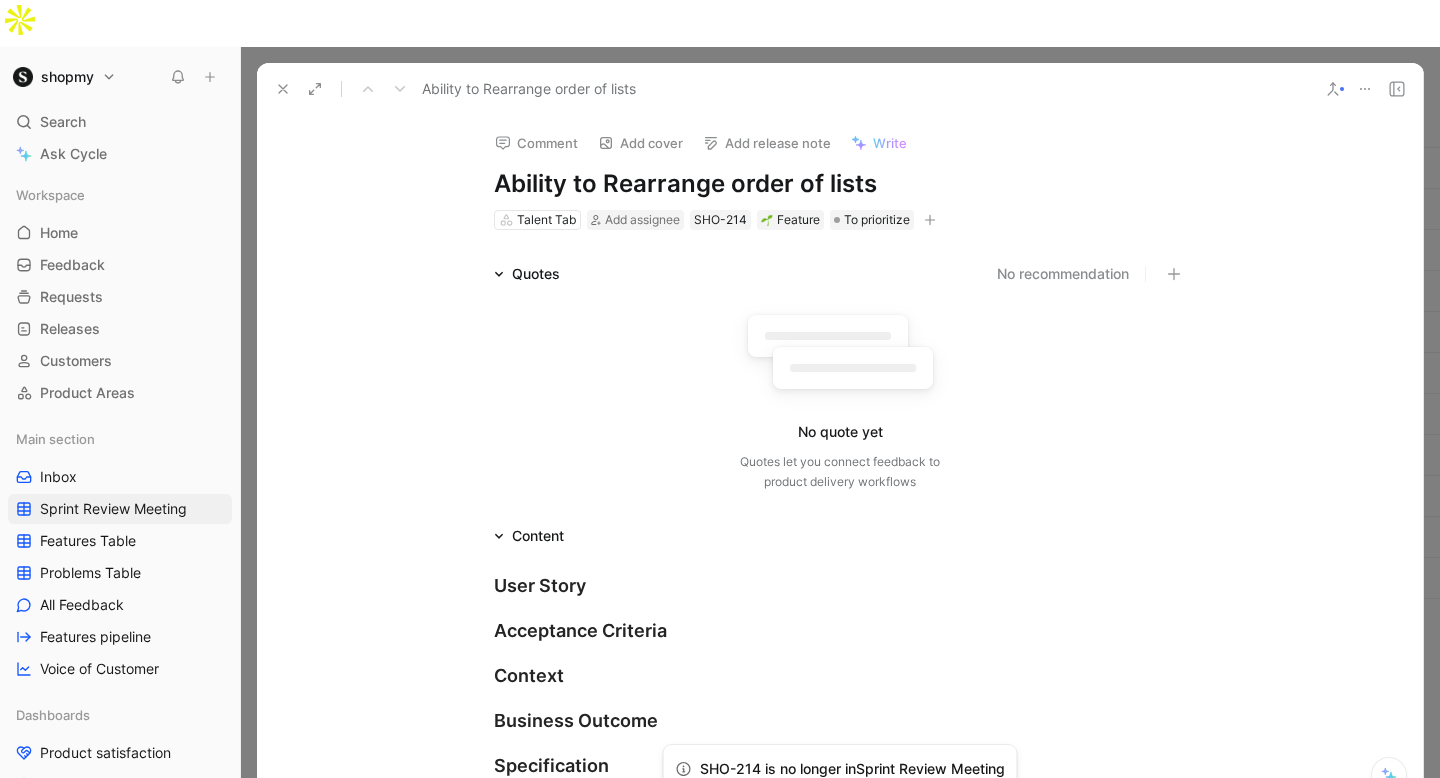 click 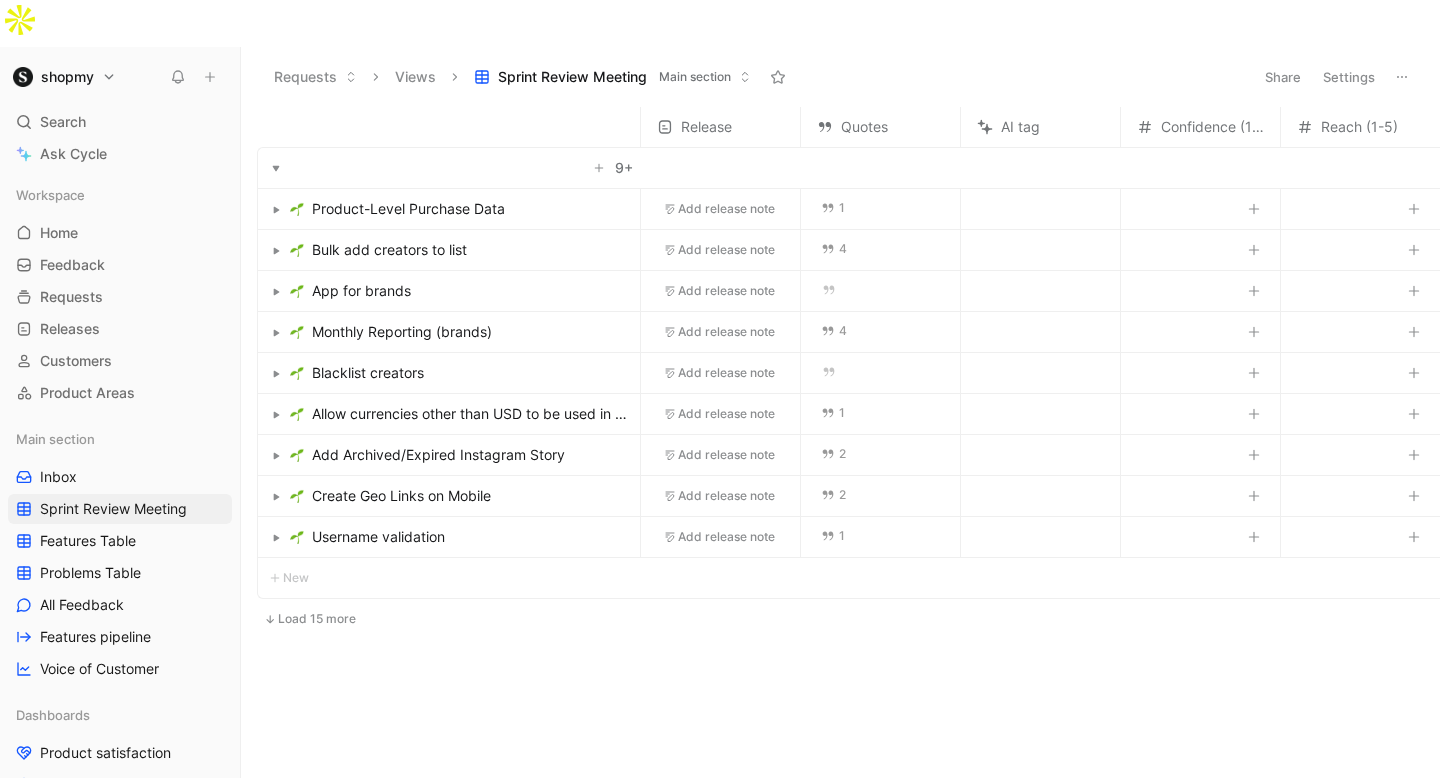 click on "Add Archived/Expired Instagram Story" at bounding box center [438, 455] 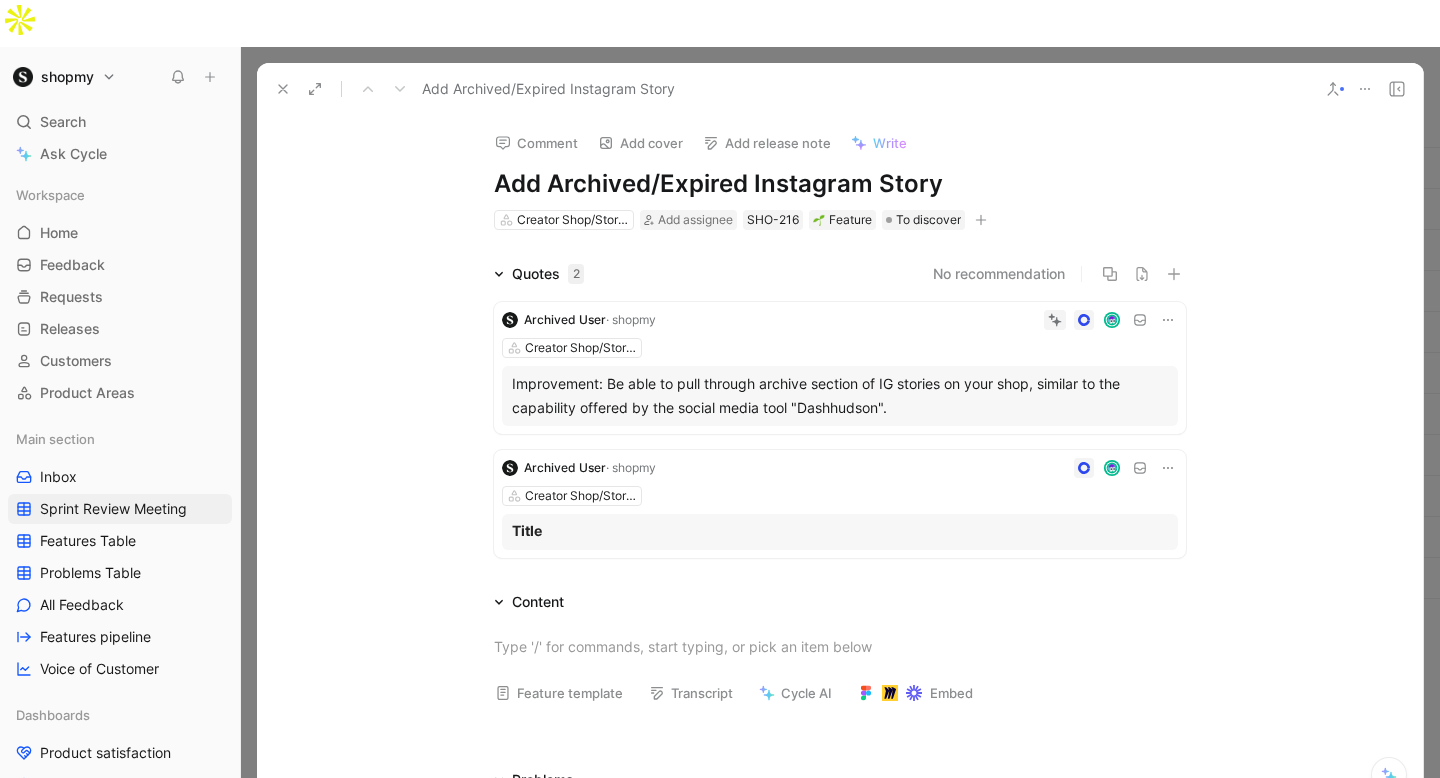 click 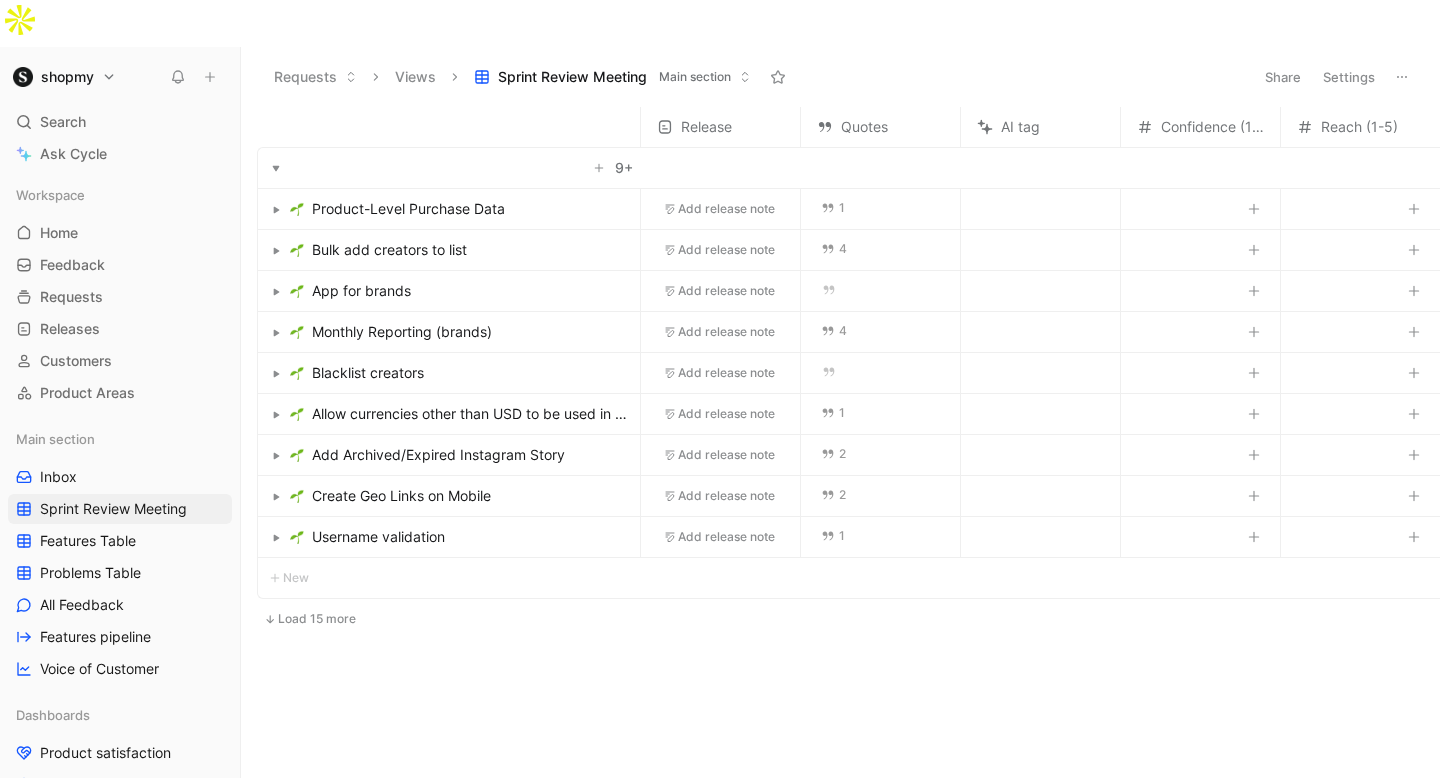 click on "Allow currencies other than USD to be used in manual feeds (non-shopify)" at bounding box center [472, 414] 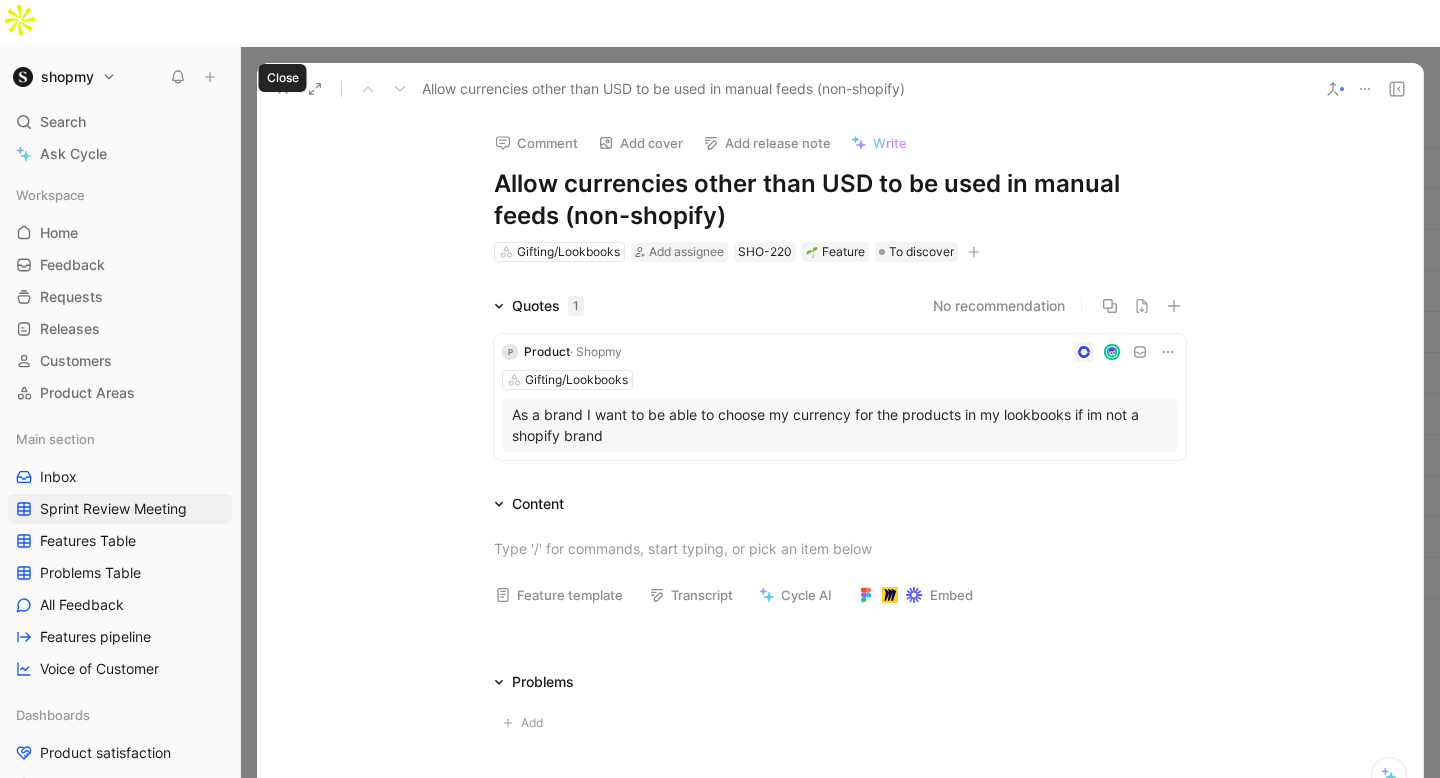 click 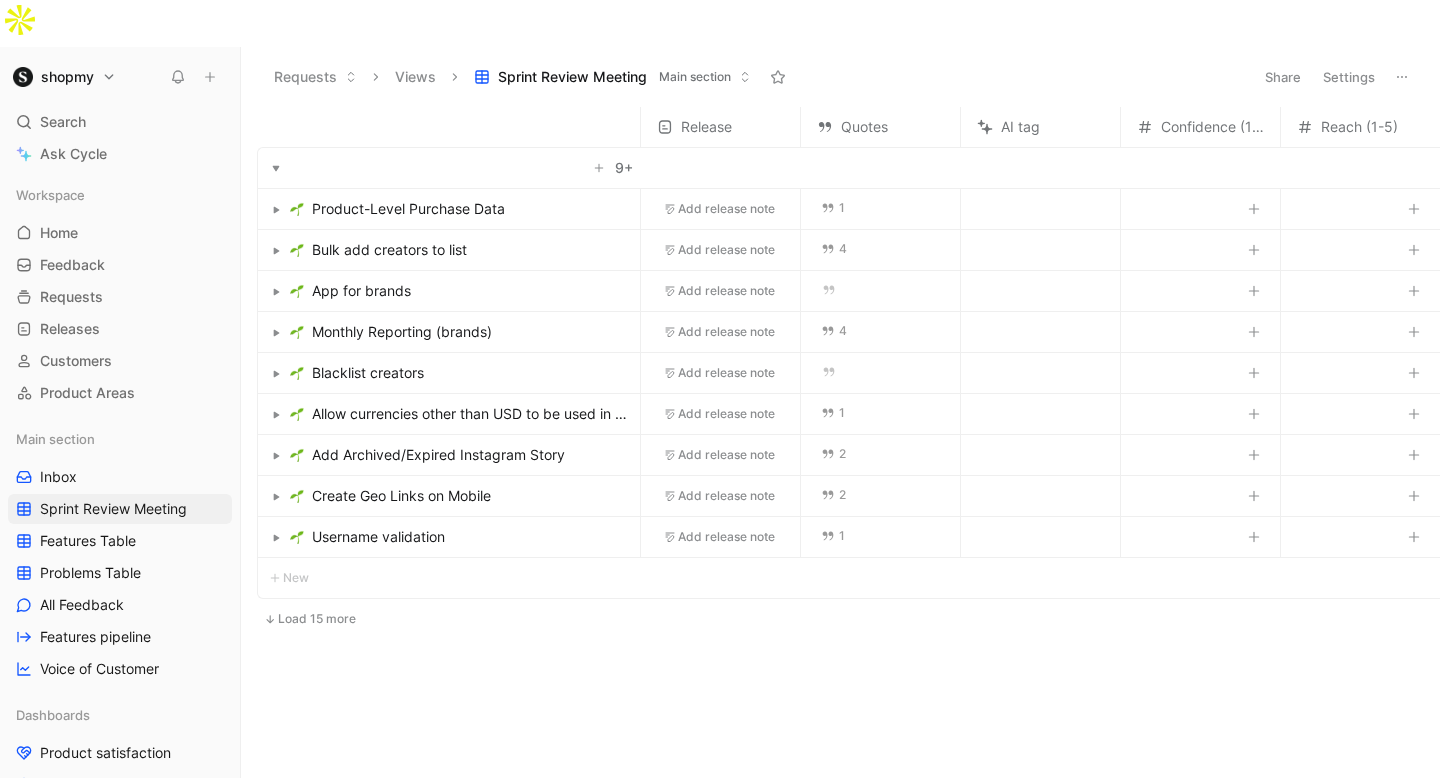 click on "Blacklist creators" at bounding box center (368, 373) 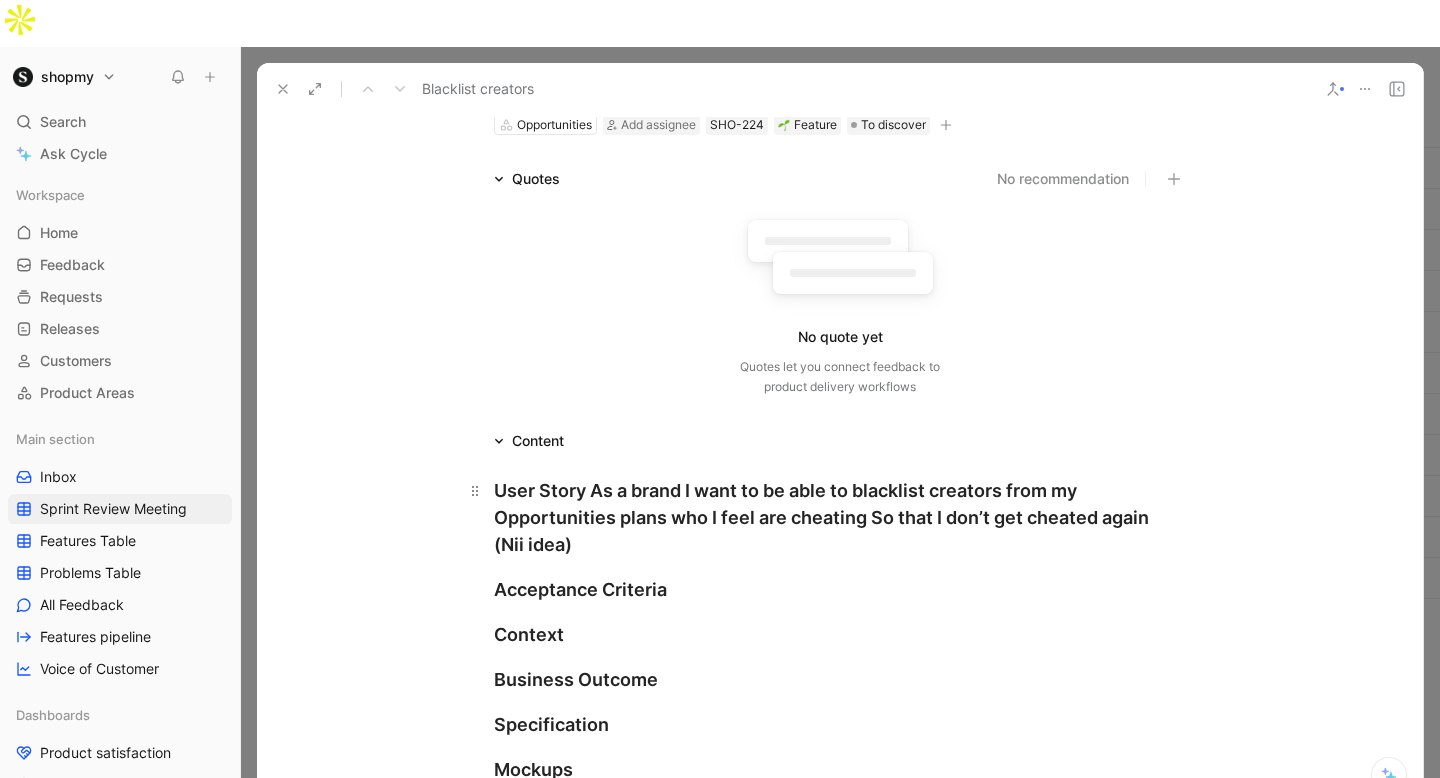 scroll, scrollTop: 0, scrollLeft: 0, axis: both 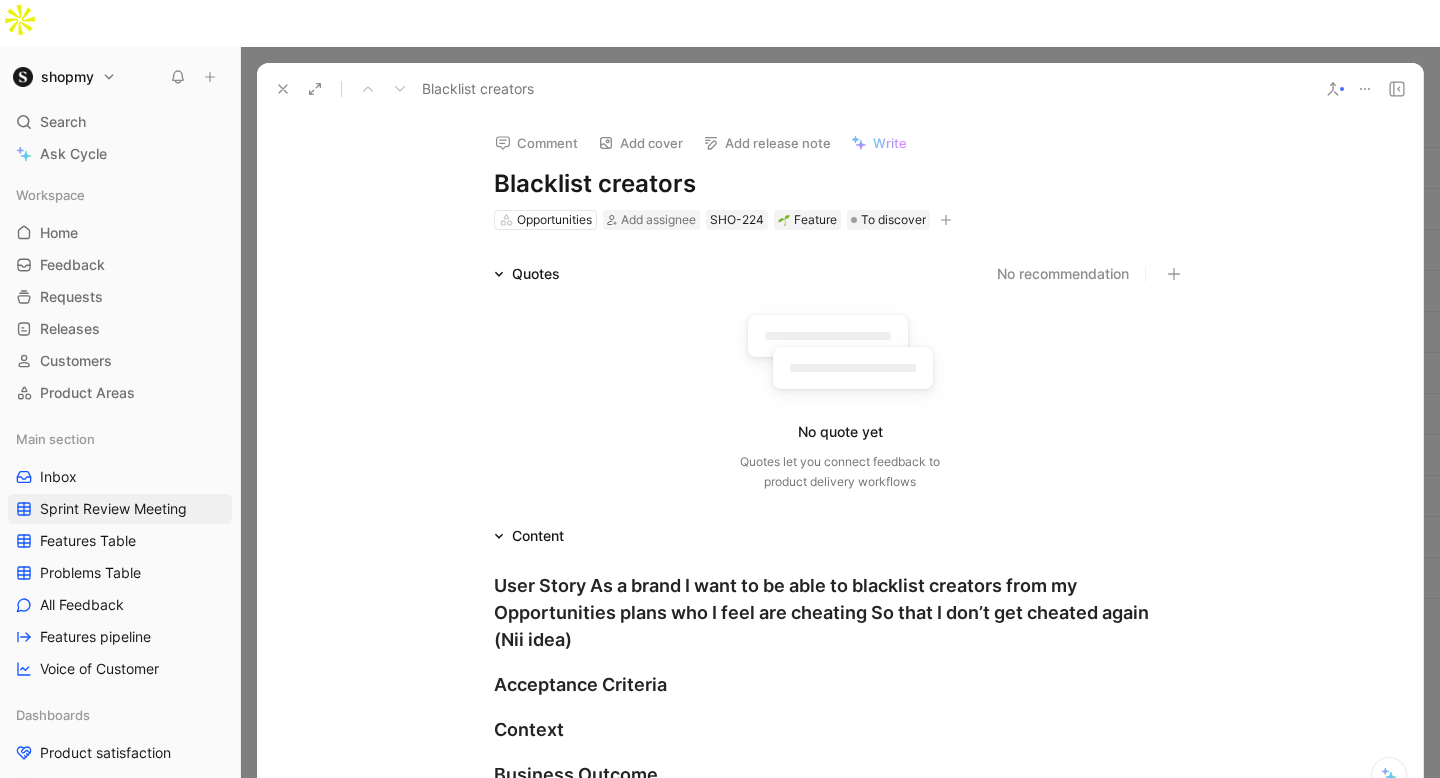 click 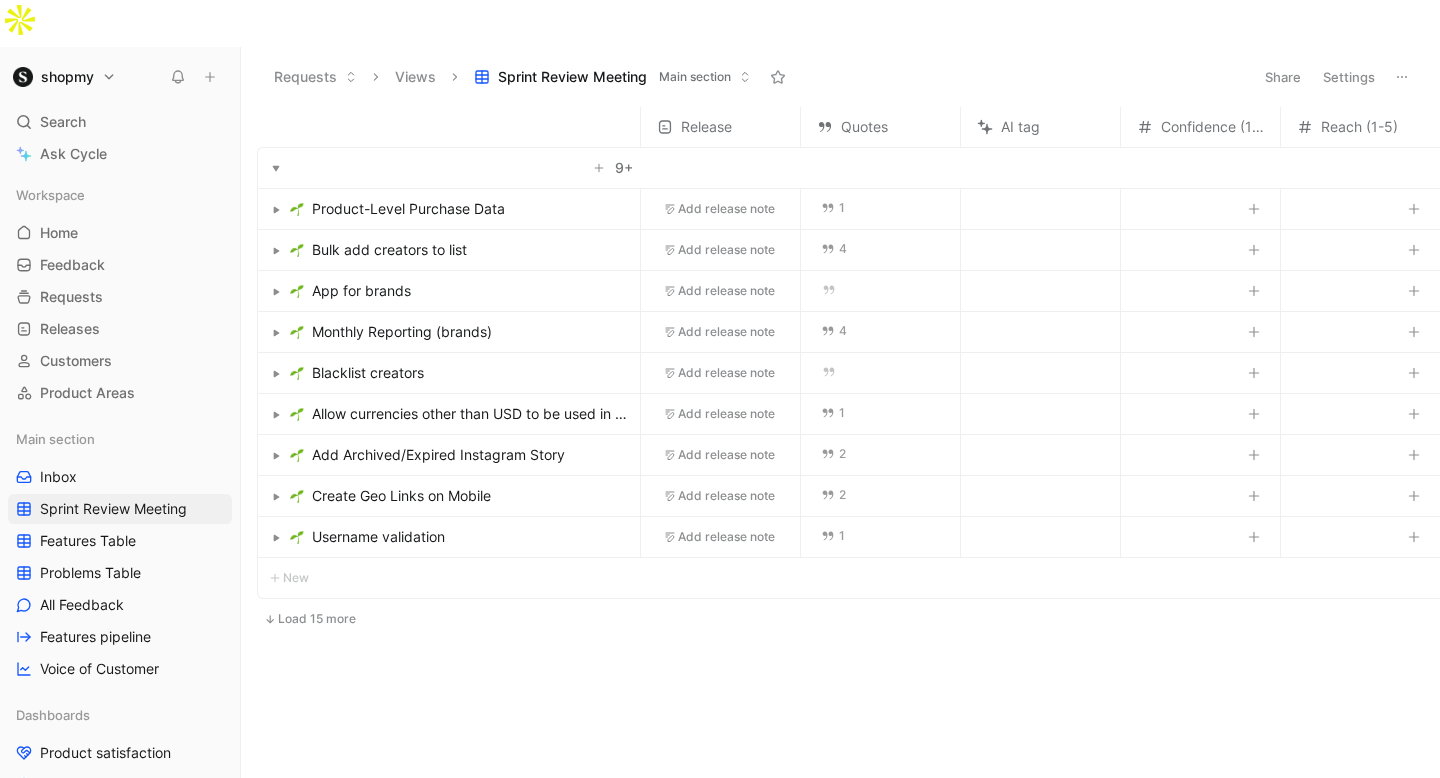click on "Blacklist creators" at bounding box center [461, 373] 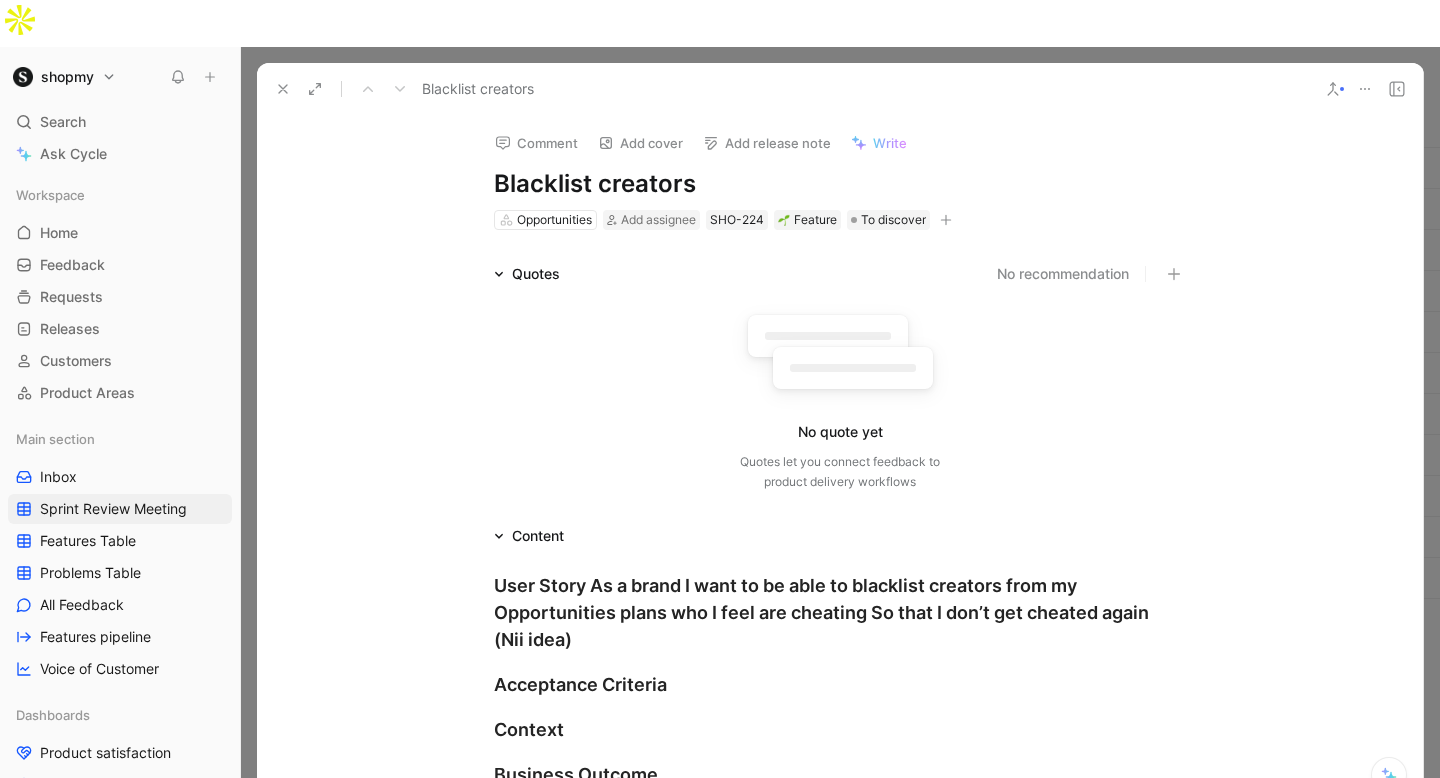 click at bounding box center [283, 89] 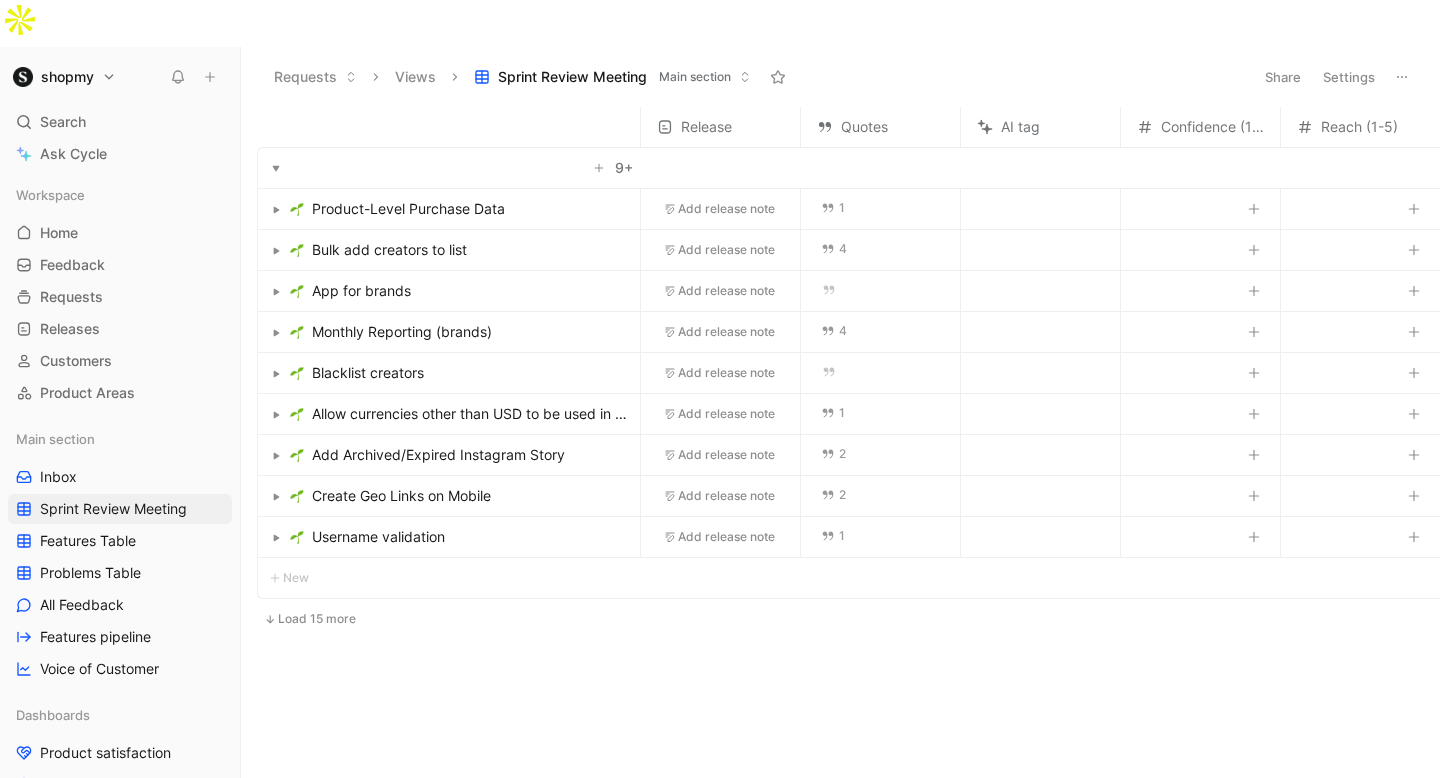 click at bounding box center (276, 374) 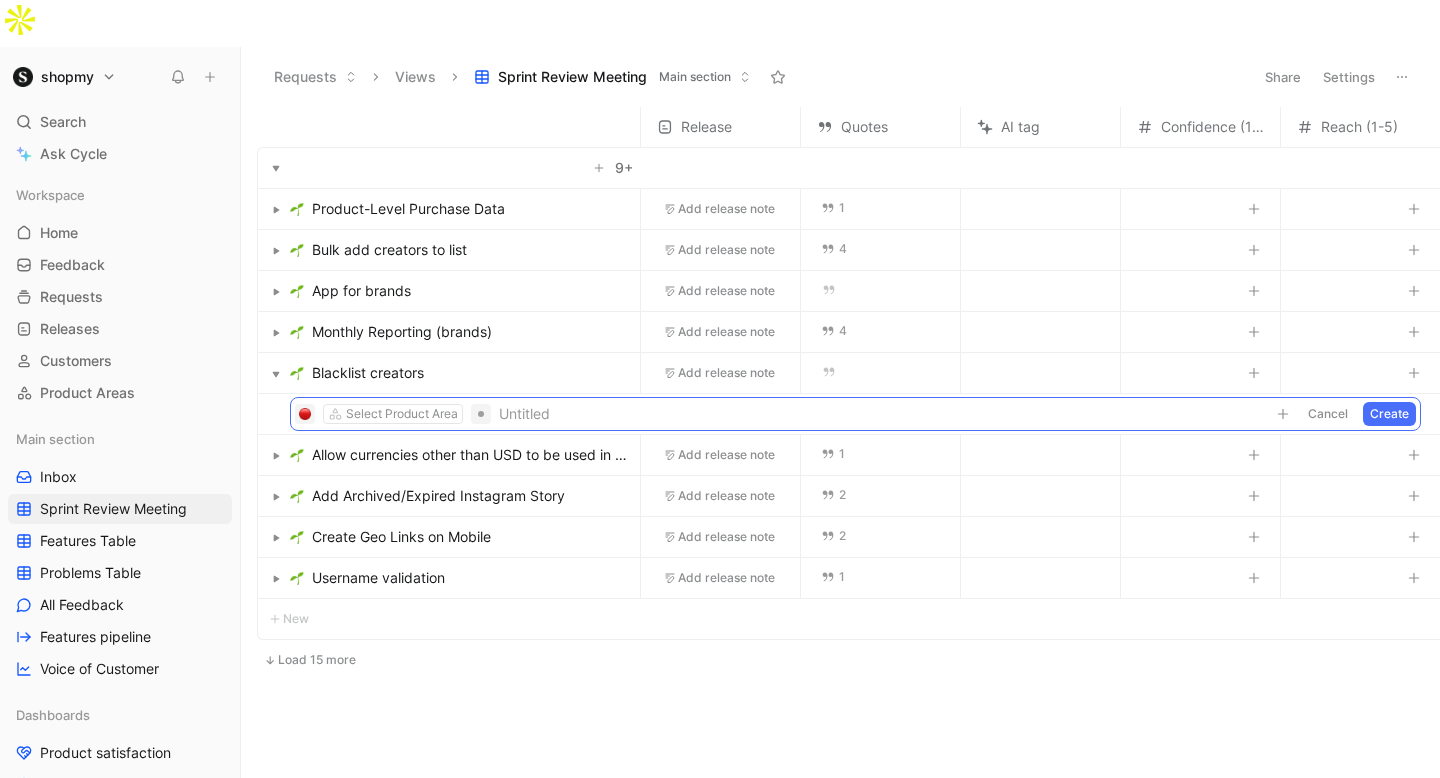 click at bounding box center (276, 374) 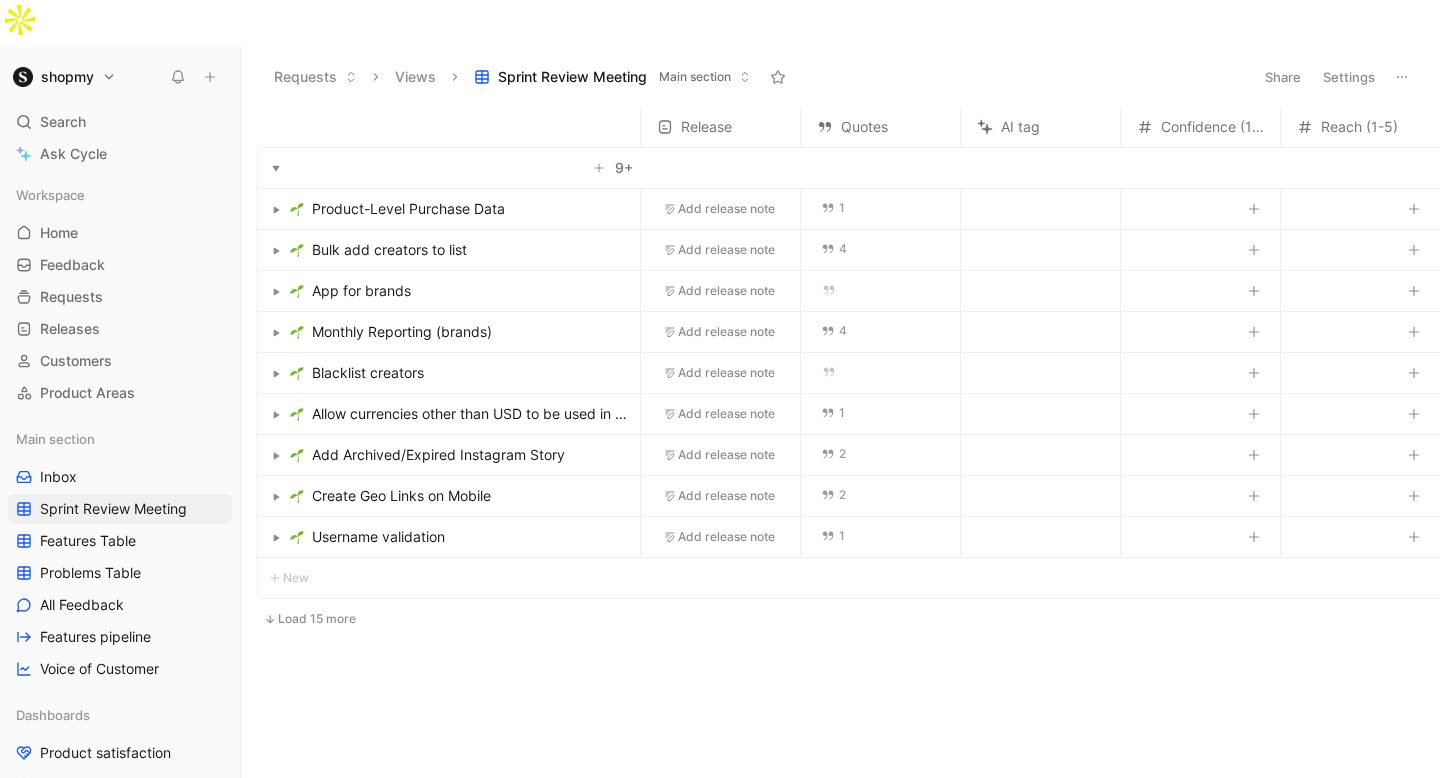 click on "Blacklist creators" at bounding box center [461, 373] 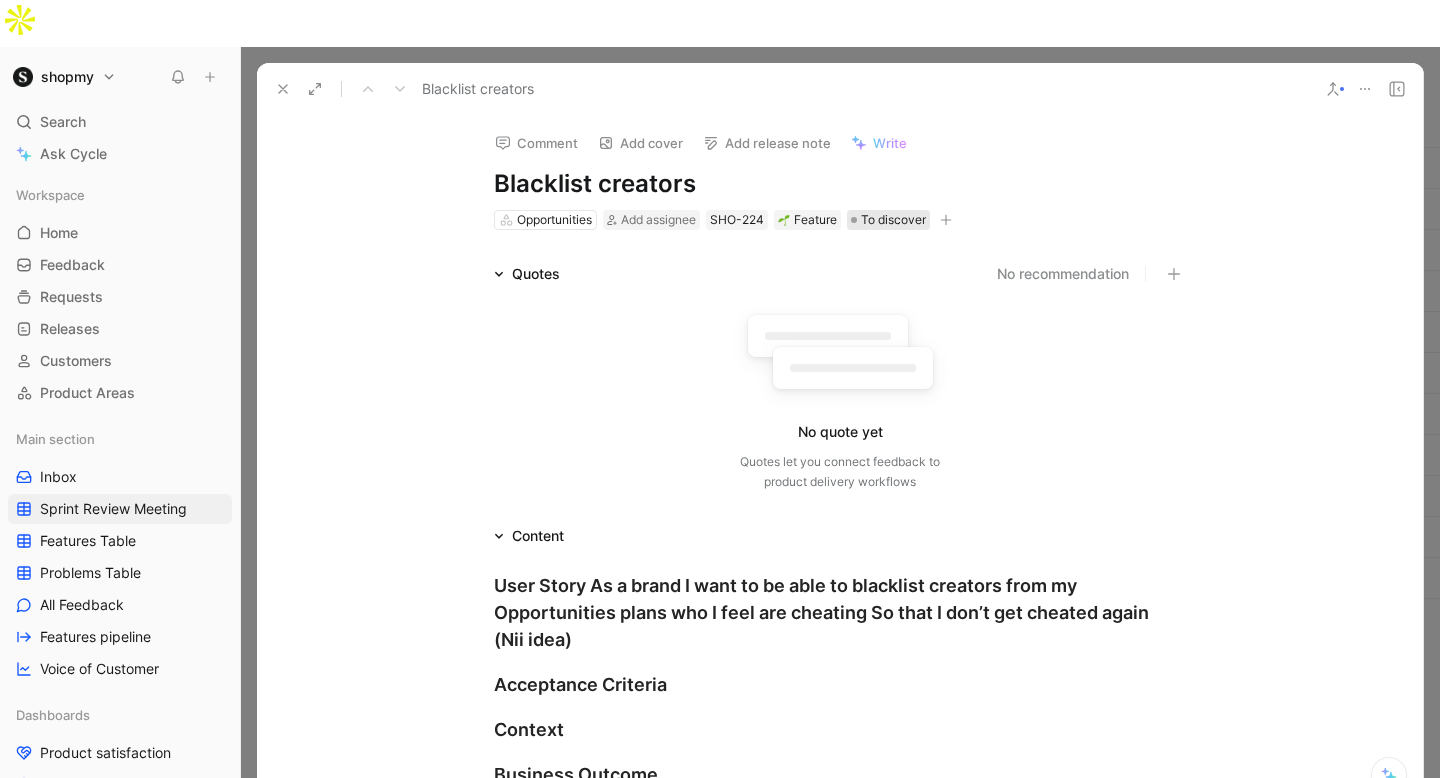 click on "To discover" at bounding box center (893, 220) 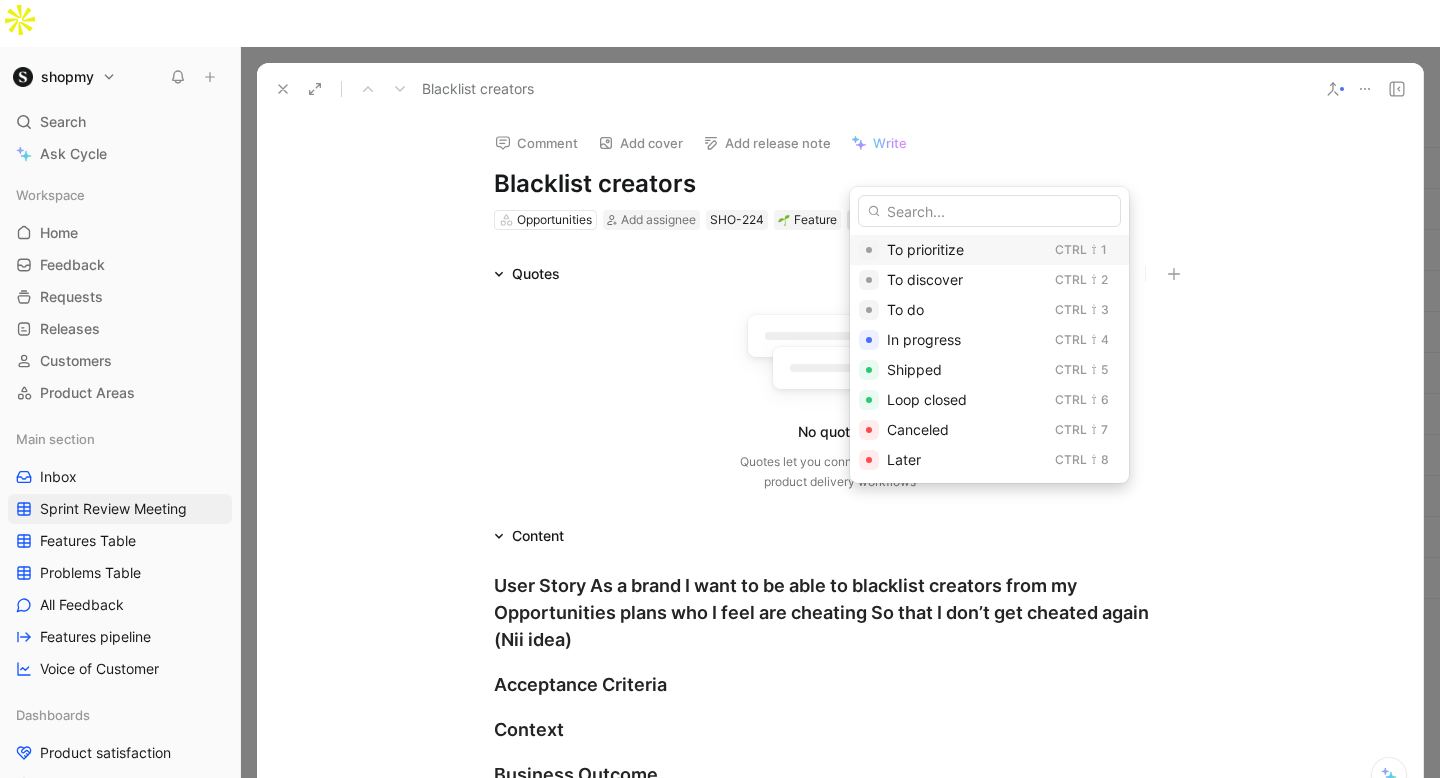 click on "To prioritize" at bounding box center (967, 250) 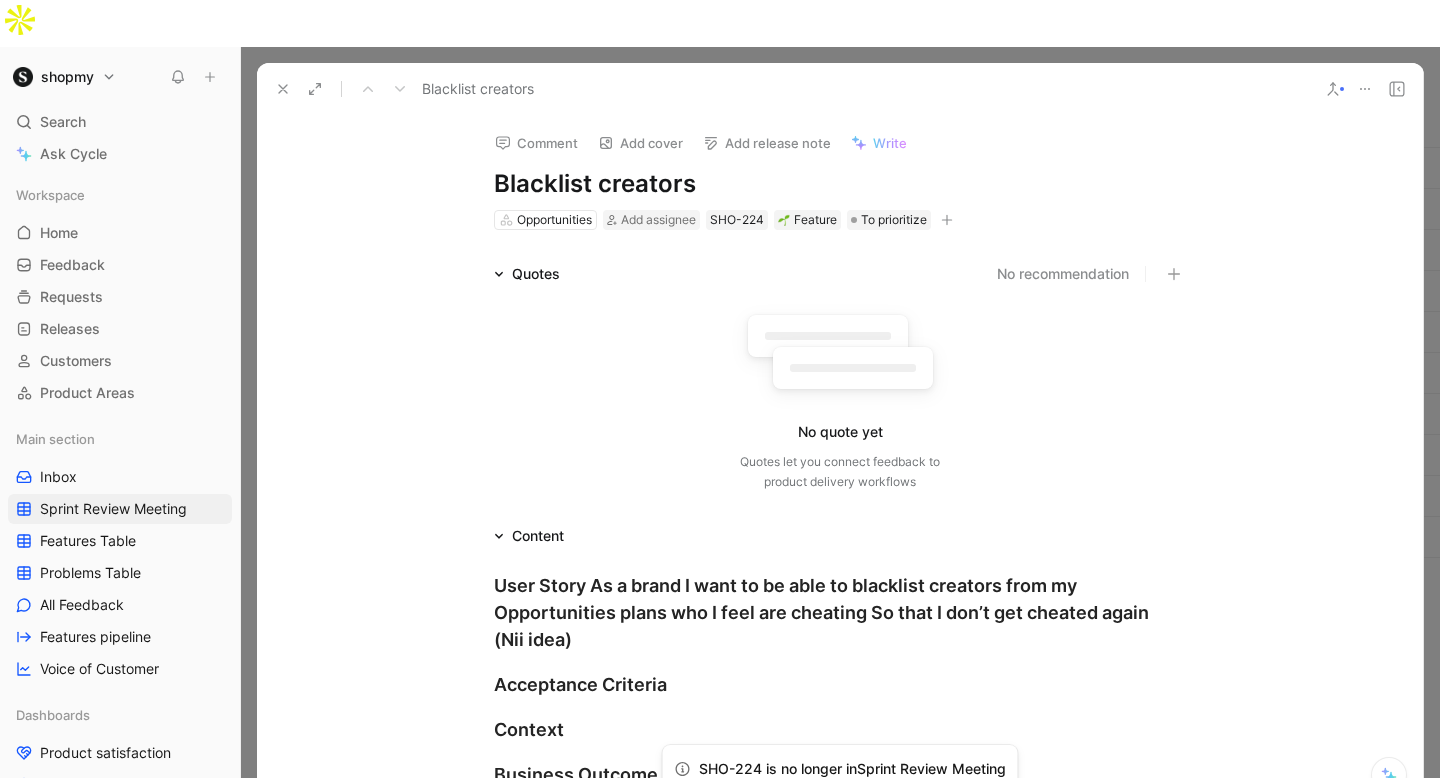click 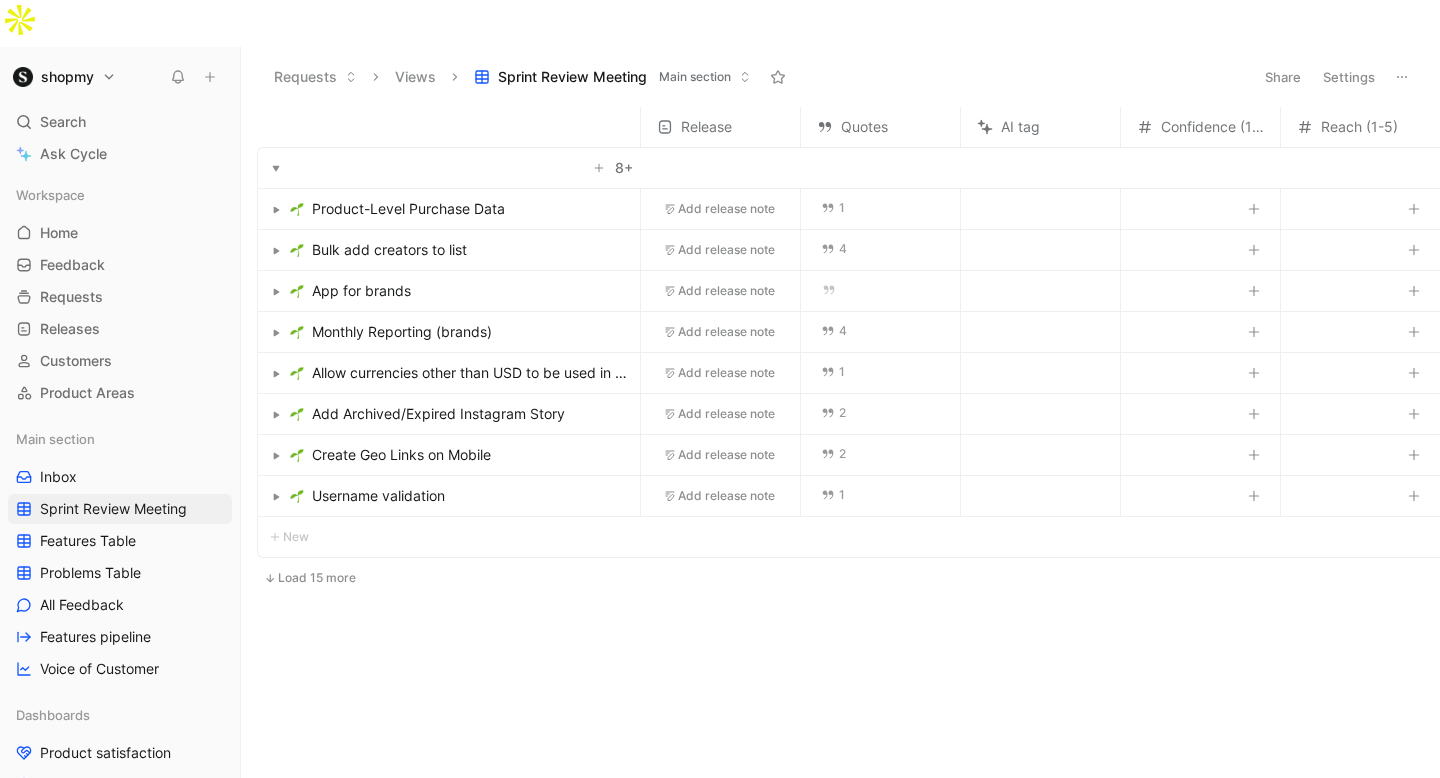 click on "Monthly Reporting (brands)" at bounding box center (461, 332) 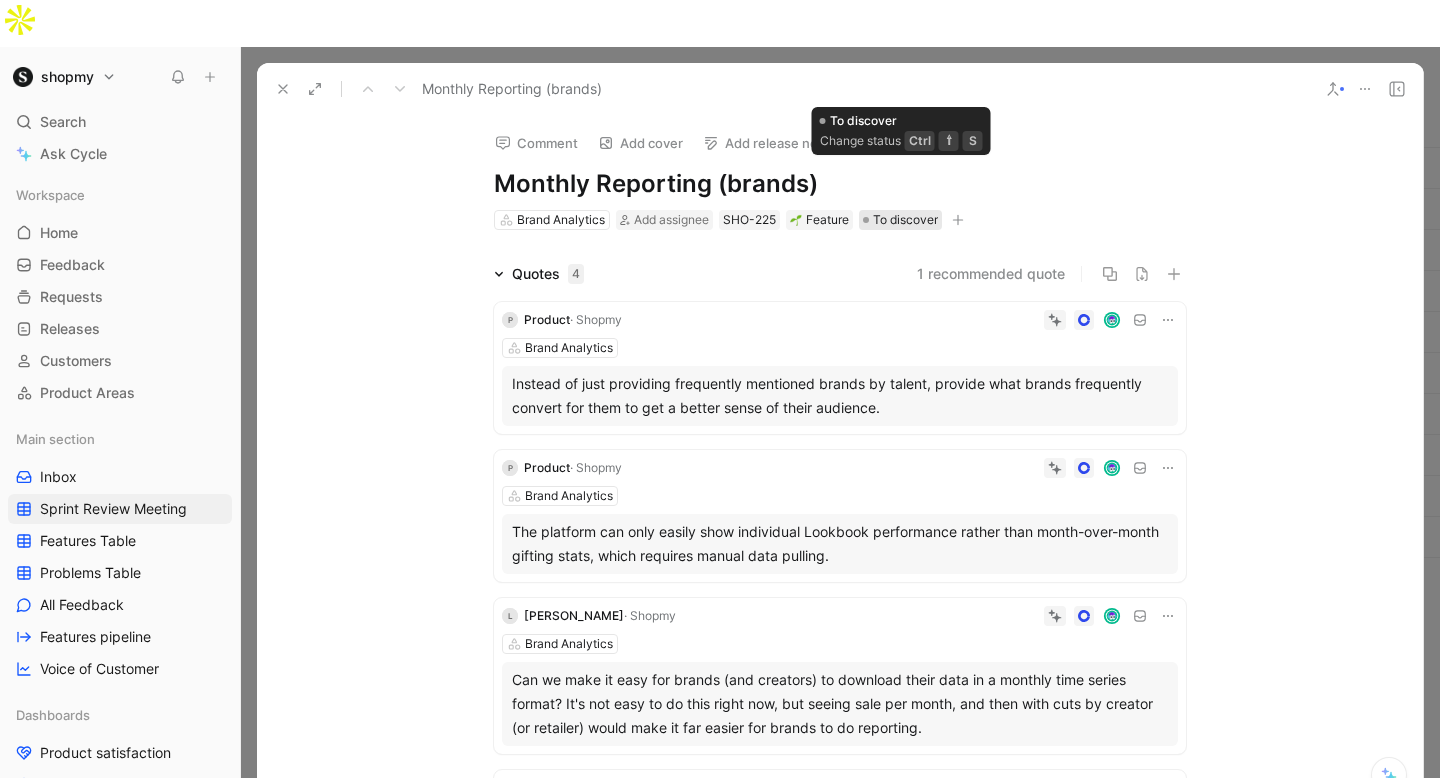 click on "To discover" at bounding box center (905, 220) 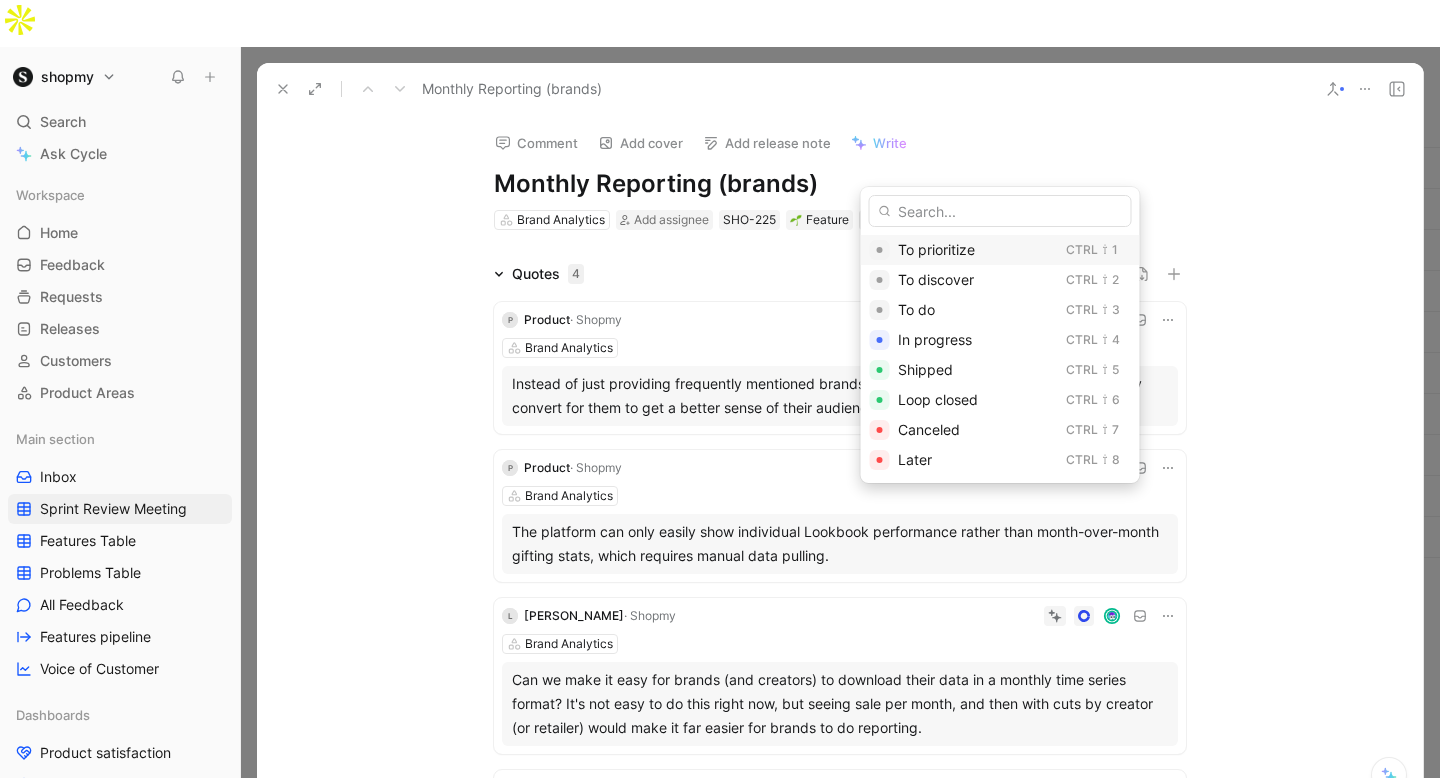 click on "To prioritize" at bounding box center [936, 249] 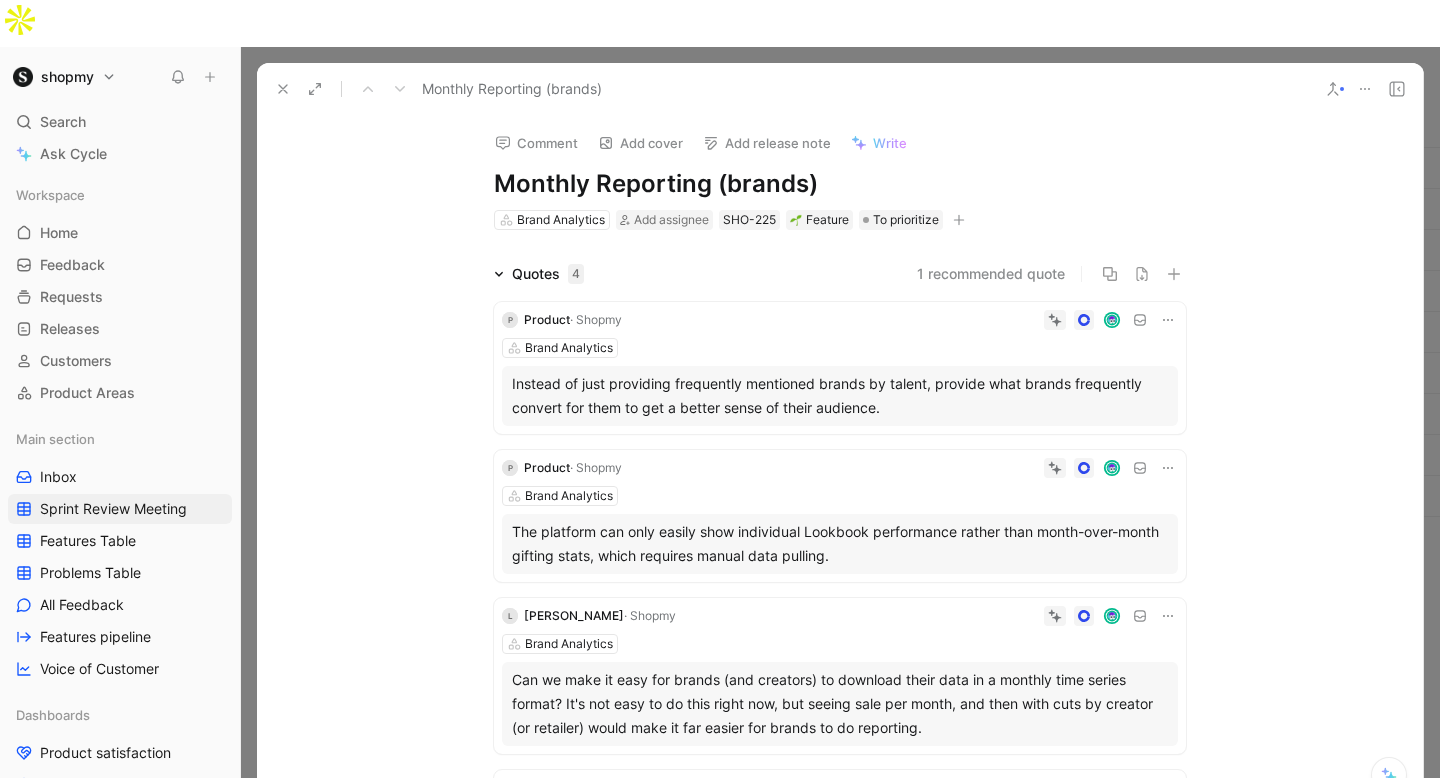 click 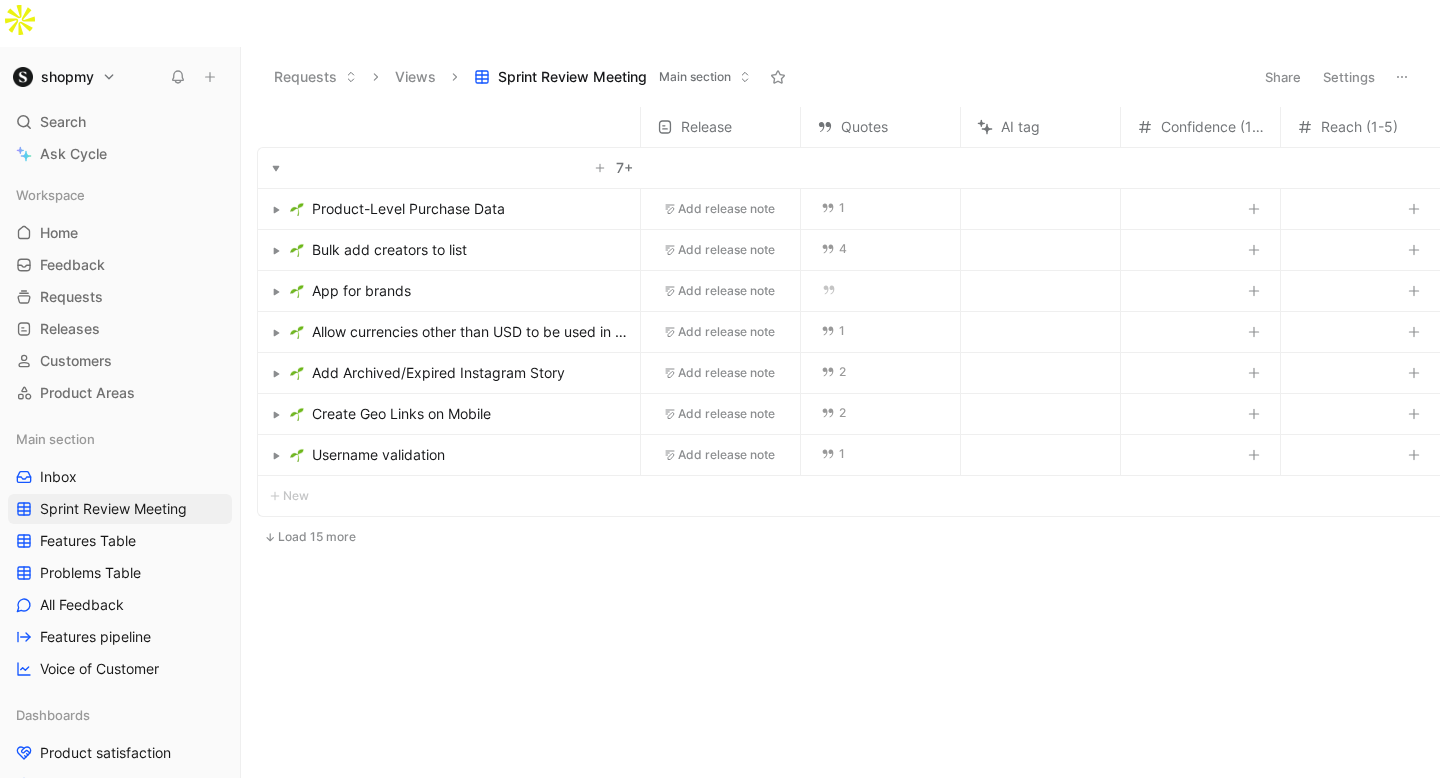click on "App for brands" at bounding box center [461, 291] 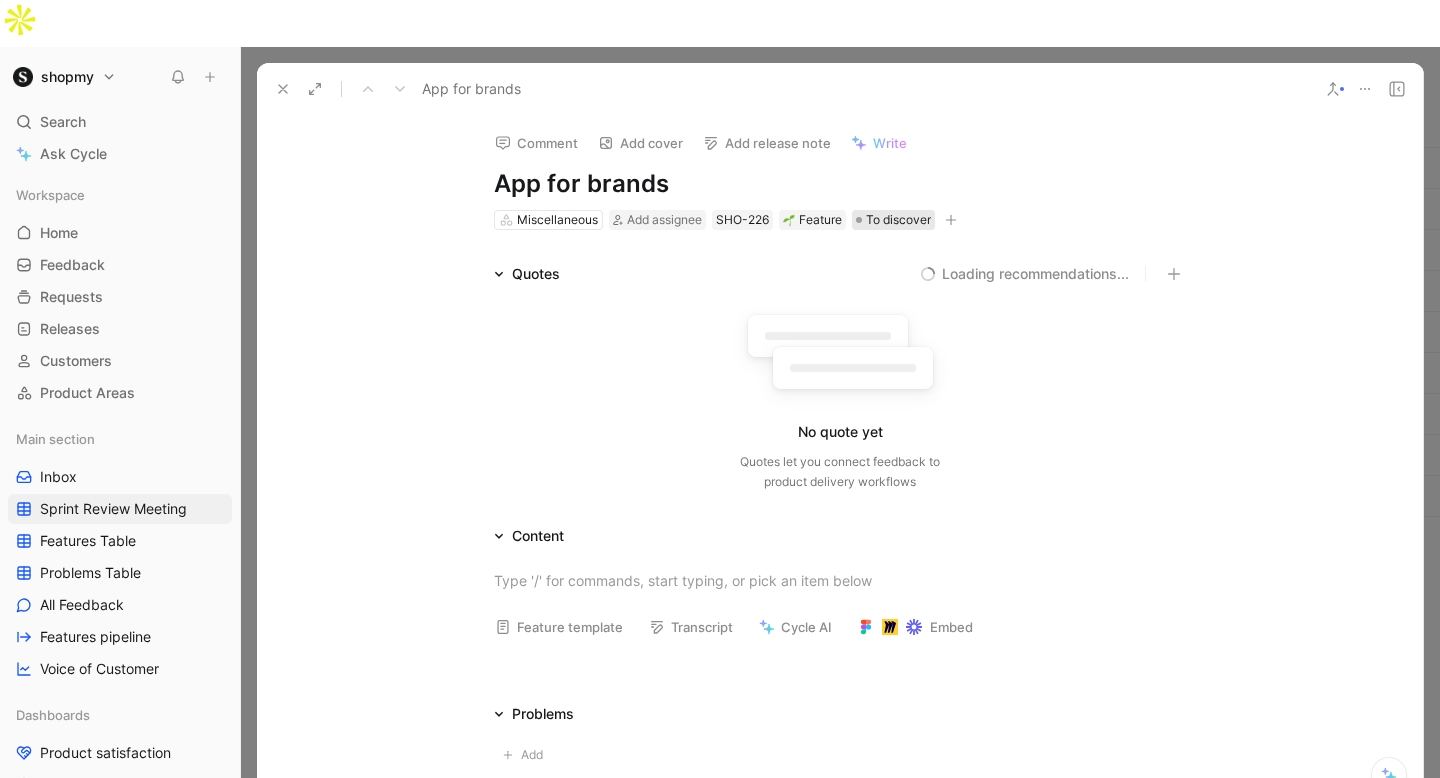 click on "To discover" at bounding box center [898, 220] 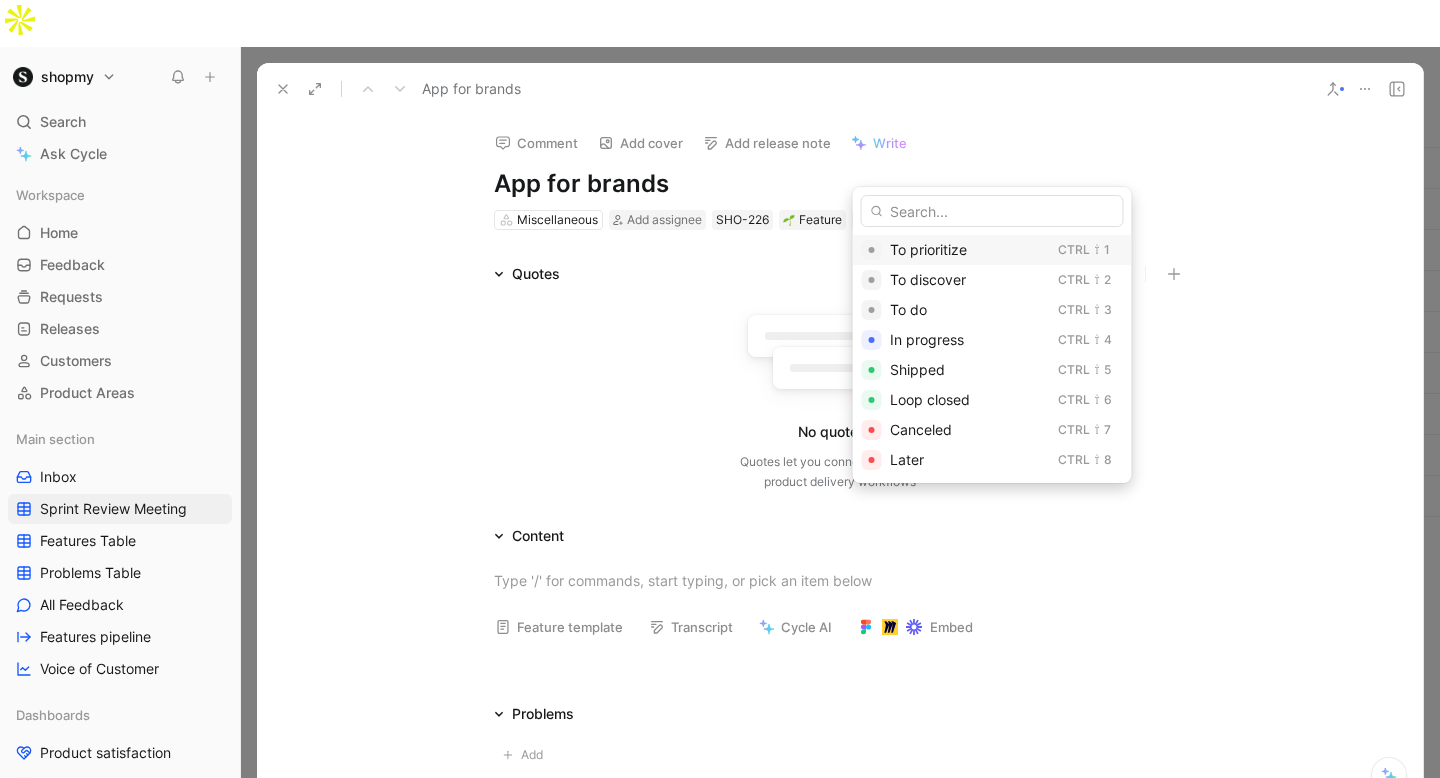 click on "To prioritize Ctrl ⇧ 1" at bounding box center (992, 250) 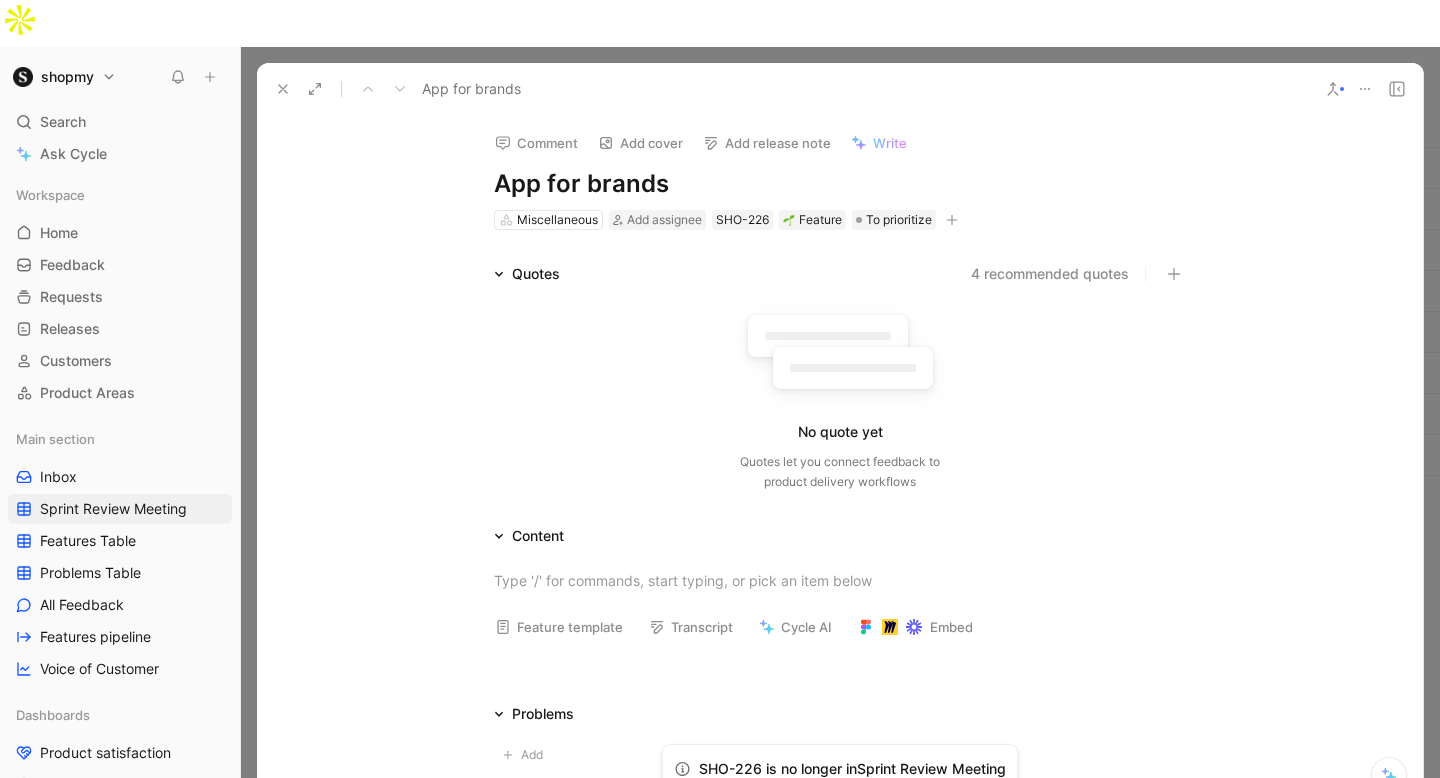 click 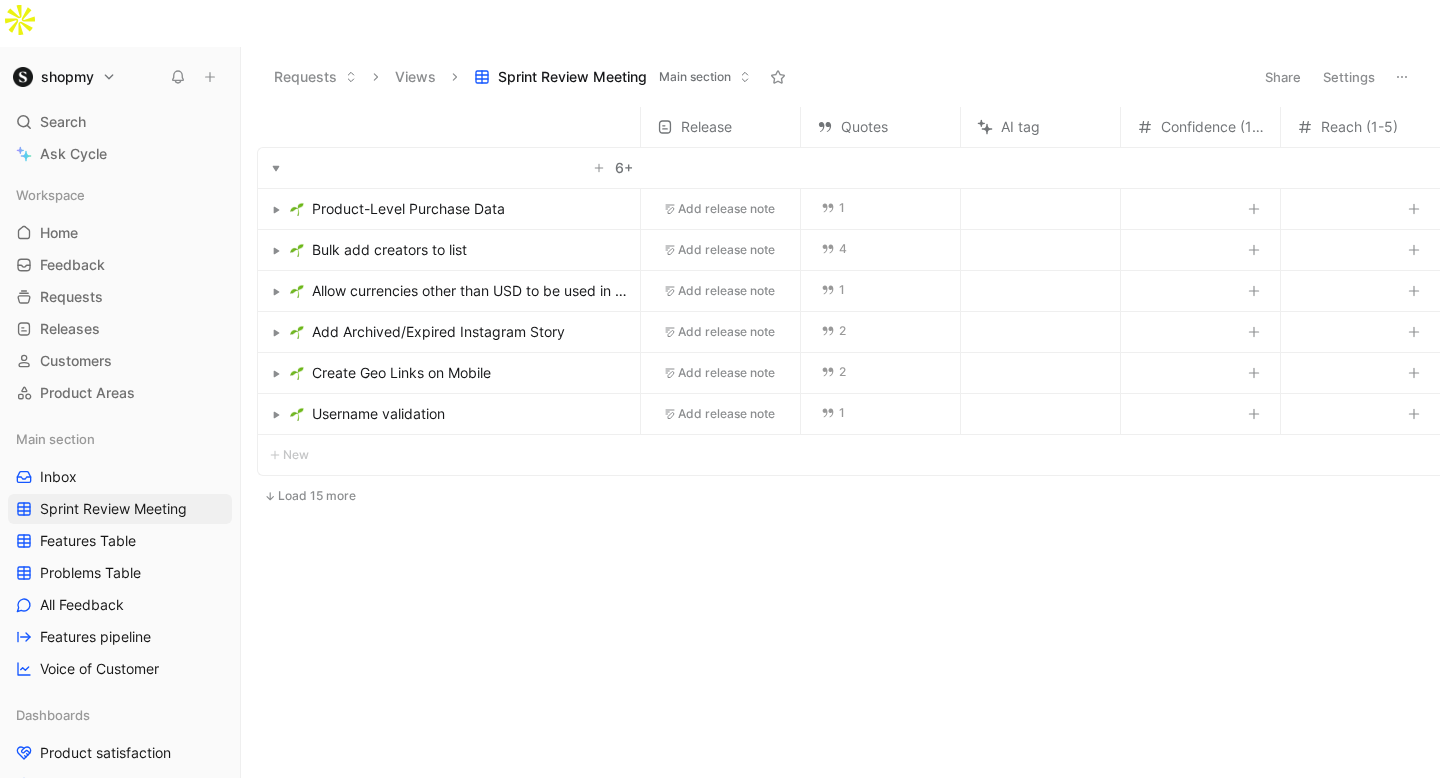 click on "Bulk add creators to list" at bounding box center (461, 250) 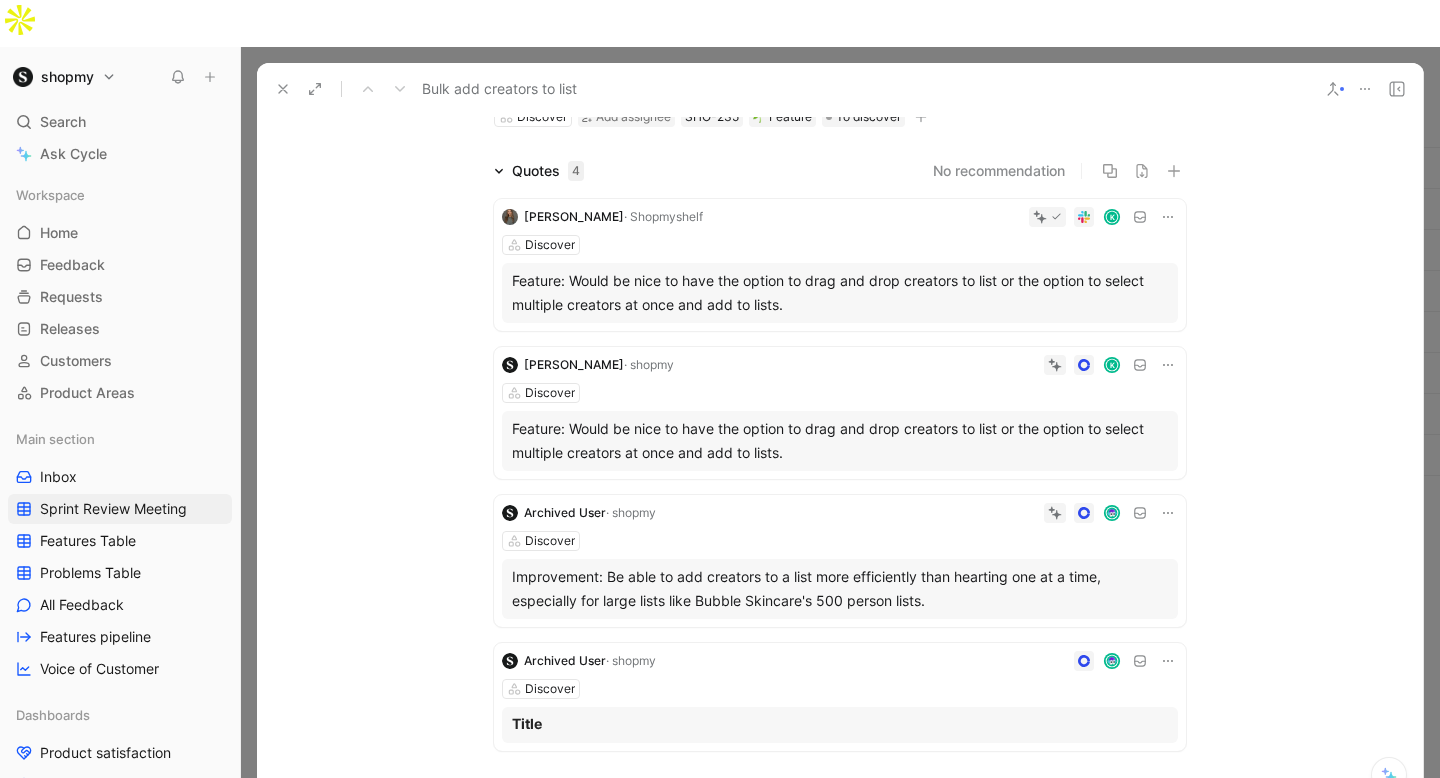 scroll, scrollTop: 31, scrollLeft: 0, axis: vertical 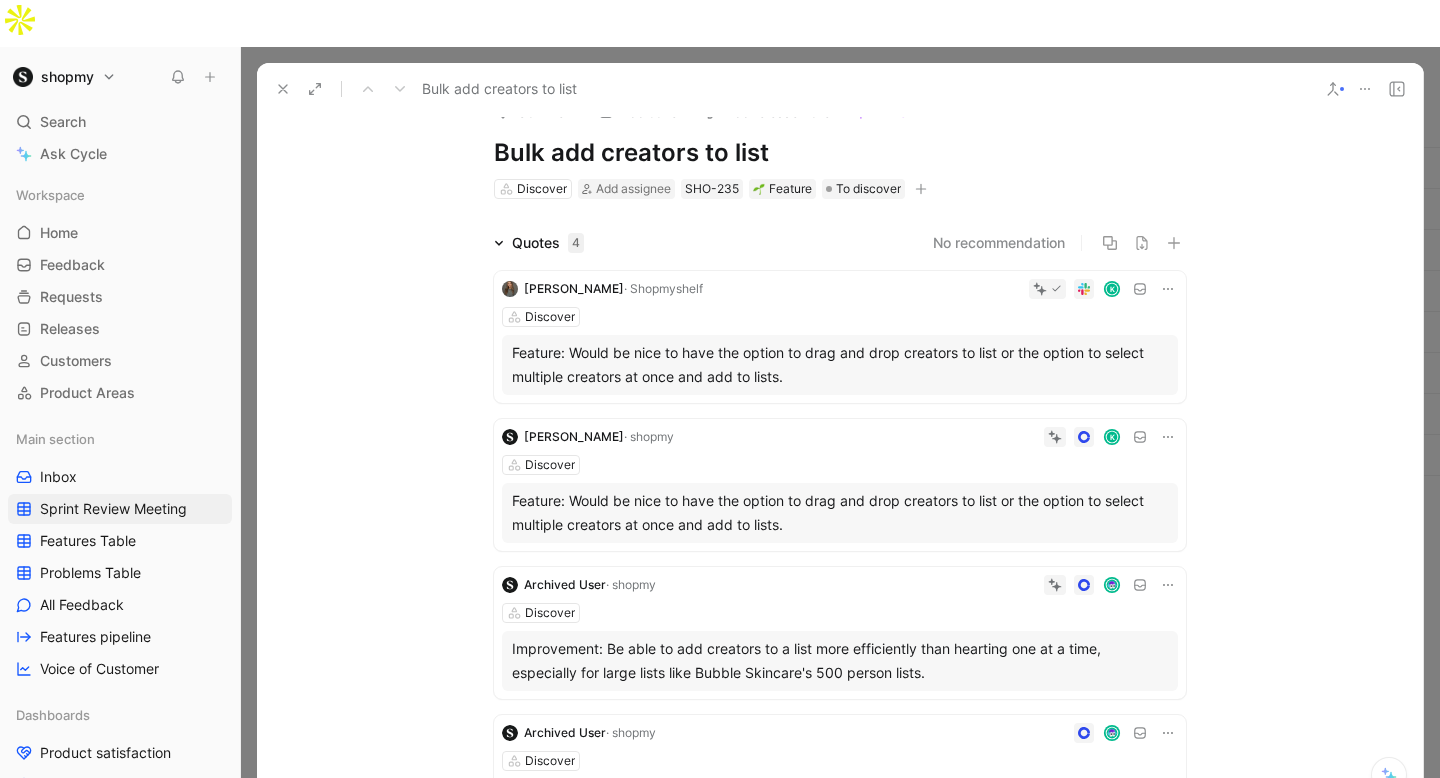 click 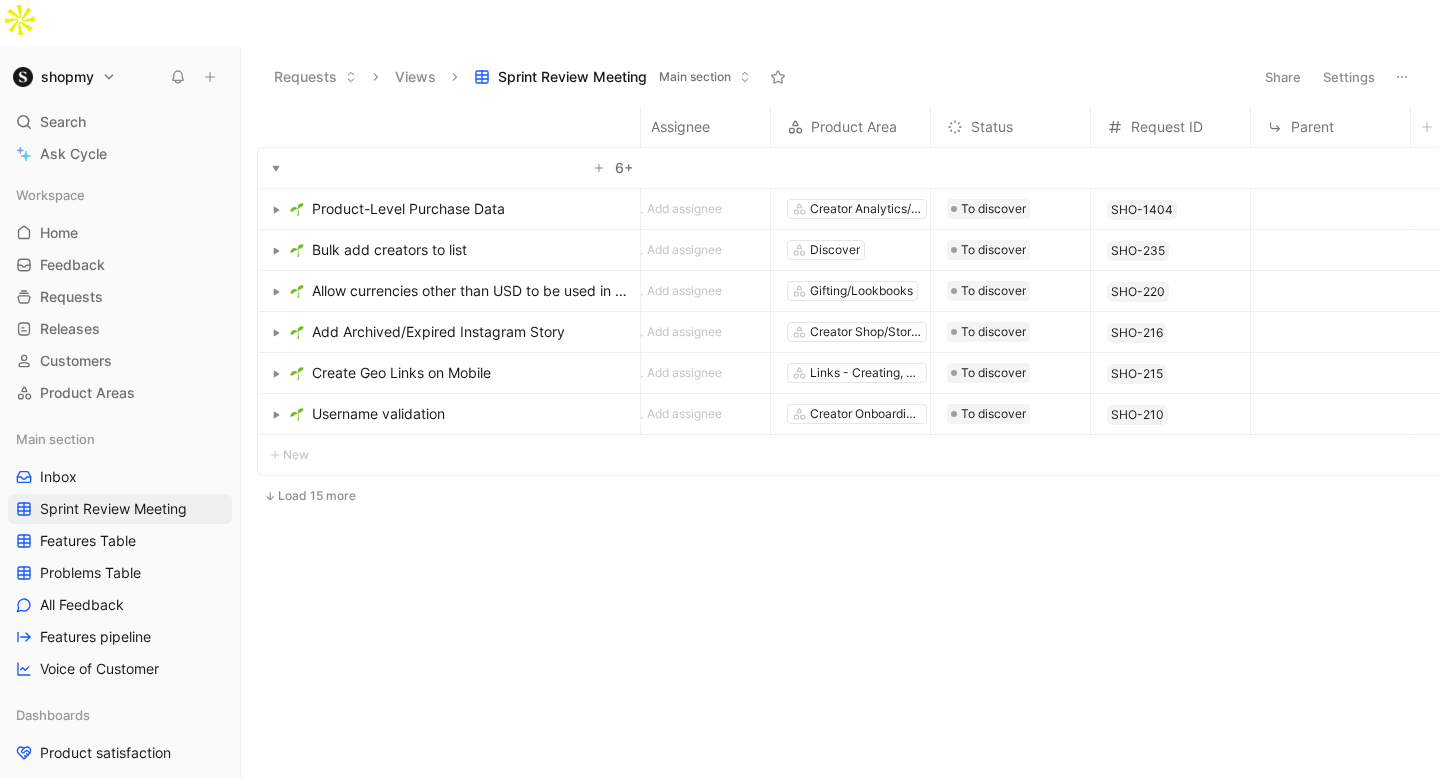 scroll, scrollTop: 0, scrollLeft: 1649, axis: horizontal 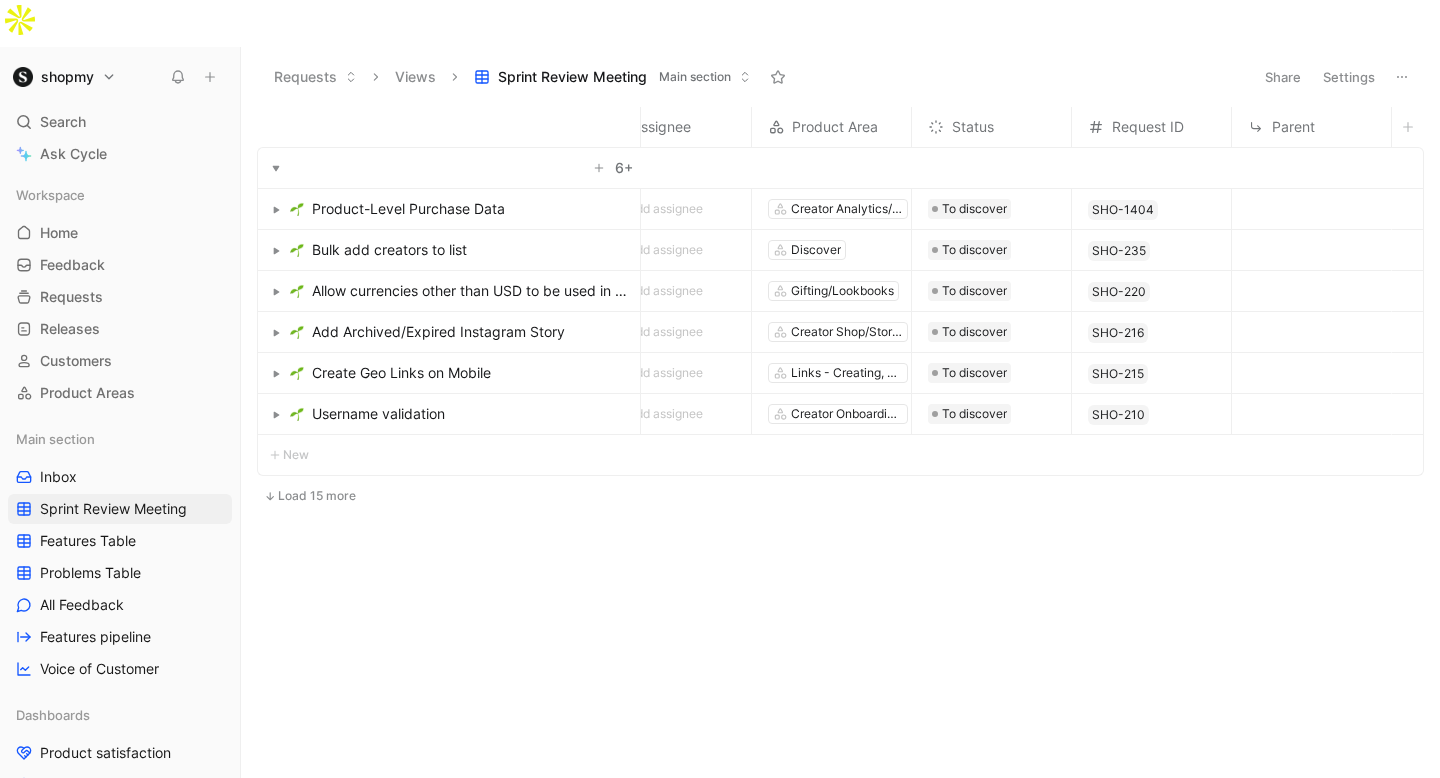 click at bounding box center [1311, 198] 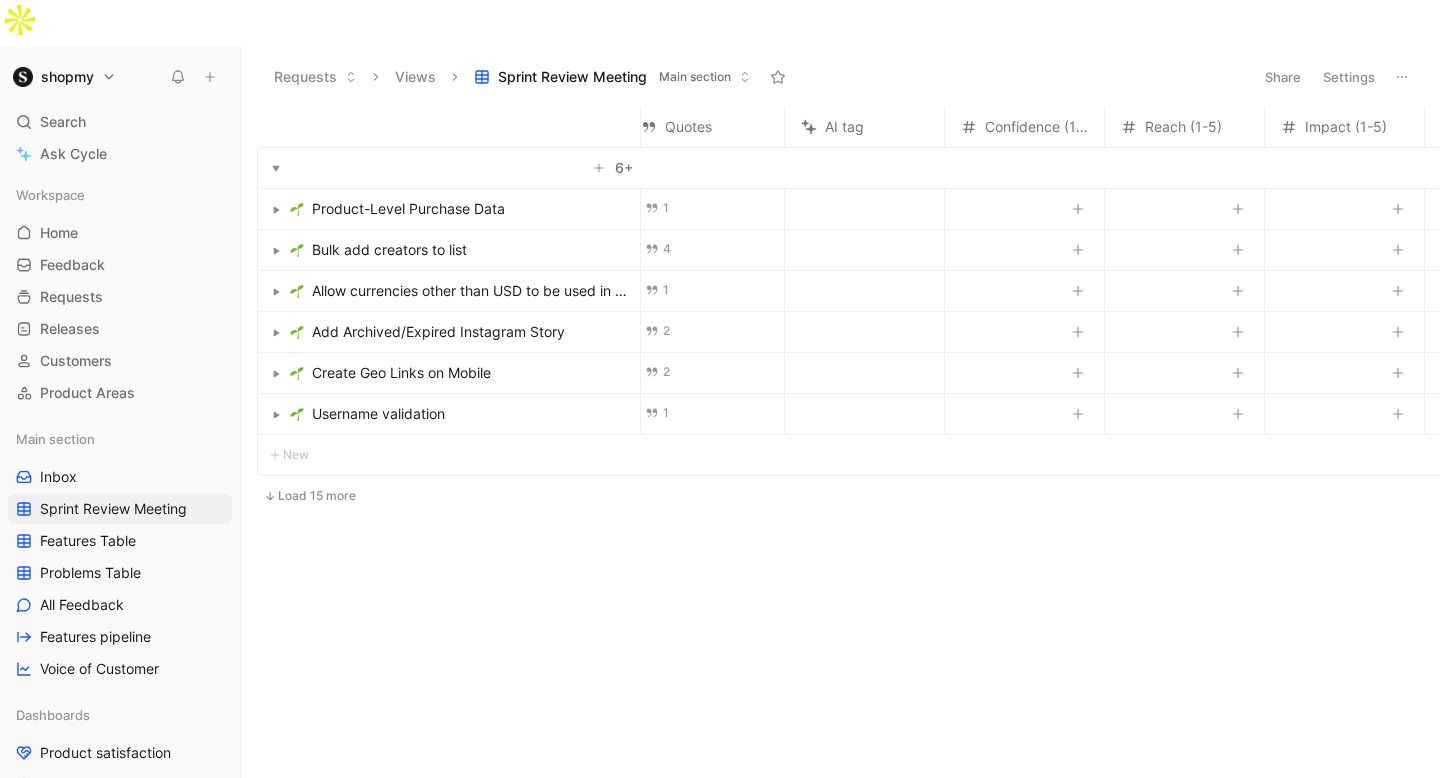 scroll, scrollTop: 0, scrollLeft: 0, axis: both 